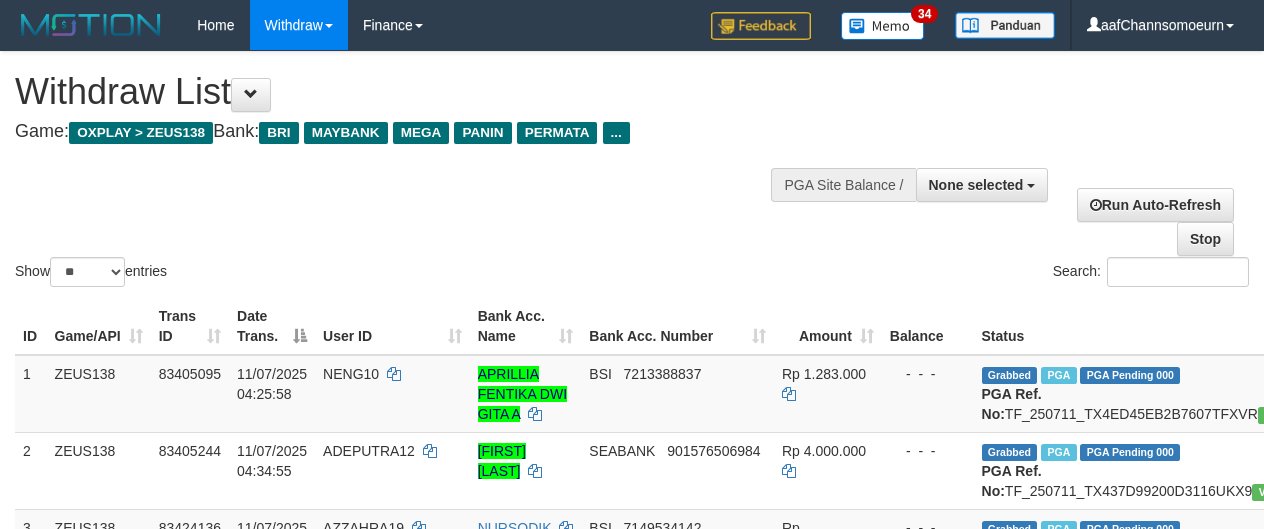 select 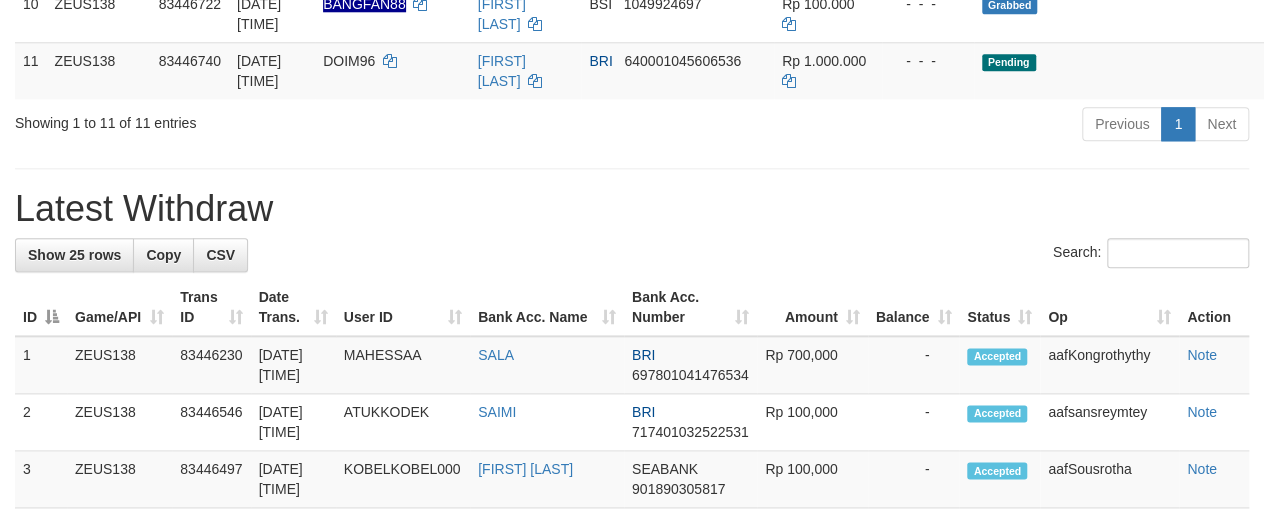 scroll, scrollTop: 928, scrollLeft: 0, axis: vertical 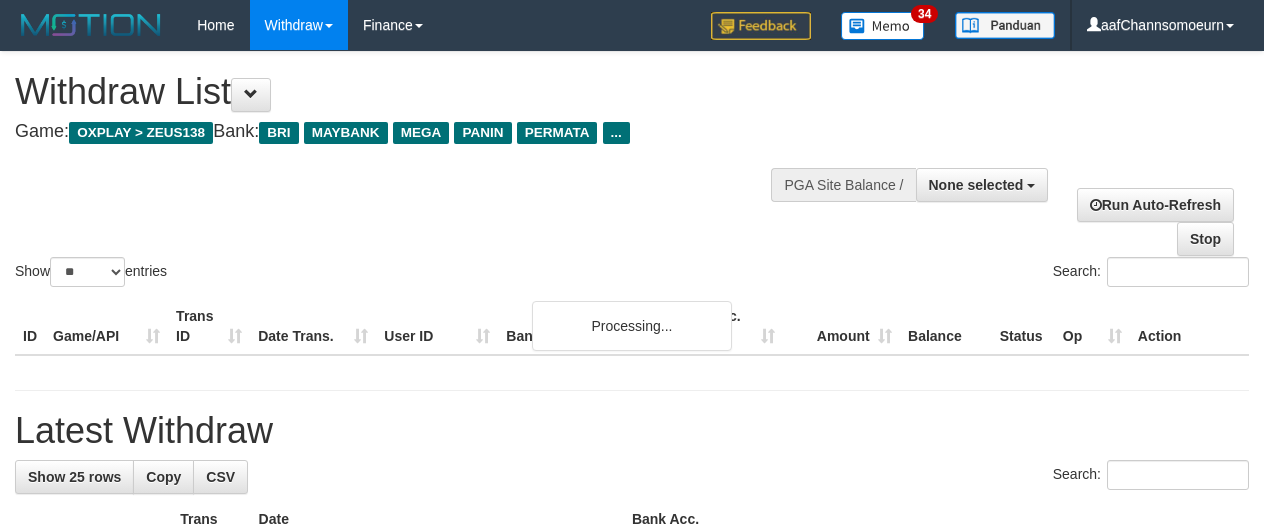 select 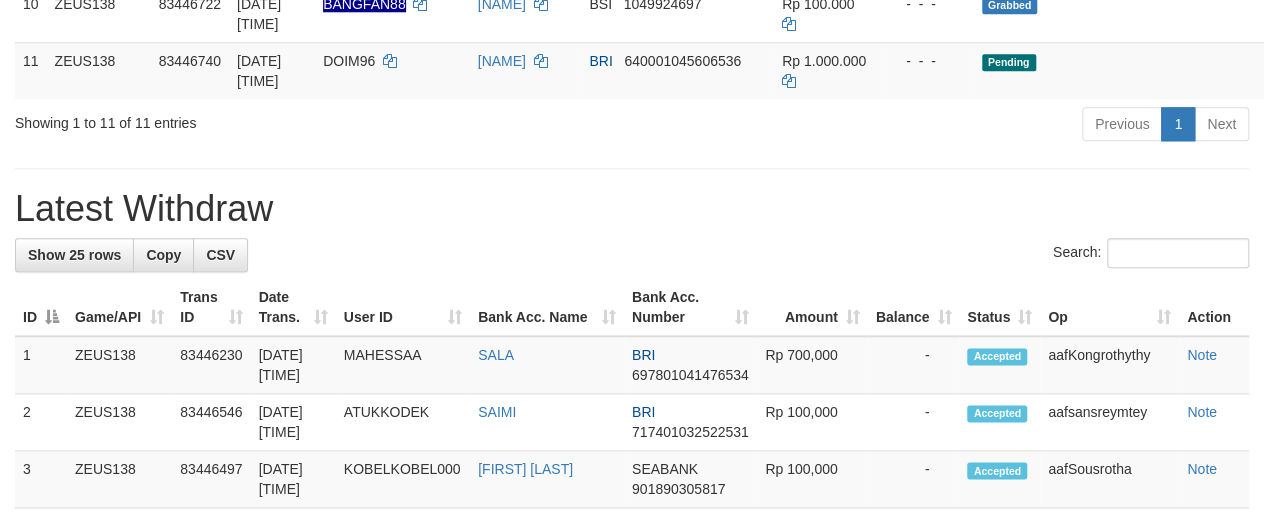 scroll, scrollTop: 928, scrollLeft: 0, axis: vertical 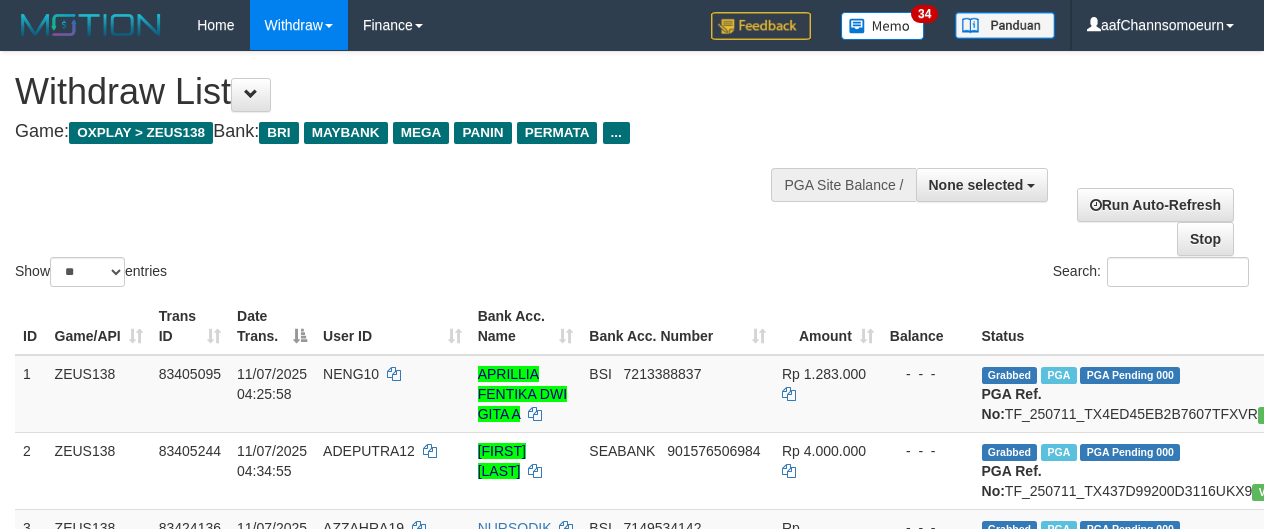 select 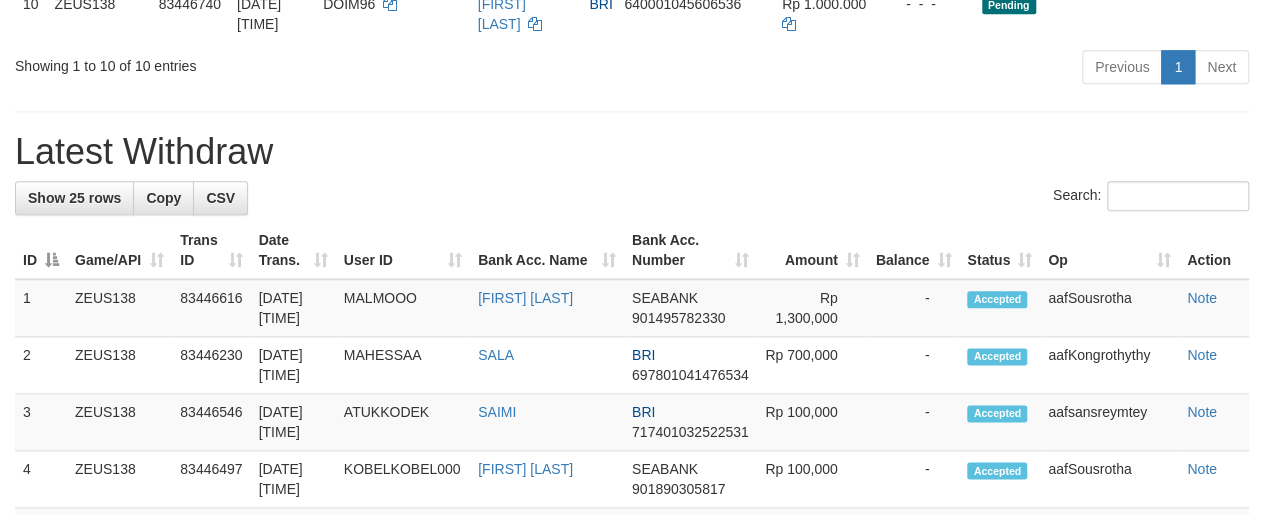 scroll, scrollTop: 928, scrollLeft: 0, axis: vertical 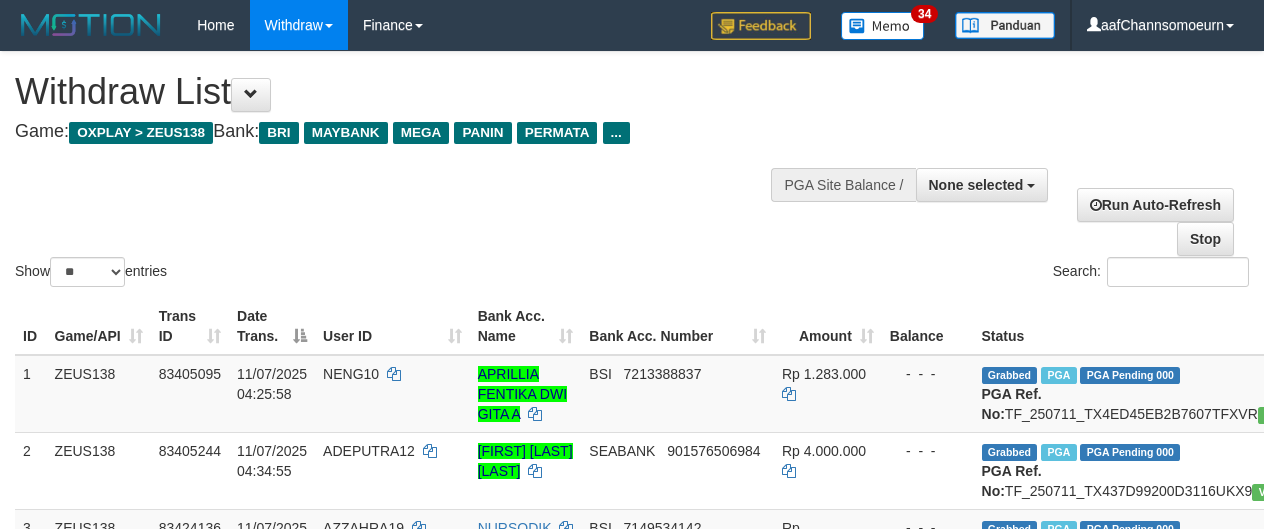 select 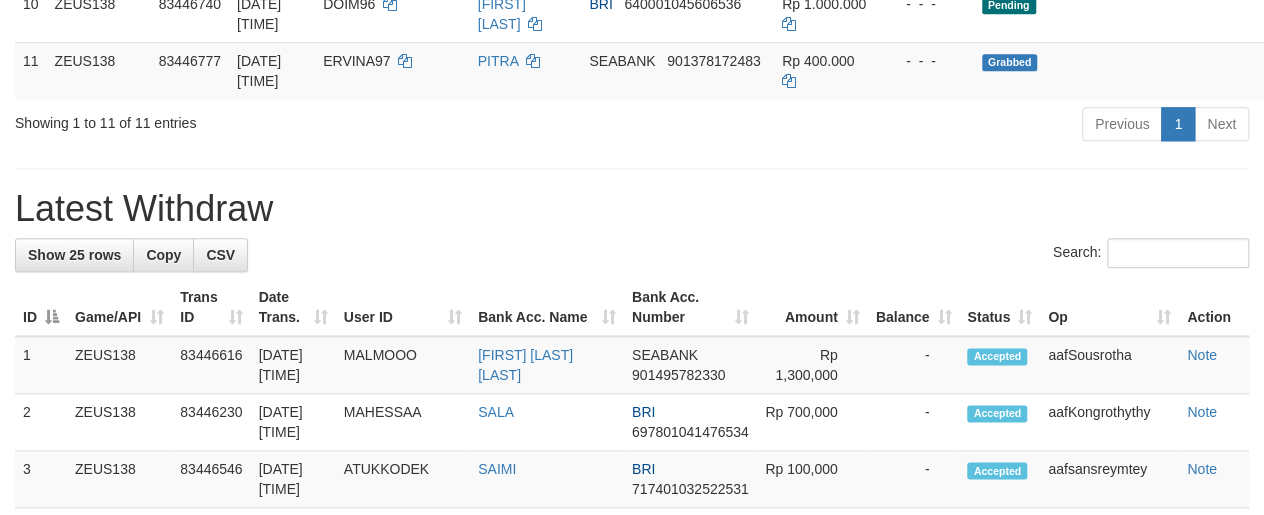 scroll, scrollTop: 928, scrollLeft: 0, axis: vertical 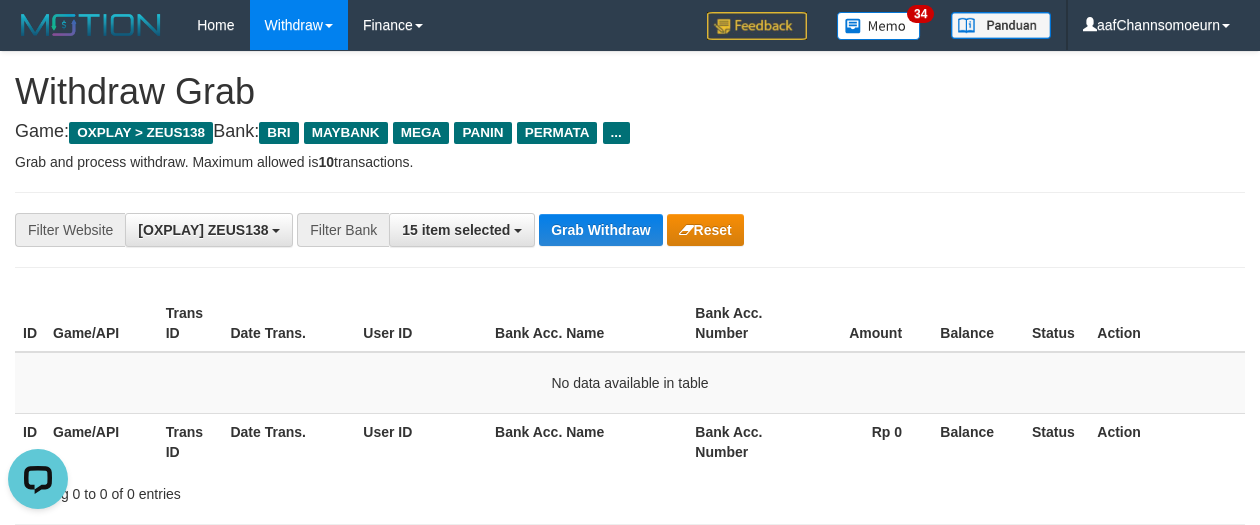 click on "**********" at bounding box center (525, 230) 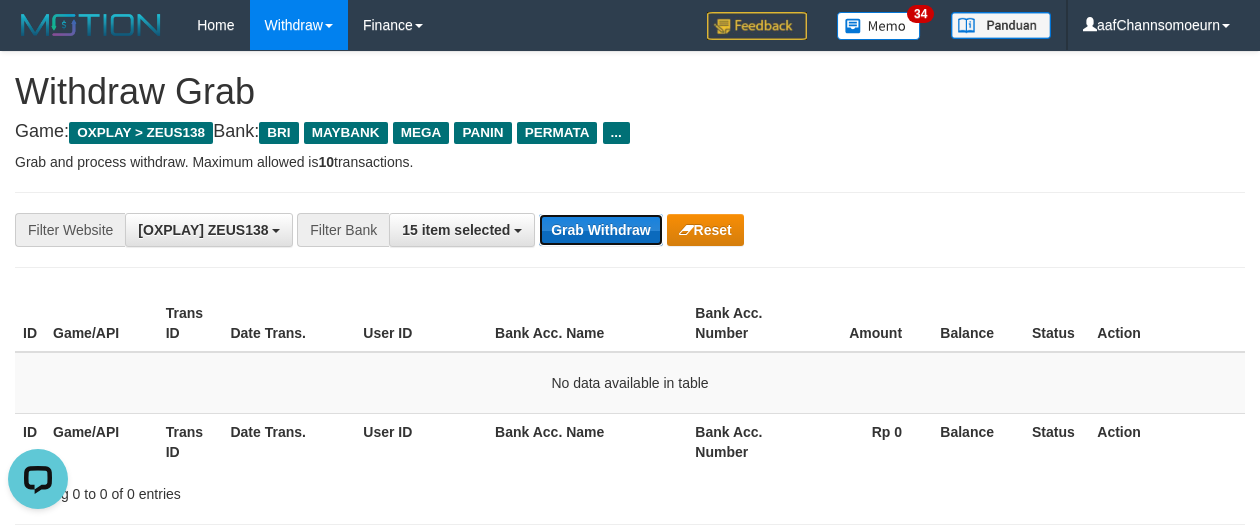 click on "Grab Withdraw" at bounding box center (600, 230) 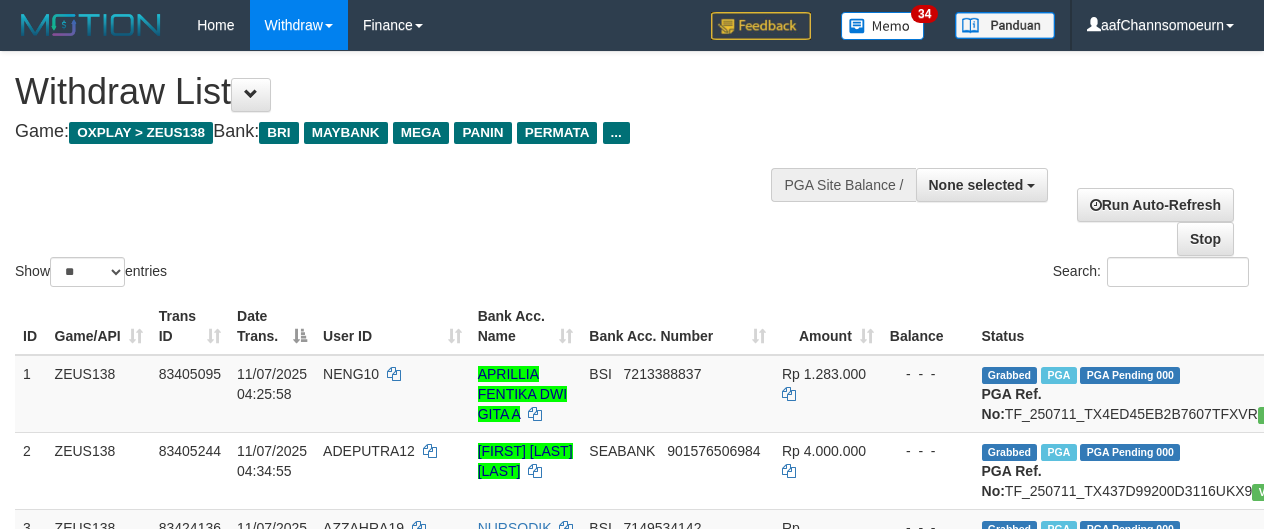 select 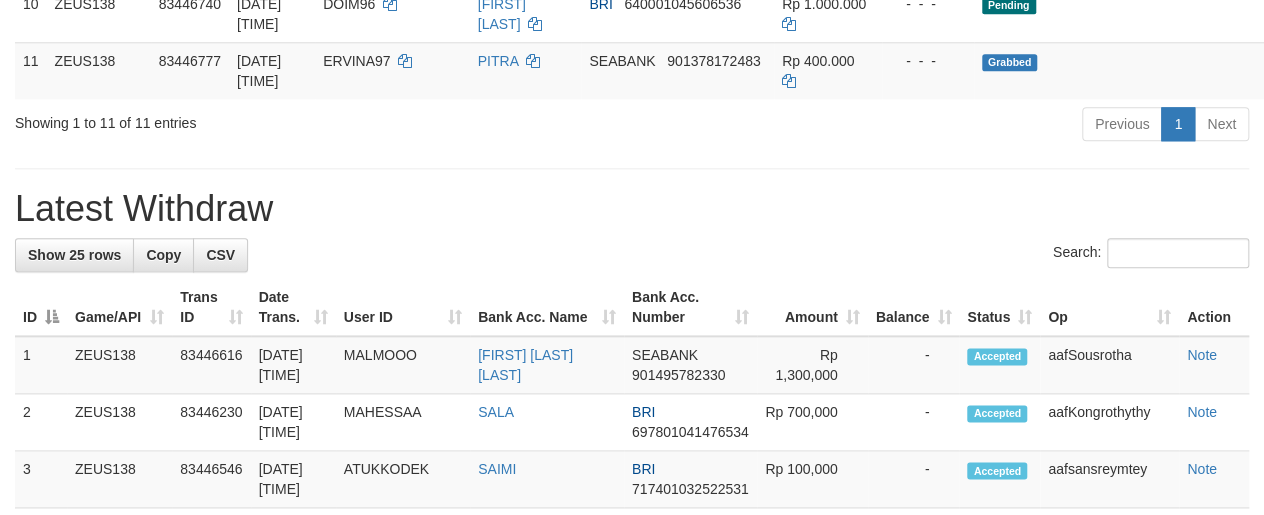 scroll, scrollTop: 928, scrollLeft: 0, axis: vertical 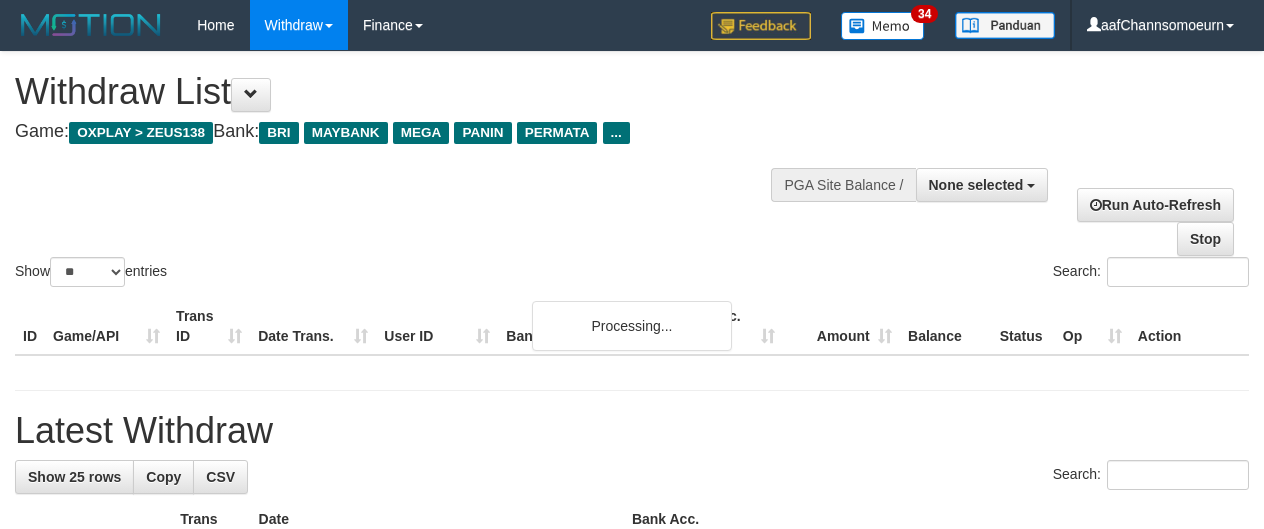 select 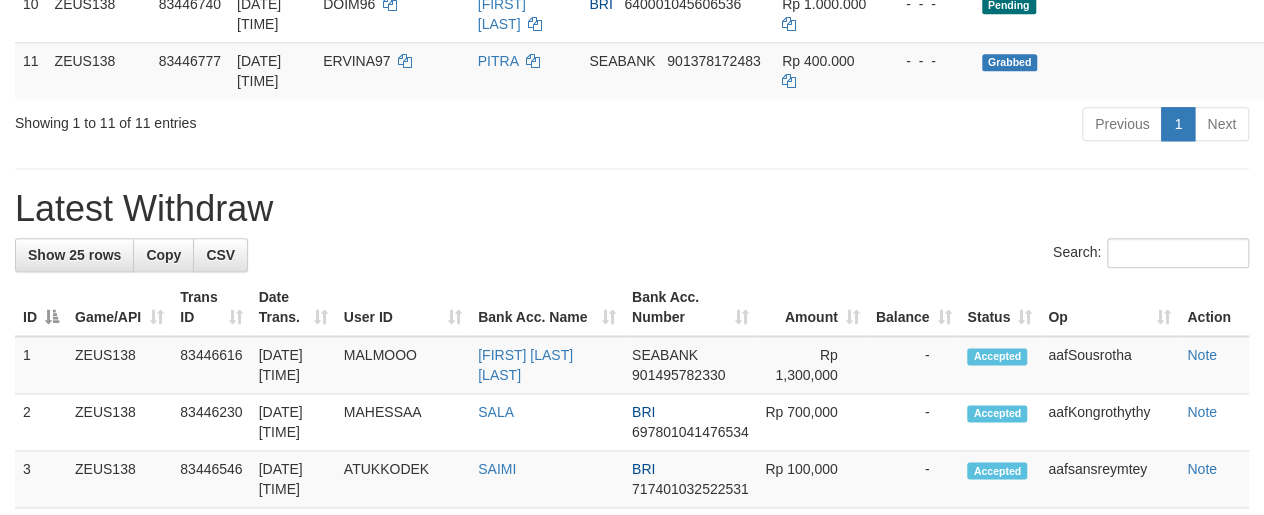 scroll, scrollTop: 928, scrollLeft: 0, axis: vertical 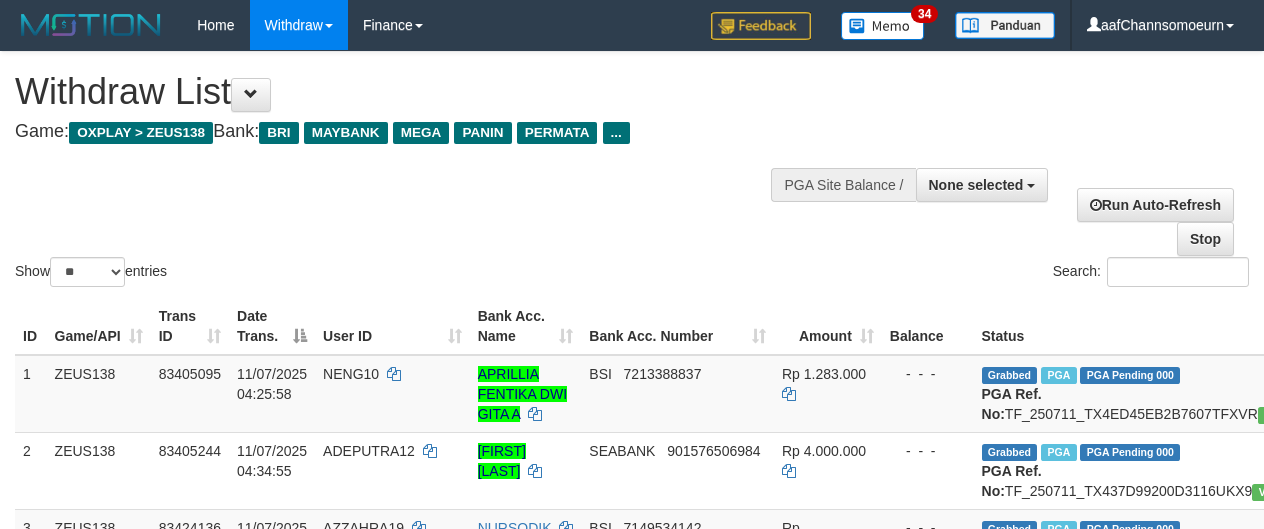 select 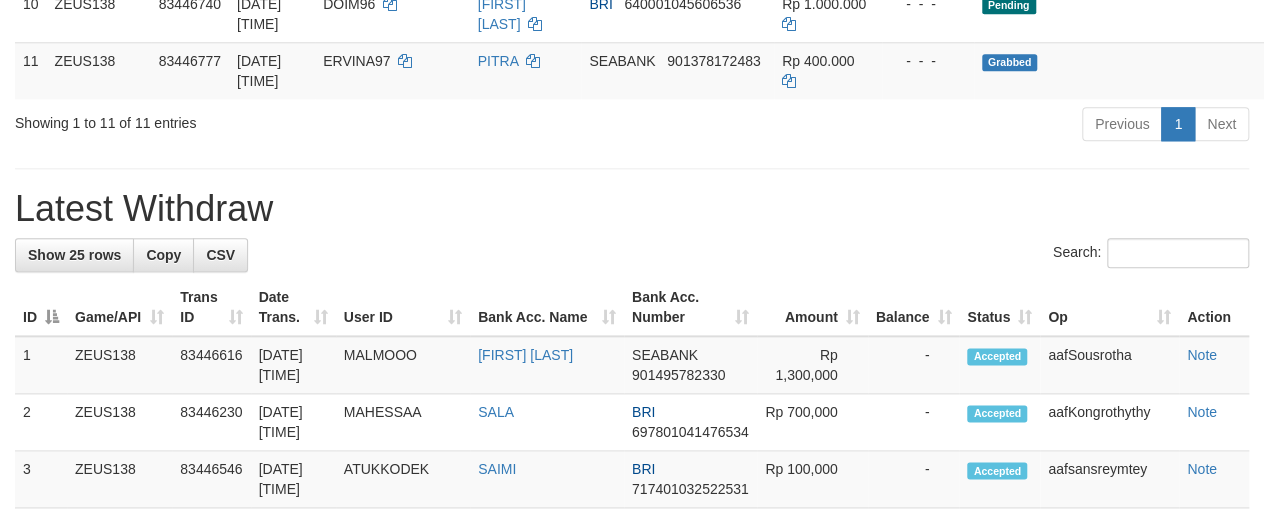scroll, scrollTop: 928, scrollLeft: 0, axis: vertical 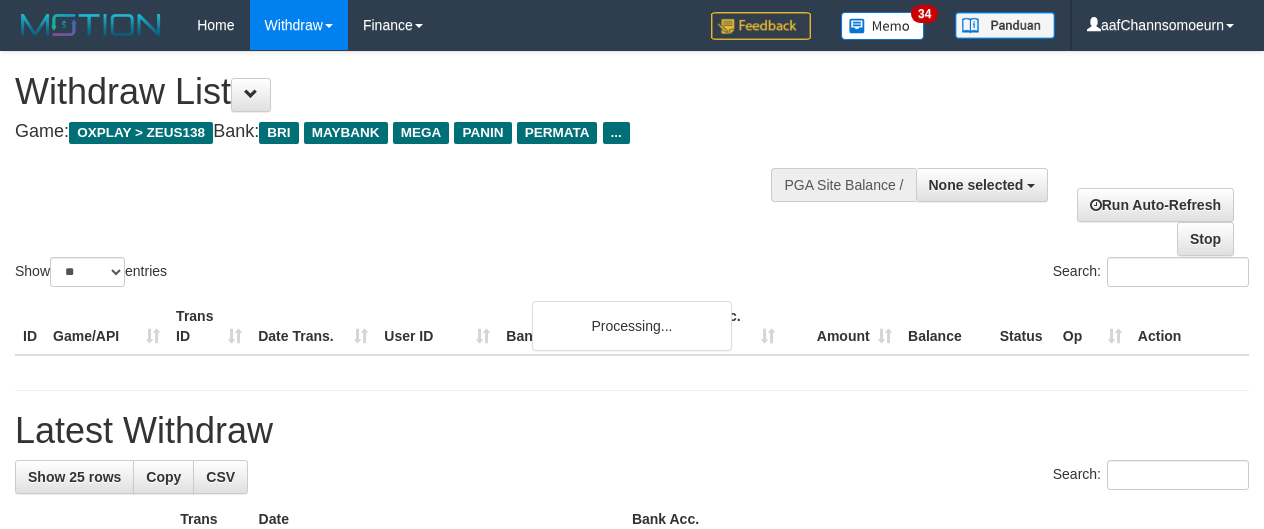 select 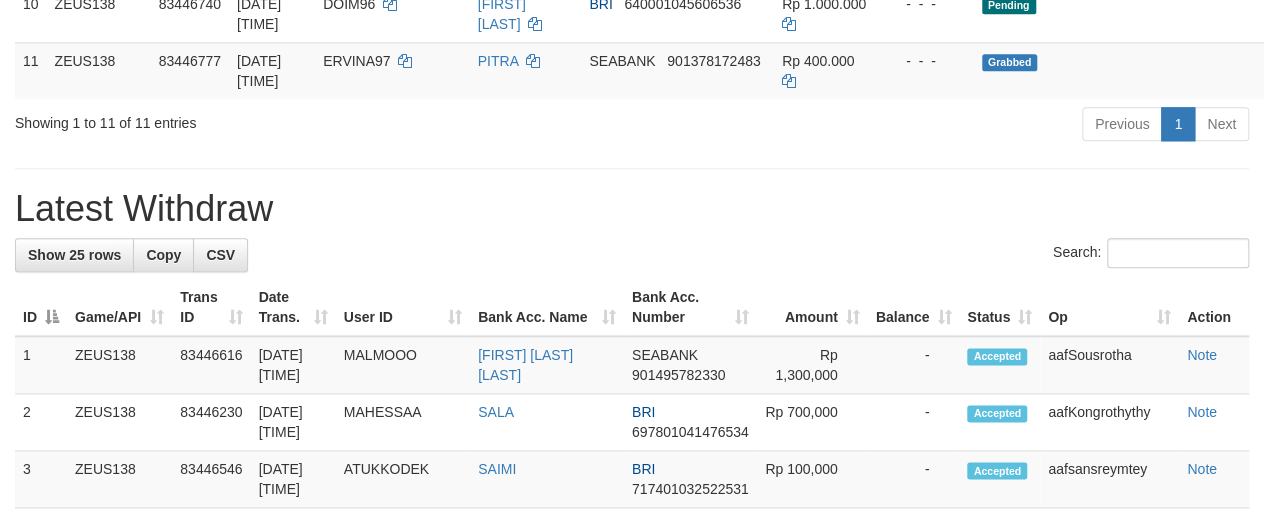 scroll, scrollTop: 928, scrollLeft: 0, axis: vertical 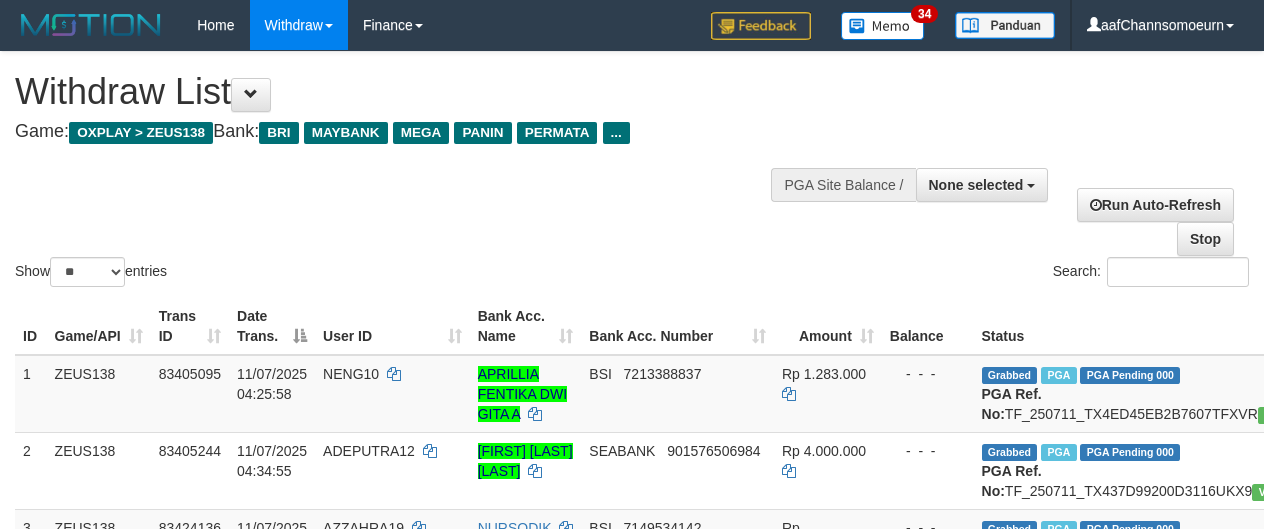 select 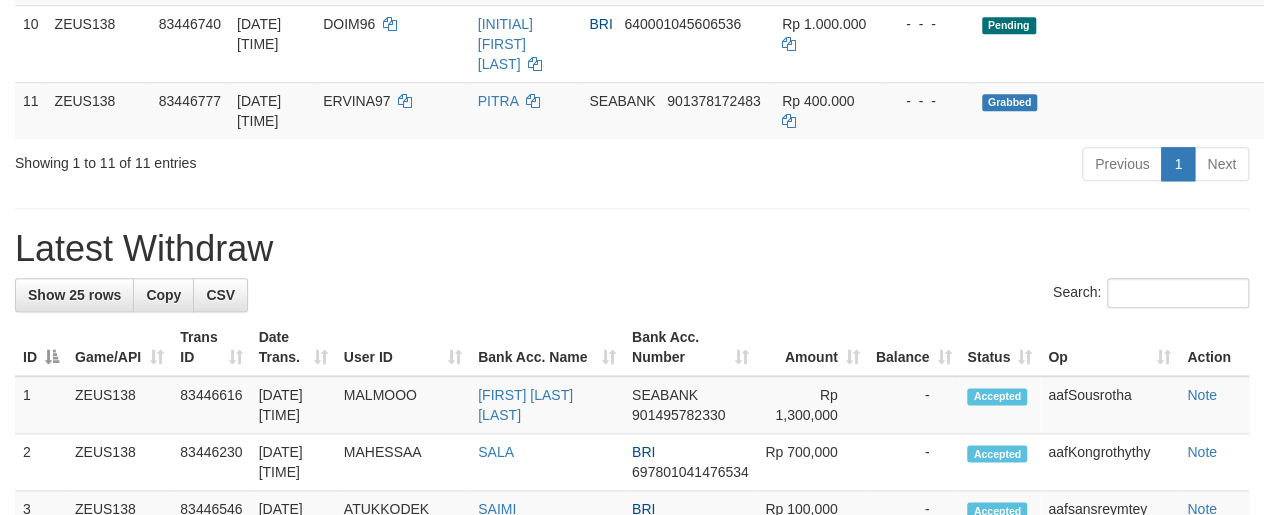 scroll, scrollTop: 928, scrollLeft: 0, axis: vertical 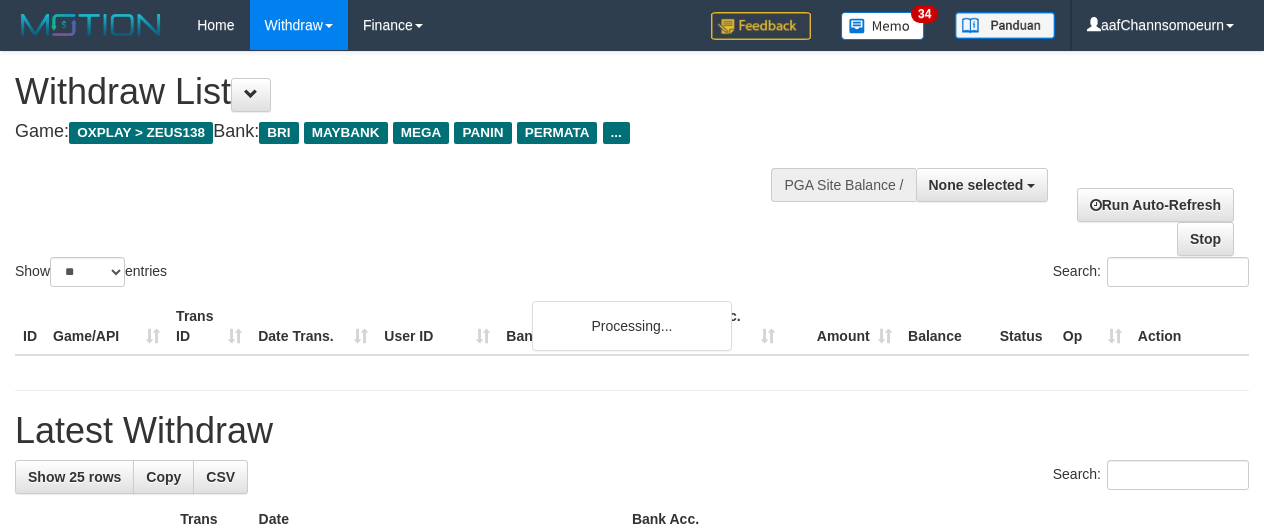 select 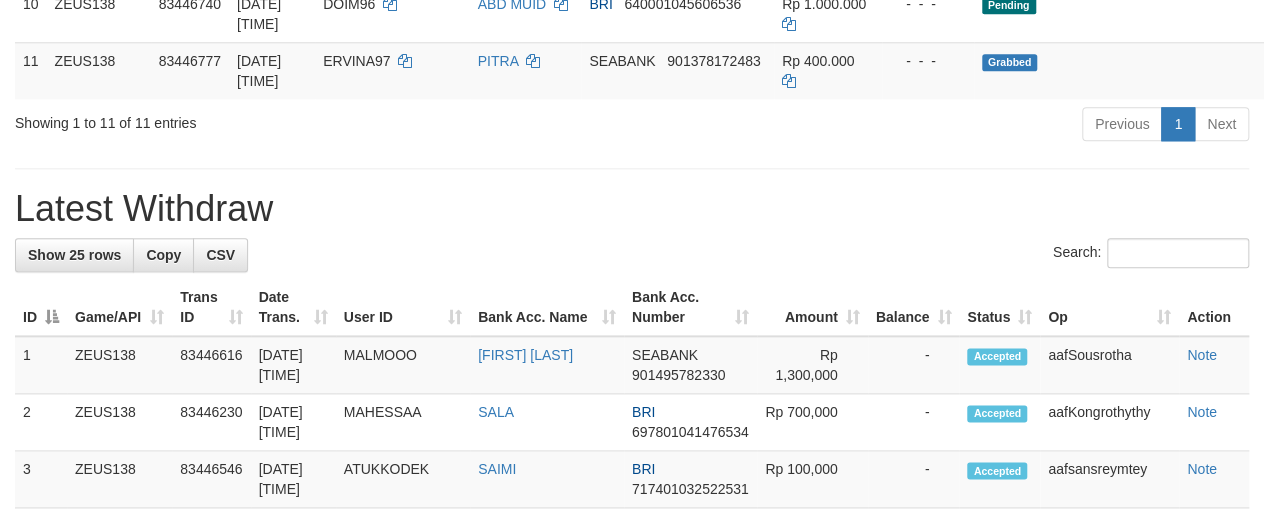 scroll, scrollTop: 928, scrollLeft: 0, axis: vertical 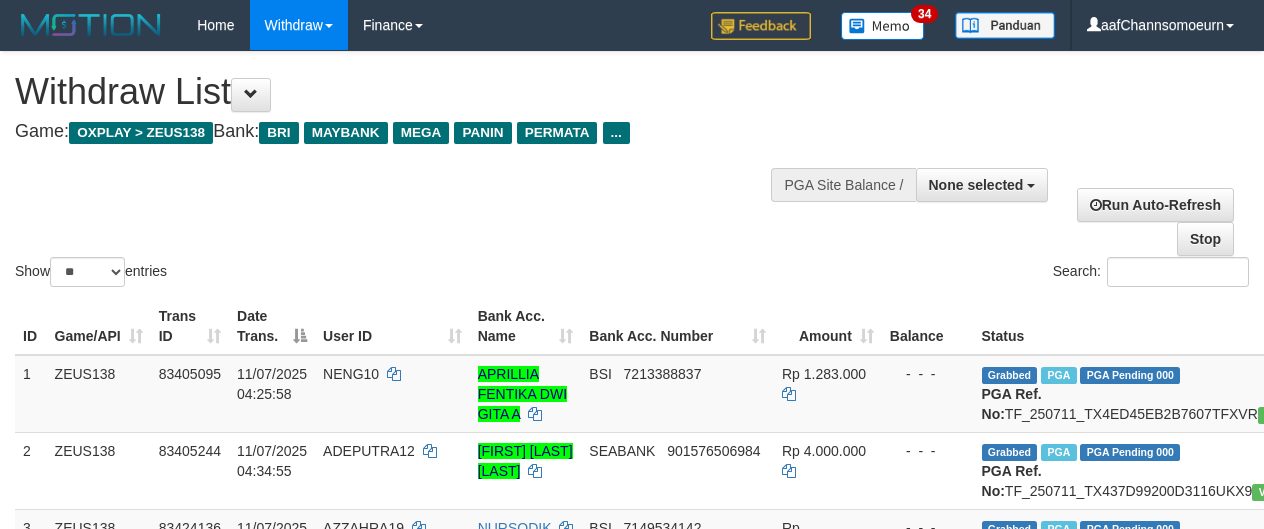 select 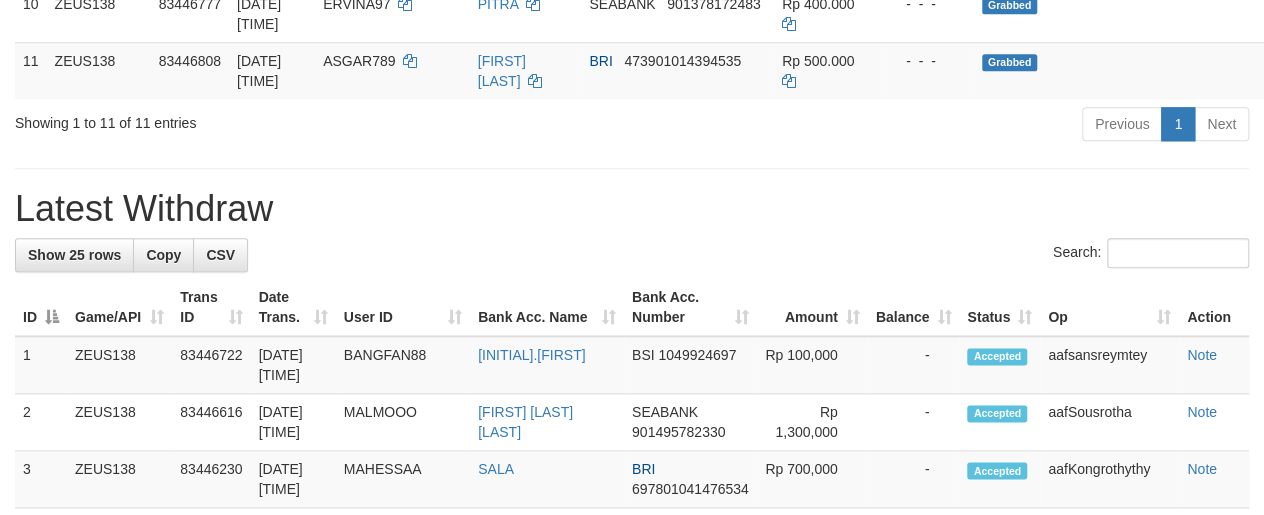scroll, scrollTop: 928, scrollLeft: 0, axis: vertical 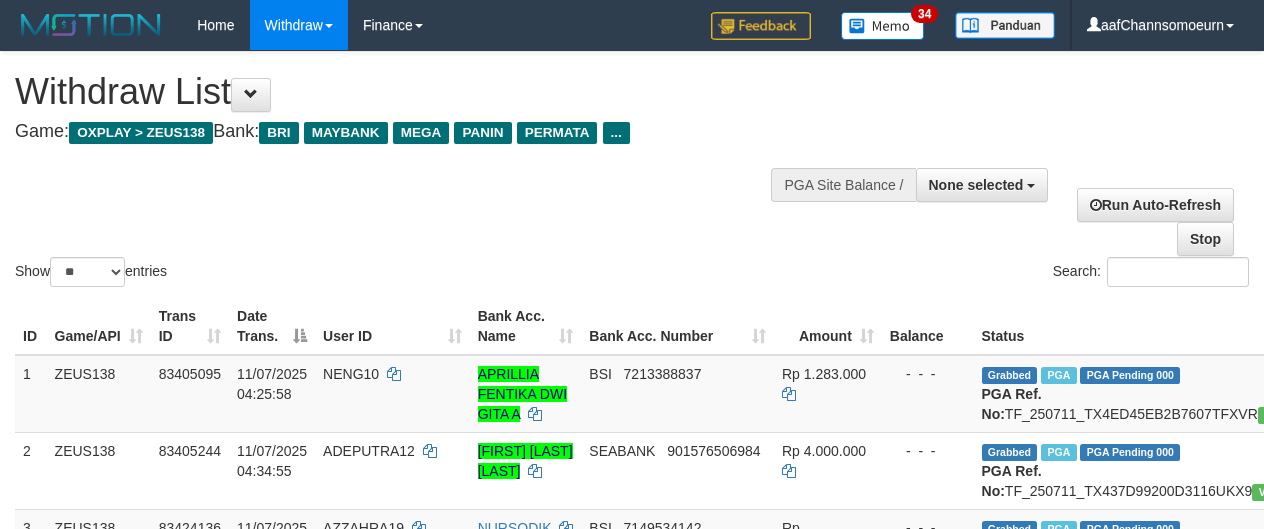 select 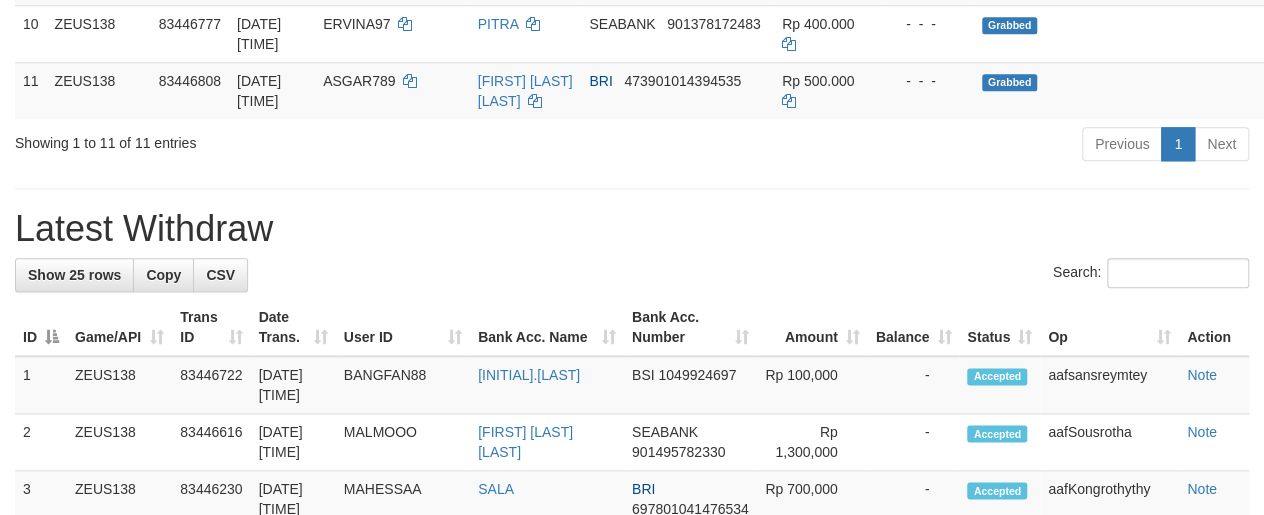 scroll, scrollTop: 928, scrollLeft: 0, axis: vertical 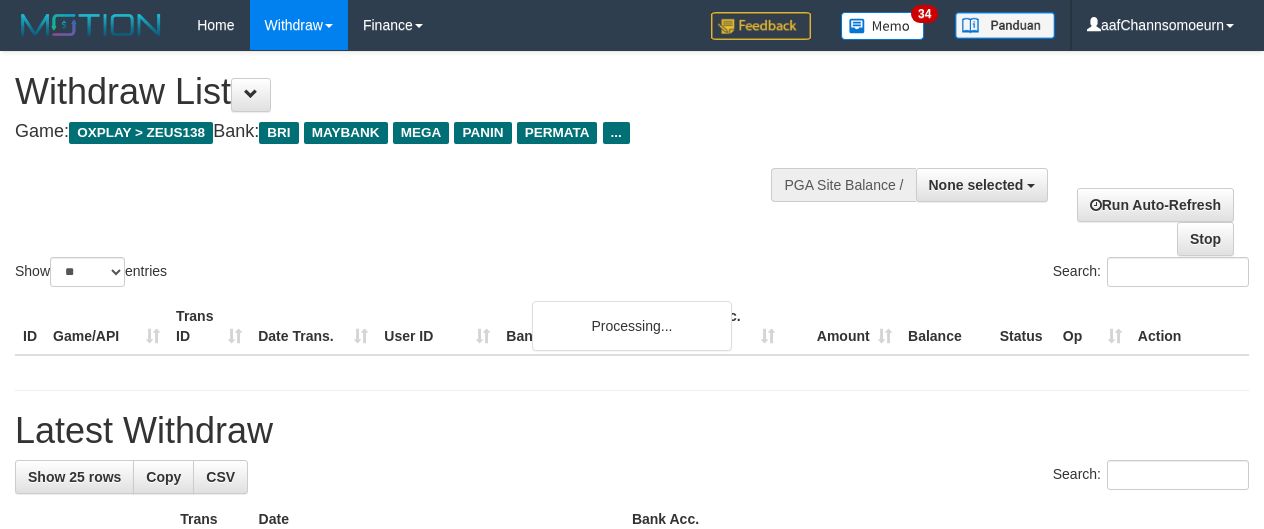 select 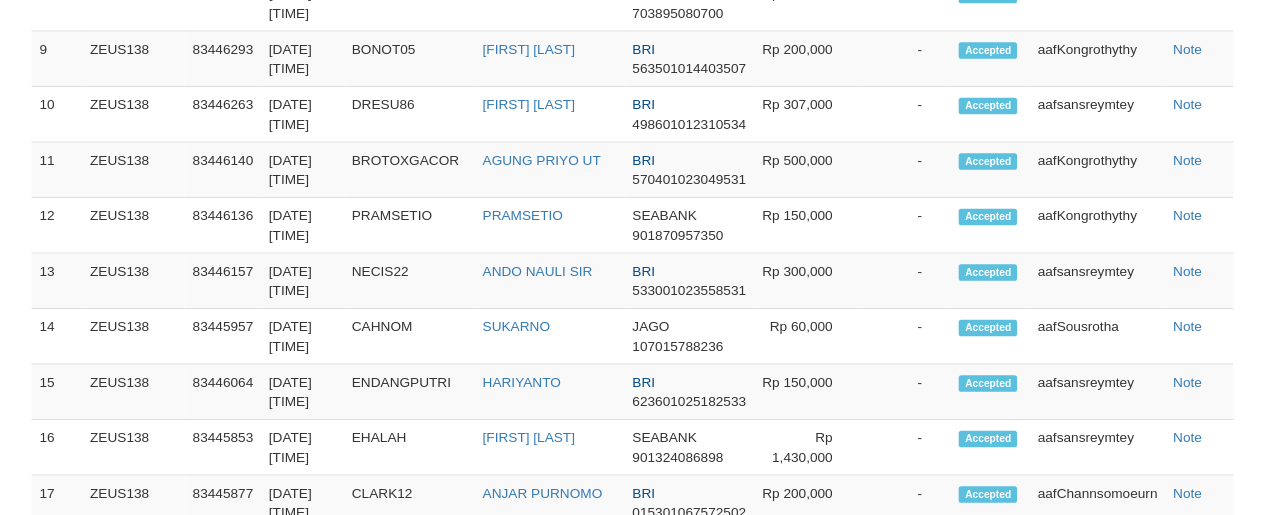 scroll, scrollTop: 928, scrollLeft: 0, axis: vertical 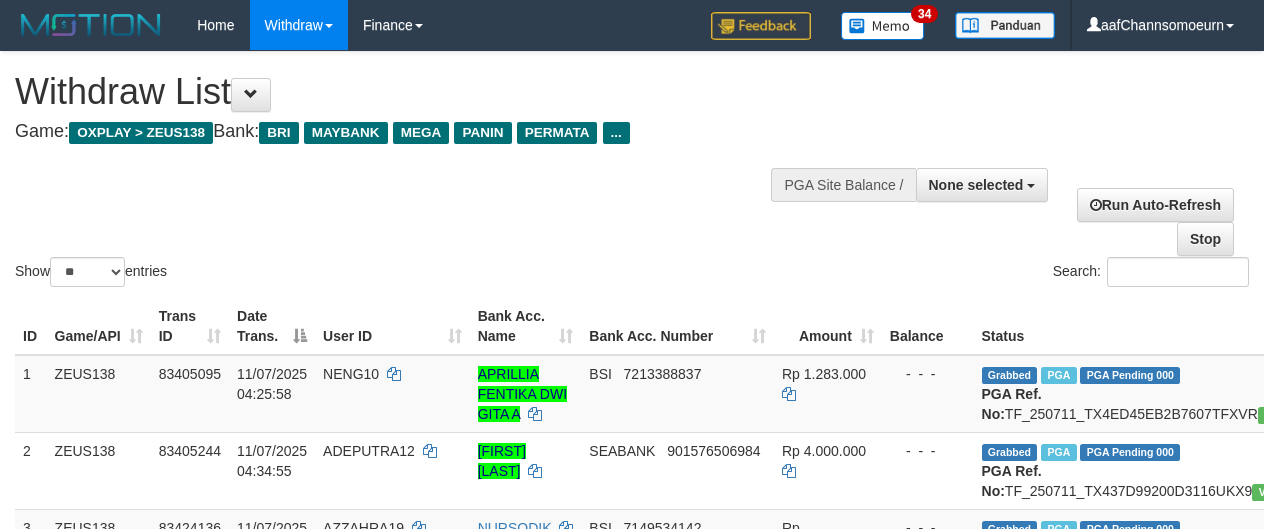 select 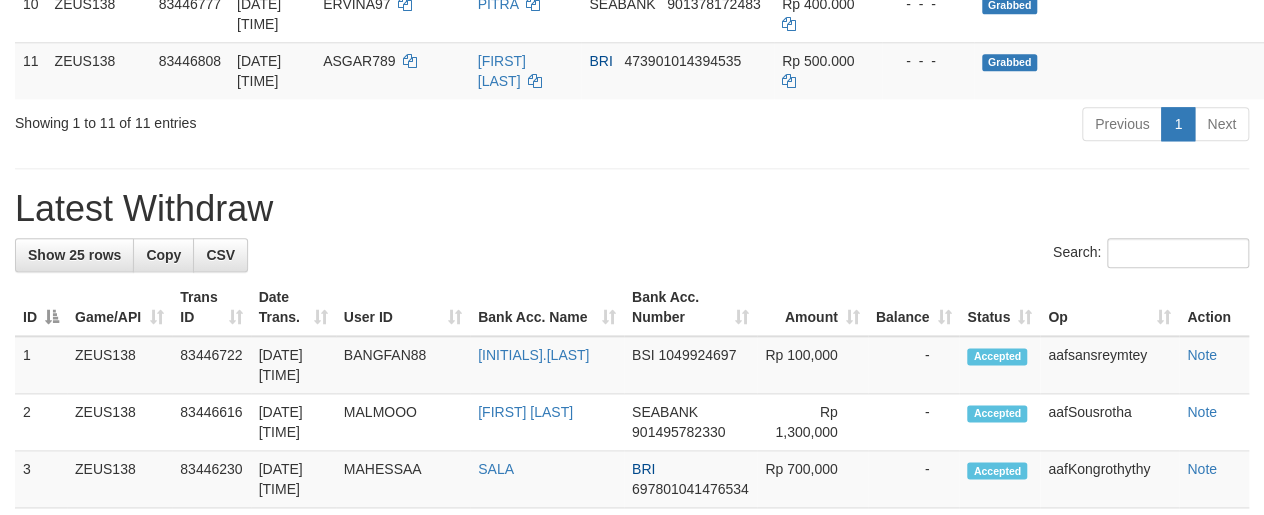 scroll, scrollTop: 928, scrollLeft: 0, axis: vertical 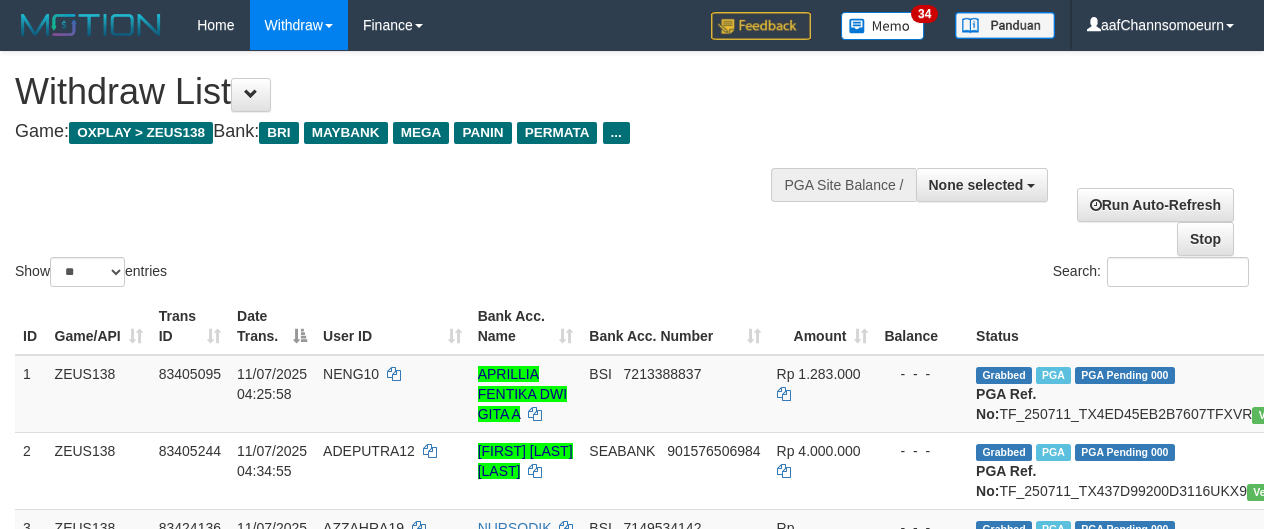 select 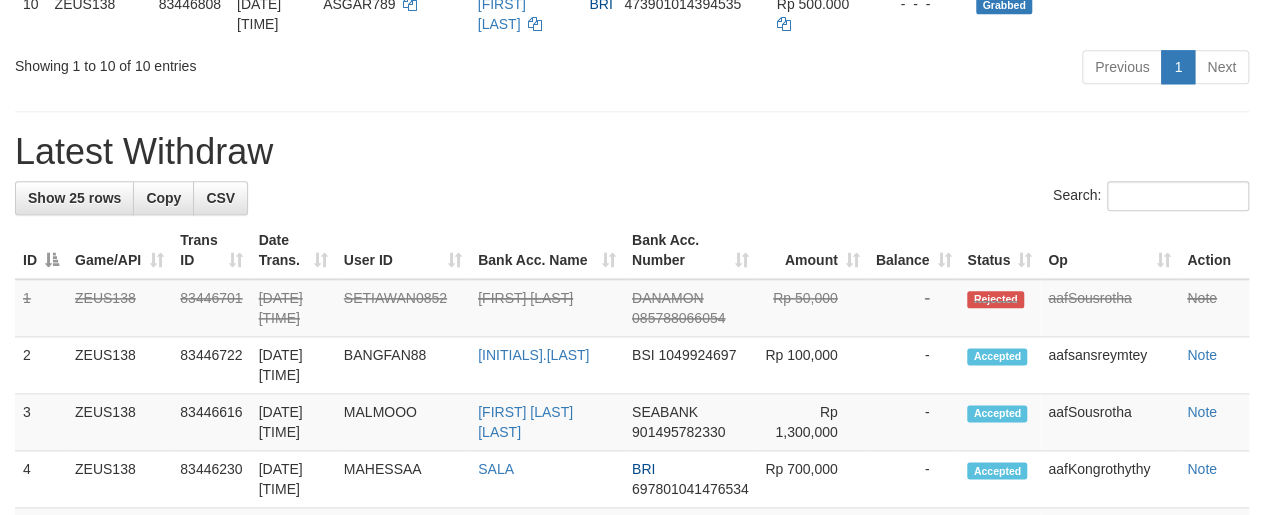 scroll, scrollTop: 928, scrollLeft: 0, axis: vertical 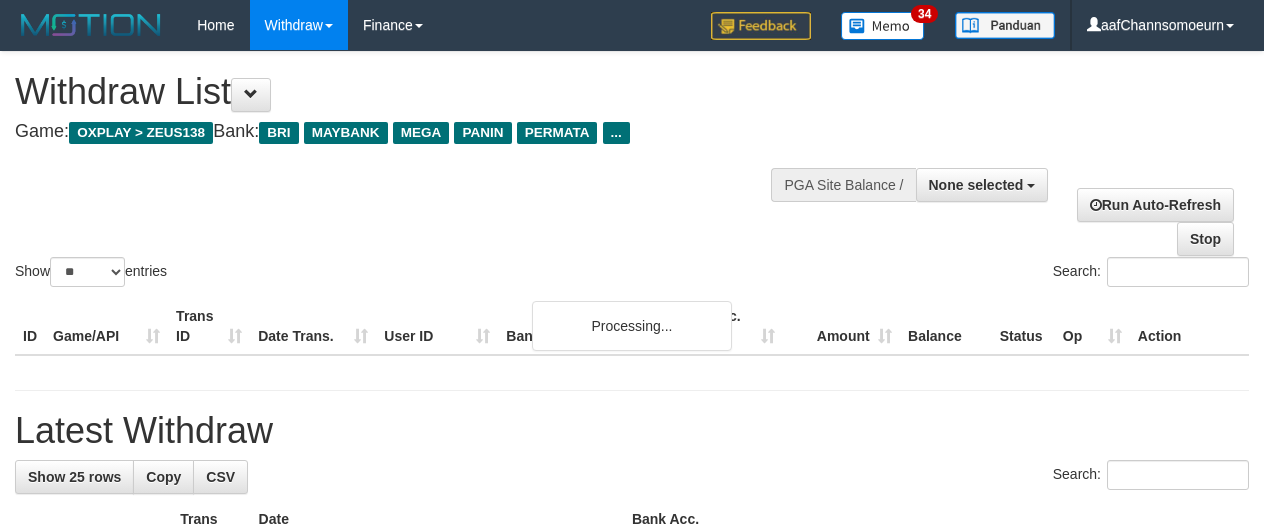 select 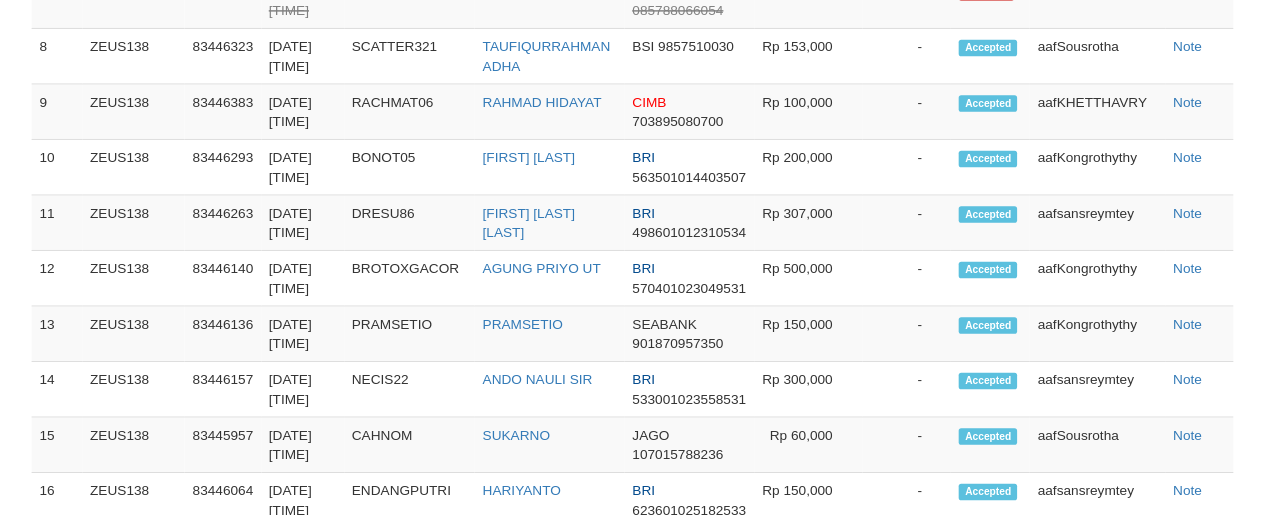 scroll, scrollTop: 1751, scrollLeft: 0, axis: vertical 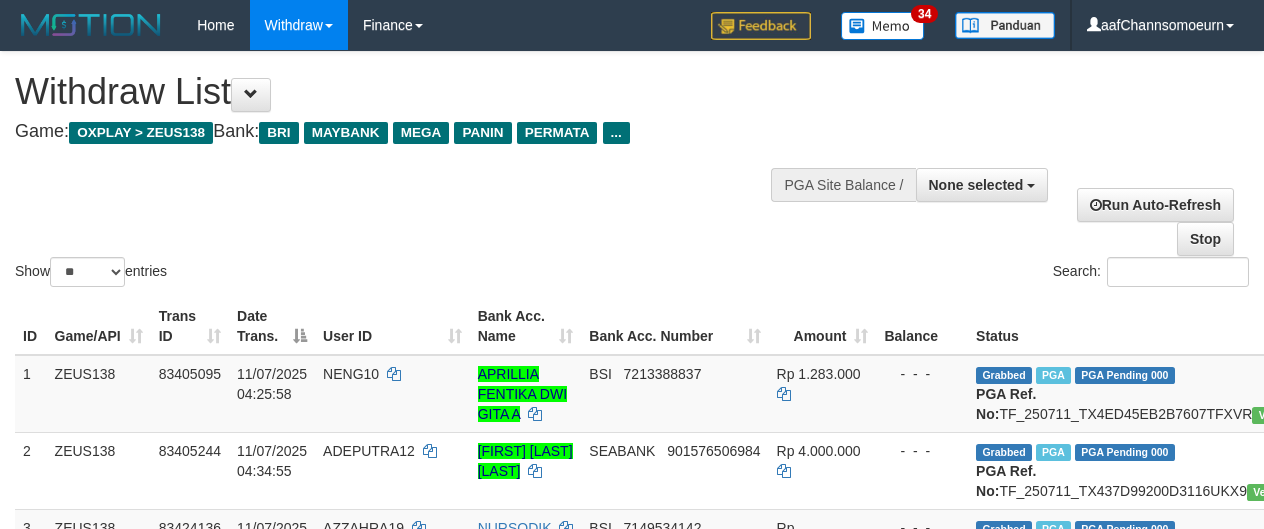 select 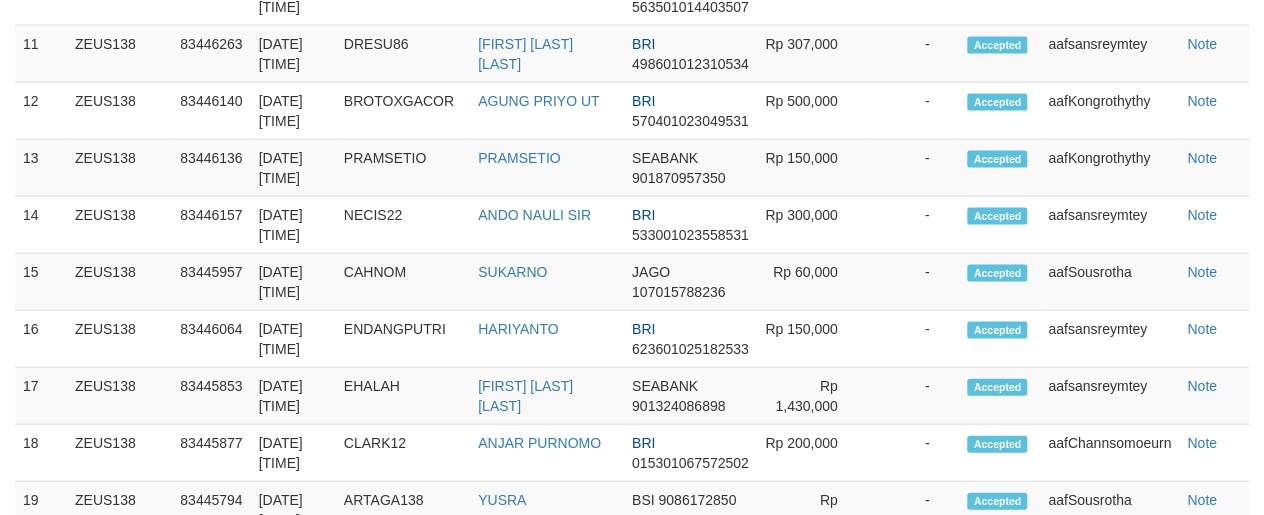 scroll, scrollTop: 1751, scrollLeft: 0, axis: vertical 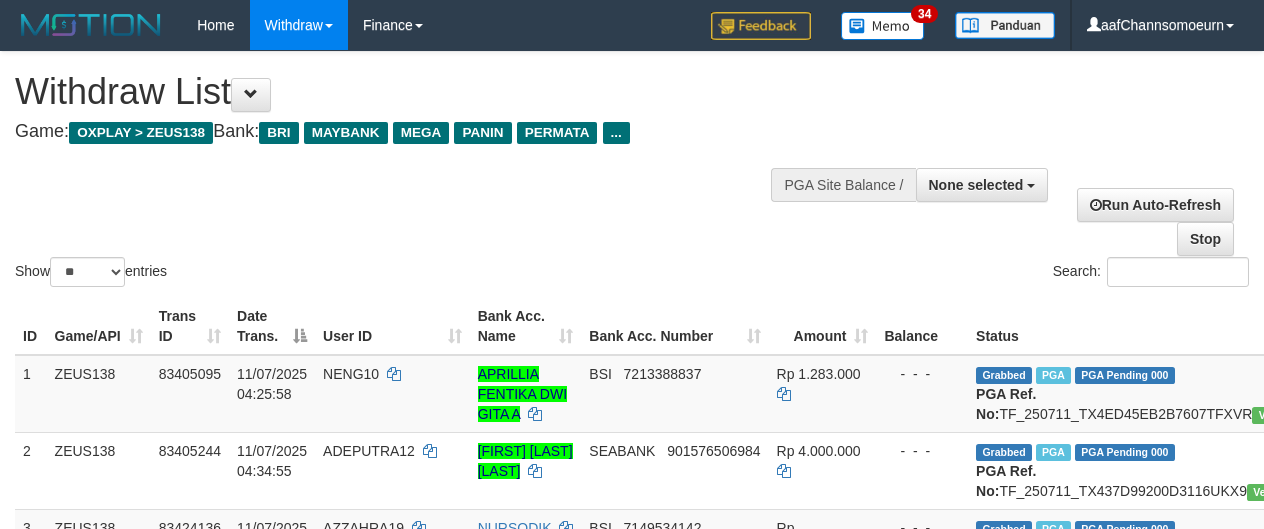 select 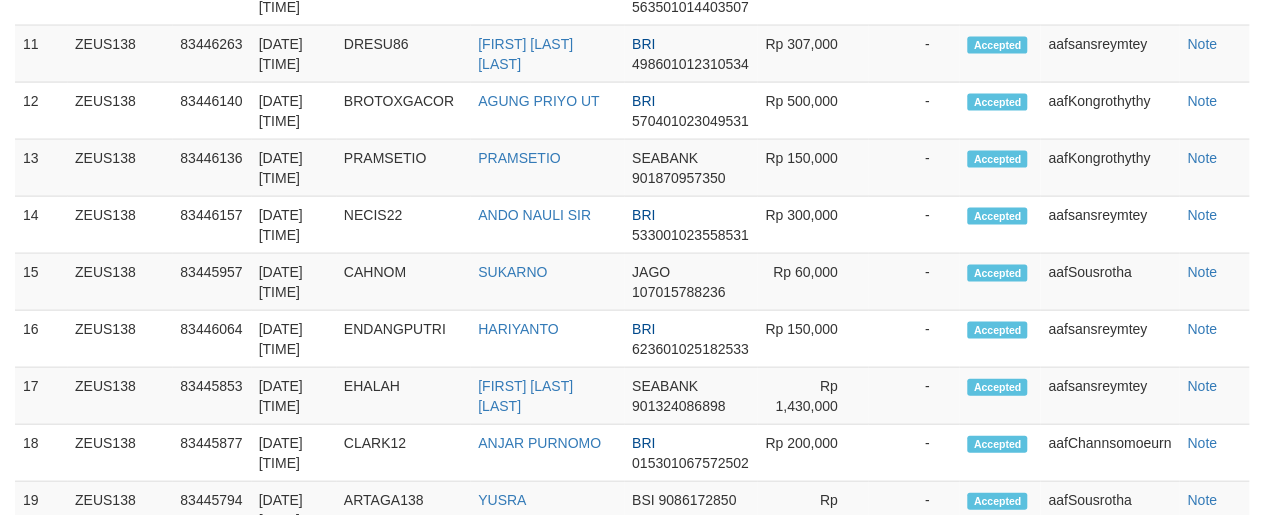 scroll, scrollTop: 1751, scrollLeft: 0, axis: vertical 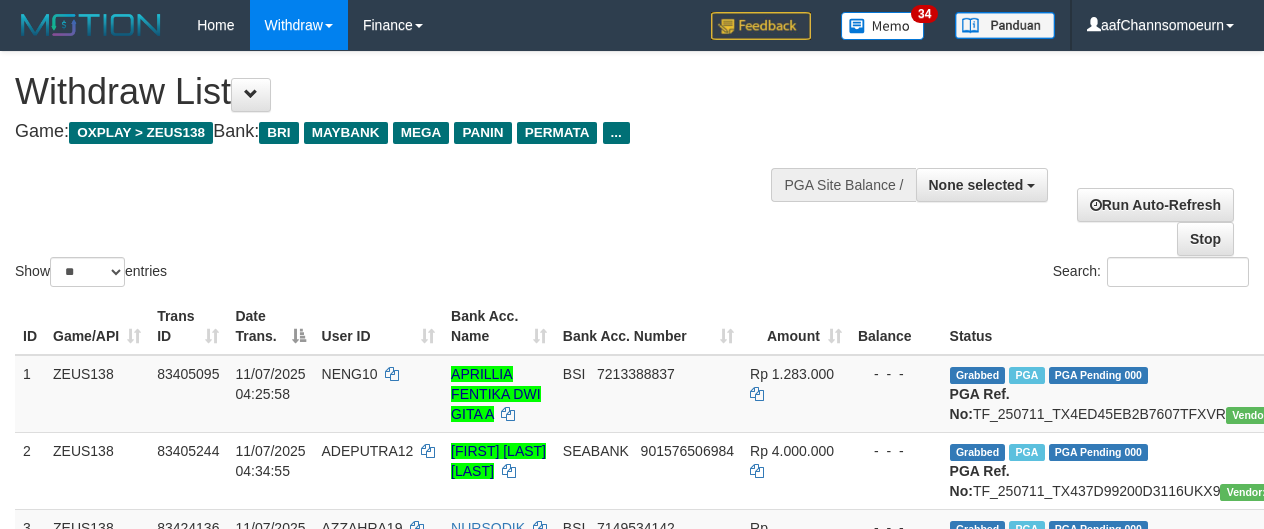 select 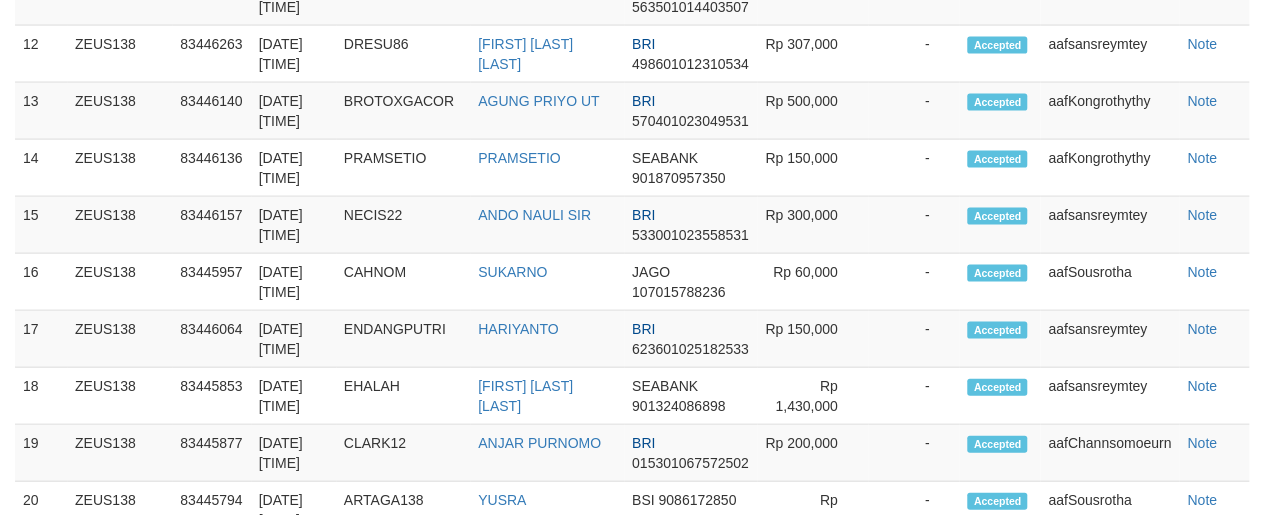 scroll, scrollTop: 1751, scrollLeft: 0, axis: vertical 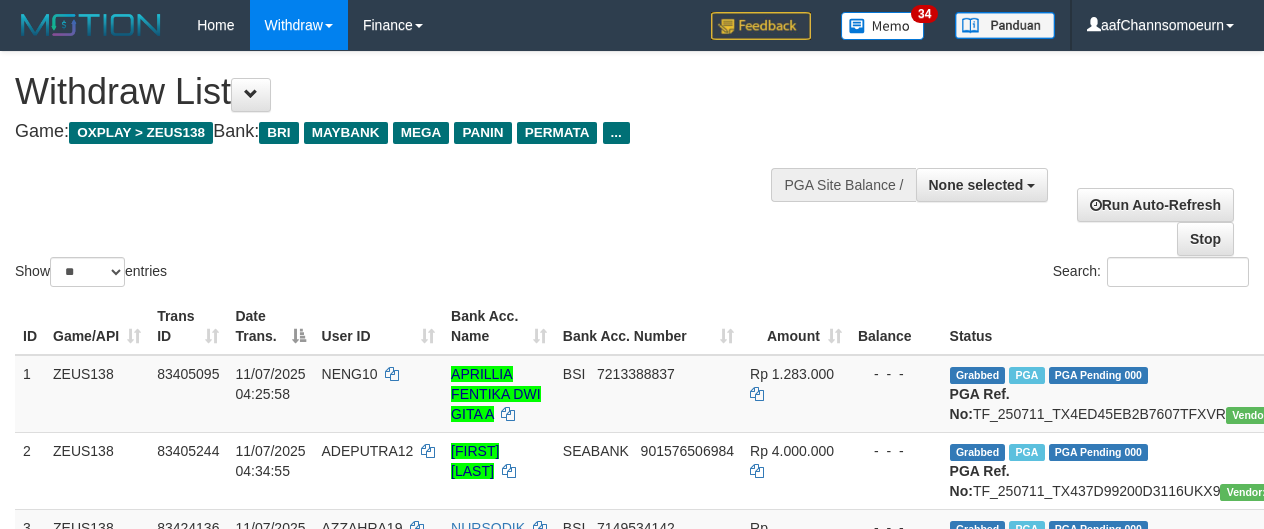 select 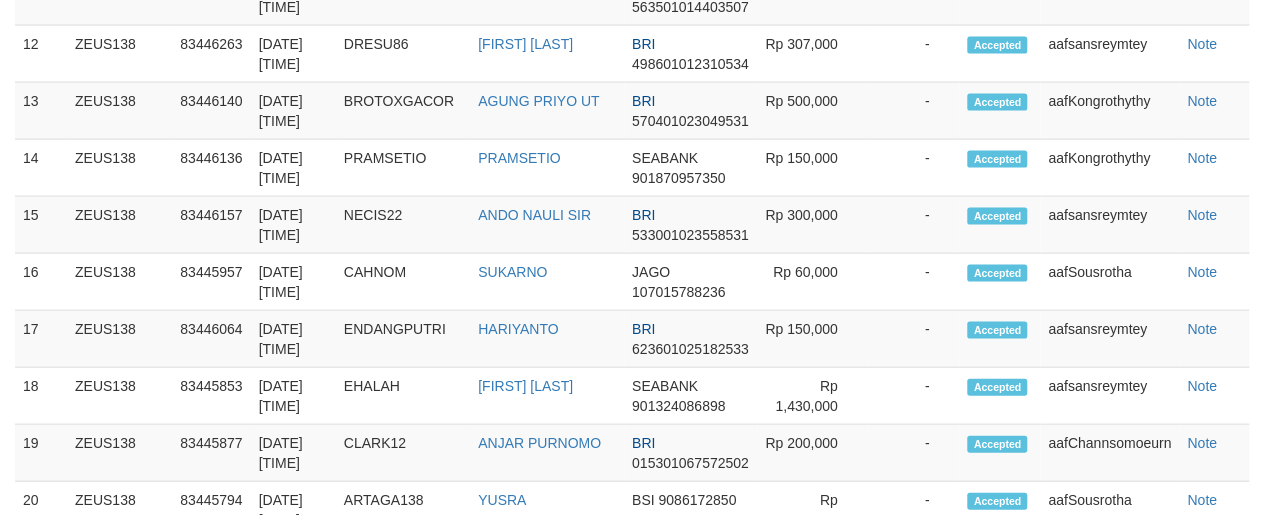 scroll, scrollTop: 1751, scrollLeft: 0, axis: vertical 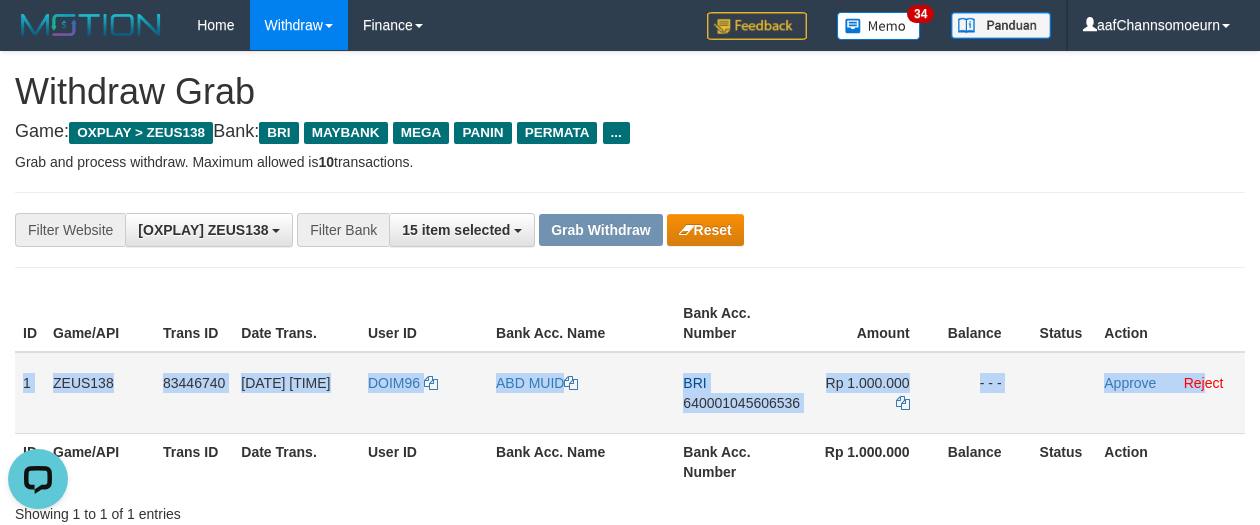 drag, startPoint x: 20, startPoint y: 370, endPoint x: 1205, endPoint y: 390, distance: 1185.1688 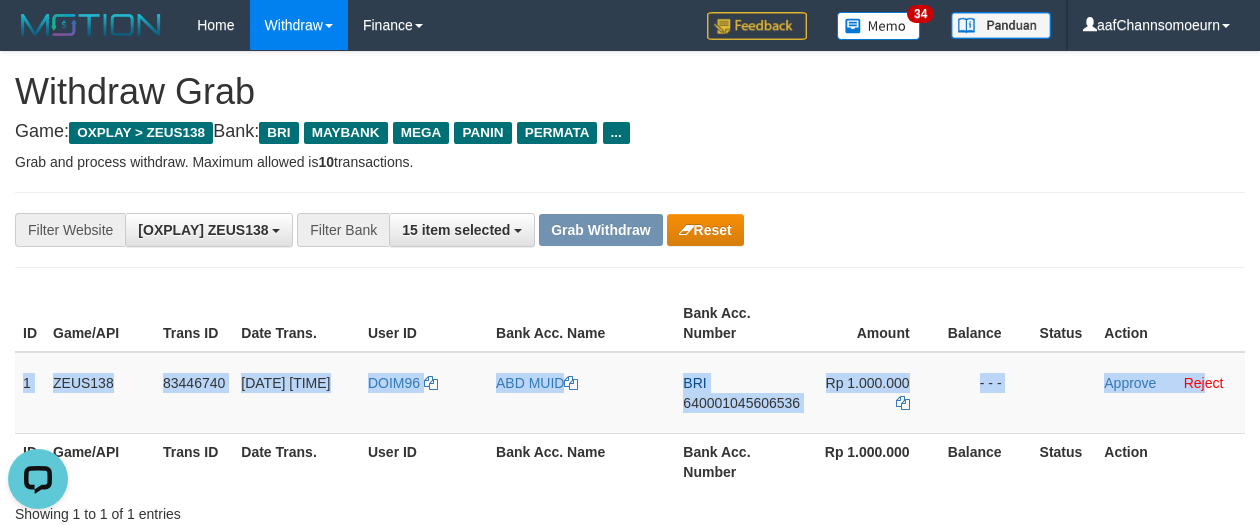 copy on "1
ZEUS138
83446740
11/07/2025 23:46:27
DOIM96
ABD MUID
BRI
640001045606536
Rp 1.000.000
- - -
Approve
Rej" 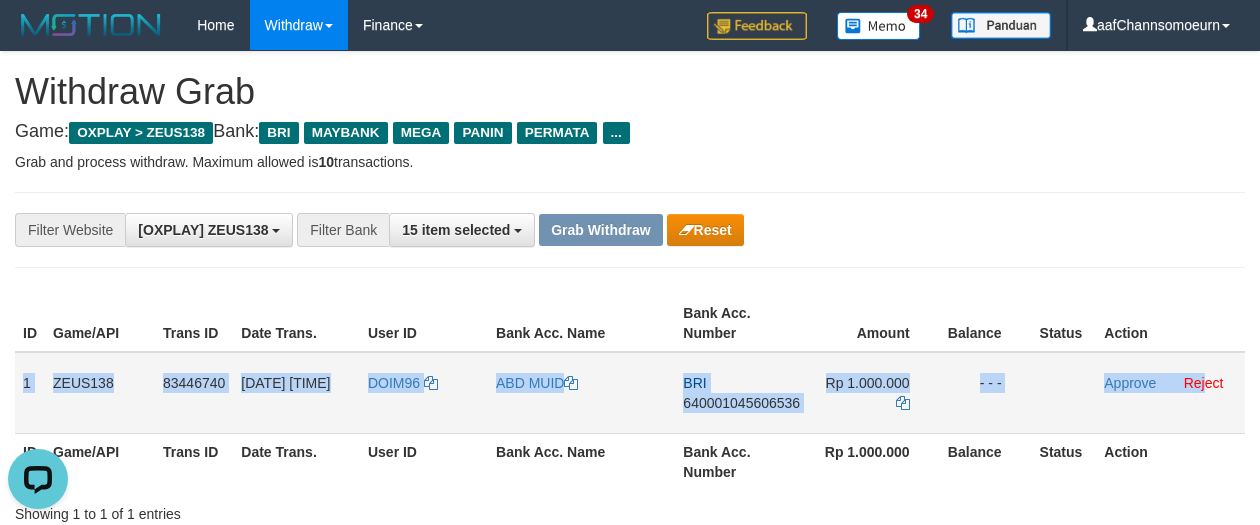 click on "640001045606536" at bounding box center [741, 403] 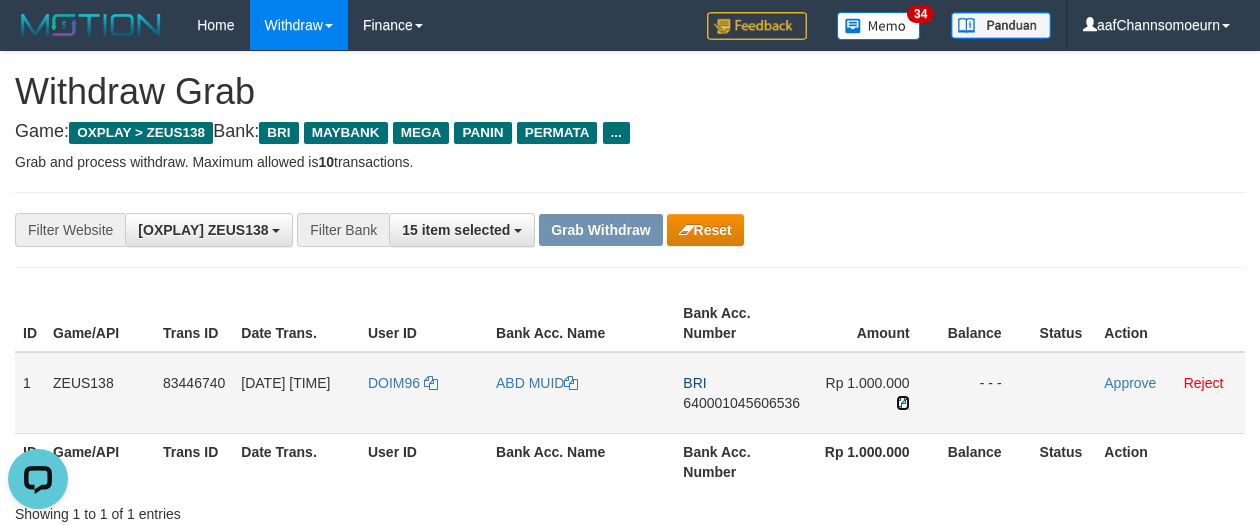 click at bounding box center (903, 403) 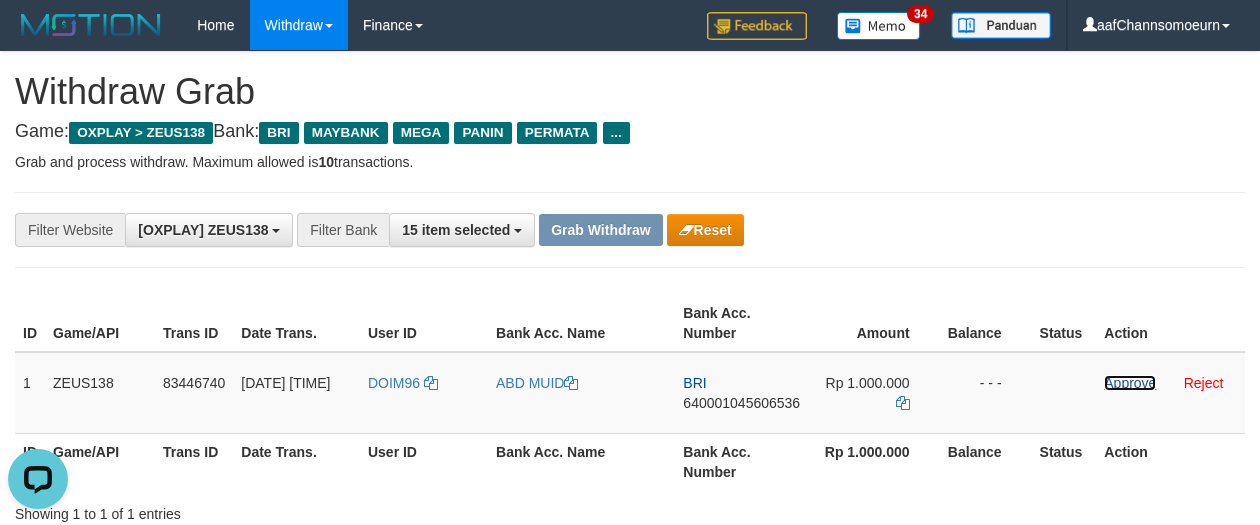 drag, startPoint x: 1113, startPoint y: 379, endPoint x: 720, endPoint y: 187, distance: 437.3934 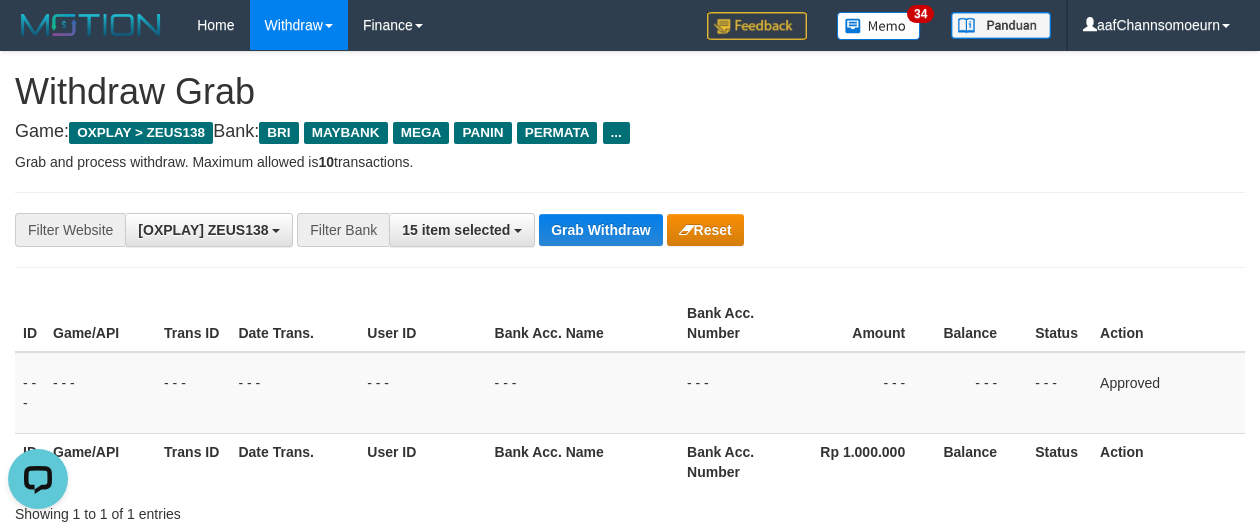 click on "**********" at bounding box center [630, 230] 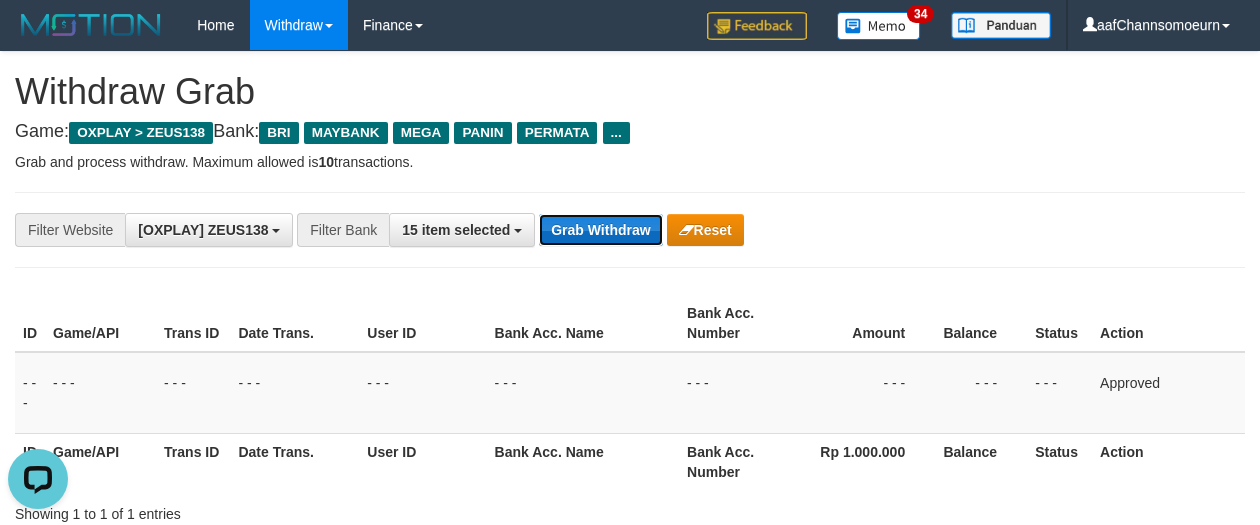 click on "Grab Withdraw" at bounding box center [600, 230] 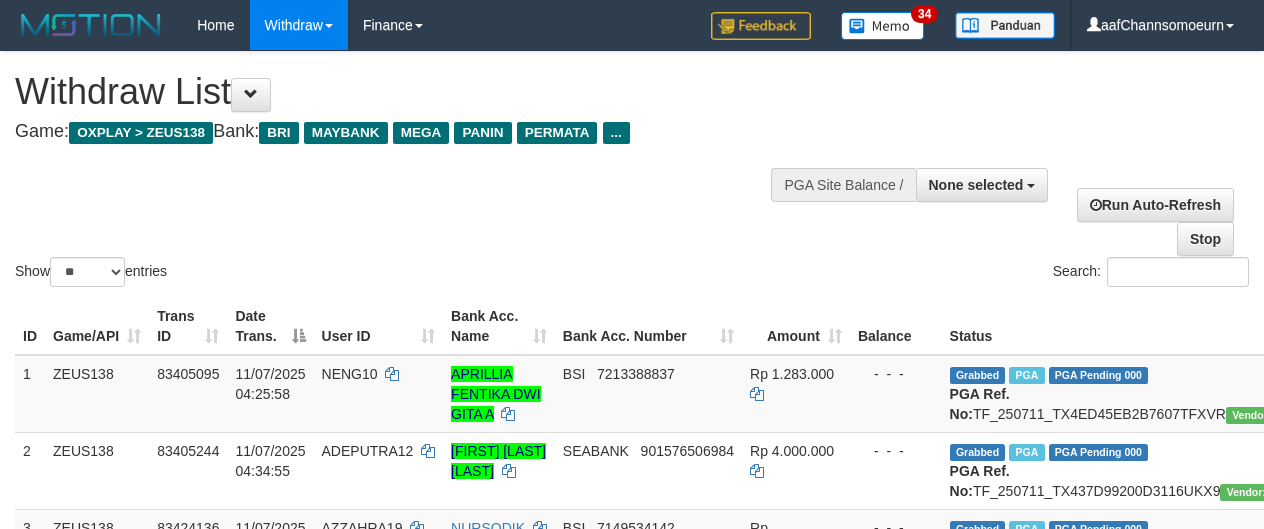 select 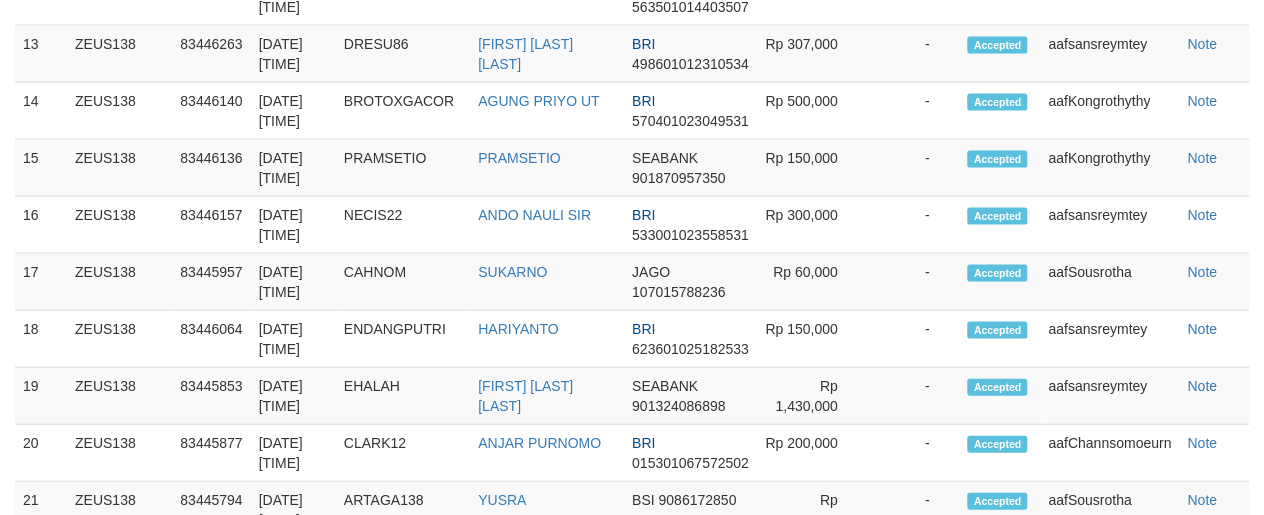 scroll, scrollTop: 1751, scrollLeft: 0, axis: vertical 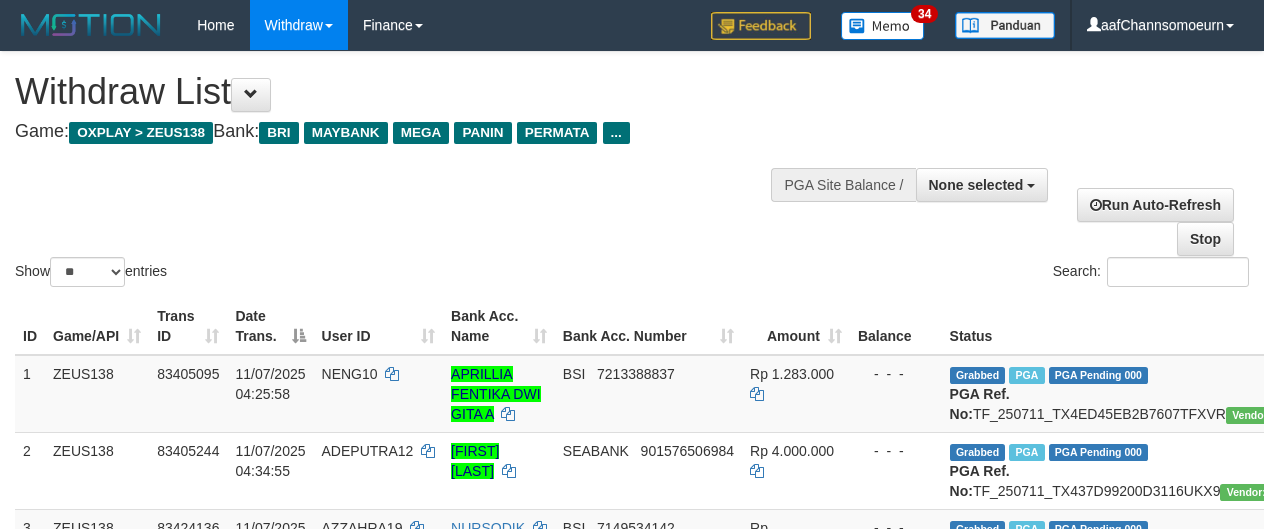 select 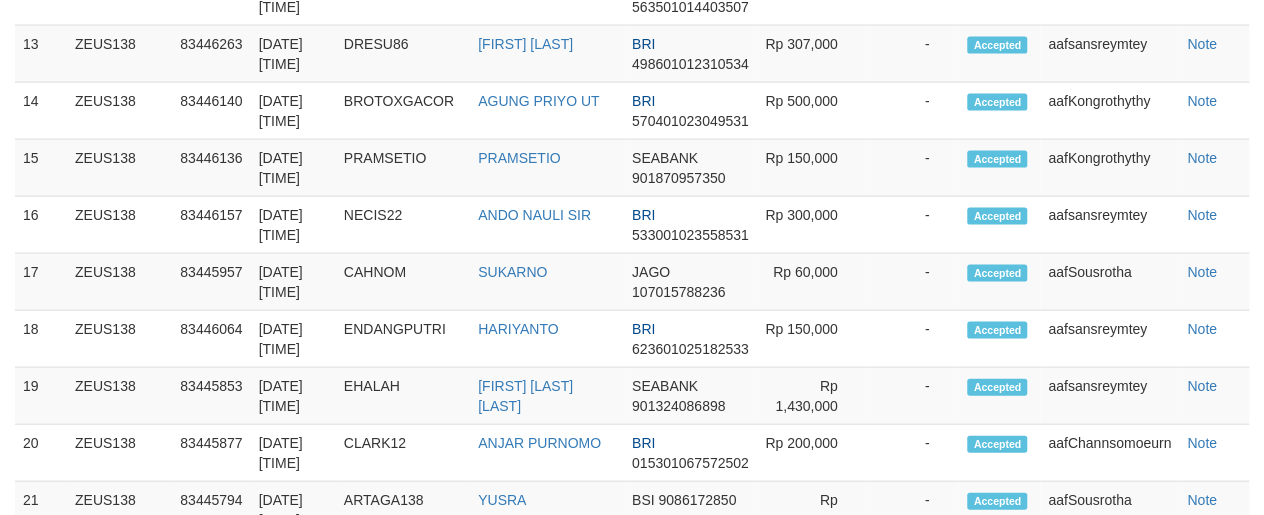 scroll, scrollTop: 1751, scrollLeft: 0, axis: vertical 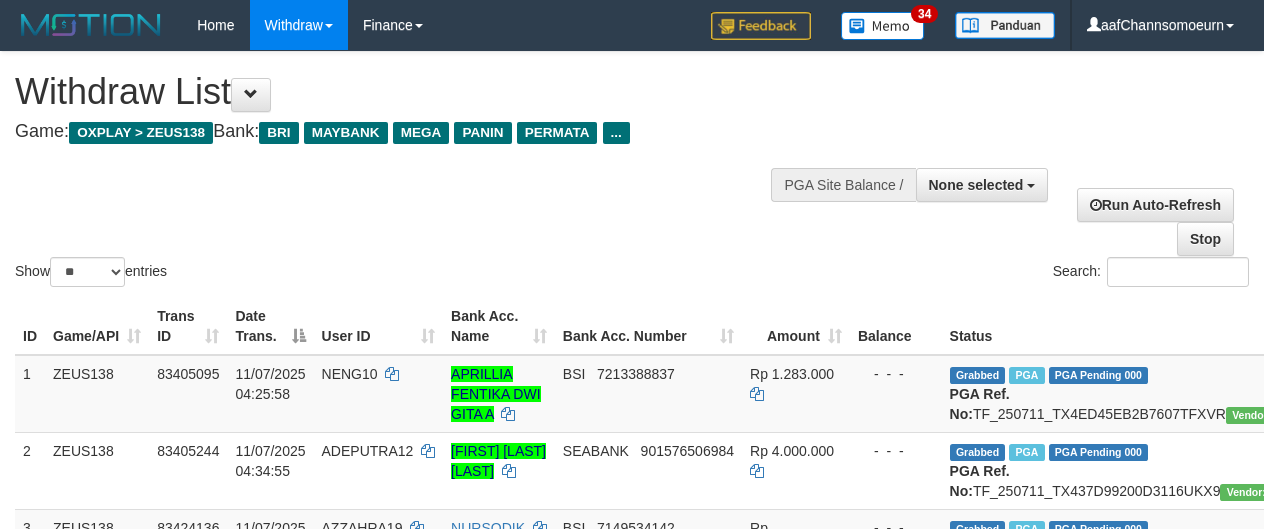 select 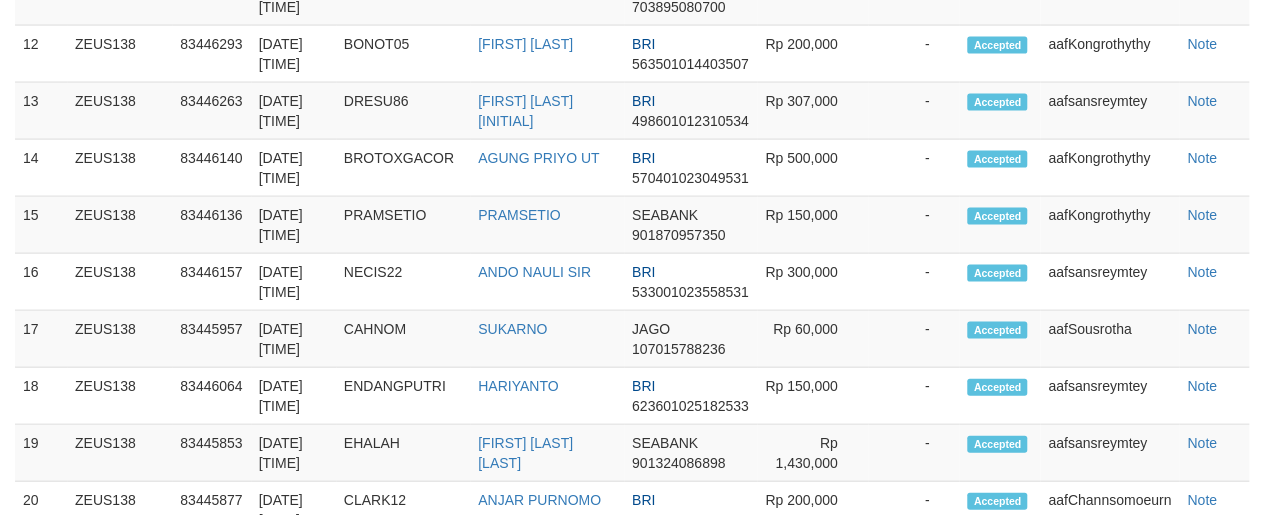 scroll, scrollTop: 1751, scrollLeft: 0, axis: vertical 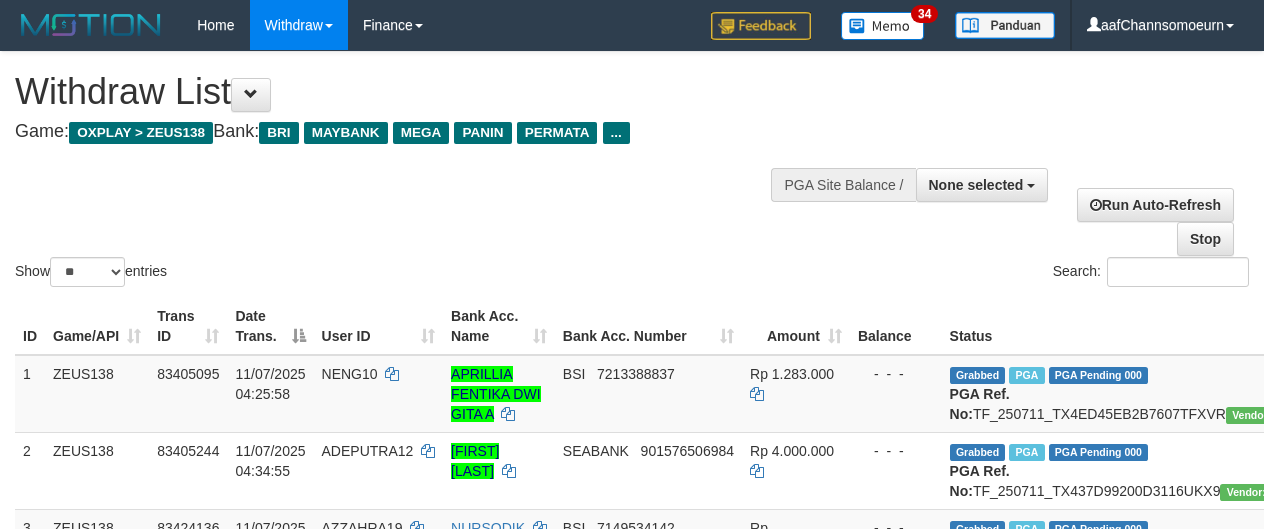 select 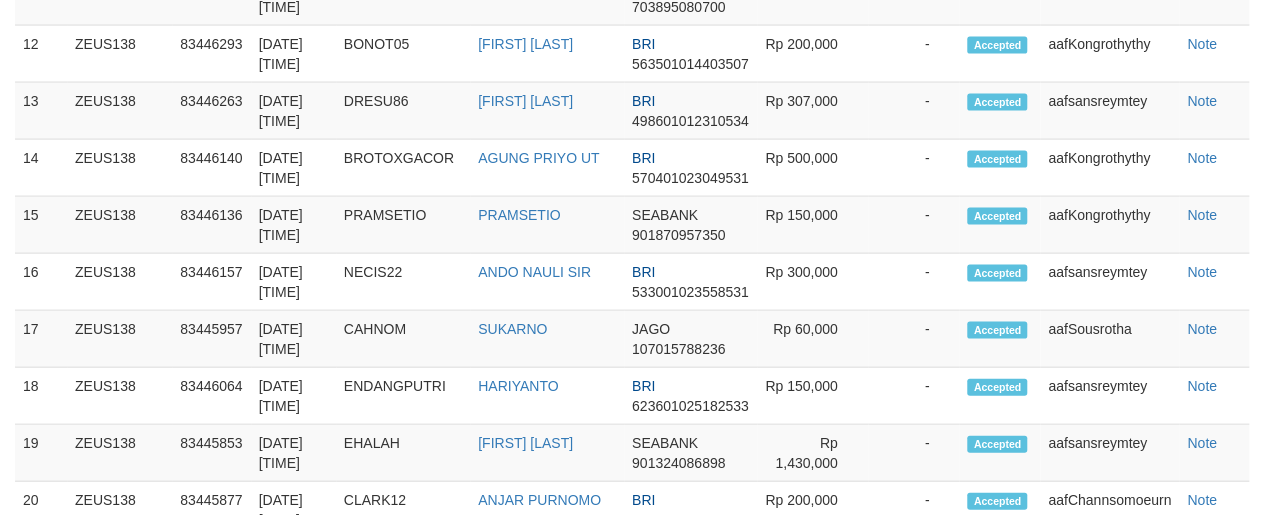 scroll, scrollTop: 1751, scrollLeft: 0, axis: vertical 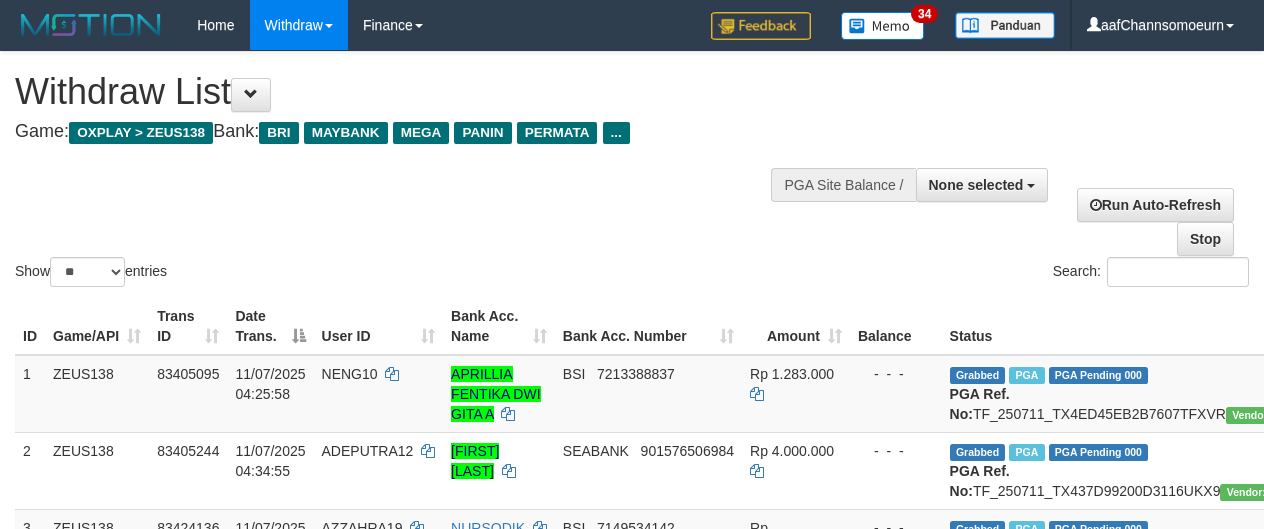 select 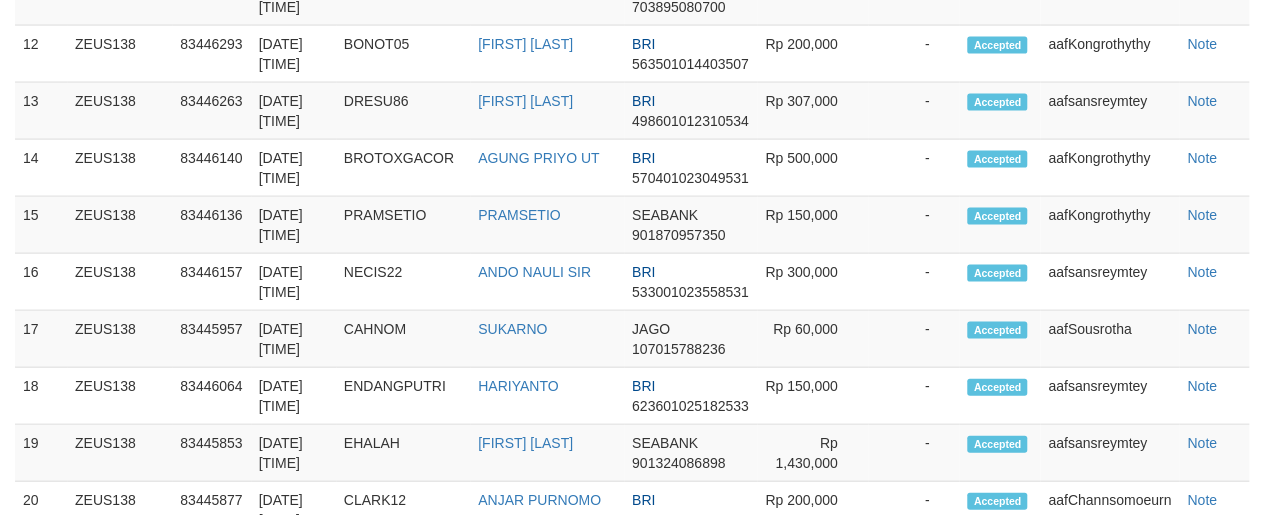 scroll, scrollTop: 1751, scrollLeft: 0, axis: vertical 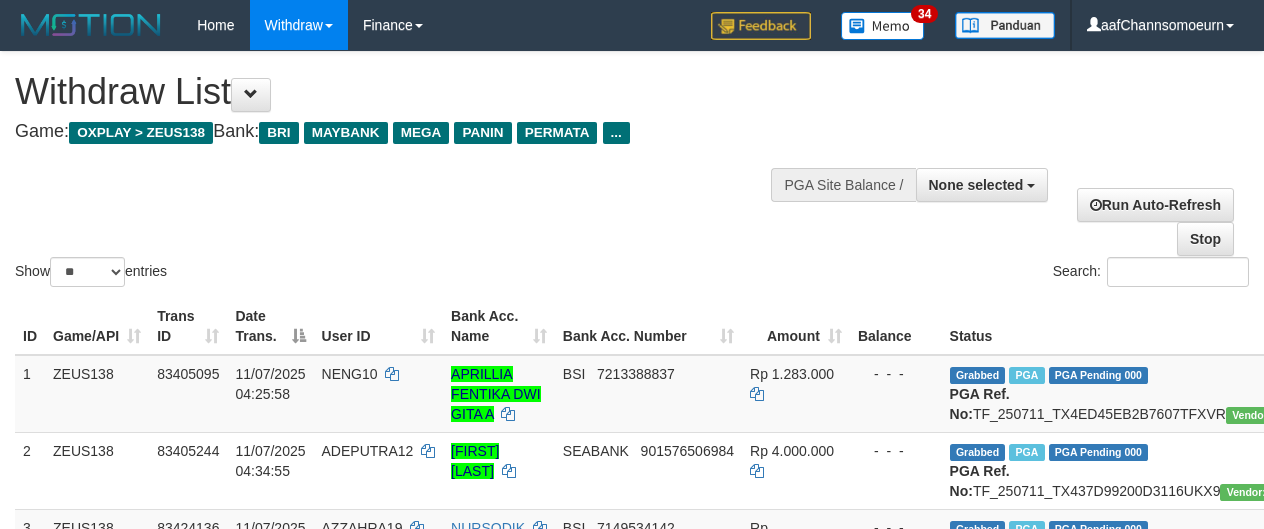 select 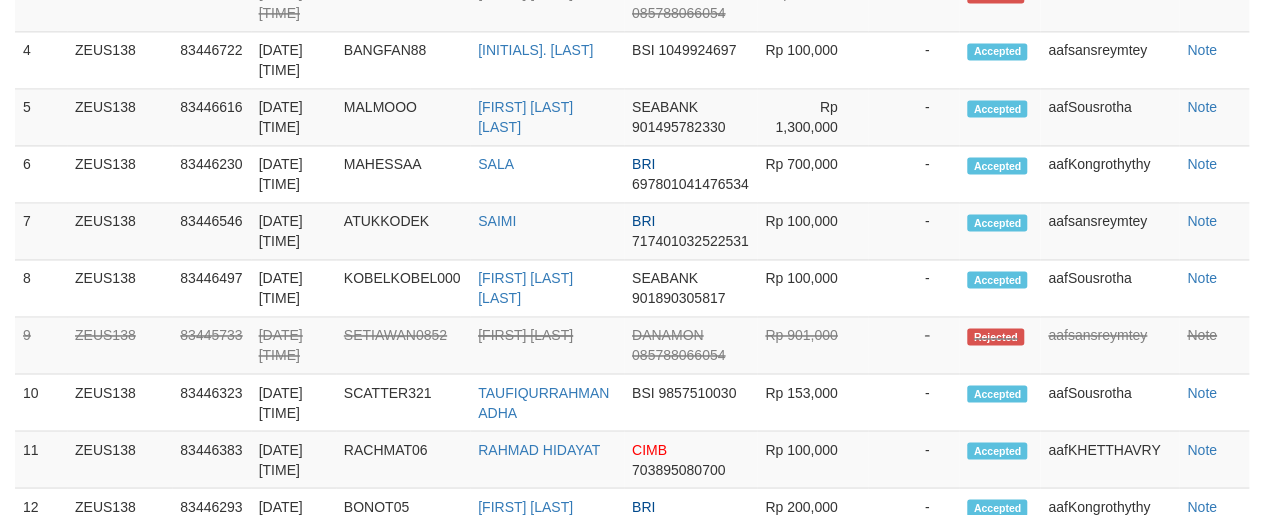 scroll, scrollTop: 0, scrollLeft: 0, axis: both 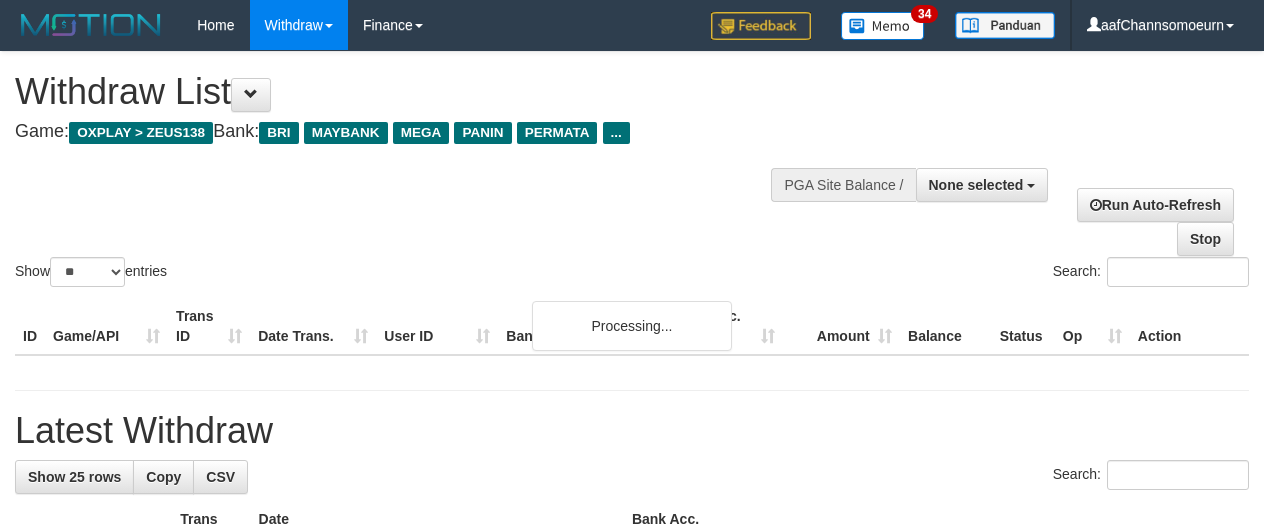 select 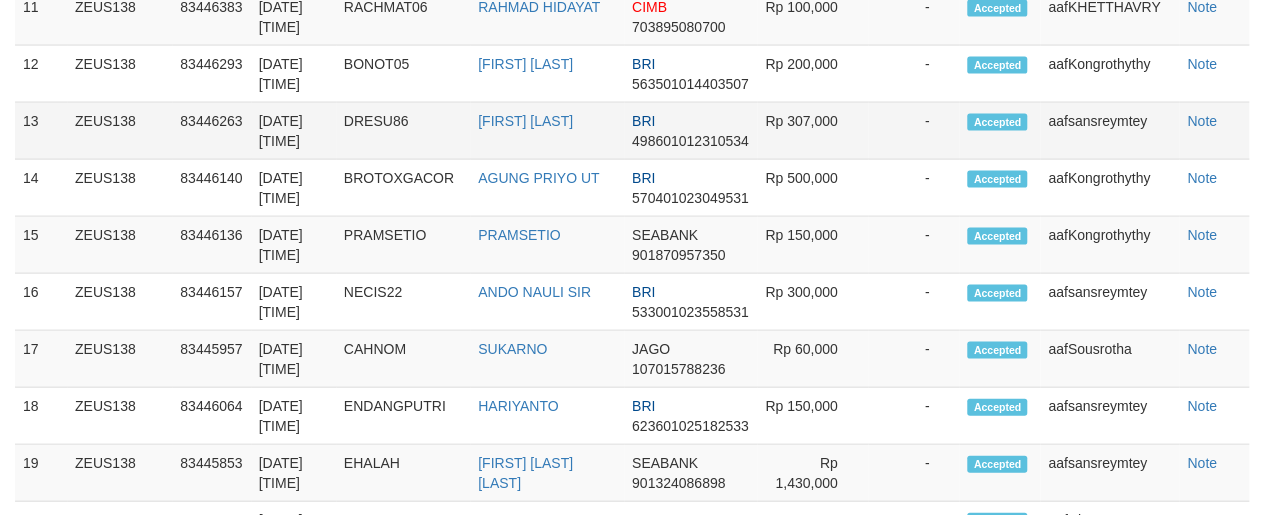 scroll, scrollTop: 1804, scrollLeft: 0, axis: vertical 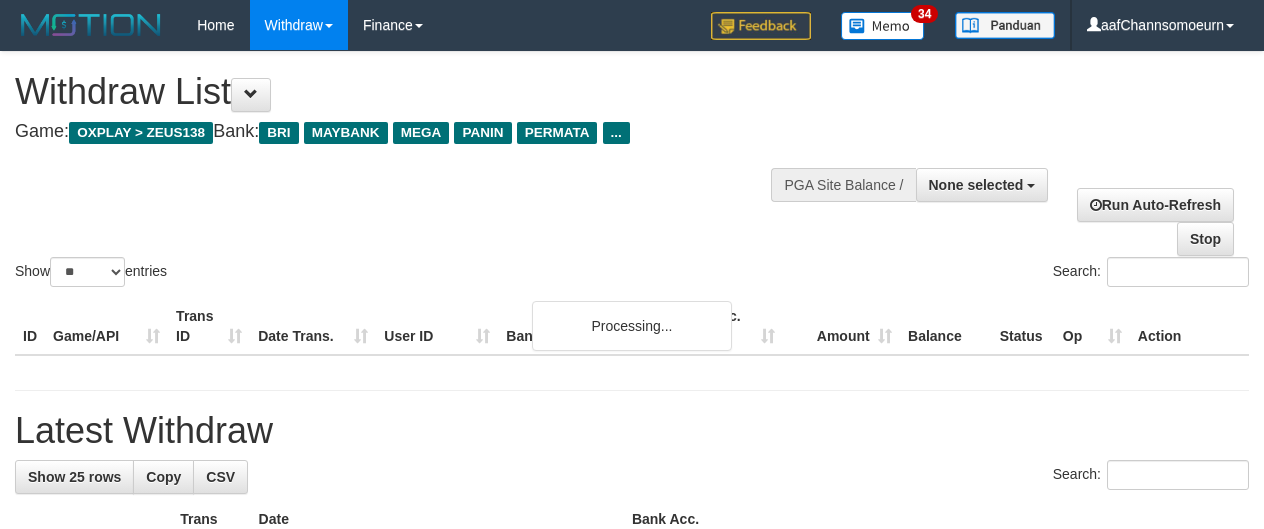 select 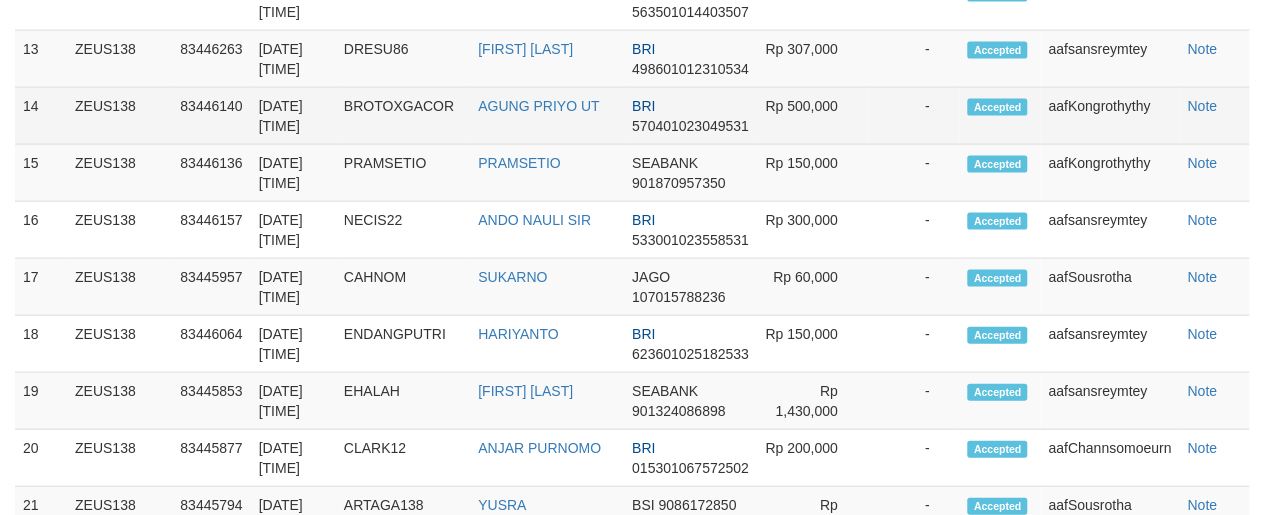 scroll, scrollTop: 1804, scrollLeft: 0, axis: vertical 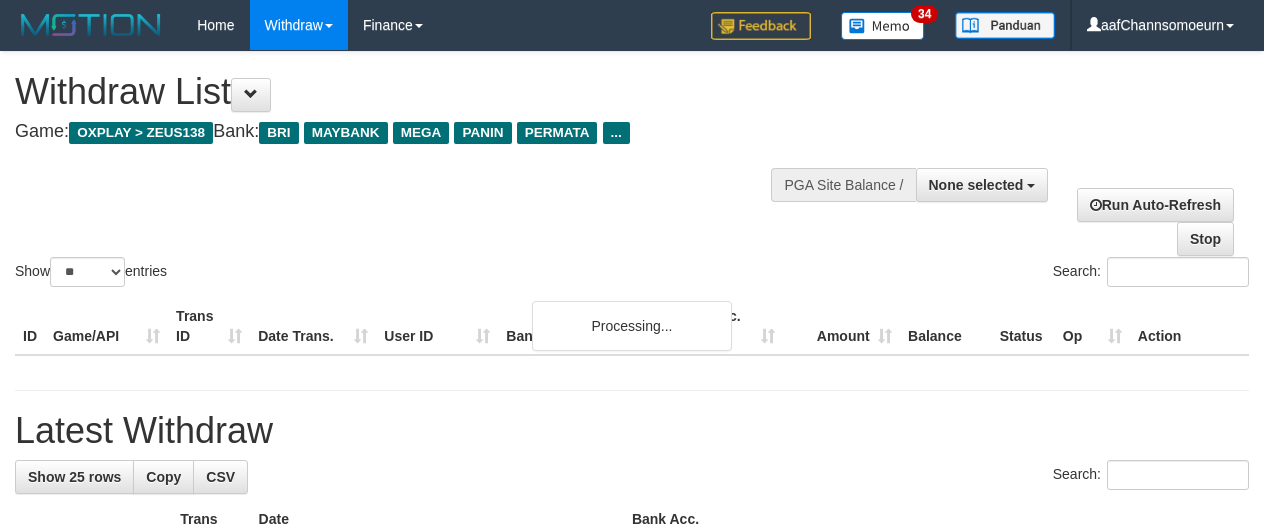 select 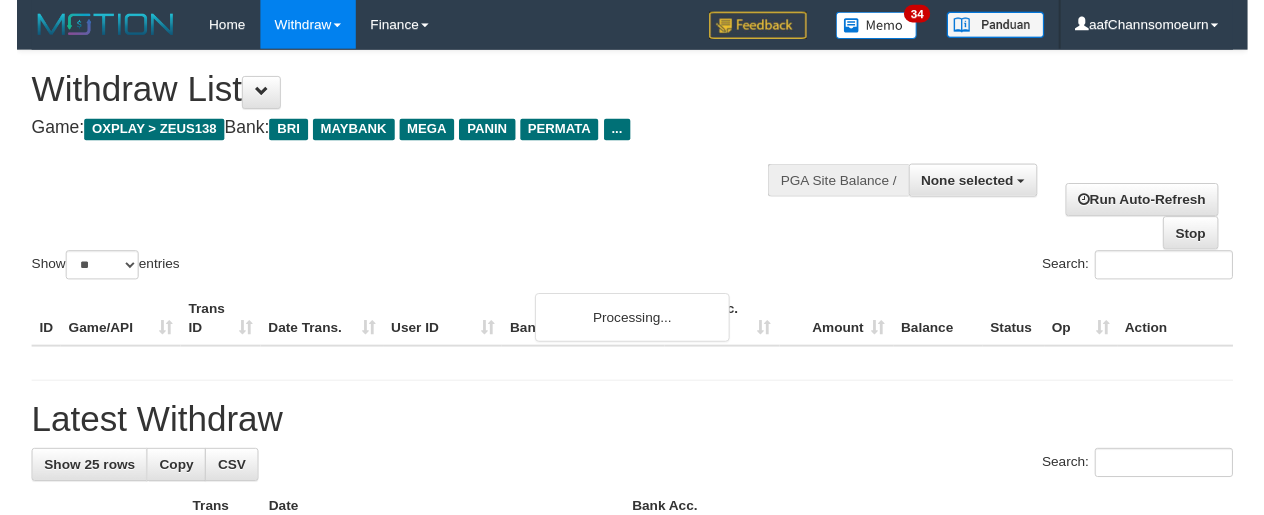 scroll, scrollTop: 1859, scrollLeft: 0, axis: vertical 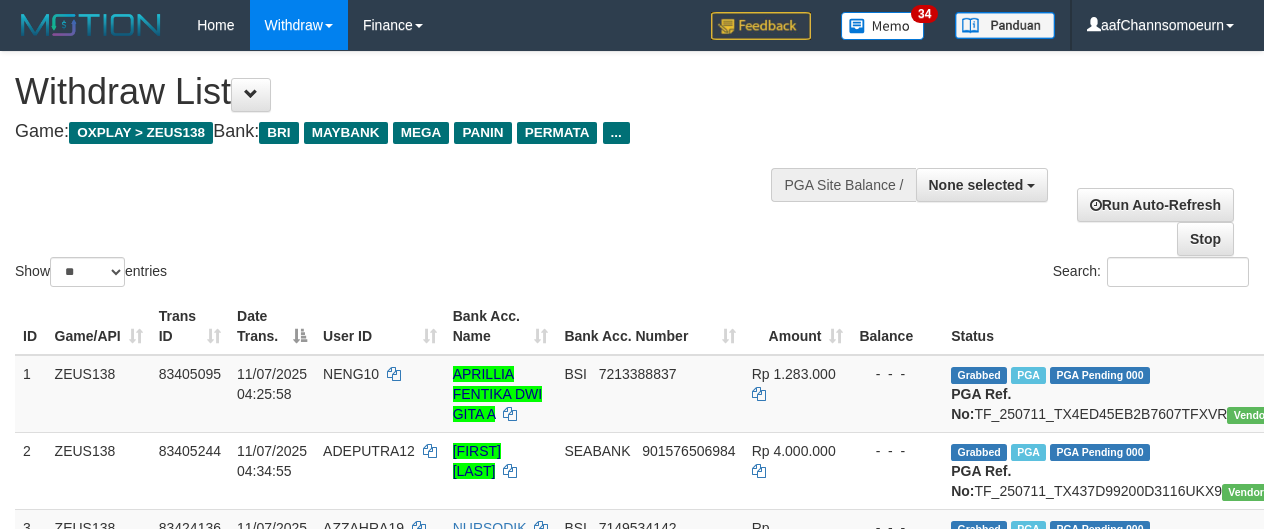 select 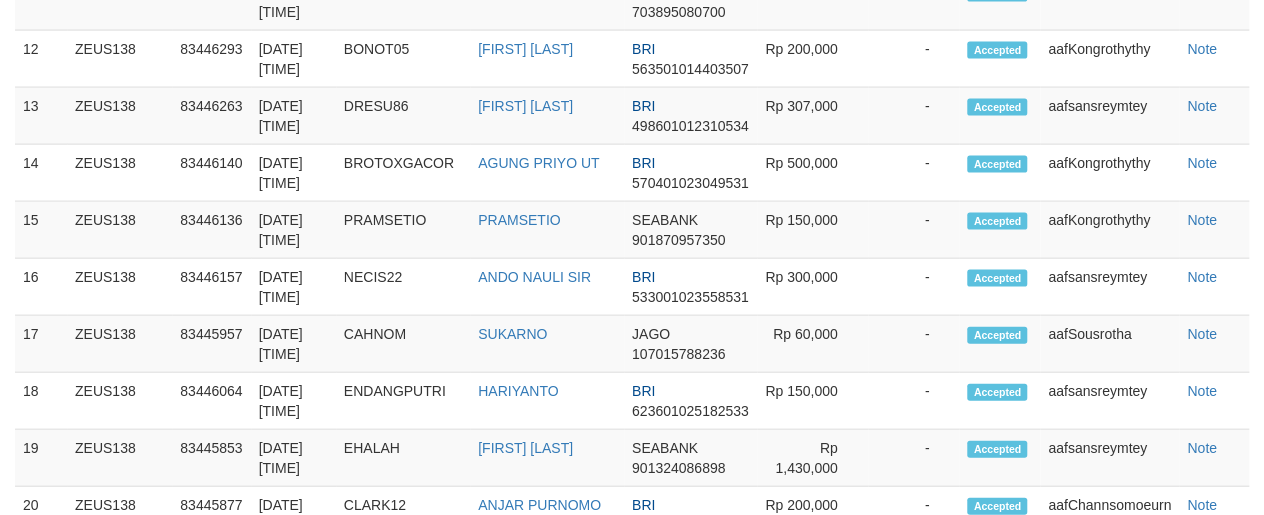 scroll, scrollTop: 1804, scrollLeft: 0, axis: vertical 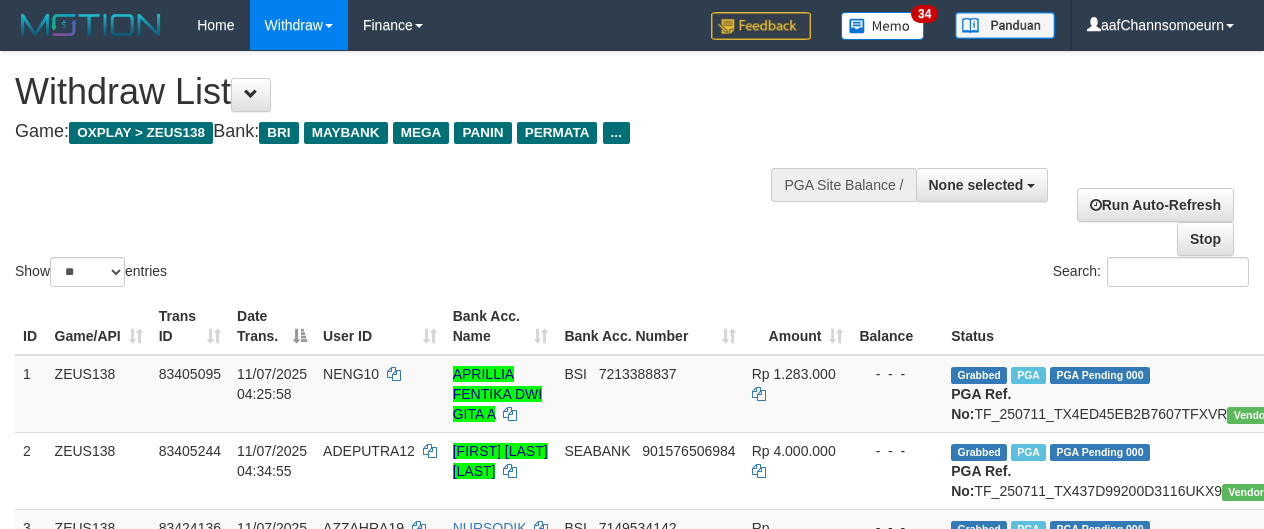 select 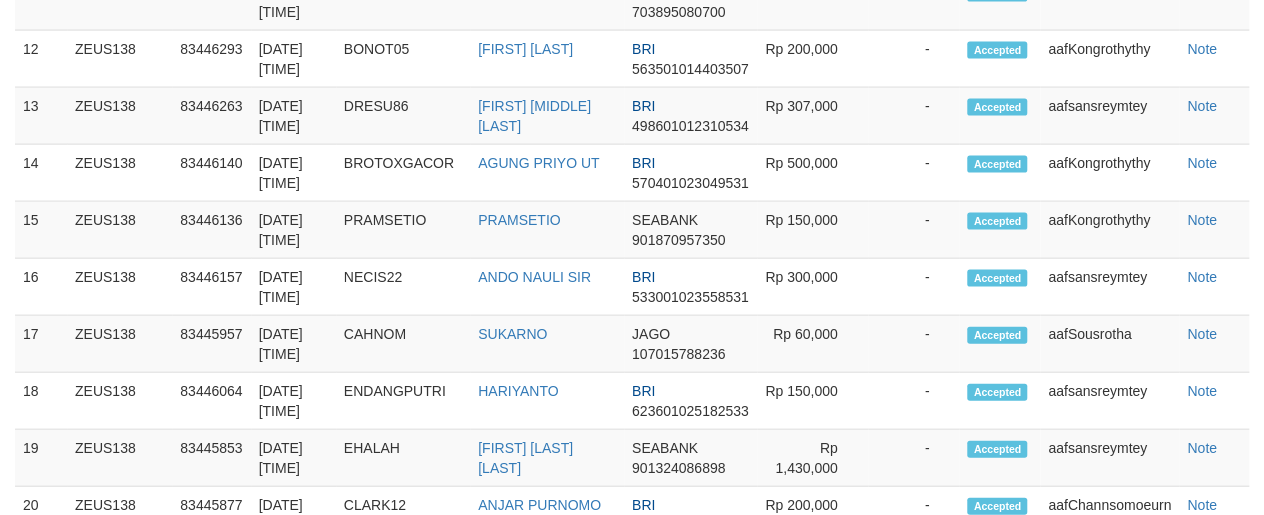 scroll, scrollTop: 1804, scrollLeft: 0, axis: vertical 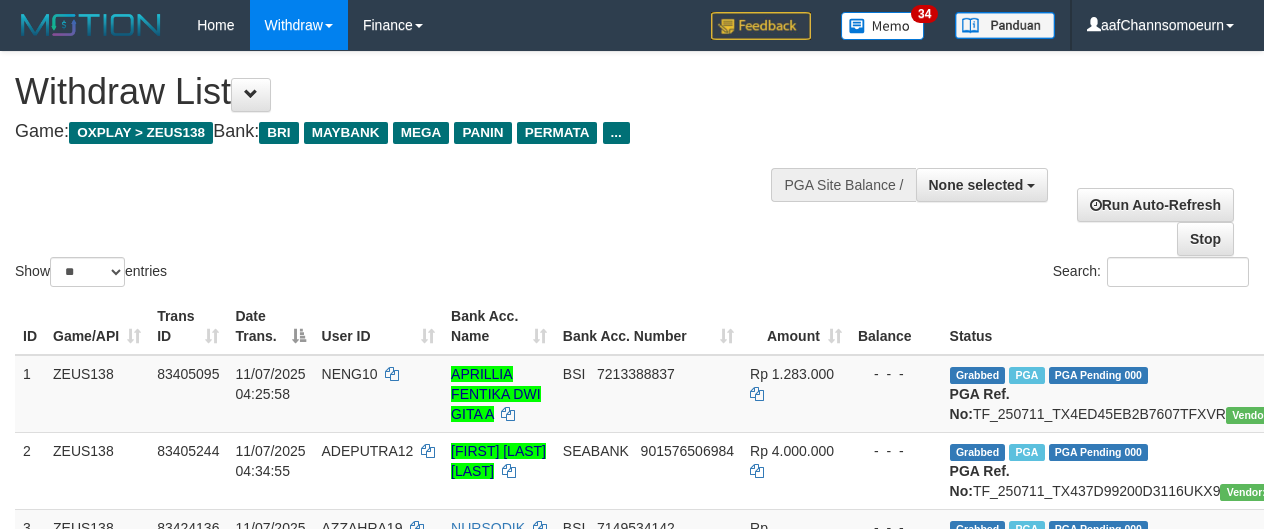 select 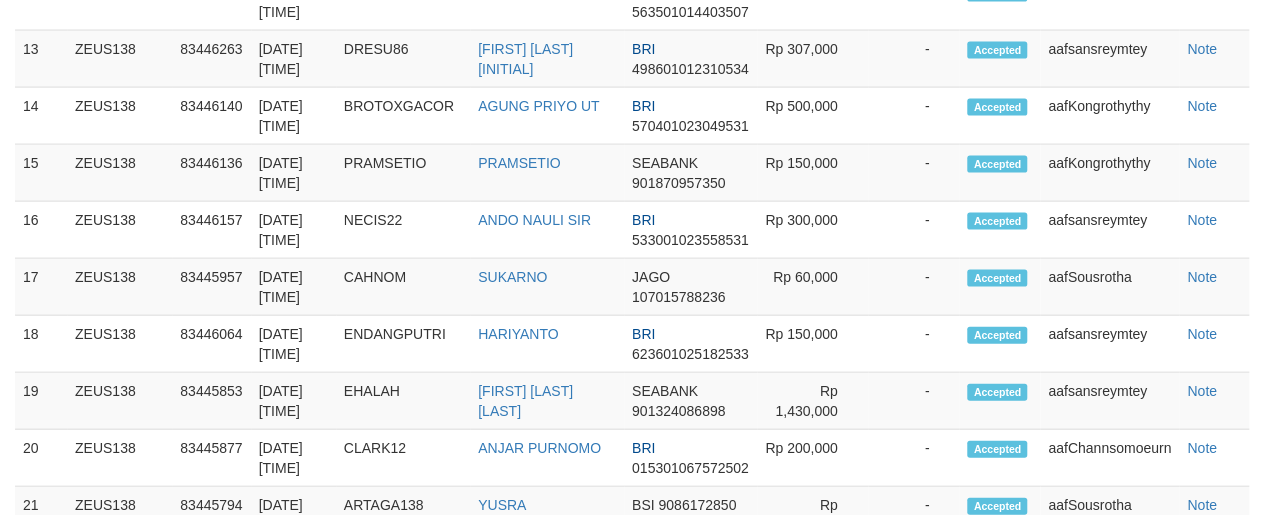 scroll, scrollTop: 1804, scrollLeft: 0, axis: vertical 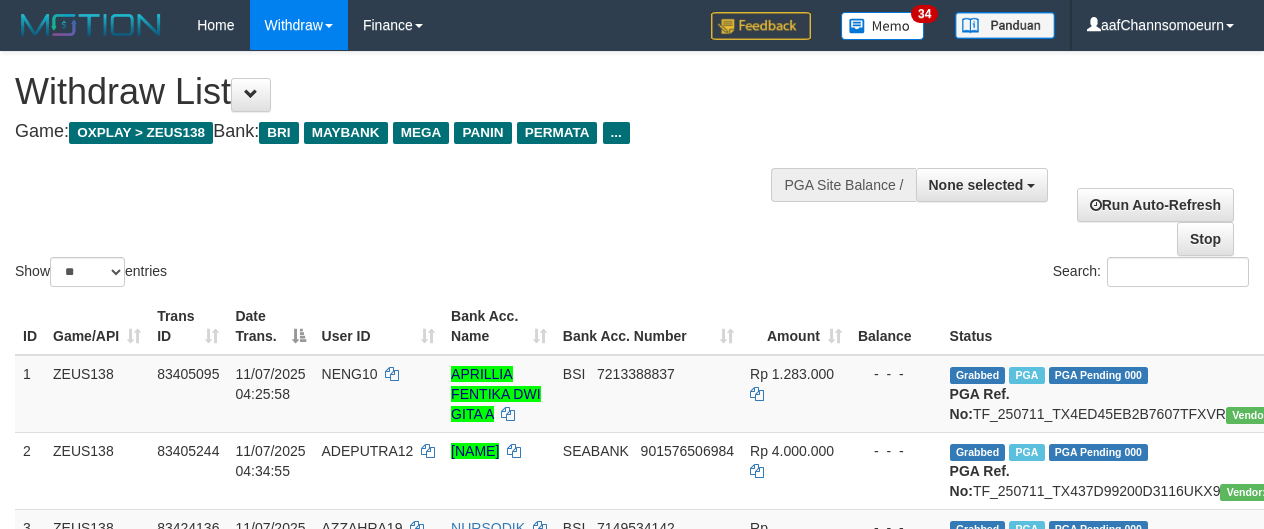 select 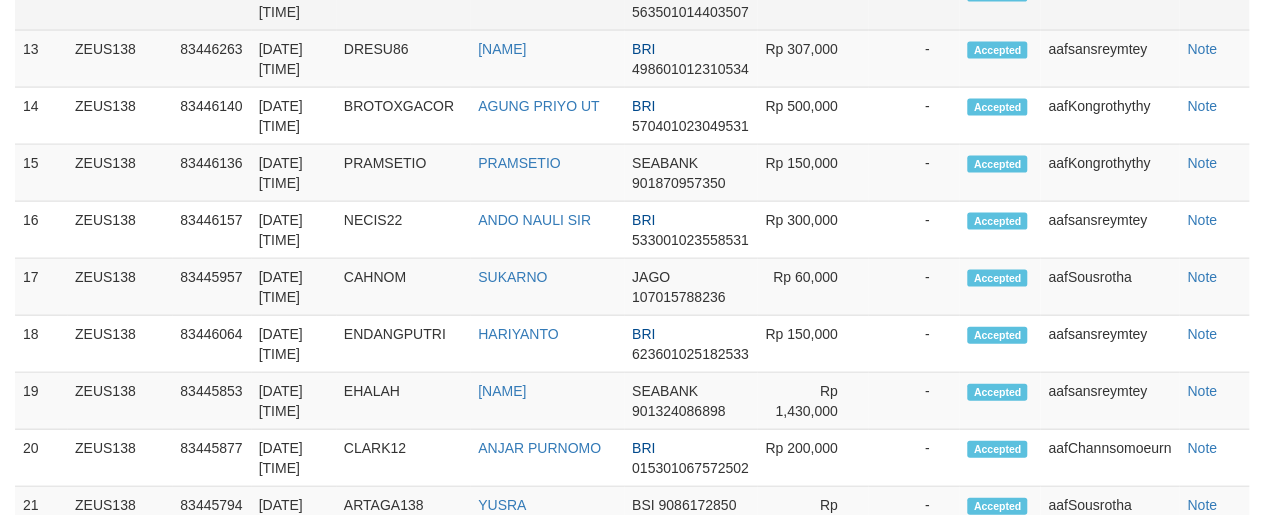 scroll, scrollTop: 1804, scrollLeft: 0, axis: vertical 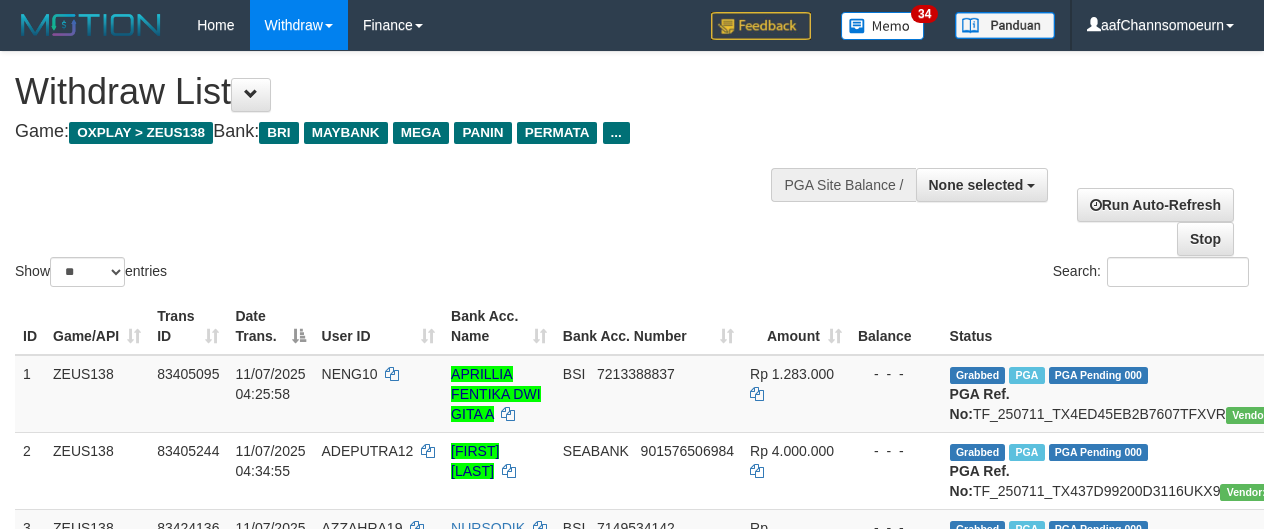 select 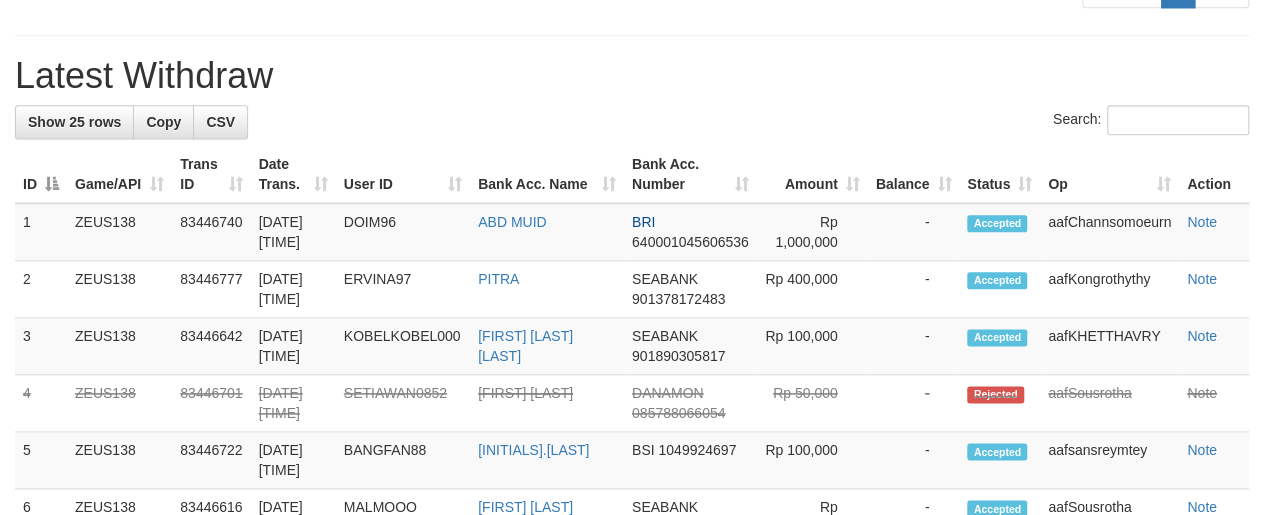 scroll, scrollTop: 948, scrollLeft: 0, axis: vertical 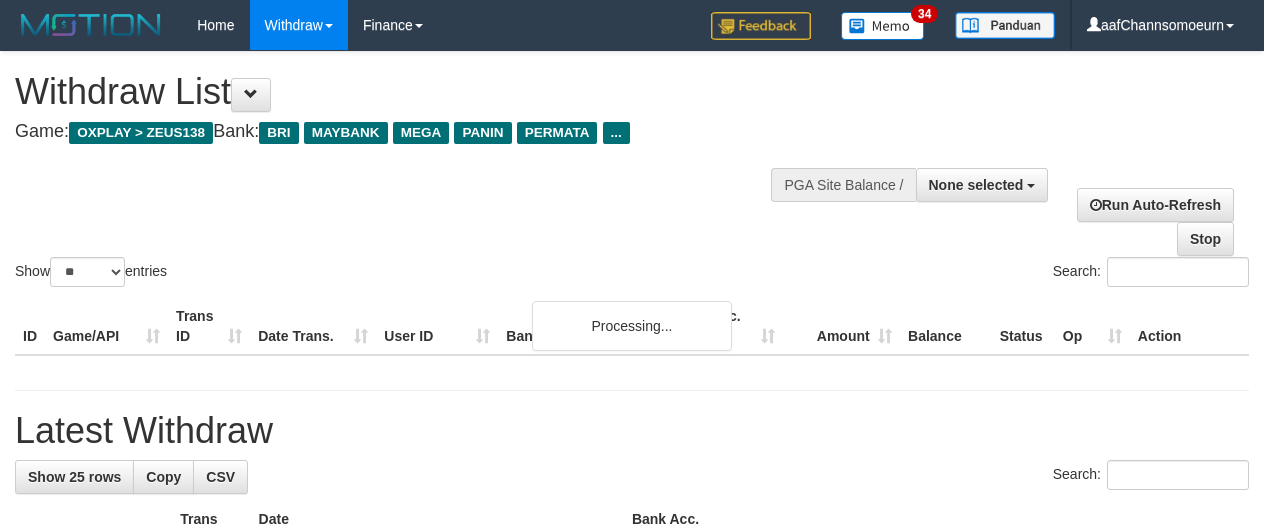 select 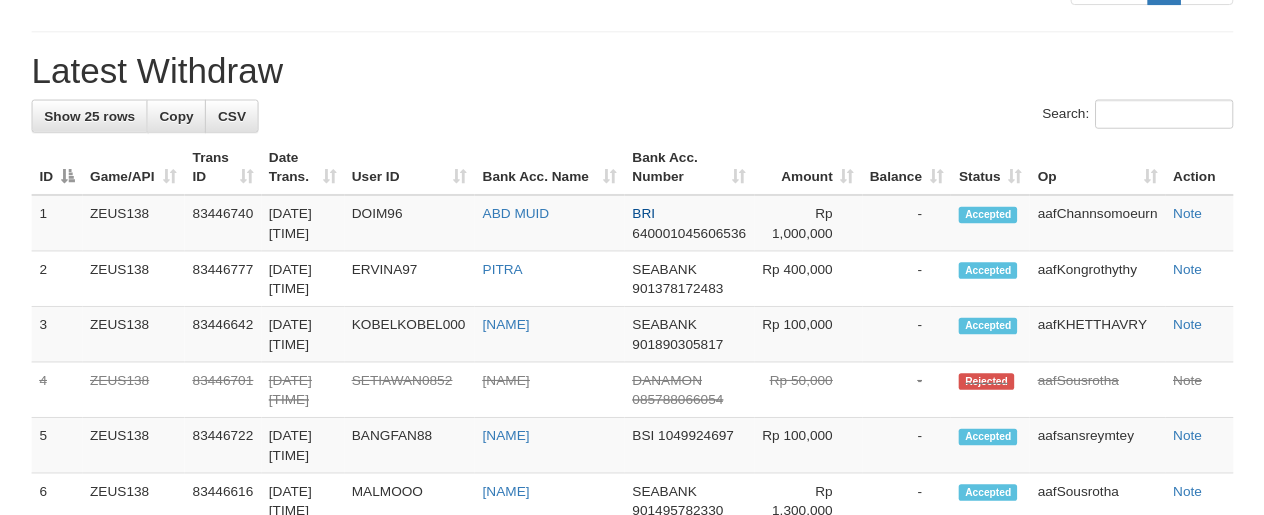 scroll, scrollTop: 1638, scrollLeft: 0, axis: vertical 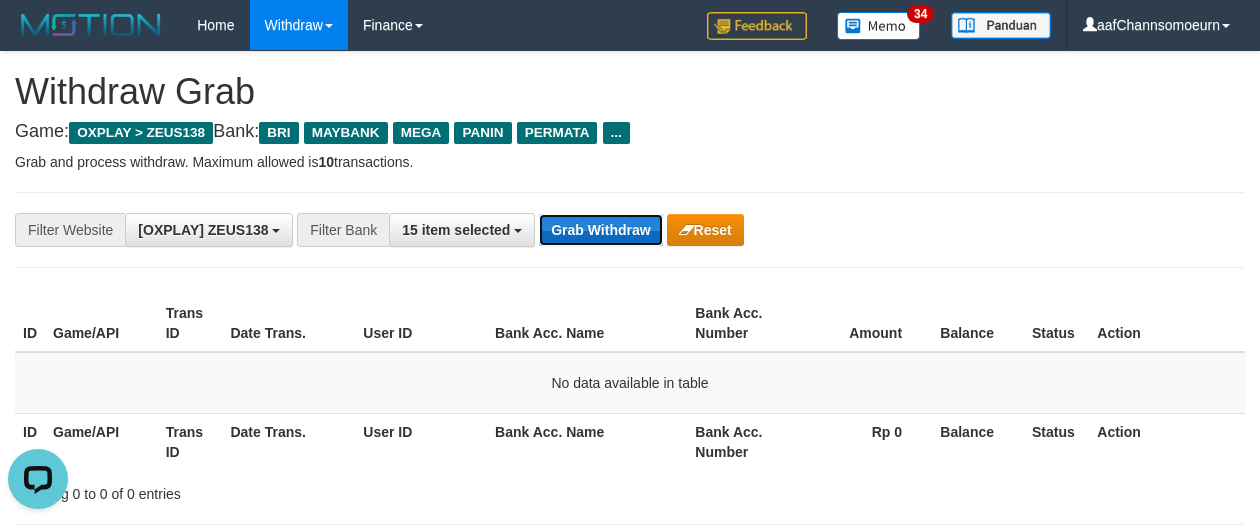 click on "Grab Withdraw" at bounding box center (600, 230) 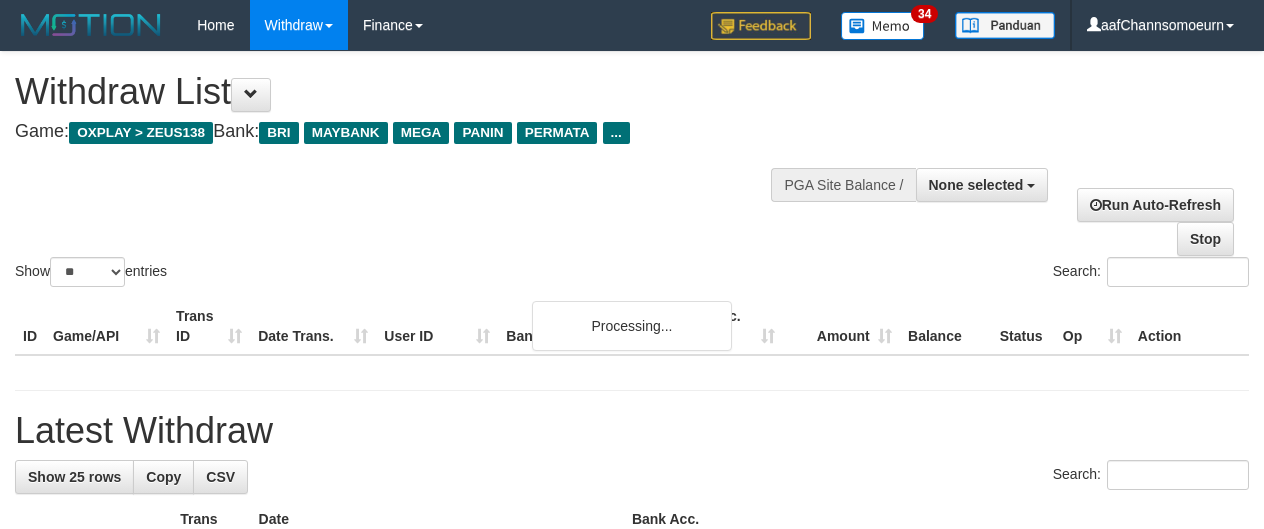select 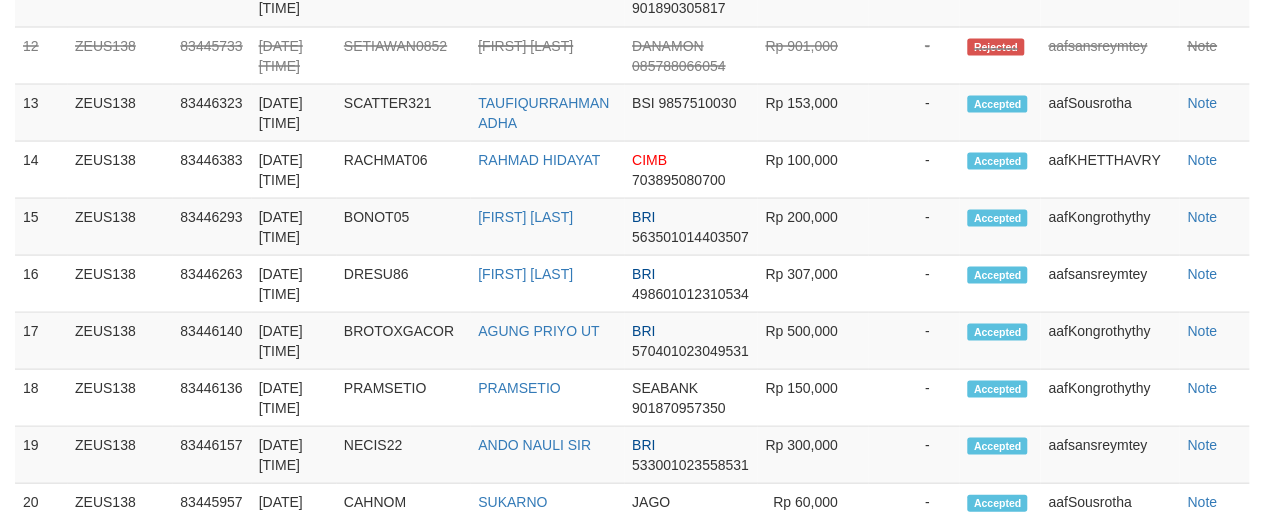 scroll, scrollTop: 1638, scrollLeft: 0, axis: vertical 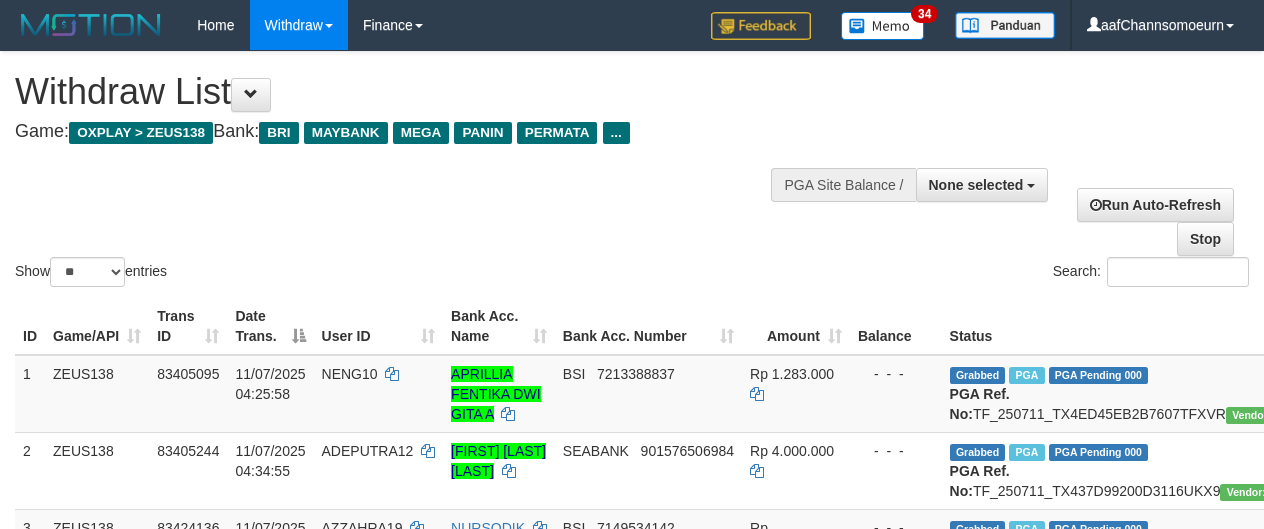 select 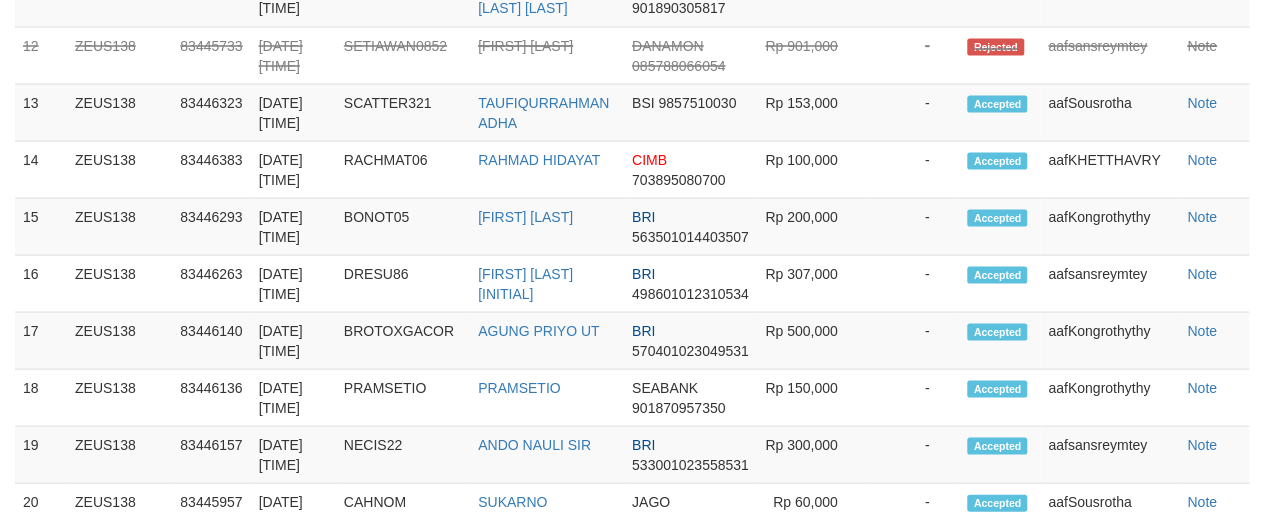 scroll, scrollTop: 1638, scrollLeft: 0, axis: vertical 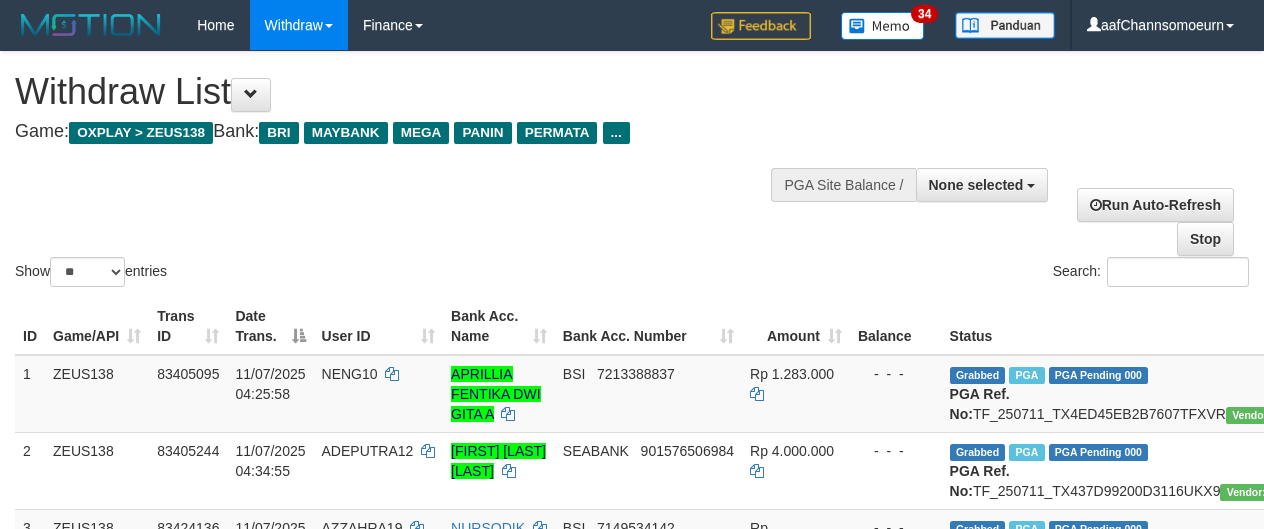 select 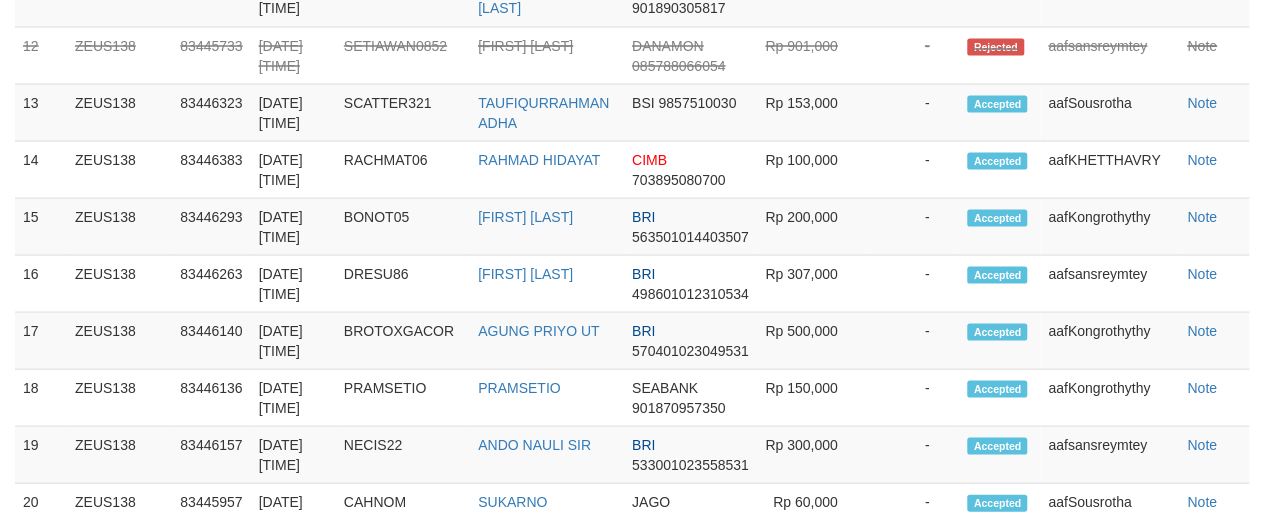 scroll, scrollTop: 1638, scrollLeft: 0, axis: vertical 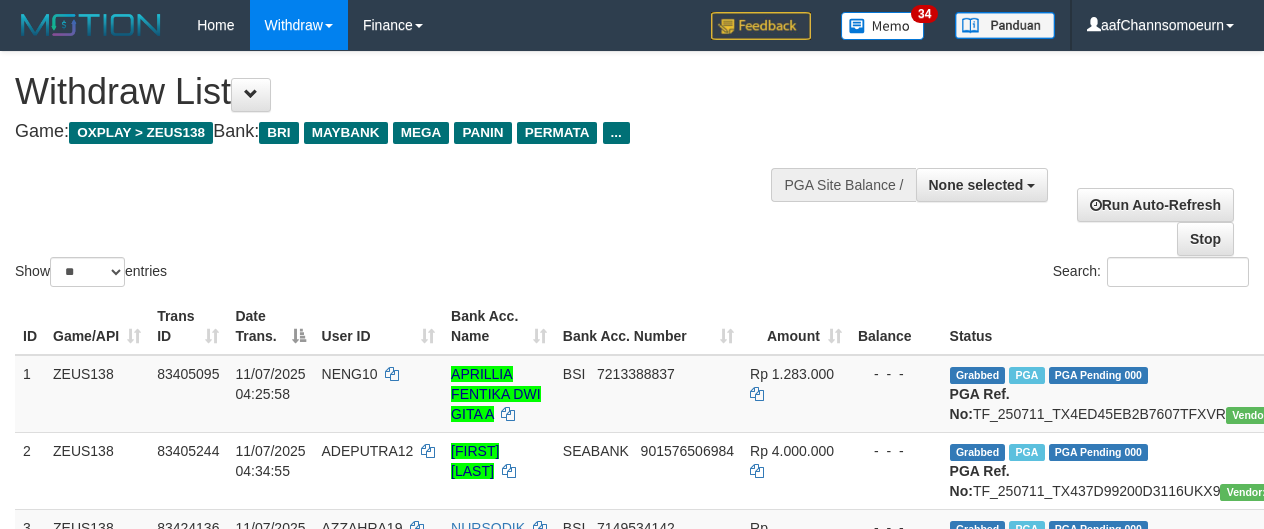 select 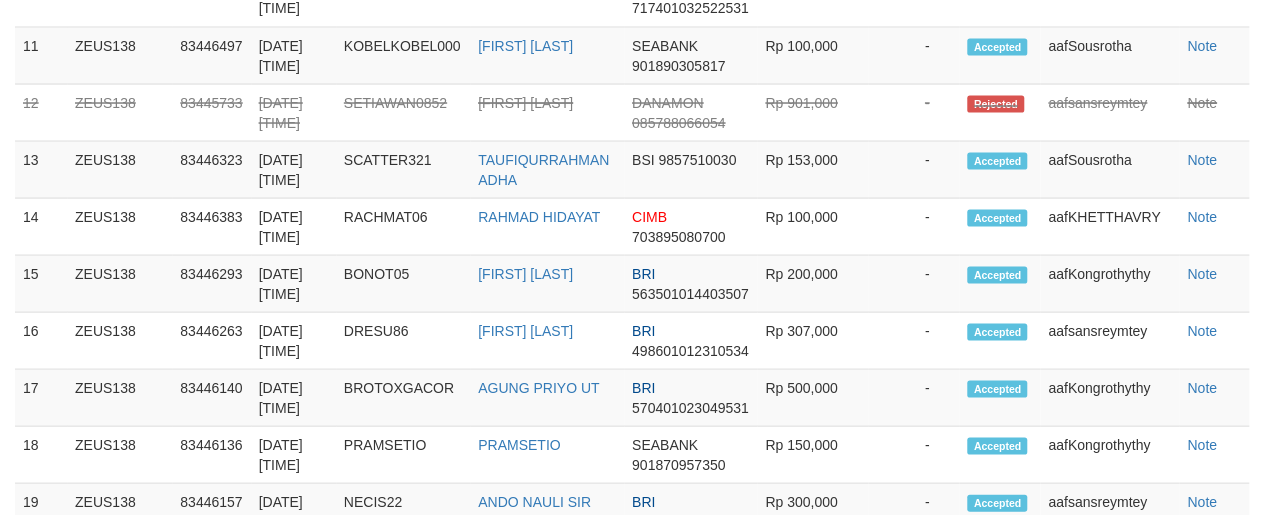scroll, scrollTop: 1638, scrollLeft: 0, axis: vertical 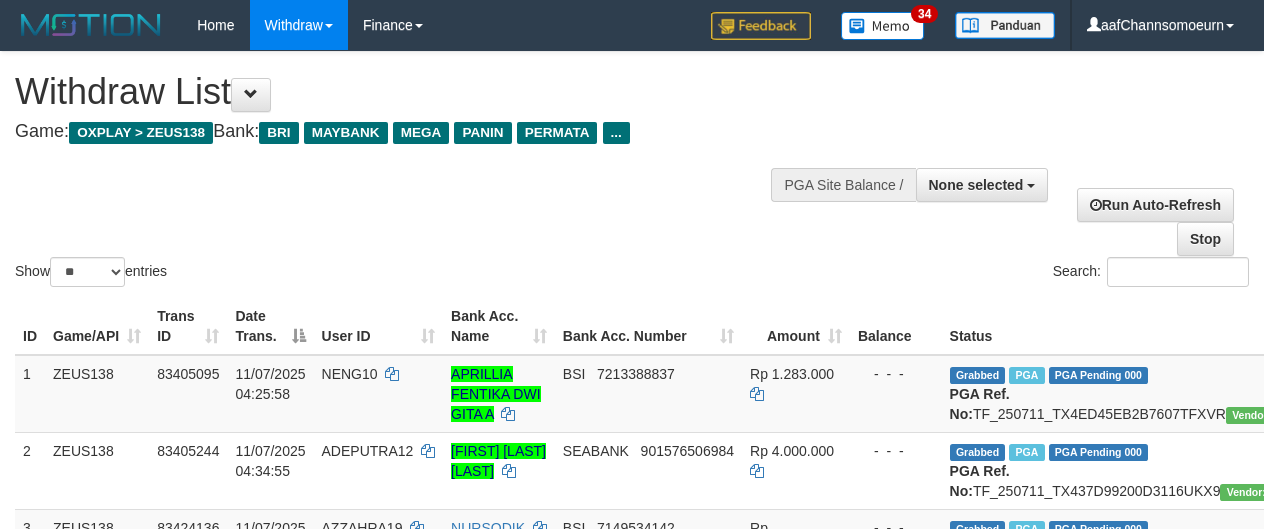 select 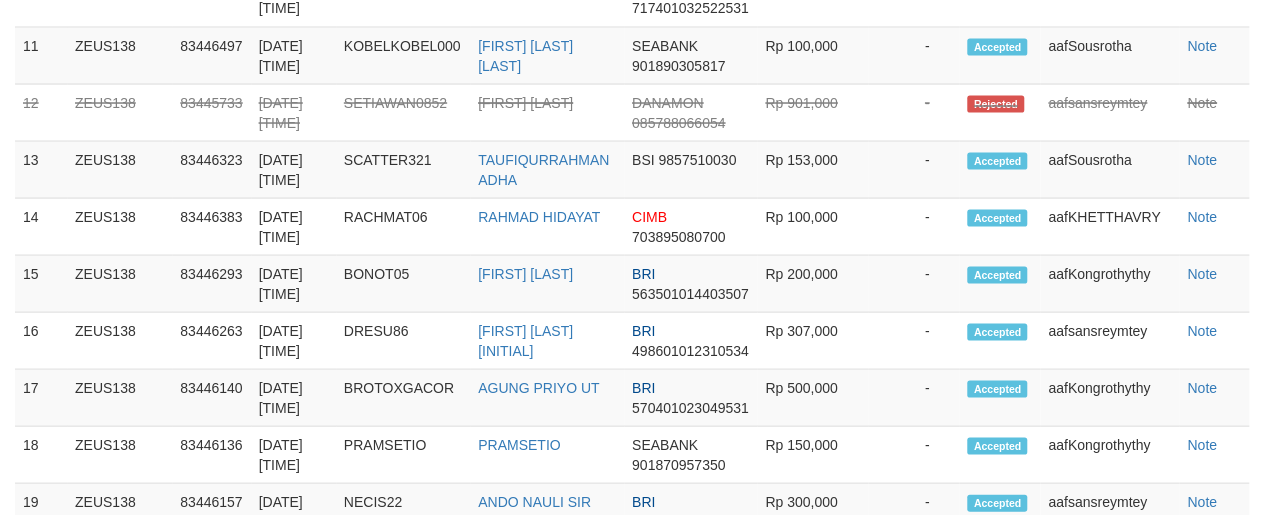 scroll, scrollTop: 1638, scrollLeft: 0, axis: vertical 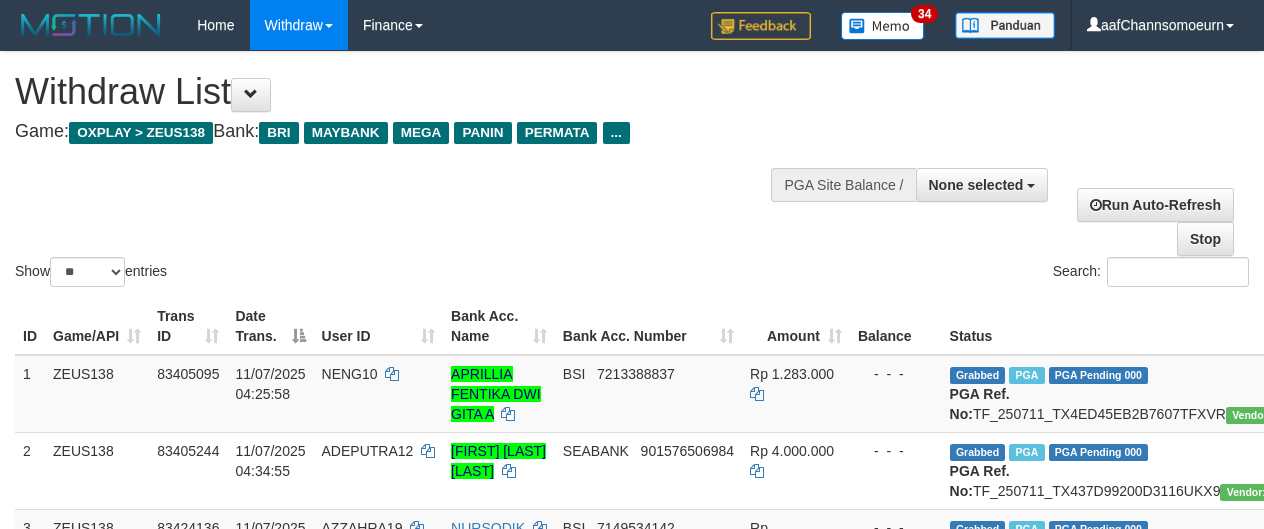 select 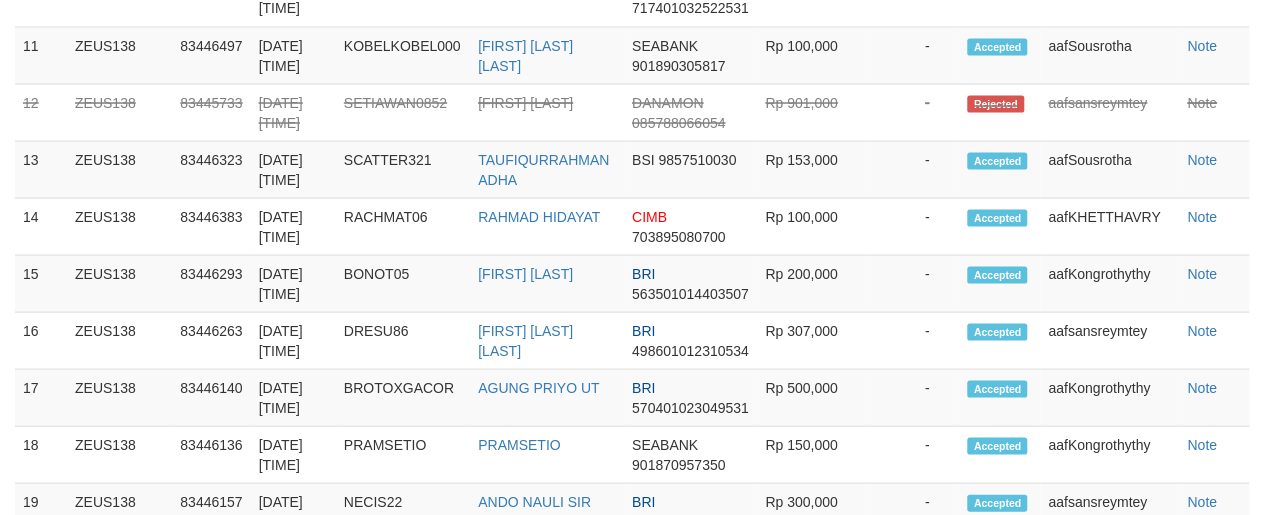 scroll, scrollTop: 1638, scrollLeft: 0, axis: vertical 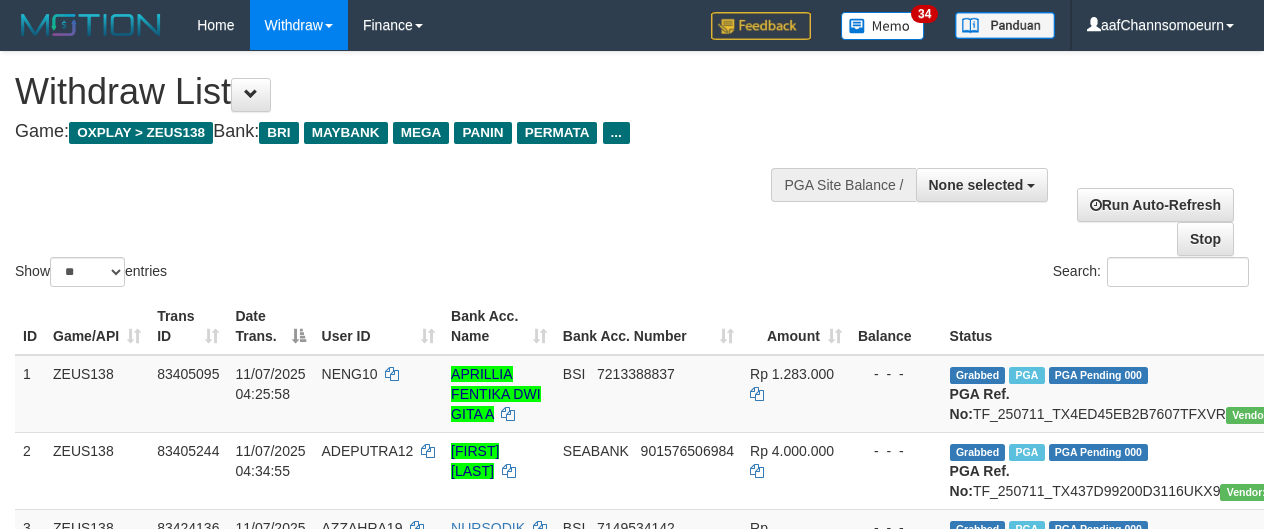 select 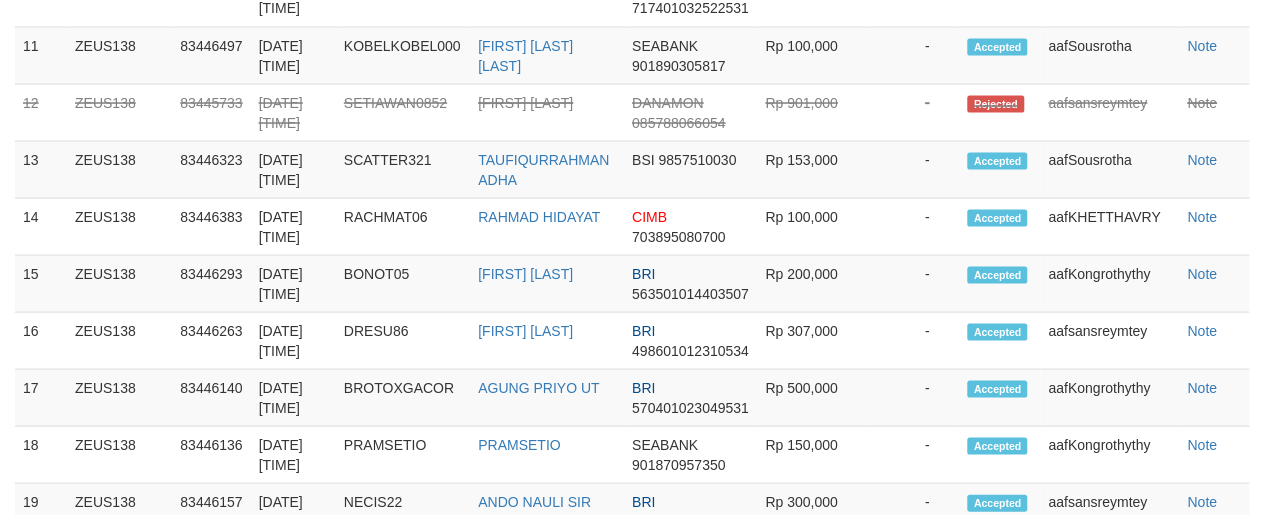 scroll, scrollTop: 1638, scrollLeft: 0, axis: vertical 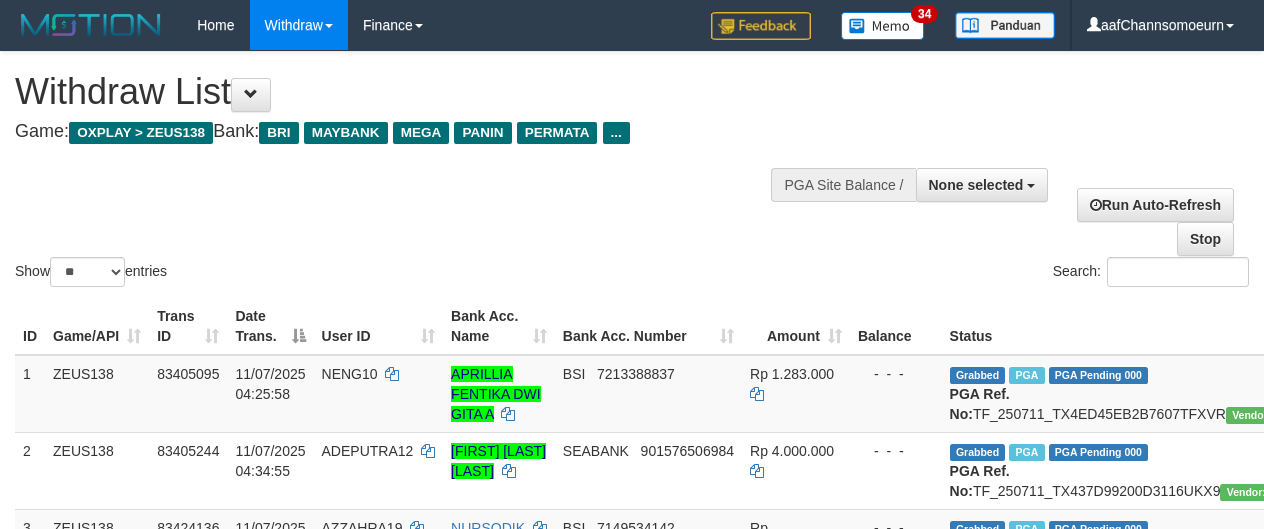select 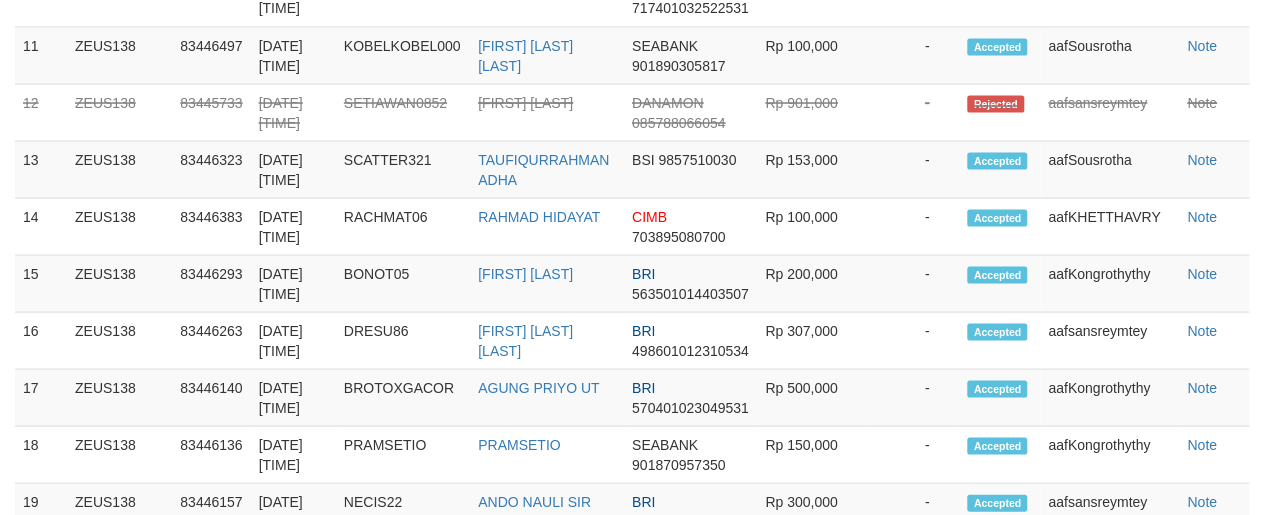 scroll, scrollTop: 1638, scrollLeft: 0, axis: vertical 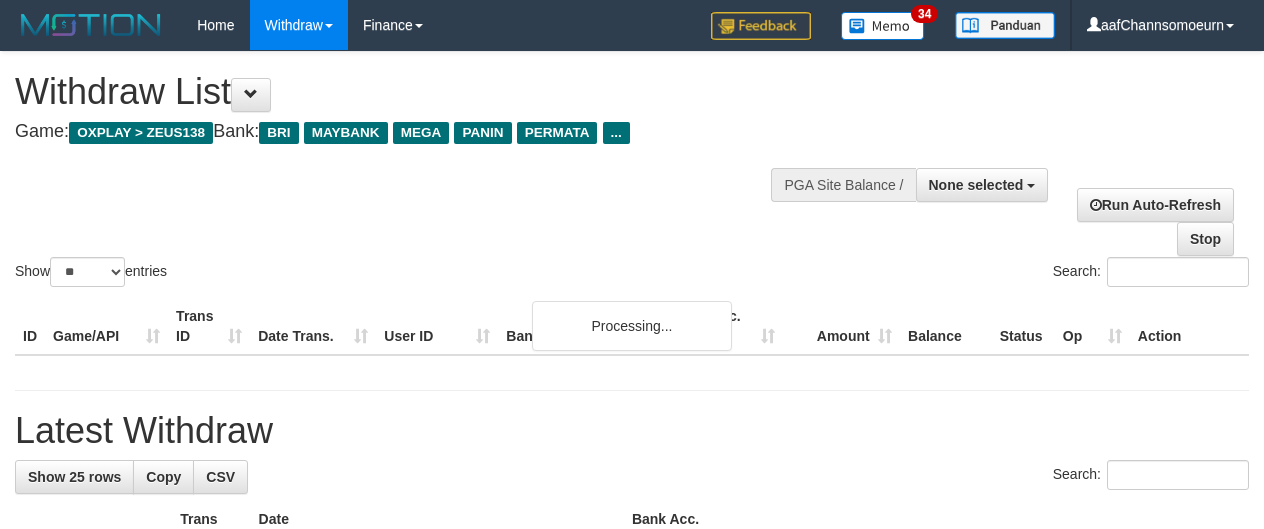 select 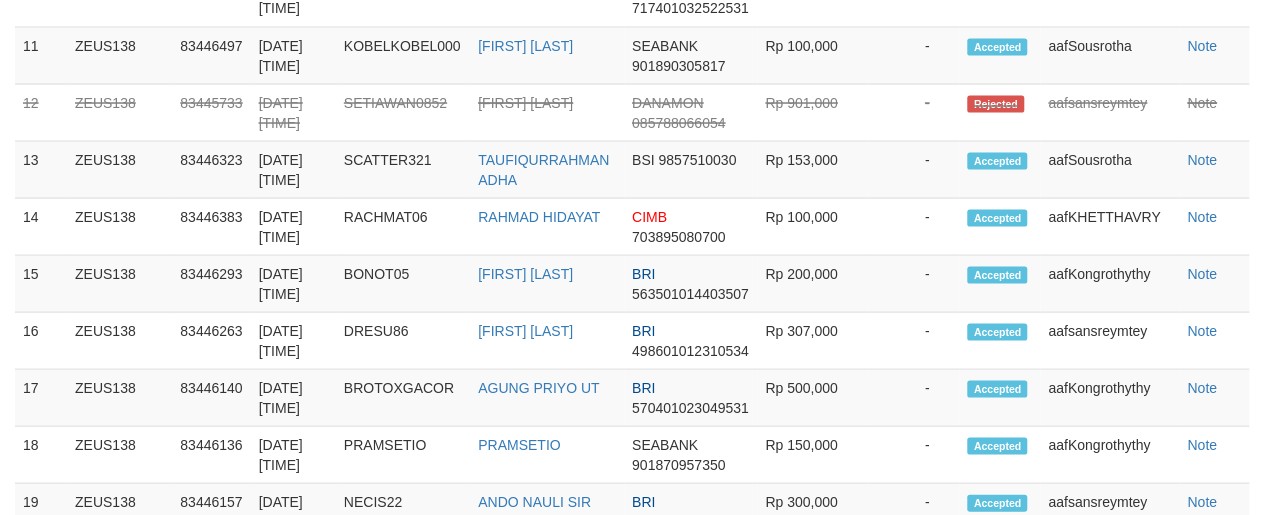 scroll, scrollTop: 1638, scrollLeft: 0, axis: vertical 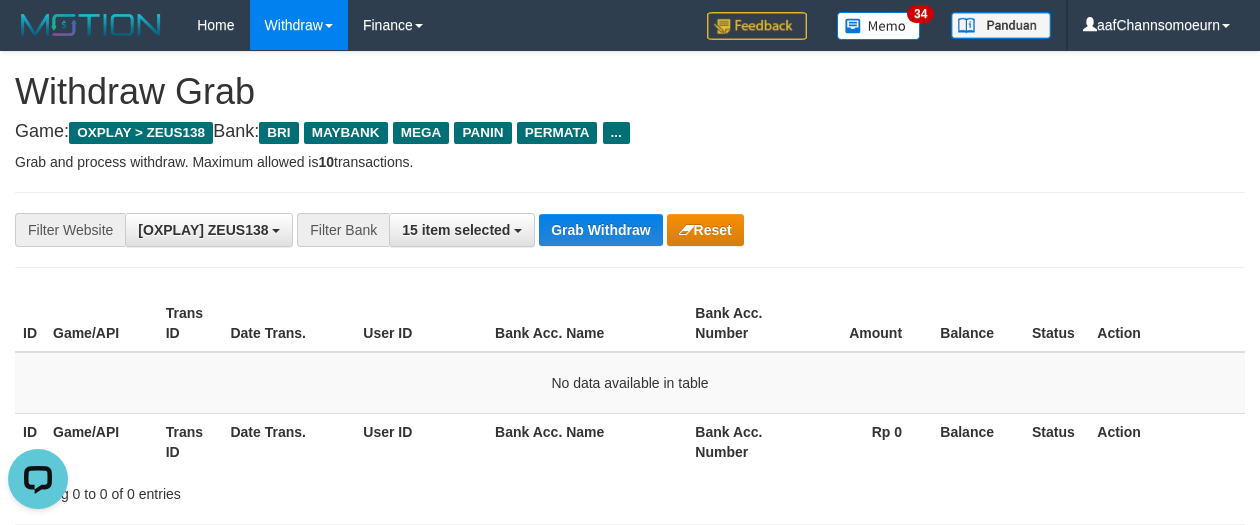 click on "**********" at bounding box center [630, 230] 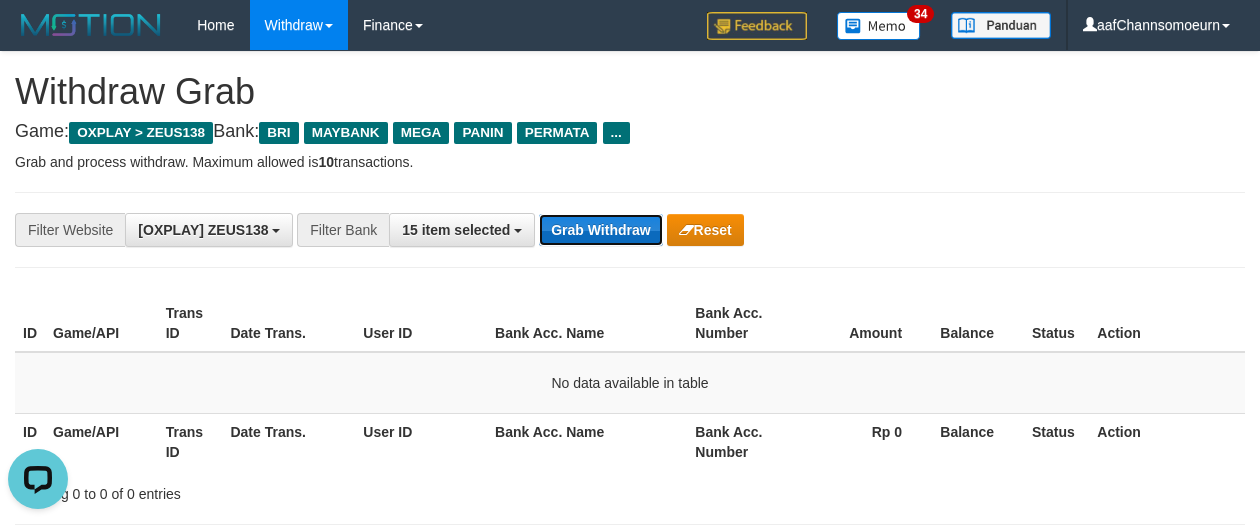 click on "Grab Withdraw" at bounding box center (600, 230) 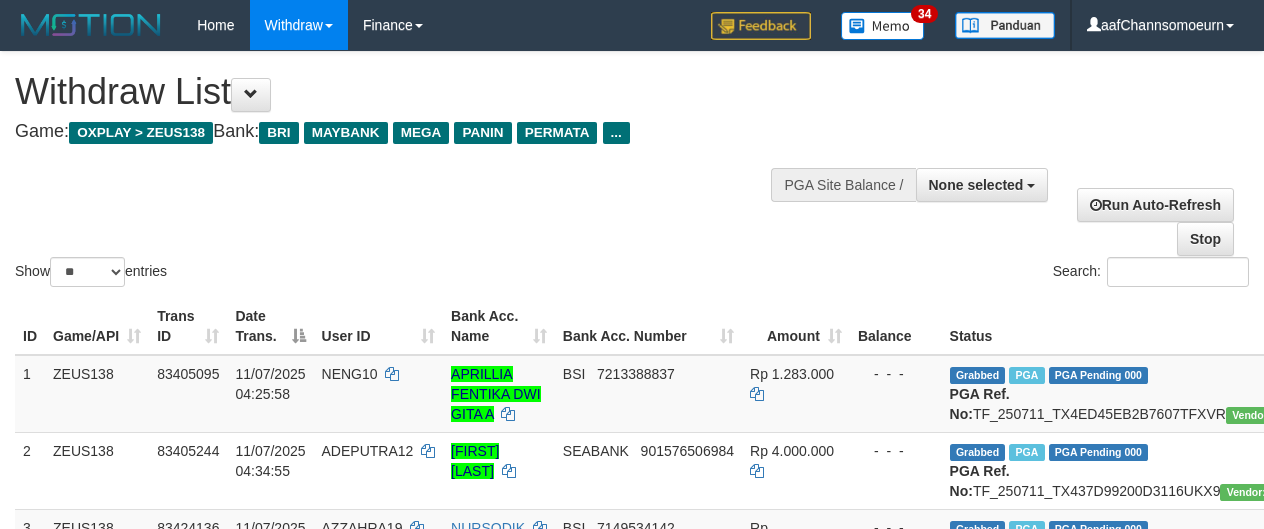 select 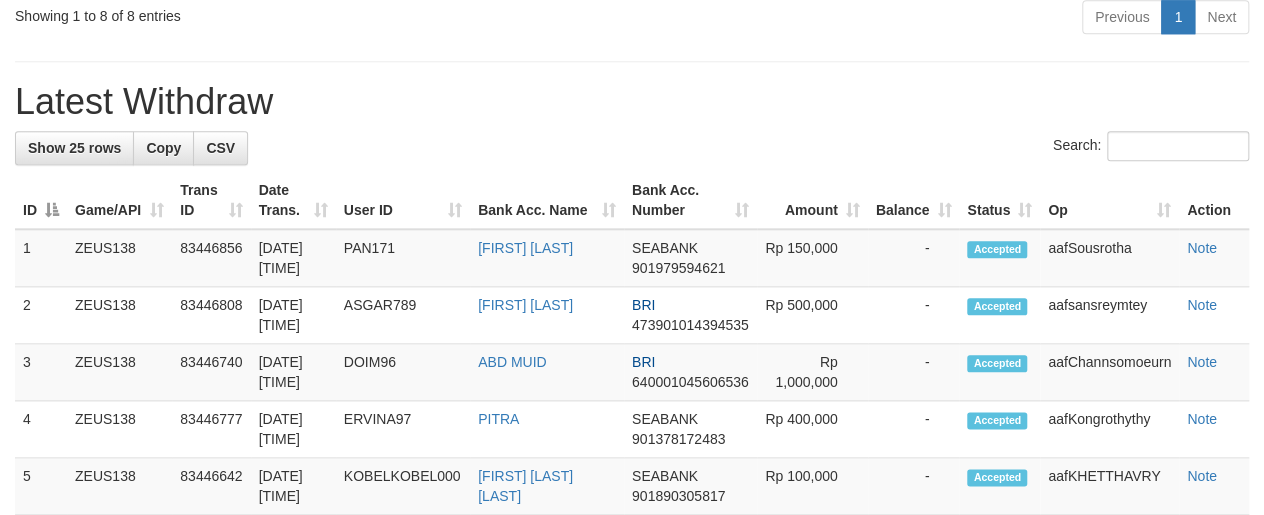 scroll, scrollTop: 864, scrollLeft: 0, axis: vertical 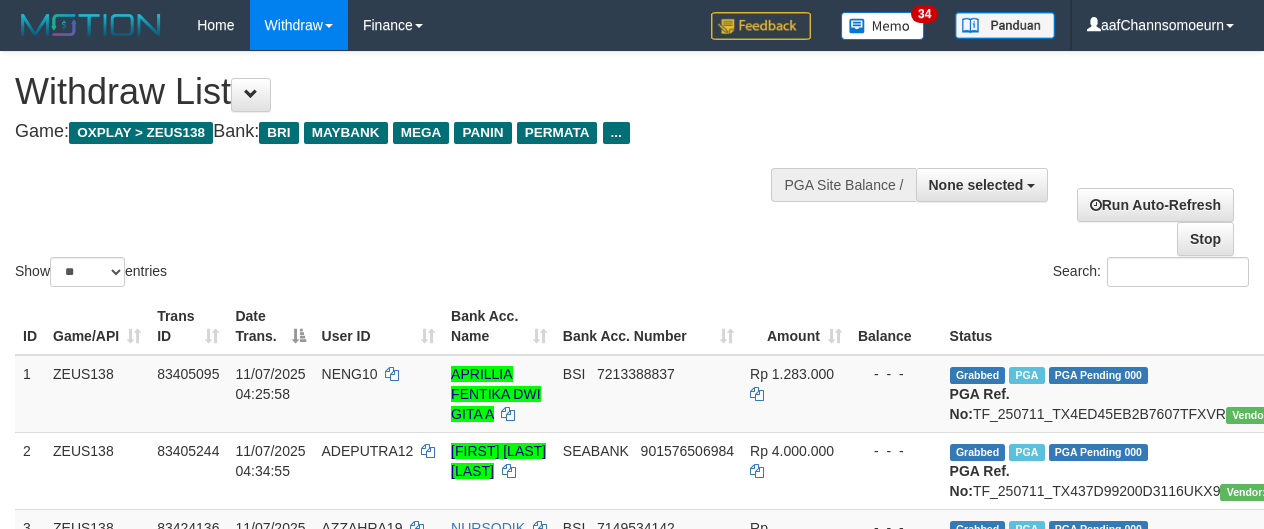 select 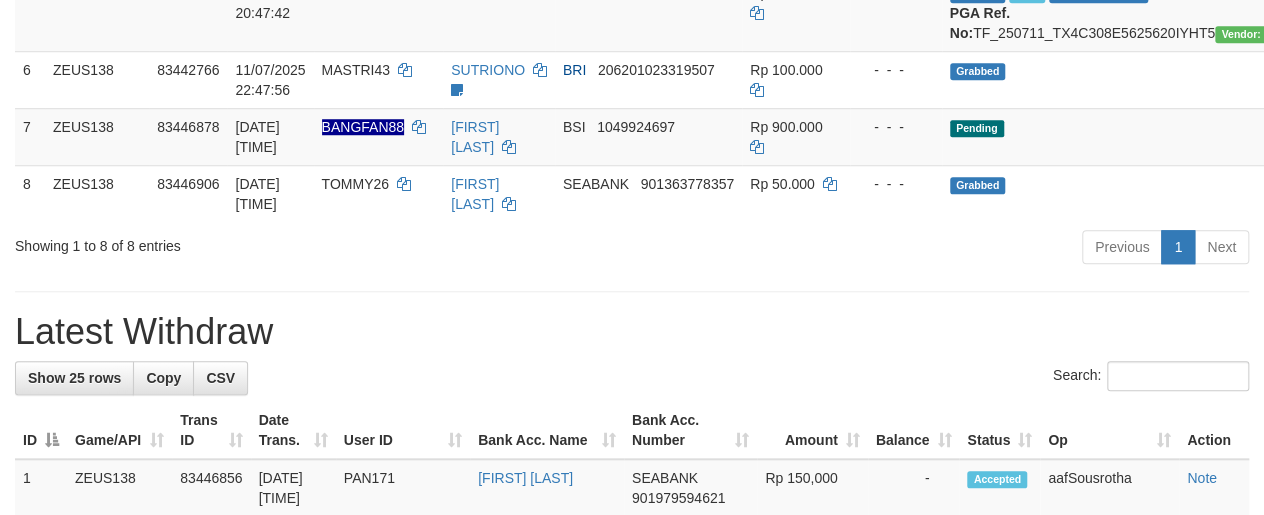 scroll, scrollTop: 633, scrollLeft: 0, axis: vertical 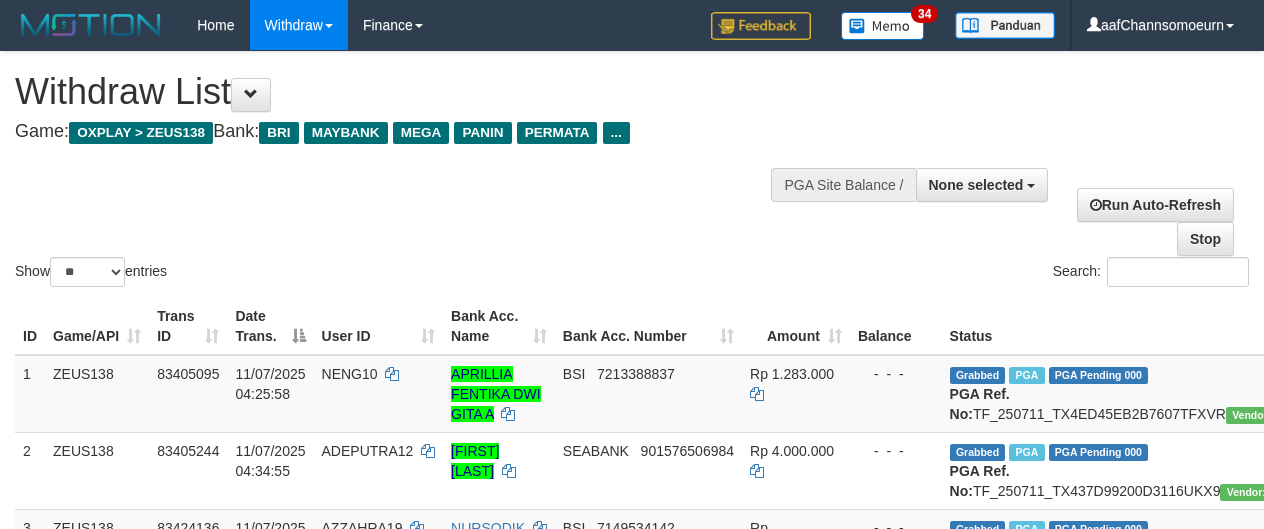 select 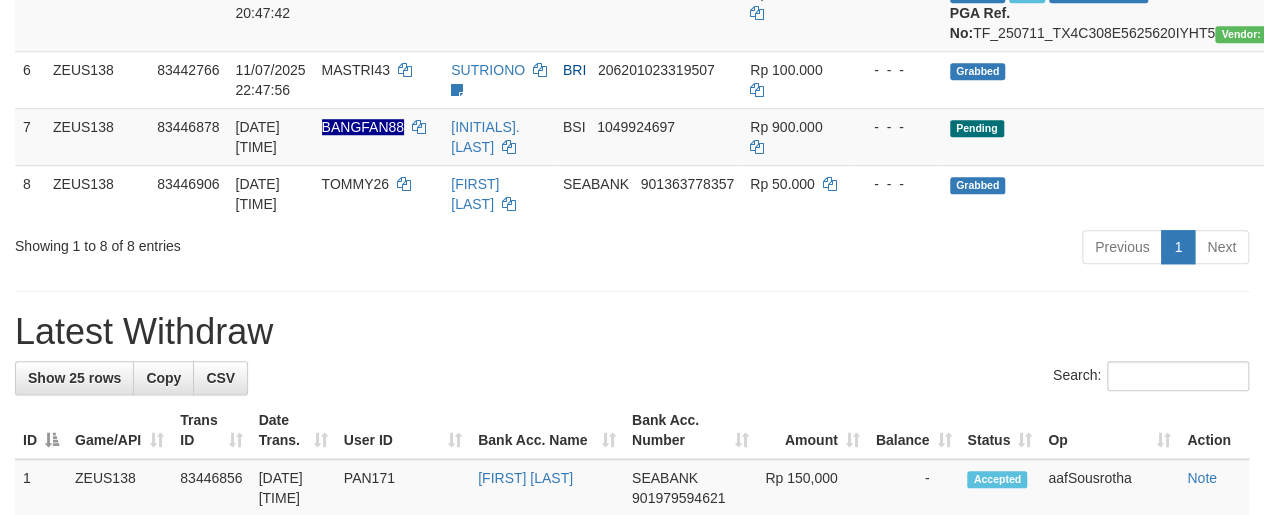 scroll, scrollTop: 633, scrollLeft: 0, axis: vertical 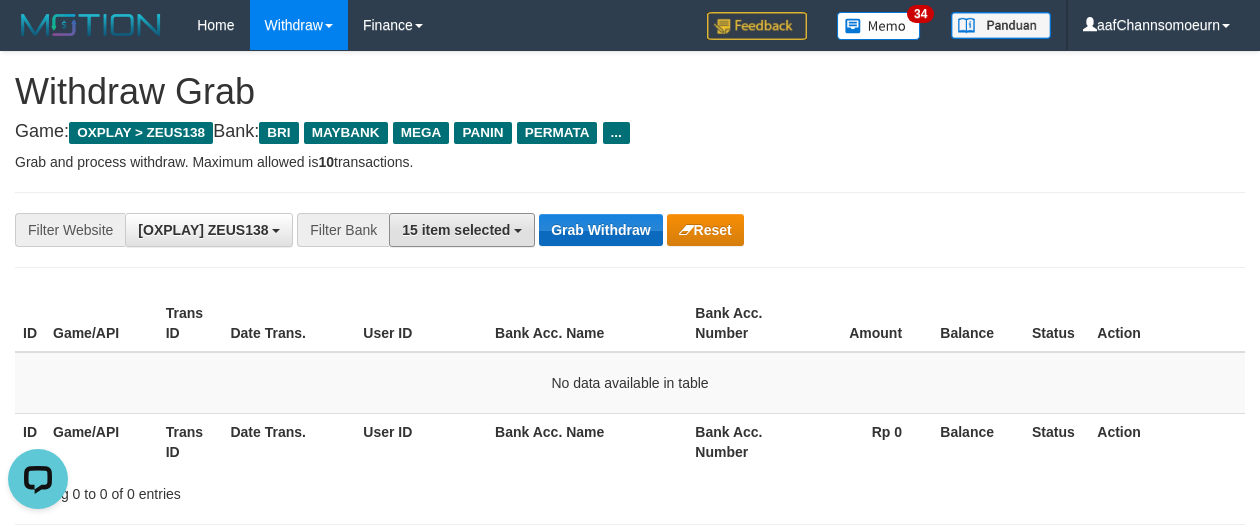 drag, startPoint x: 517, startPoint y: 229, endPoint x: 556, endPoint y: 239, distance: 40.261642 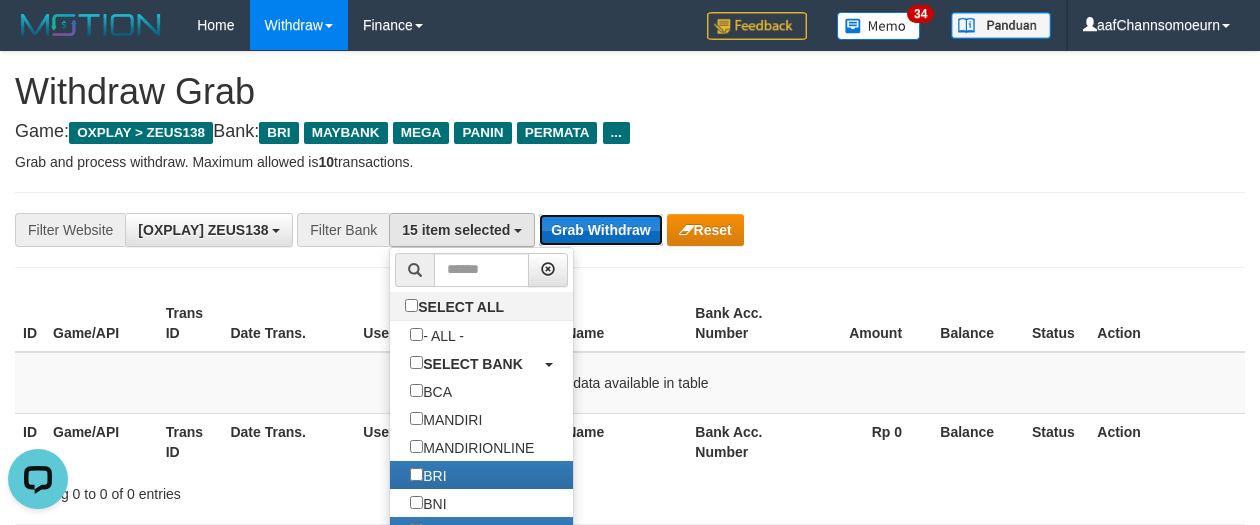 click on "Grab Withdraw" at bounding box center (600, 230) 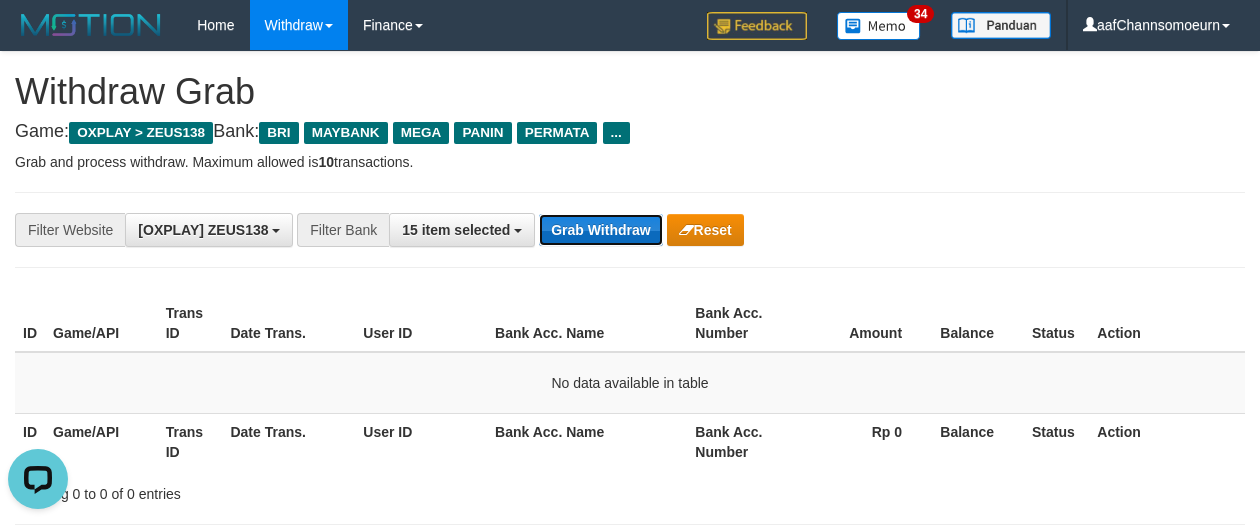click on "Grab Withdraw" at bounding box center [600, 230] 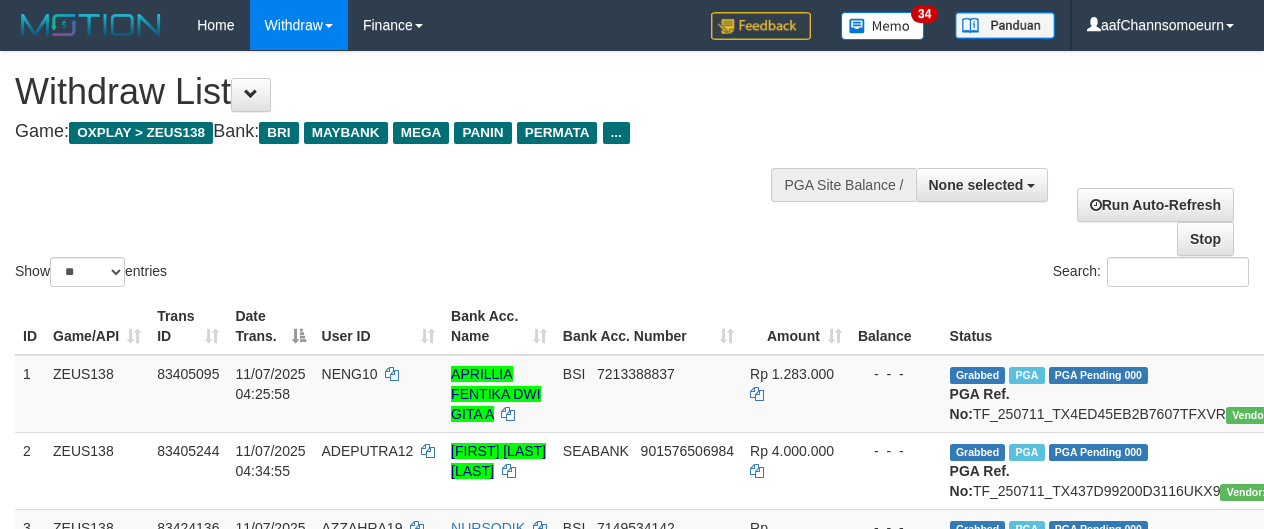 select 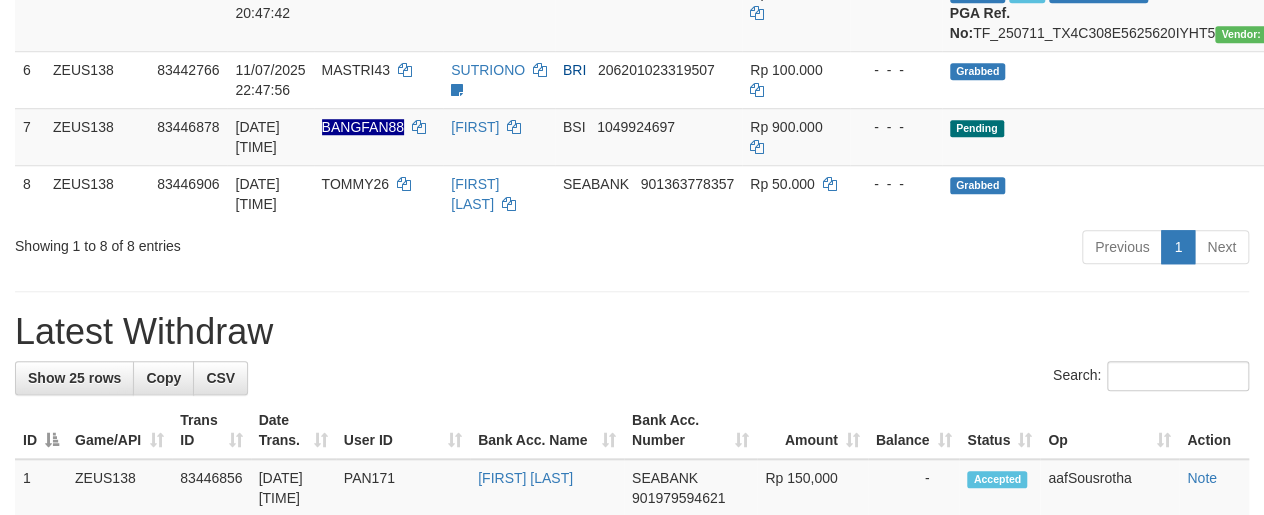 scroll, scrollTop: 633, scrollLeft: 0, axis: vertical 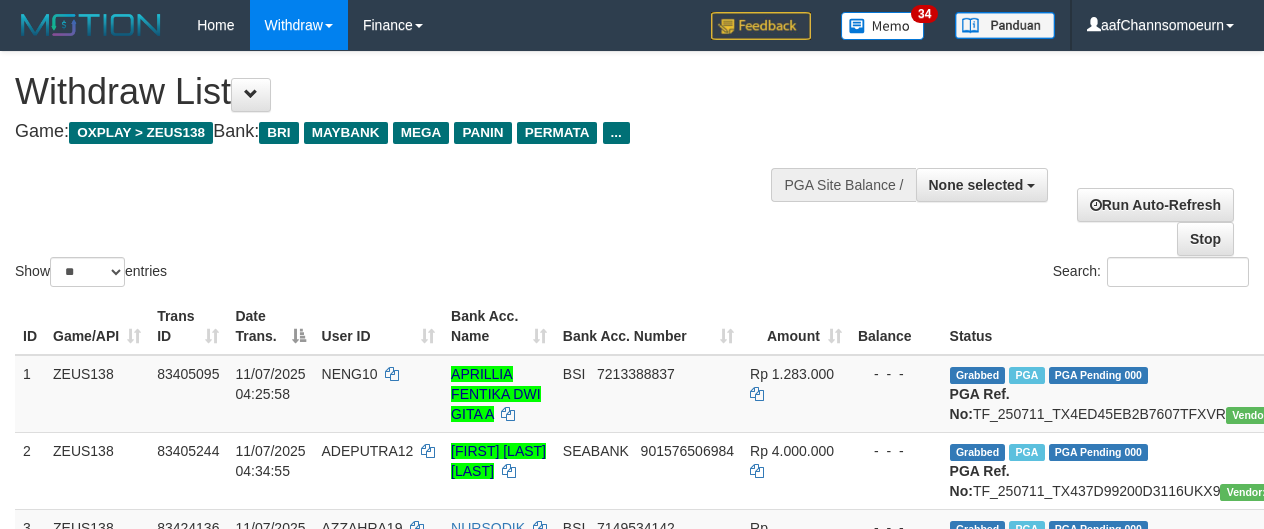 select 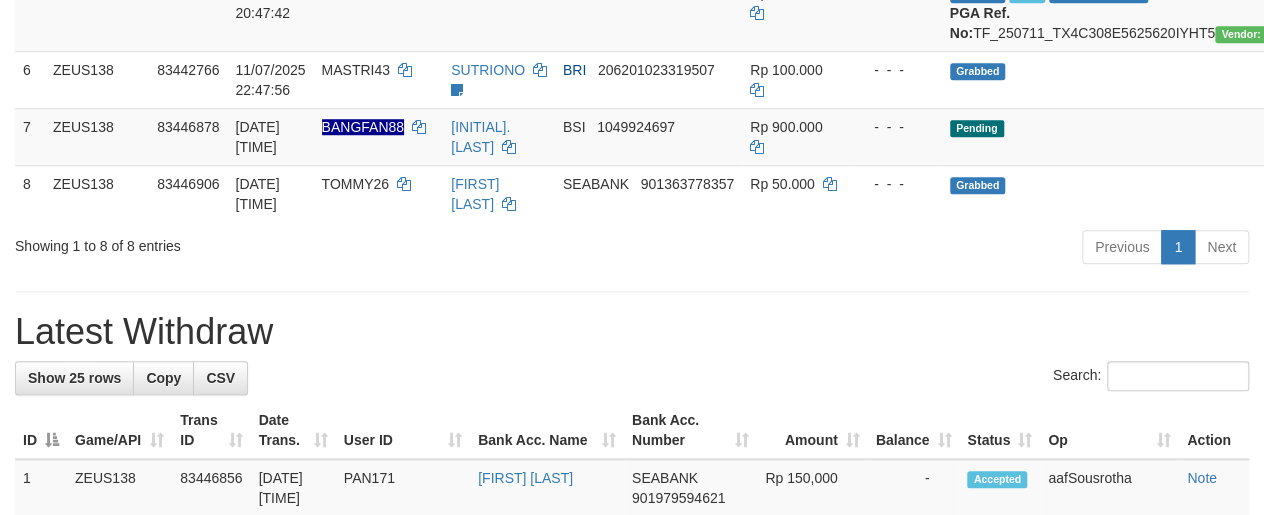 scroll, scrollTop: 633, scrollLeft: 0, axis: vertical 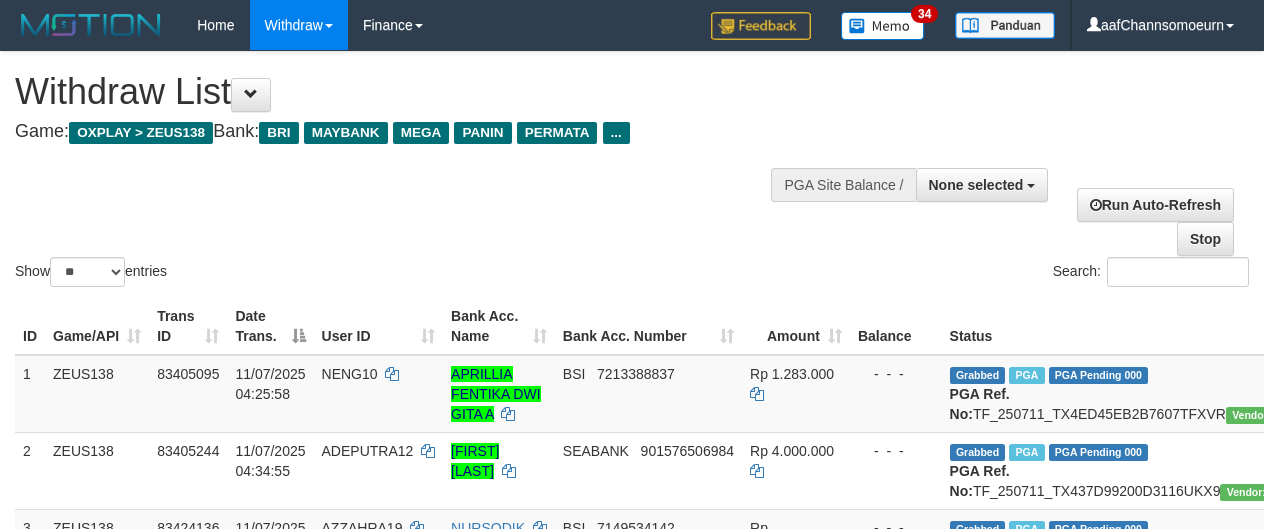 select 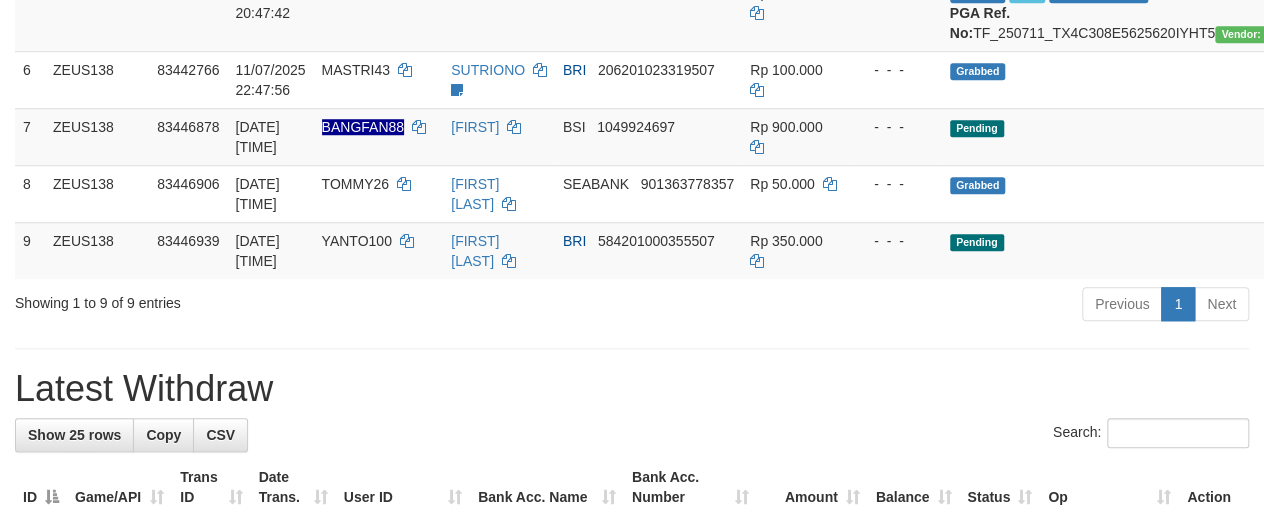 scroll, scrollTop: 633, scrollLeft: 0, axis: vertical 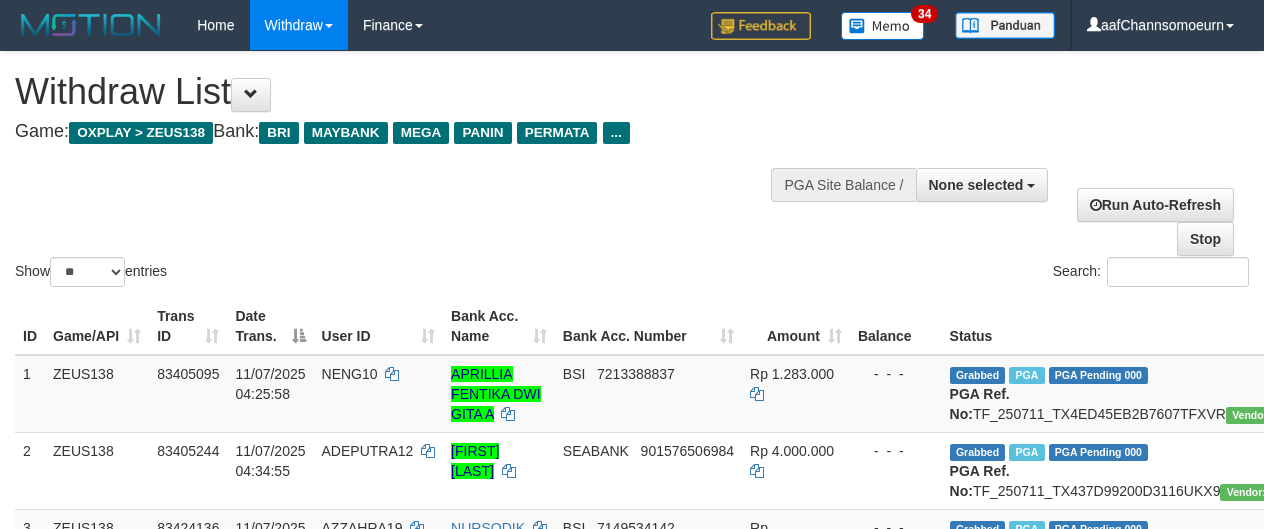 select 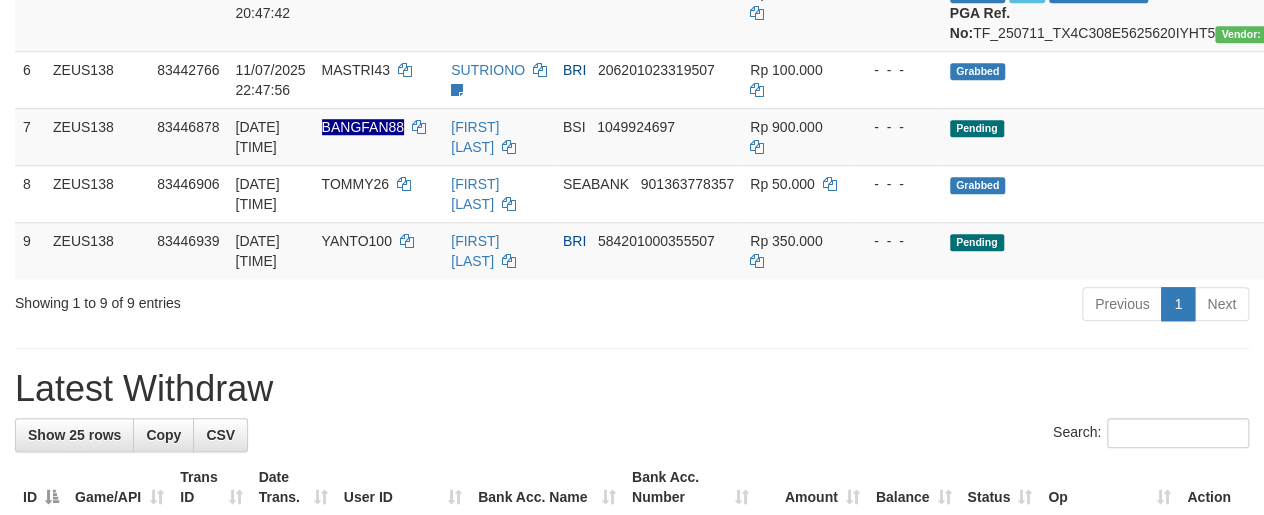 scroll, scrollTop: 633, scrollLeft: 0, axis: vertical 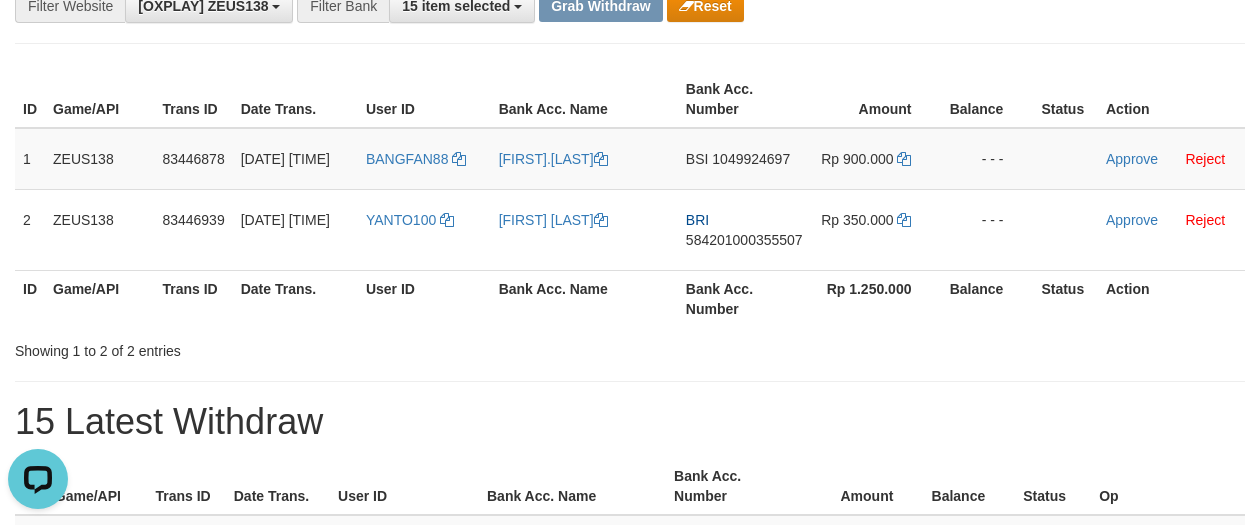 click on "**********" at bounding box center [630, 929] 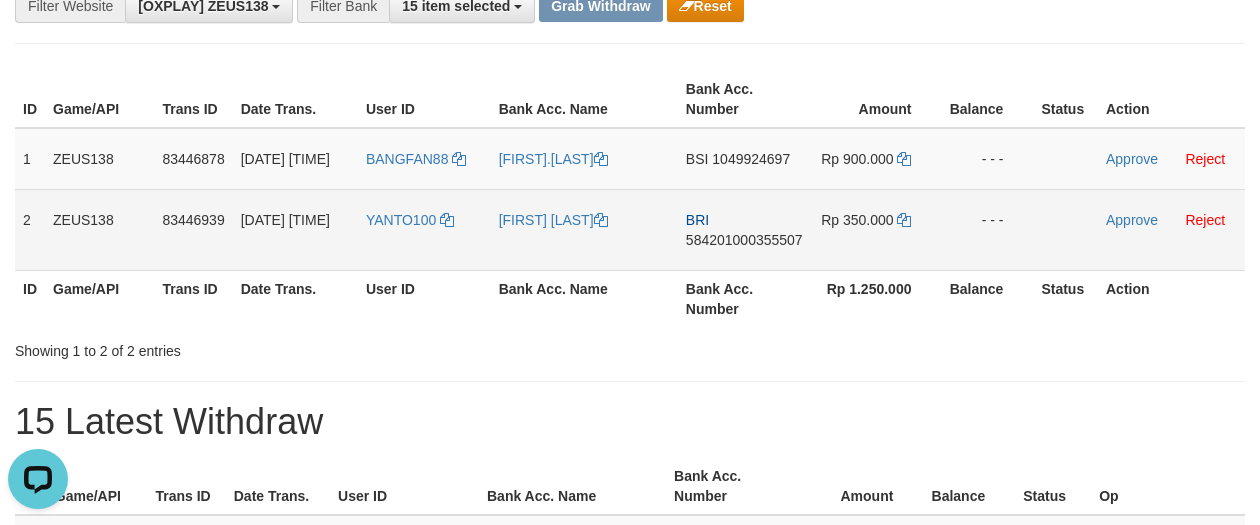 click on "YANTO100" at bounding box center [424, 229] 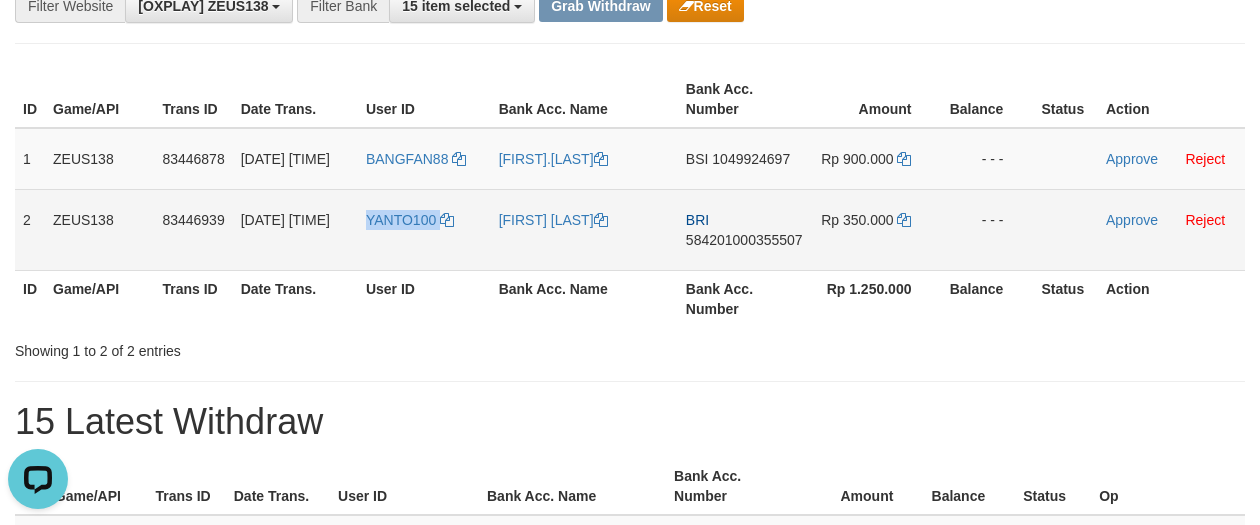 click on "YANTO100" at bounding box center (424, 229) 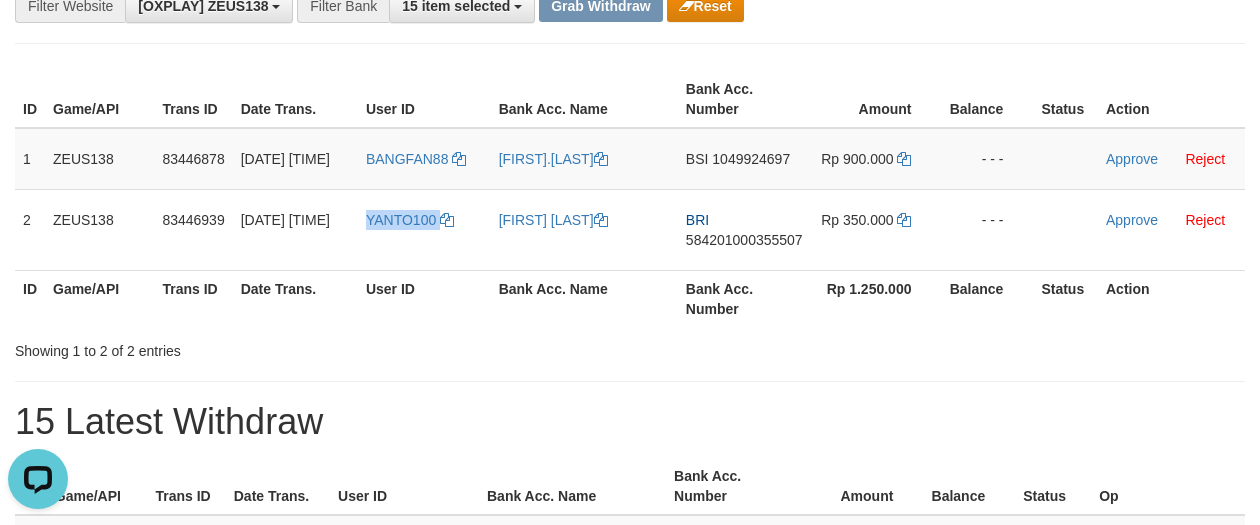copy on "YANTO100" 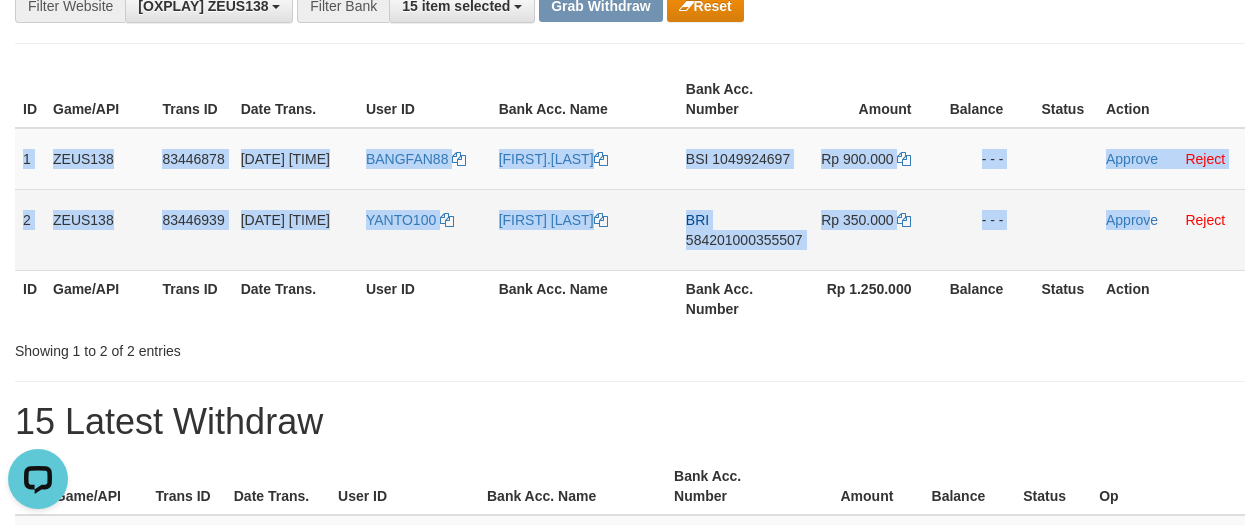 drag, startPoint x: 18, startPoint y: 151, endPoint x: 1150, endPoint y: 254, distance: 1136.6763 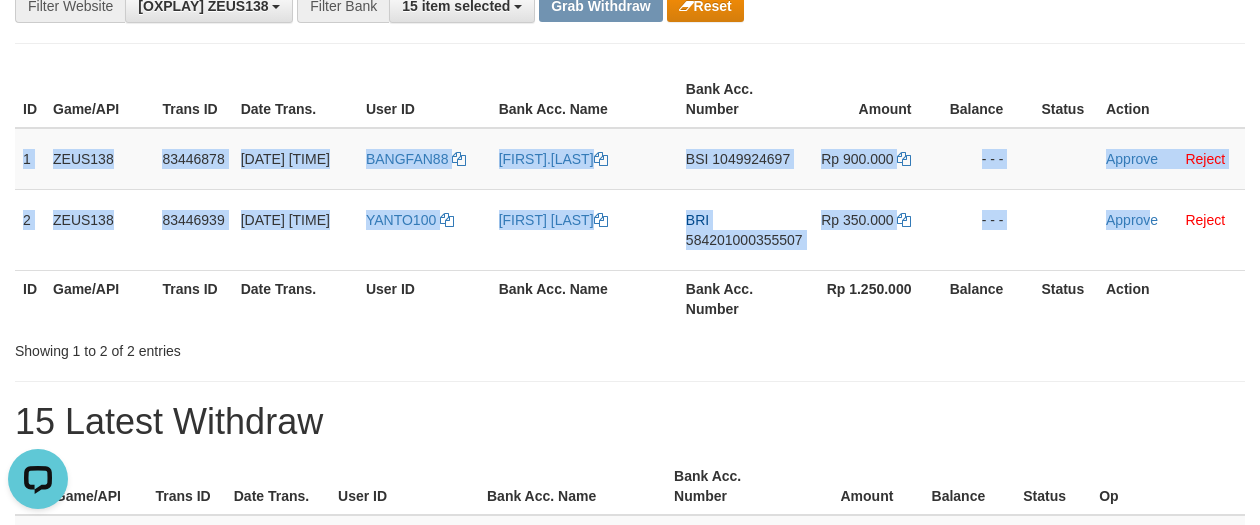 copy on "1
ZEUS138
83446878
11/07/2025 23:48:10
BANGFAN88
M.IRFAN
BSI
1049924697
Rp 900.000
- - -
Approve
Reject
2
ZEUS138
83446939
11/07/2025 23:49:08
YANTO100
AHMAD SETIO WI
BRI
584201000355507
Rp 350.000
- - -
Approv" 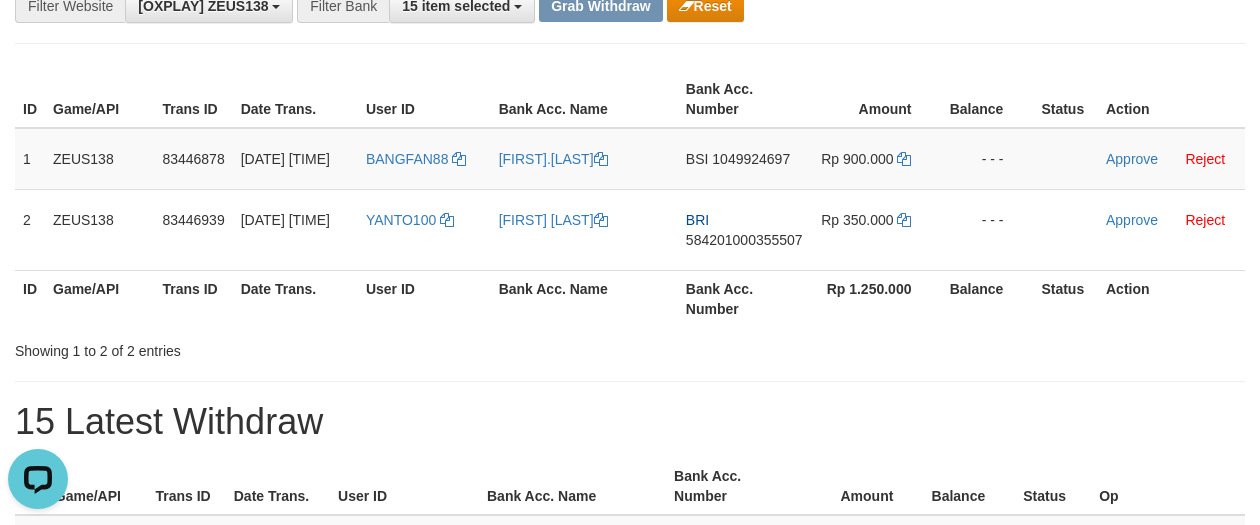 click on "ID Game/API Trans ID Date Trans. User ID Bank Acc. Name Bank Acc. Number Amount Balance Status Action
1
ZEUS138
83446878
11/07/2025 23:48:10
BANGFAN88
M.IRFAN
BSI
1049924697
Rp 900.000
- - -
Approve
Reject
2
ZEUS138
83446939
11/07/2025 23:49:08
YANTO100
AHMAD SETIO WI
BRI
584201000355507
Rp 350.000
- - -
Approve
Reject" at bounding box center [630, 199] 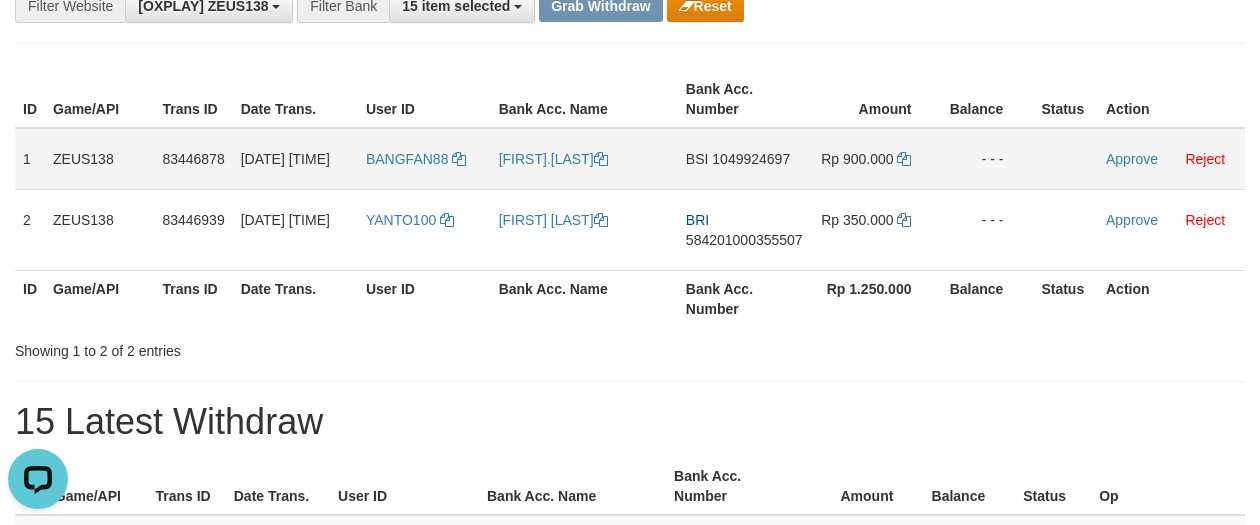 click on "1049924697" at bounding box center (751, 159) 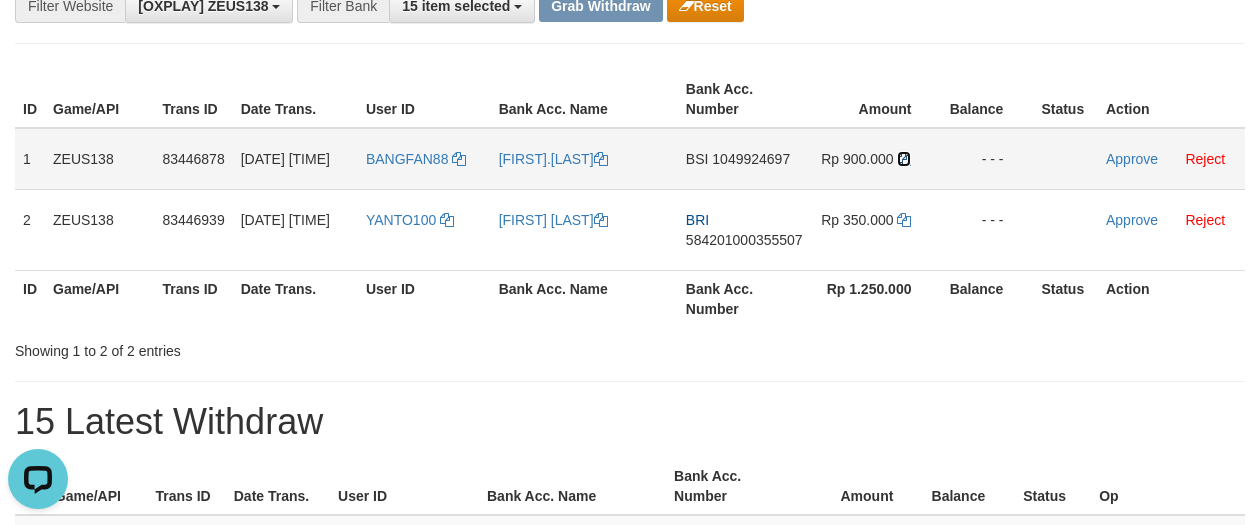 click at bounding box center (904, 159) 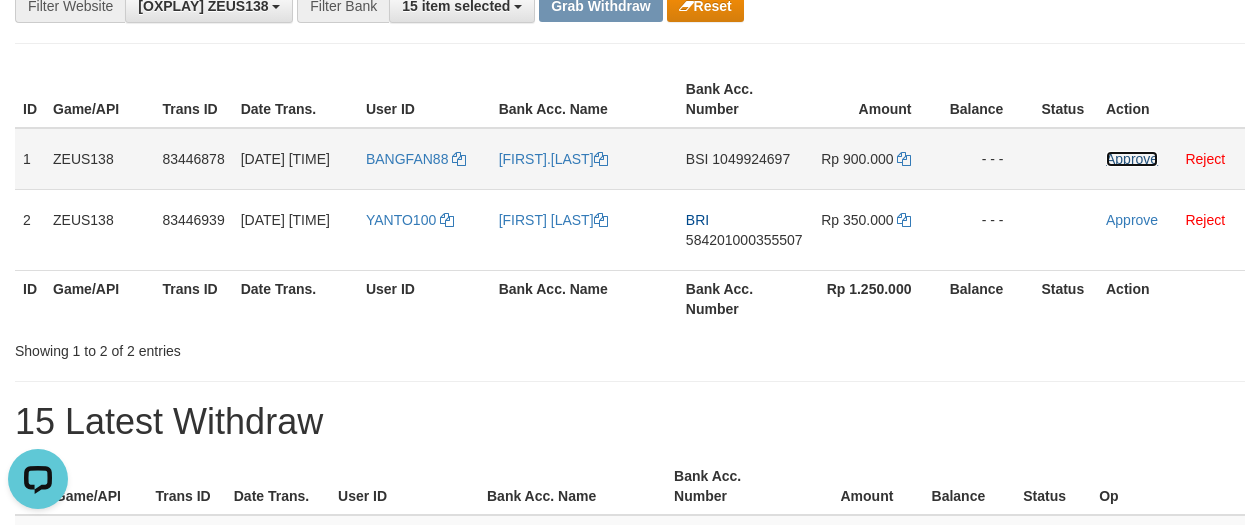 drag, startPoint x: 1114, startPoint y: 158, endPoint x: 700, endPoint y: 190, distance: 415.23486 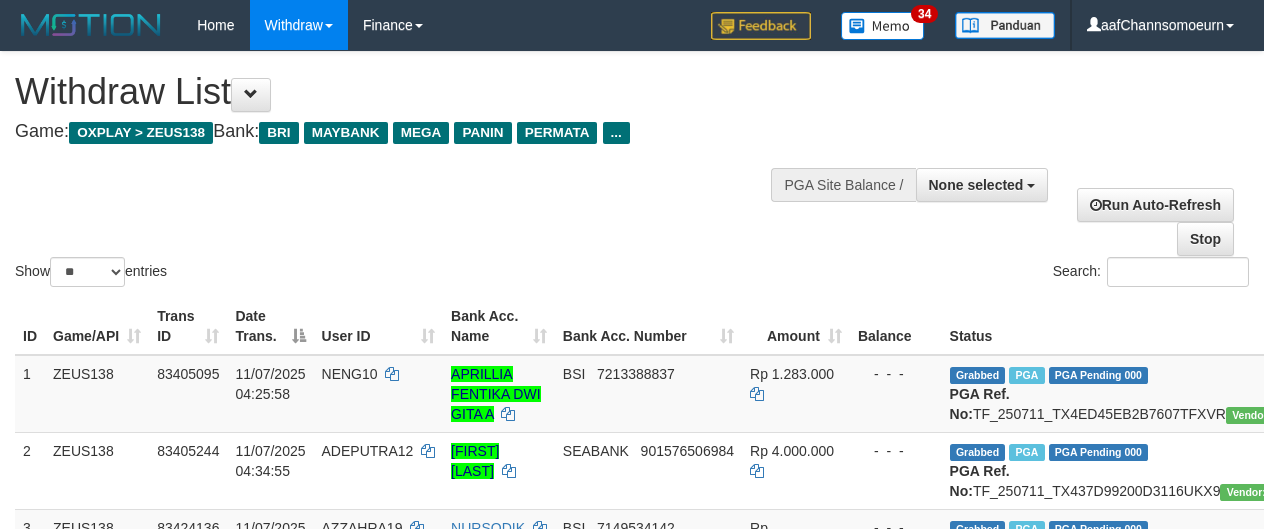 select 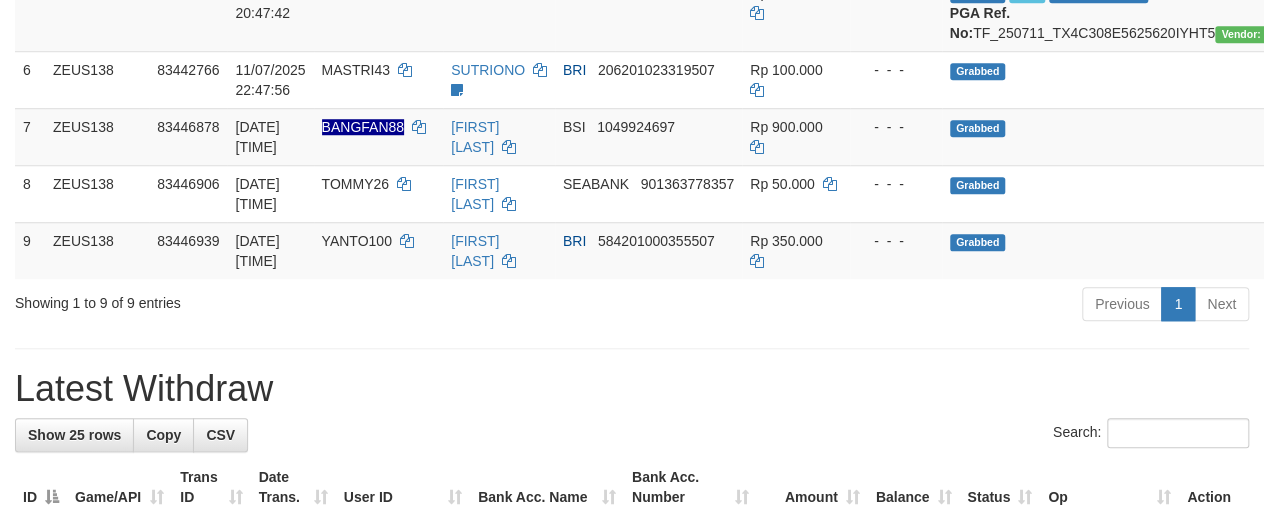 scroll, scrollTop: 633, scrollLeft: 0, axis: vertical 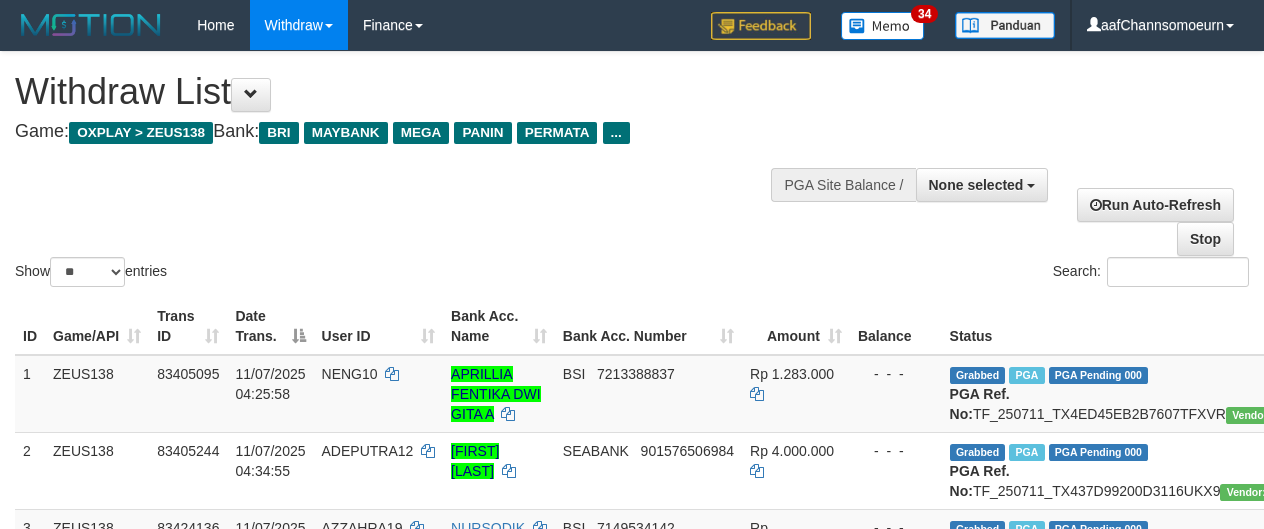 select 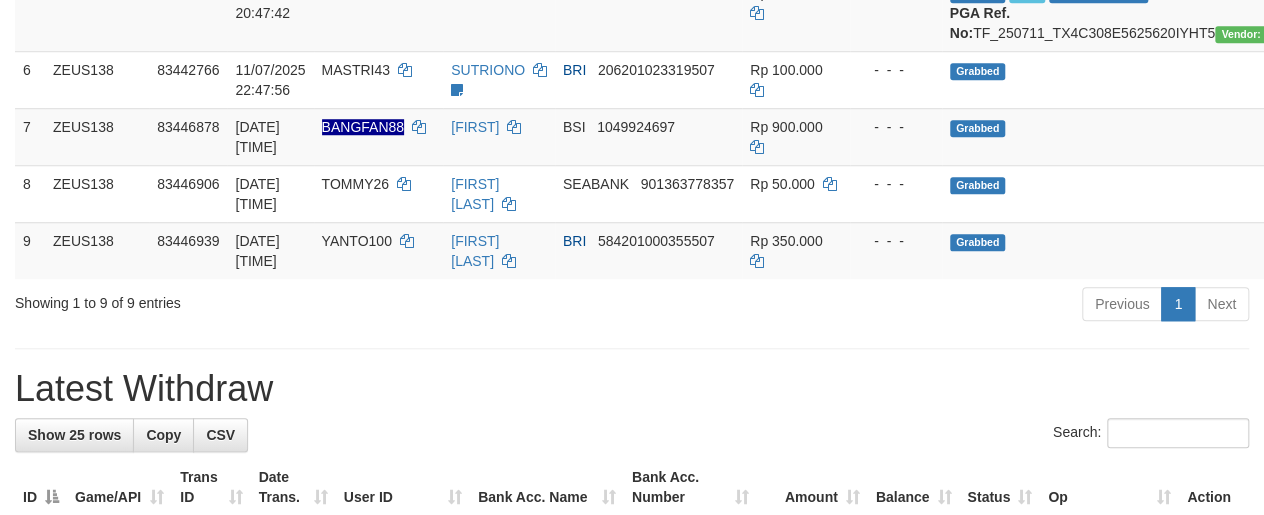 scroll, scrollTop: 633, scrollLeft: 0, axis: vertical 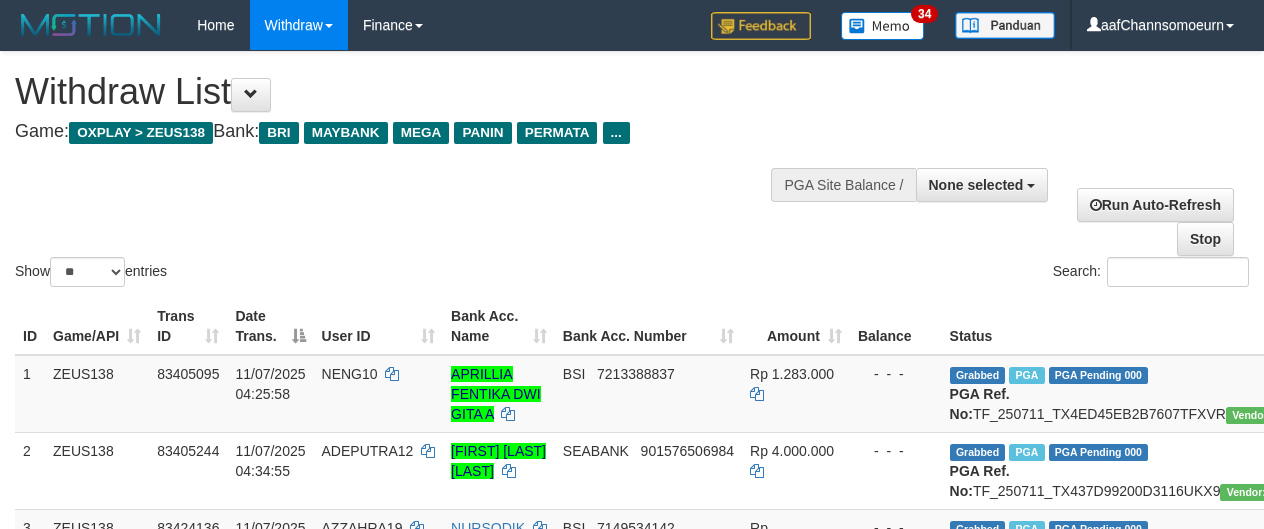 select 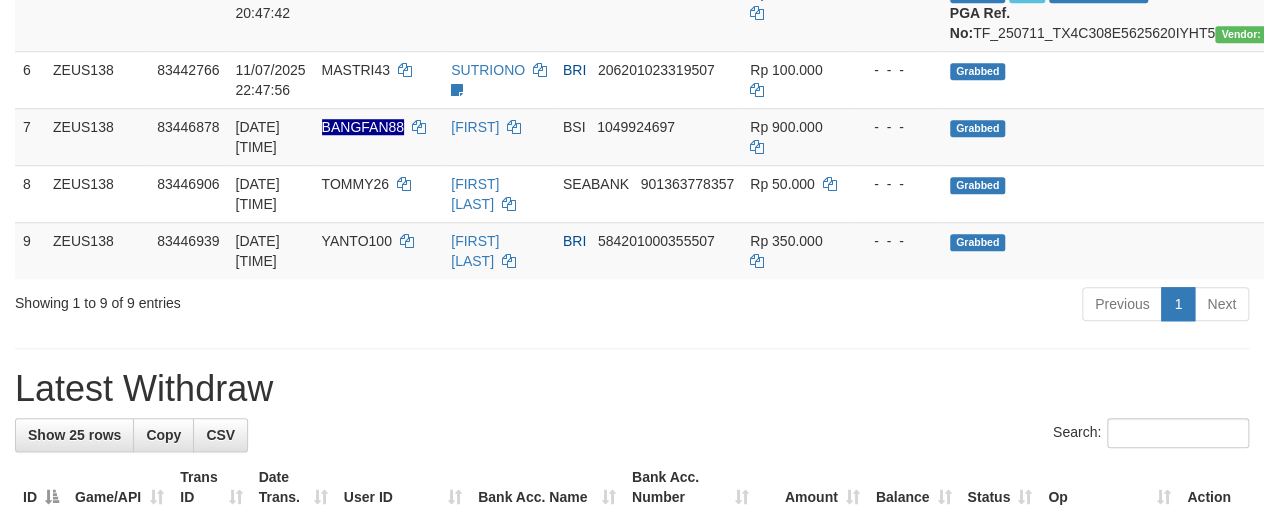 scroll, scrollTop: 633, scrollLeft: 0, axis: vertical 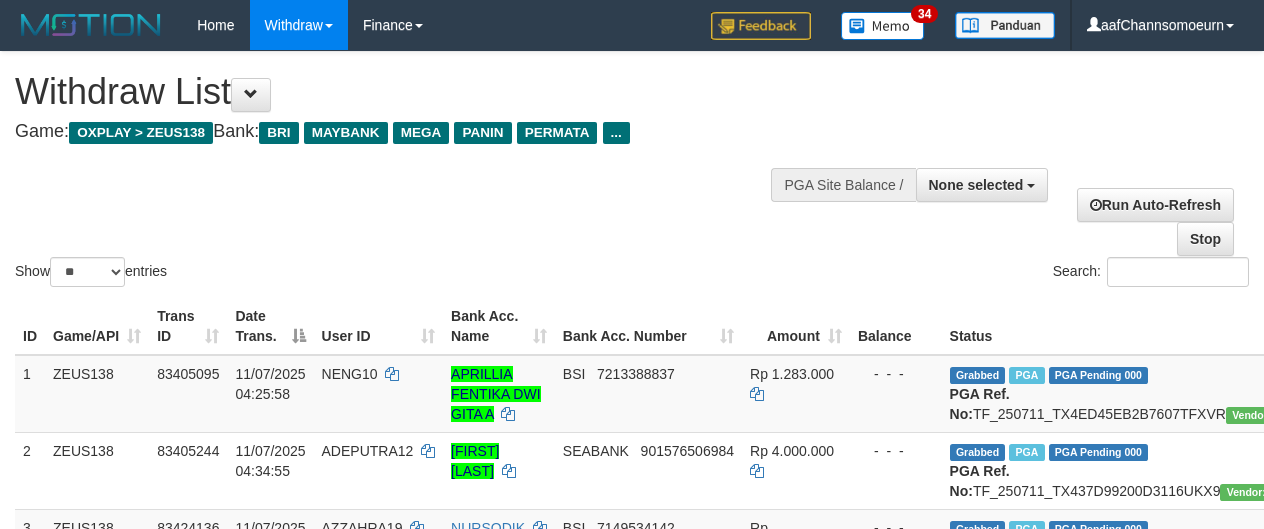 select 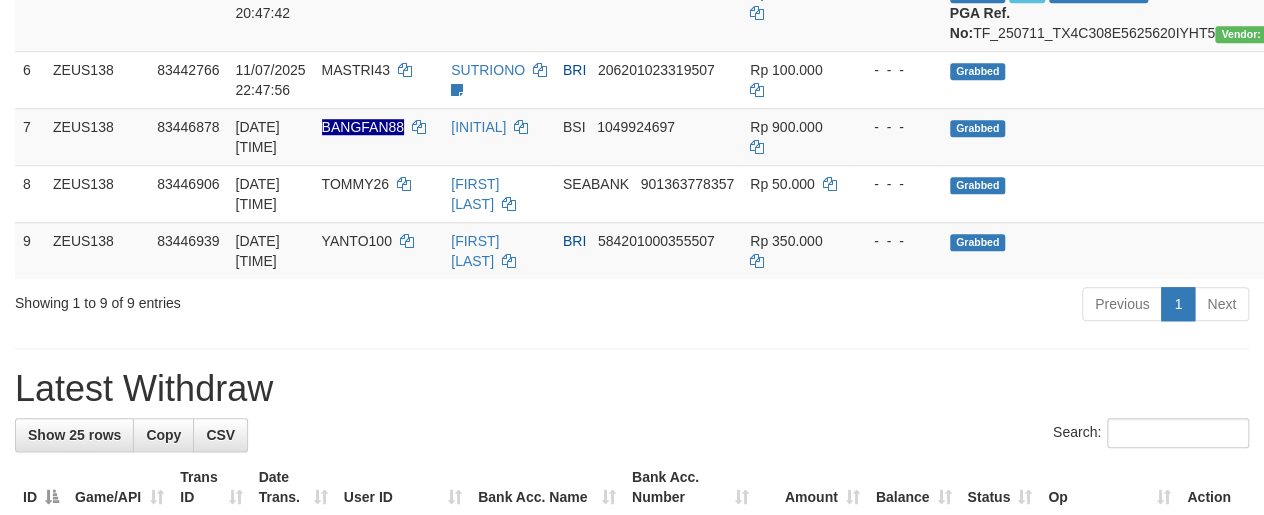 scroll, scrollTop: 633, scrollLeft: 0, axis: vertical 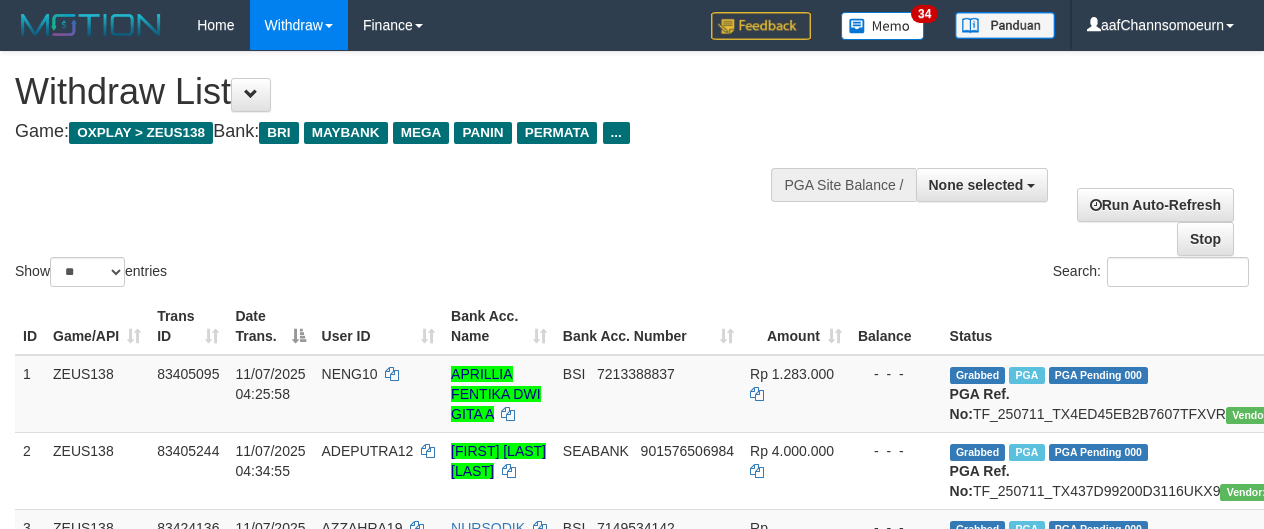 select 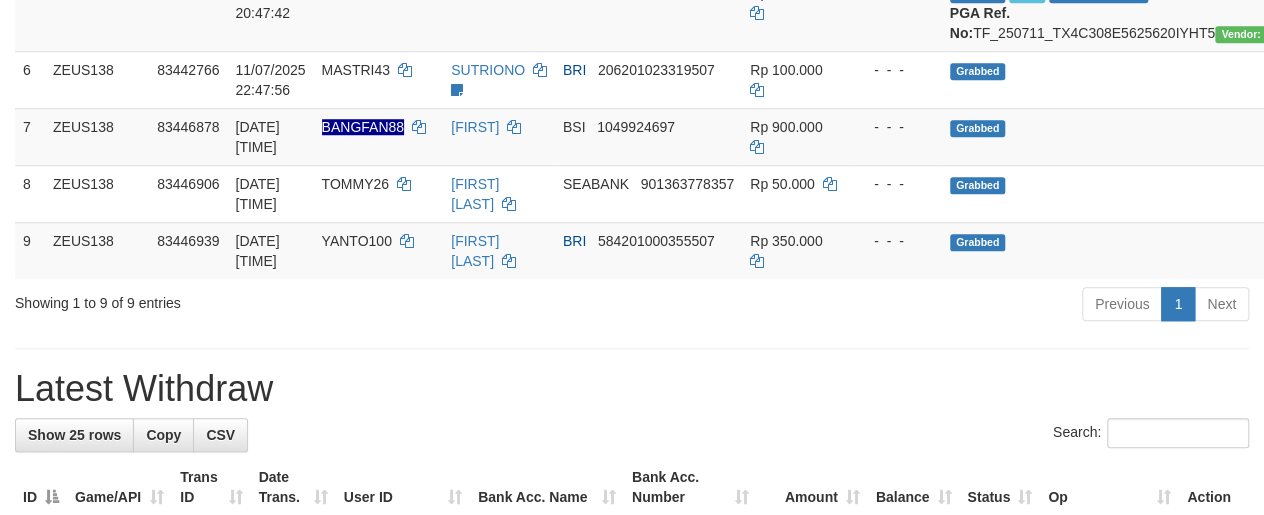scroll, scrollTop: 633, scrollLeft: 0, axis: vertical 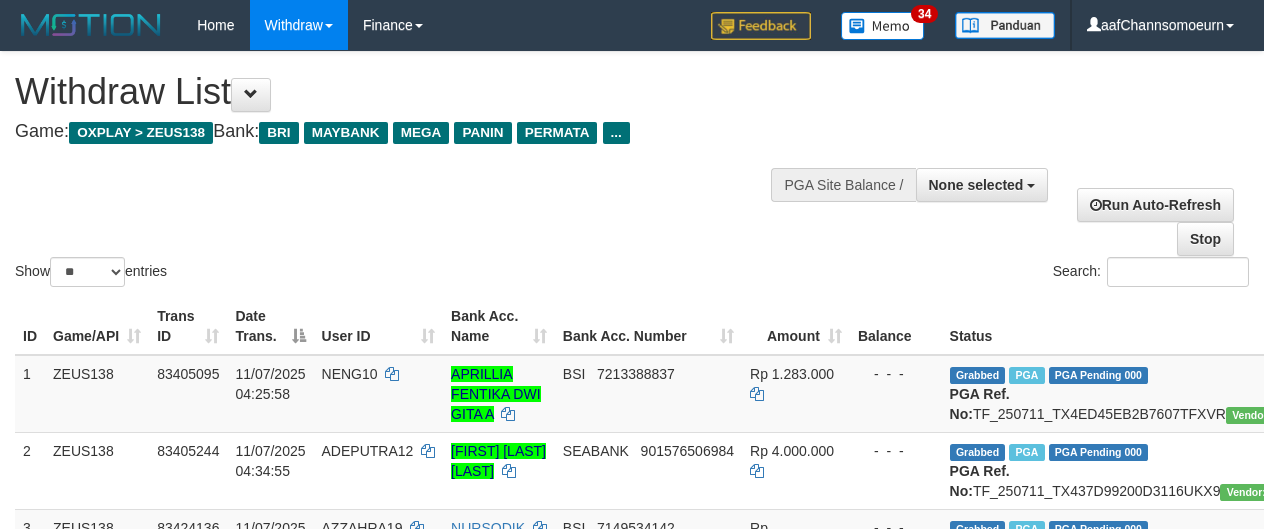 select 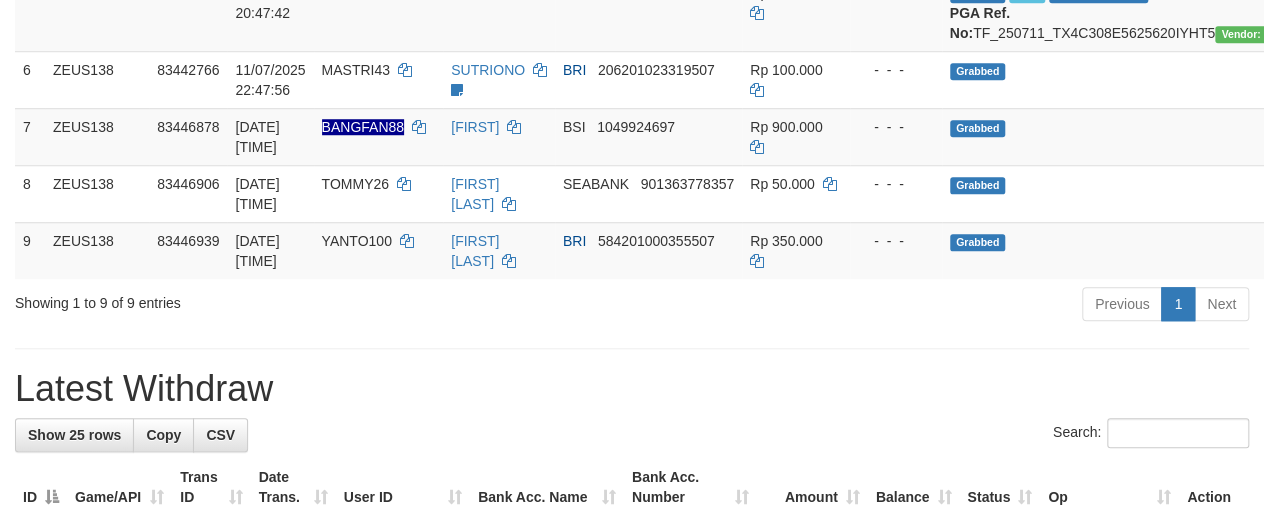 scroll, scrollTop: 633, scrollLeft: 0, axis: vertical 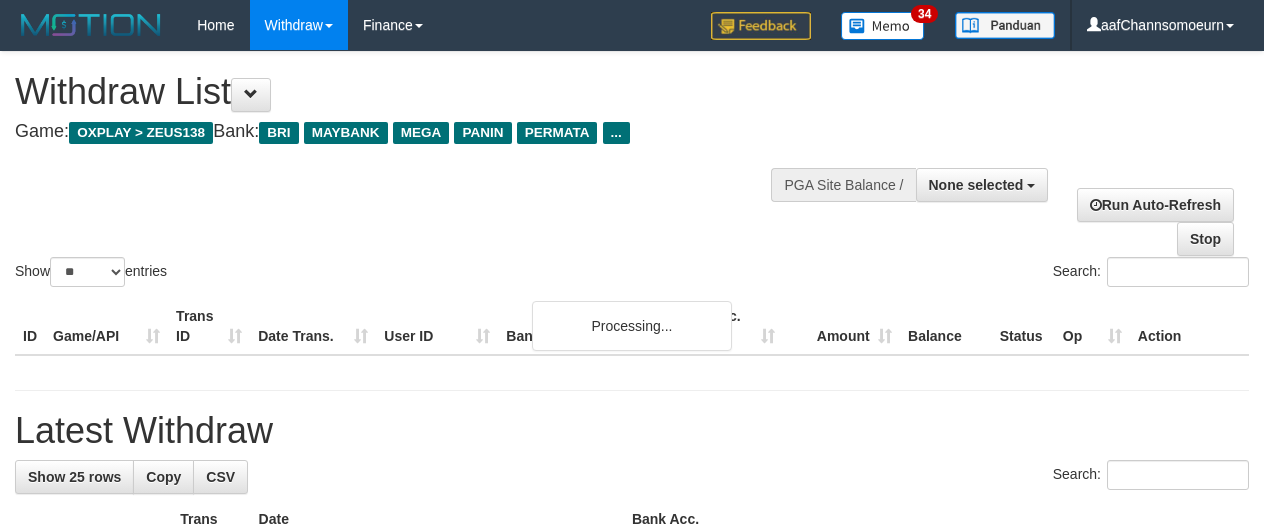 select 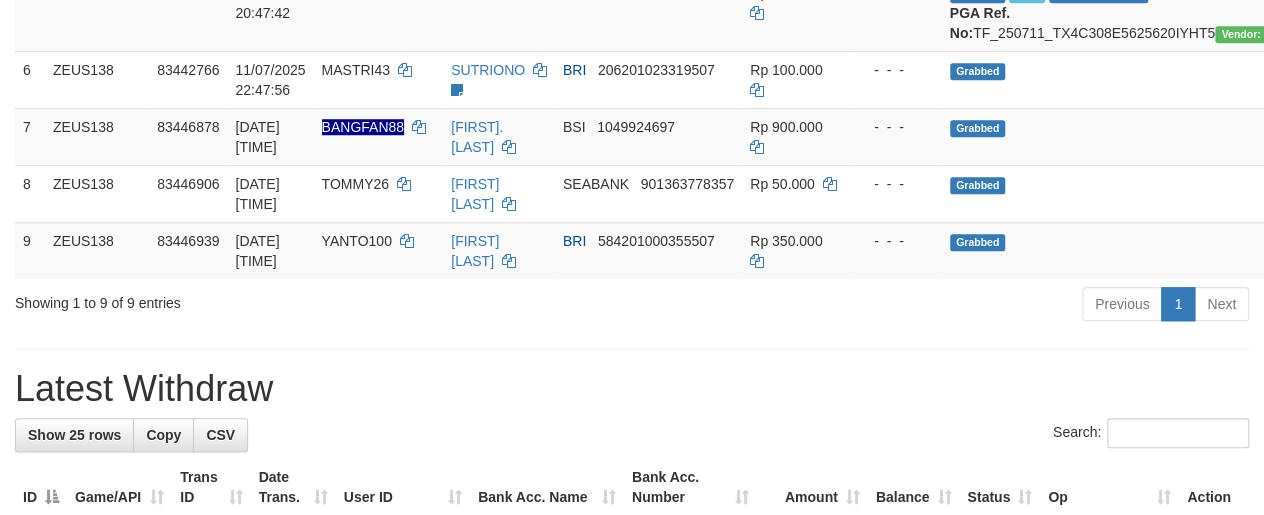 scroll, scrollTop: 633, scrollLeft: 0, axis: vertical 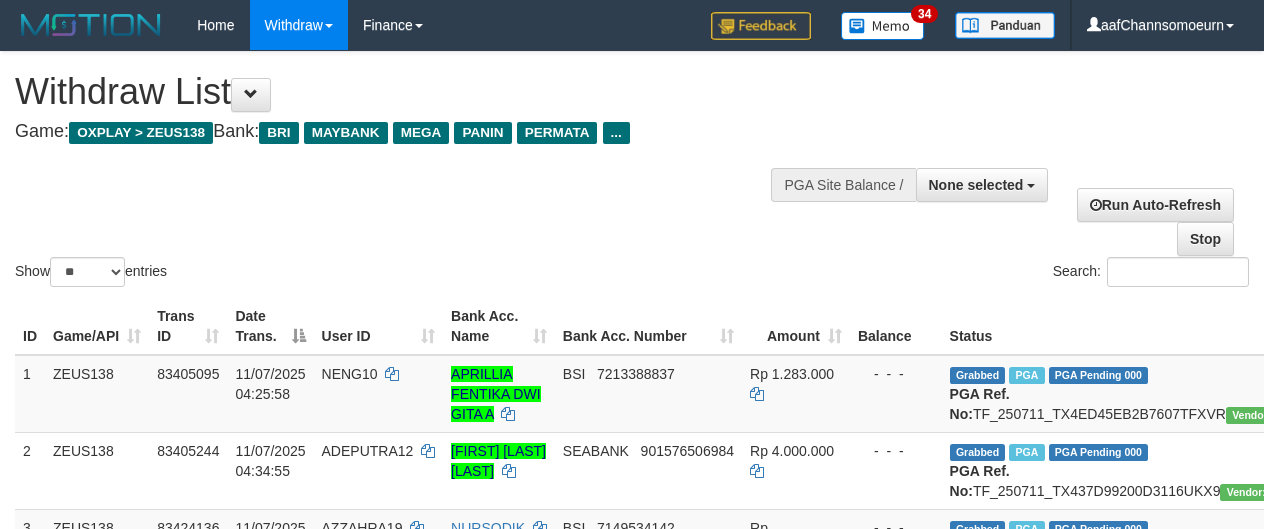 select 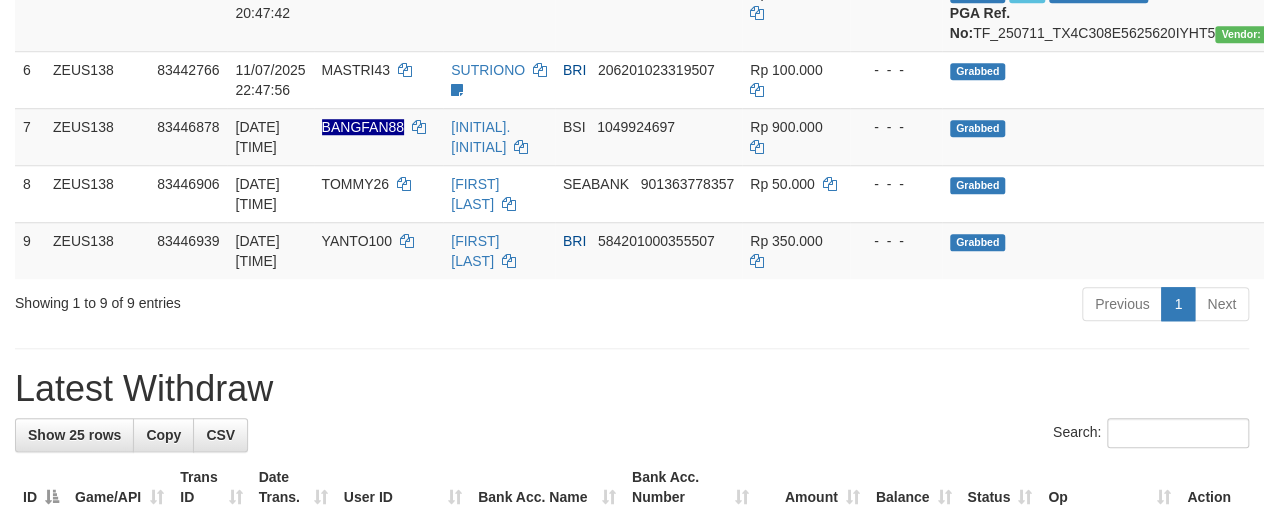 scroll, scrollTop: 633, scrollLeft: 0, axis: vertical 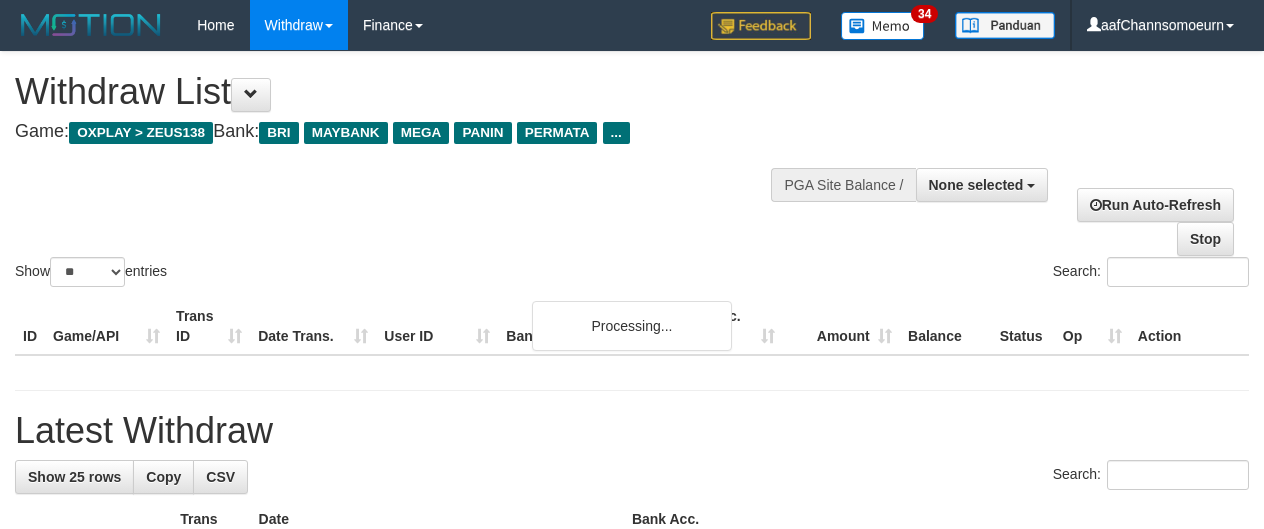 select 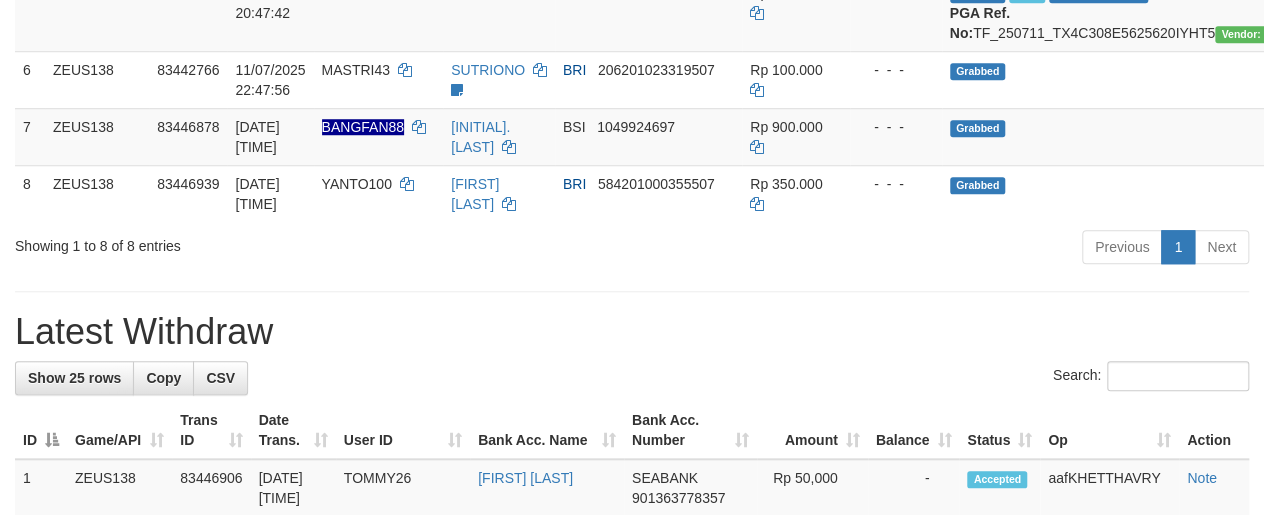 scroll, scrollTop: 633, scrollLeft: 0, axis: vertical 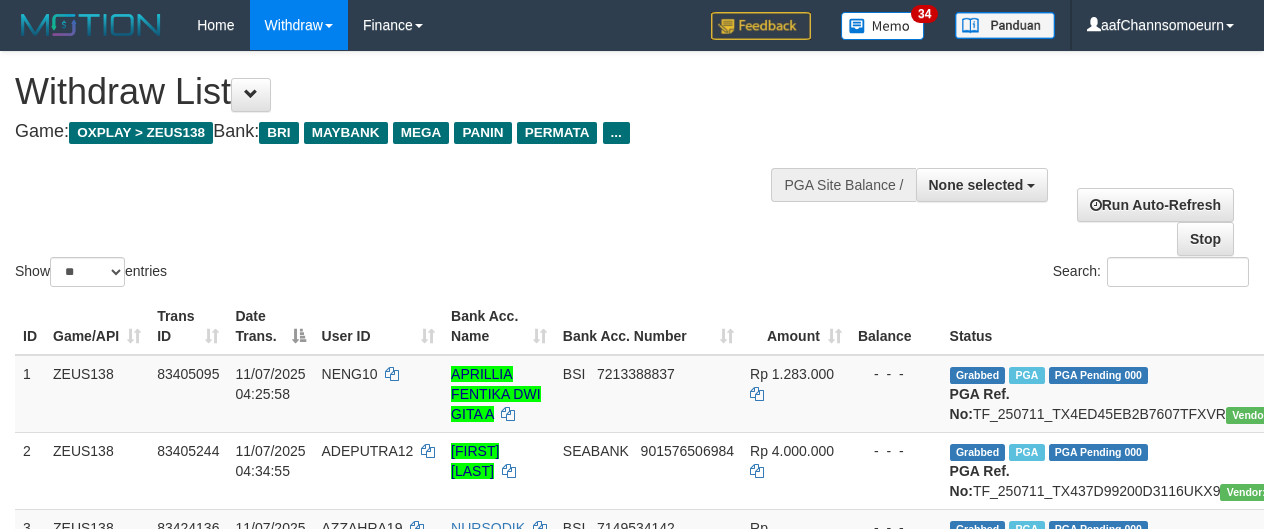select 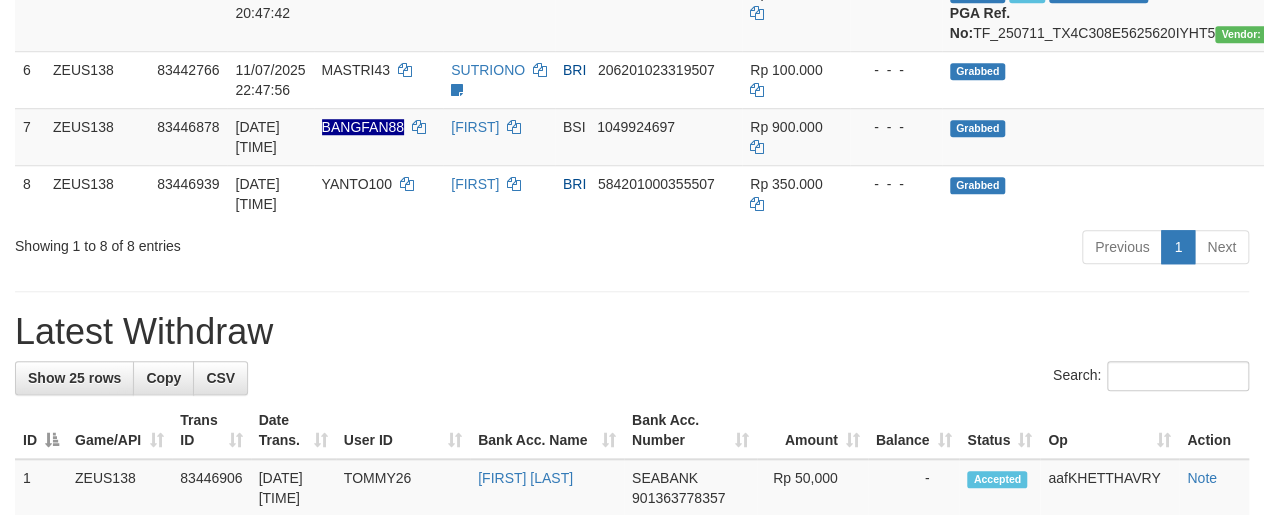 scroll, scrollTop: 633, scrollLeft: 0, axis: vertical 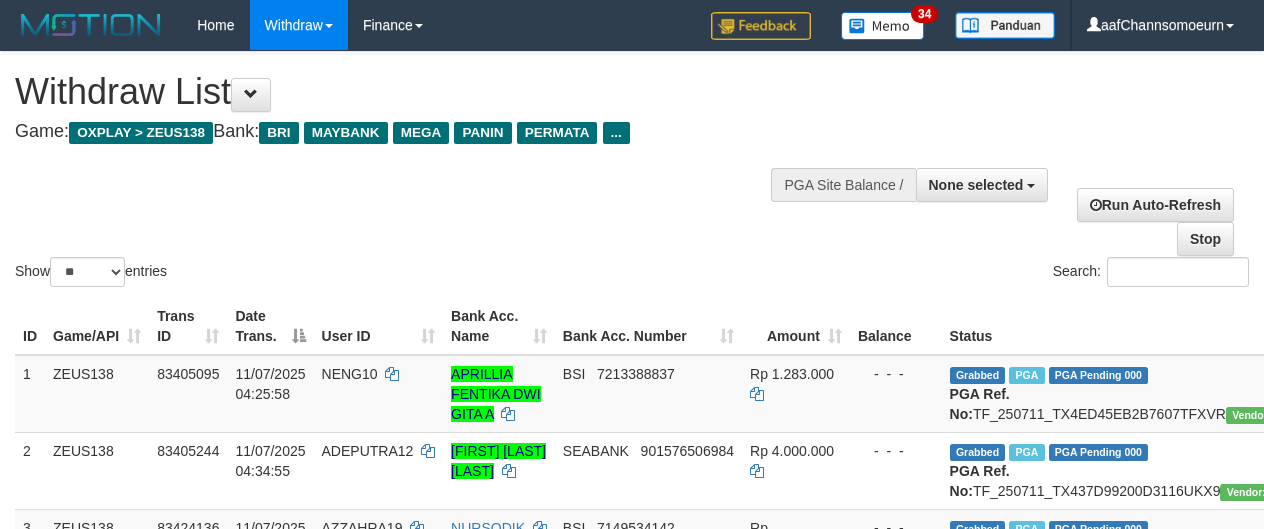 select 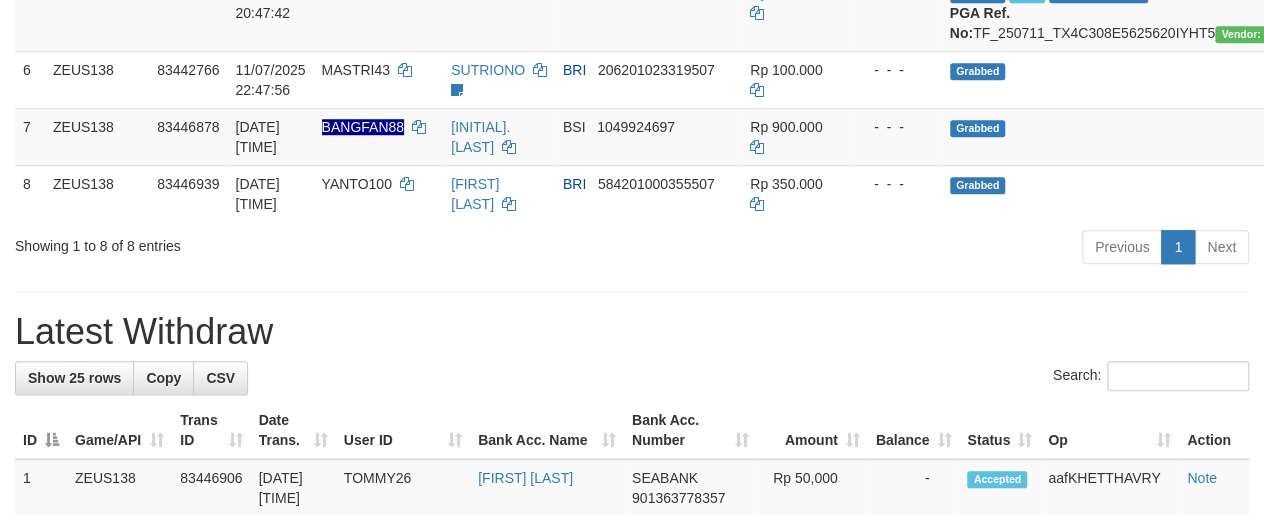 scroll, scrollTop: 633, scrollLeft: 0, axis: vertical 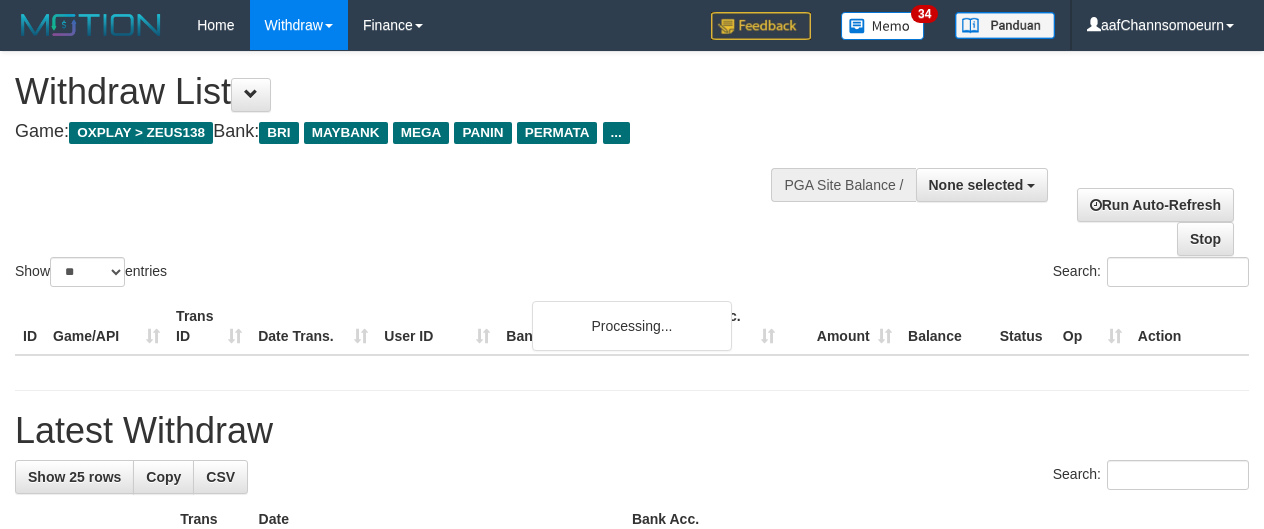 select 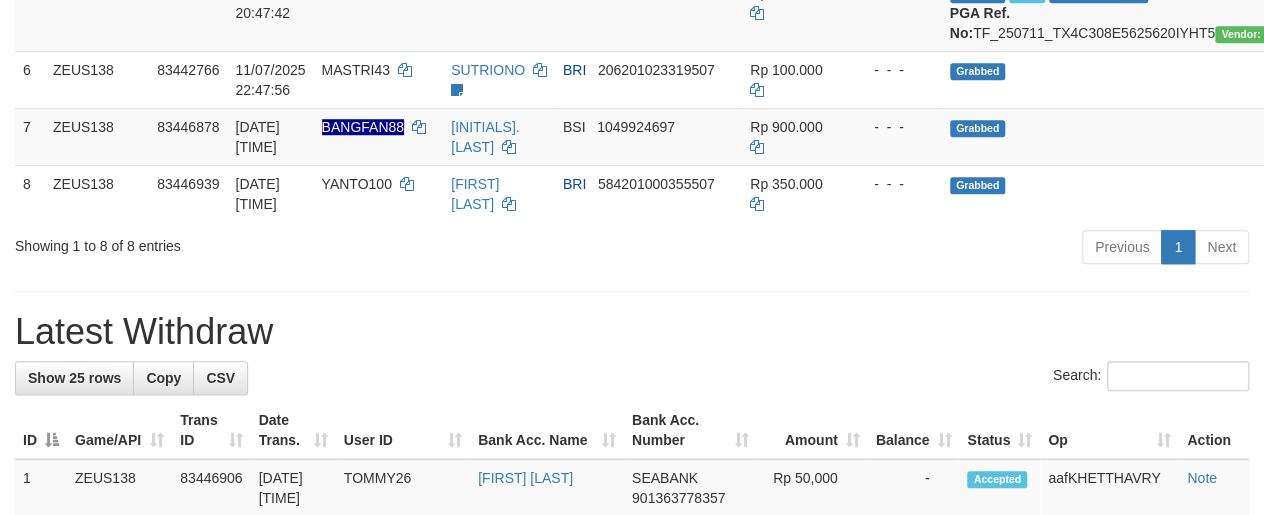 scroll, scrollTop: 633, scrollLeft: 0, axis: vertical 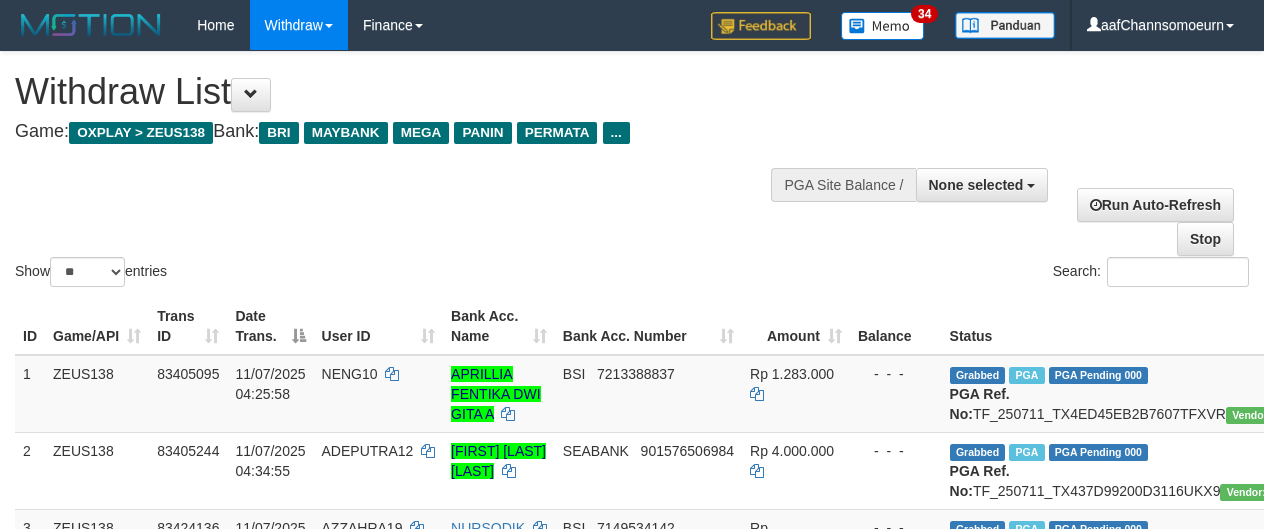 select 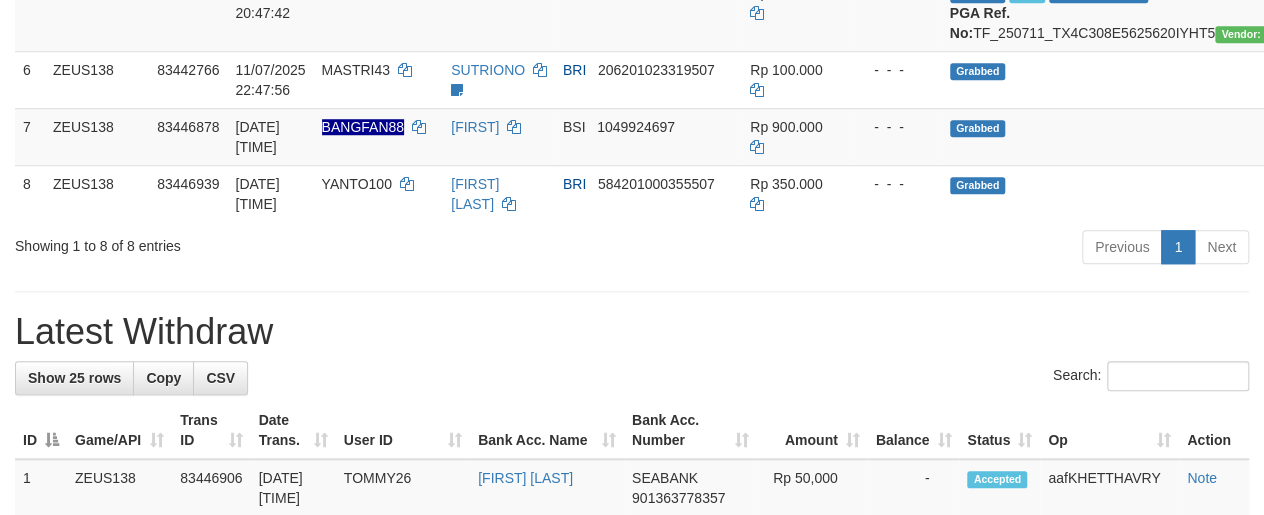 scroll, scrollTop: 633, scrollLeft: 0, axis: vertical 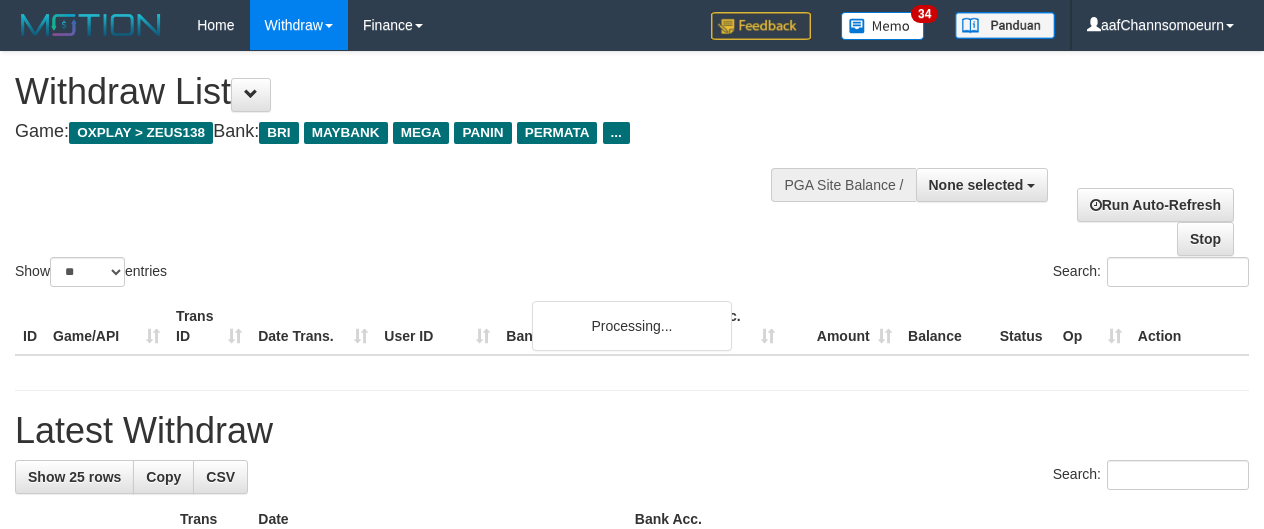 select 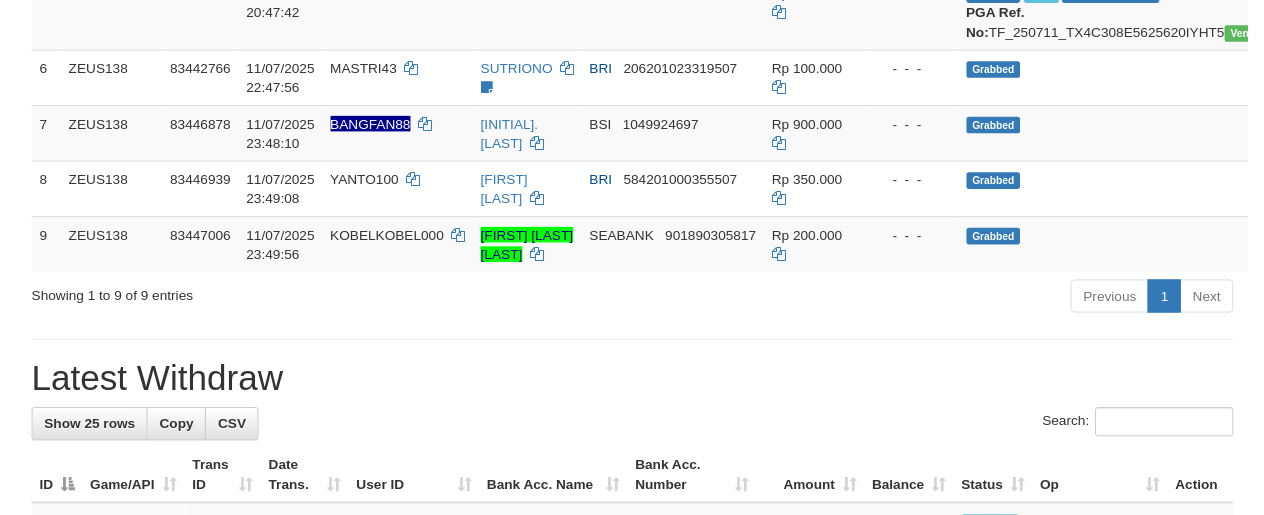 scroll, scrollTop: 633, scrollLeft: 0, axis: vertical 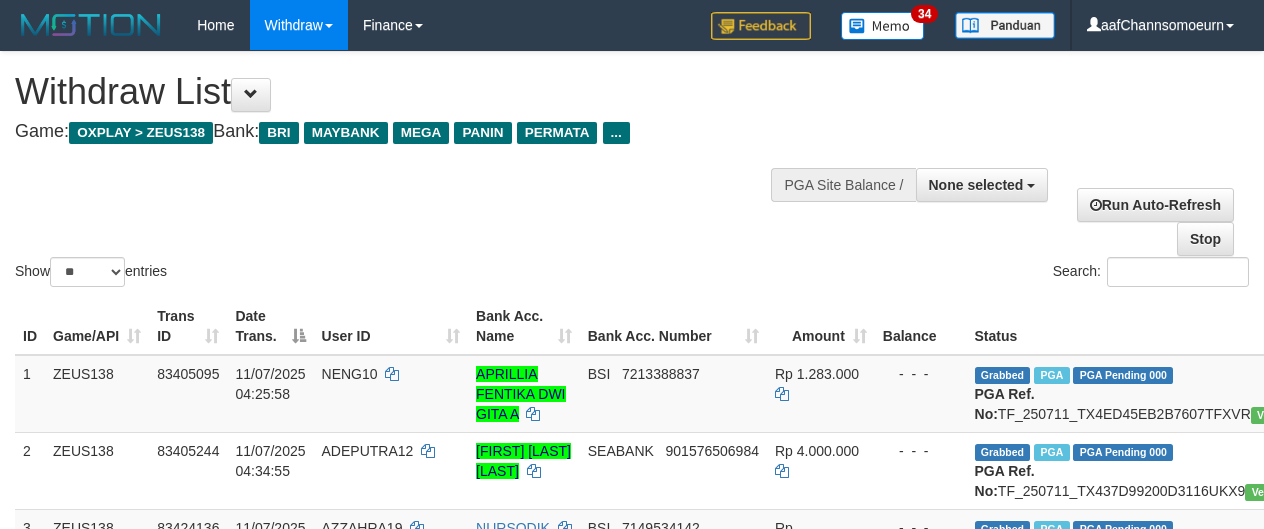 select 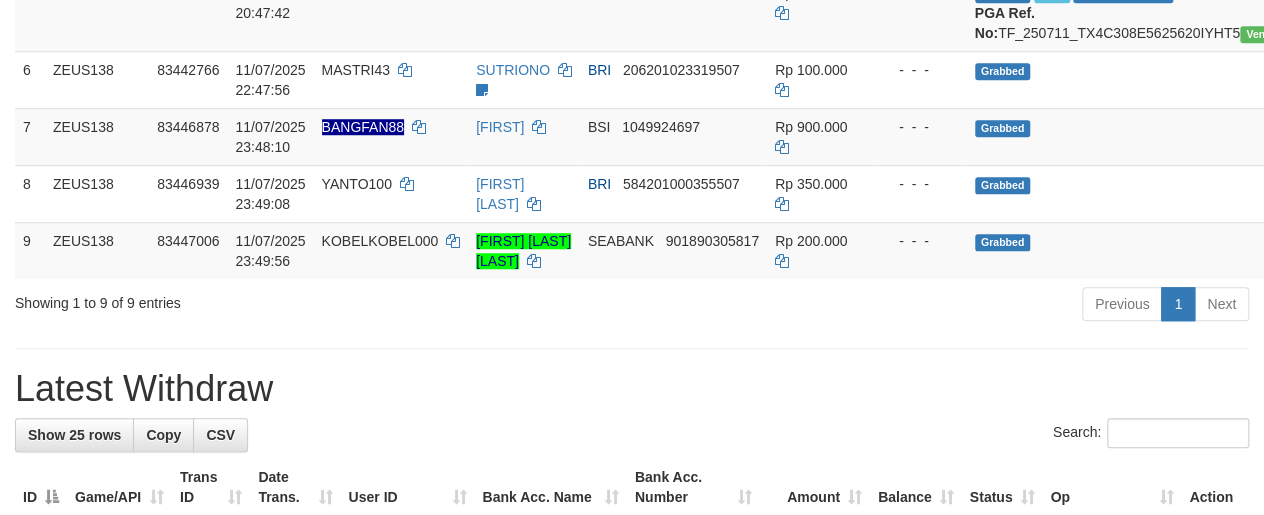 scroll, scrollTop: 633, scrollLeft: 0, axis: vertical 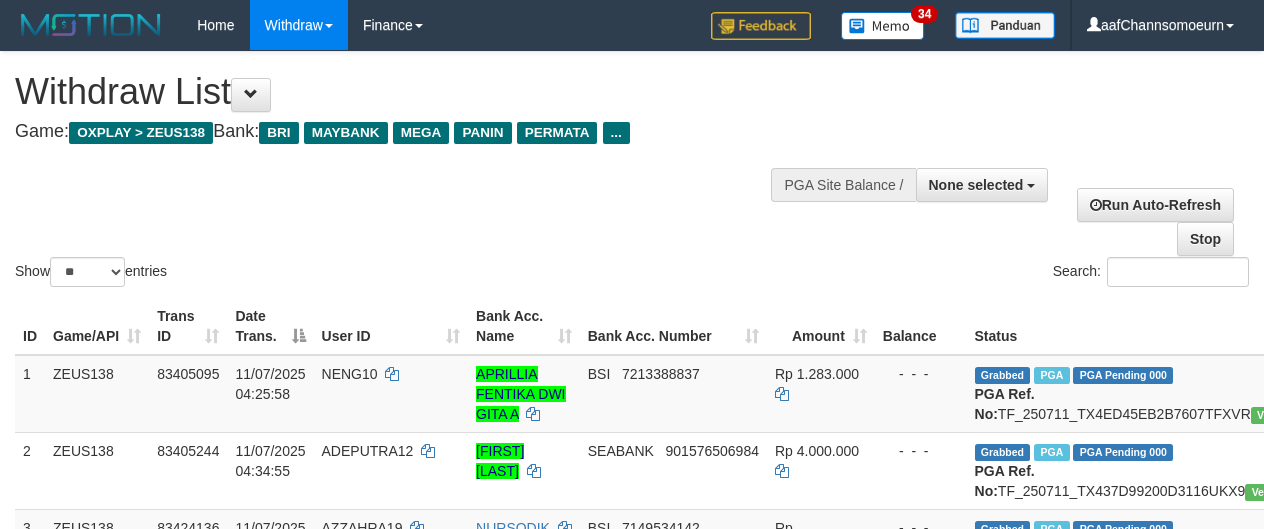 select 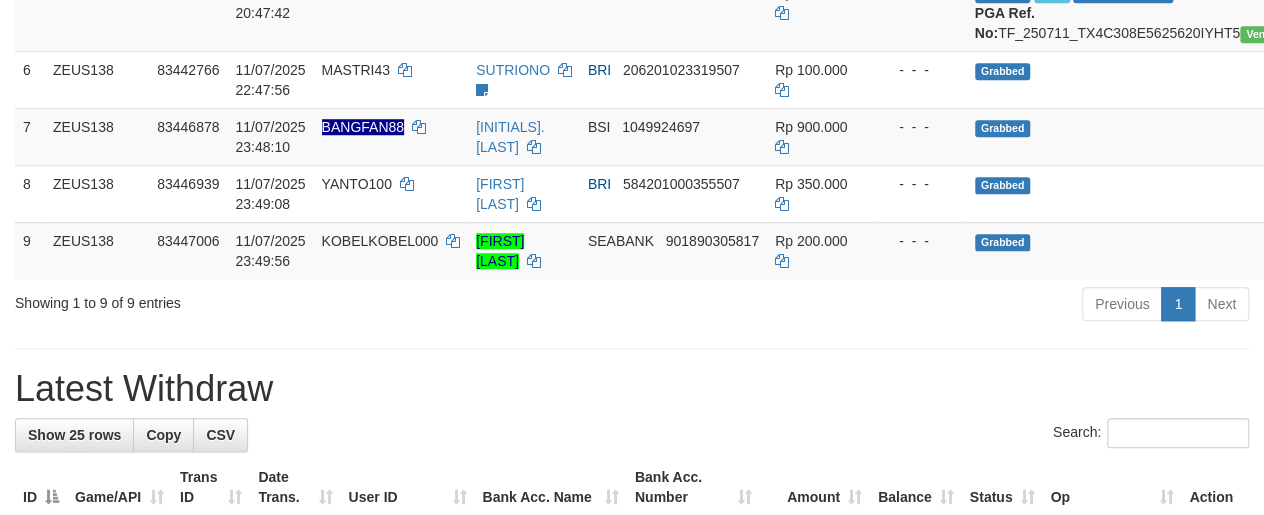 scroll, scrollTop: 633, scrollLeft: 0, axis: vertical 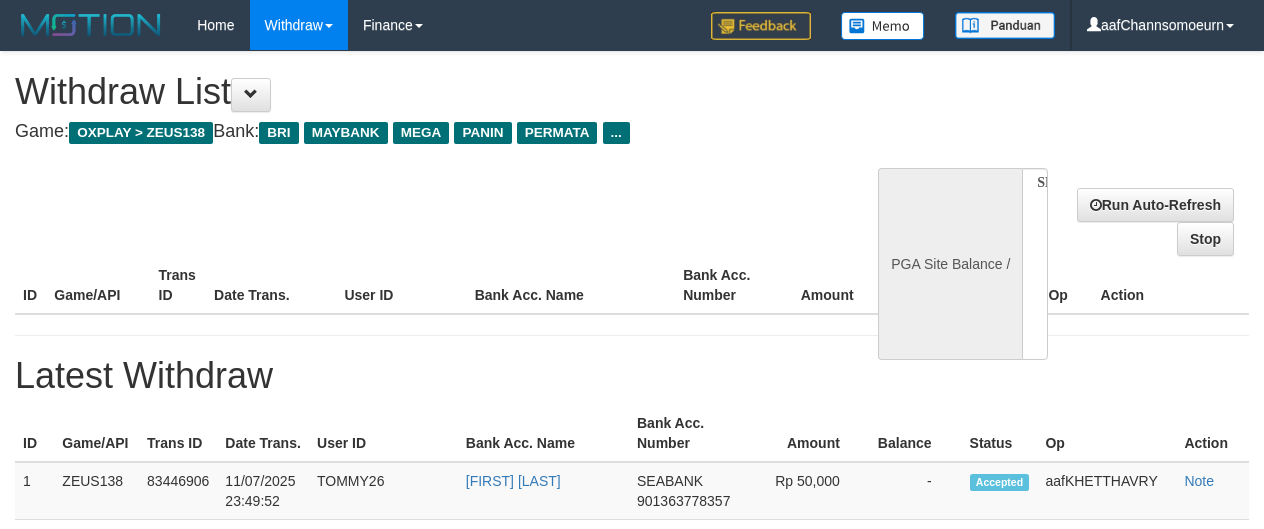 select 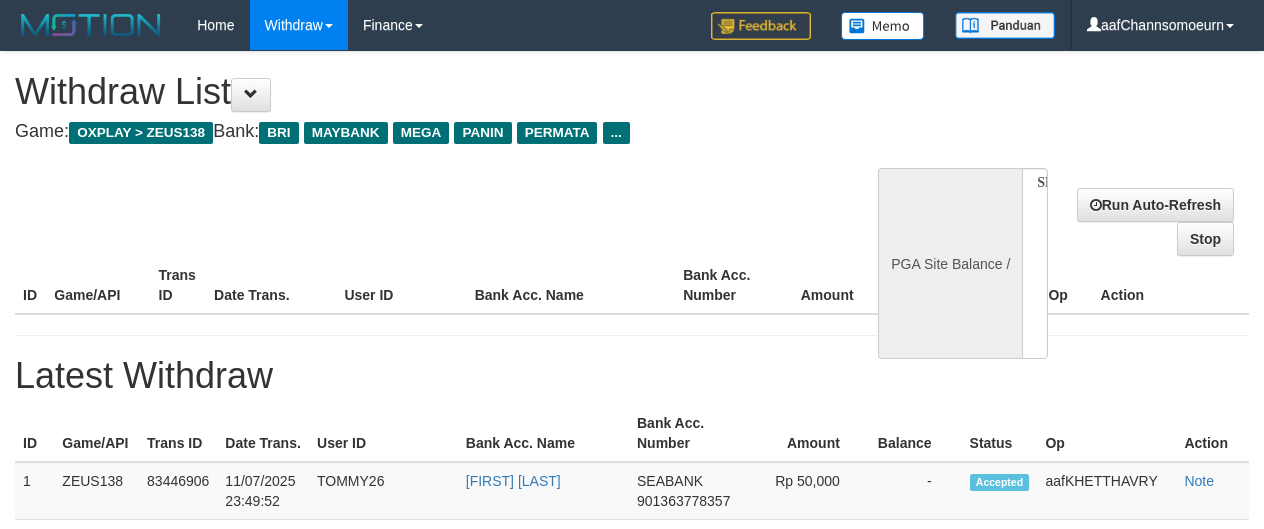 scroll, scrollTop: 633, scrollLeft: 0, axis: vertical 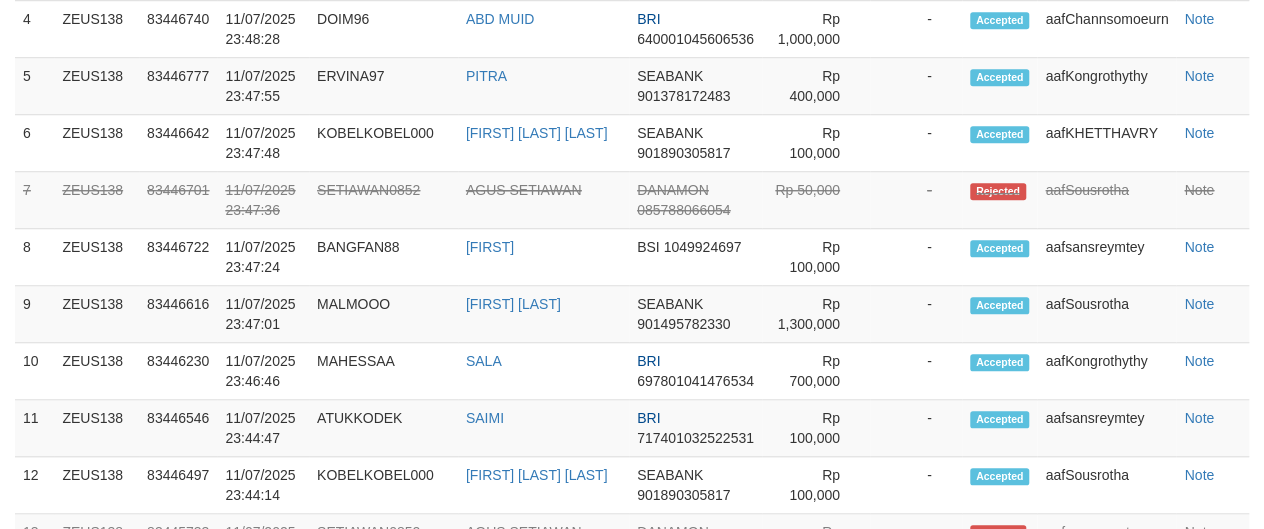 select on "**" 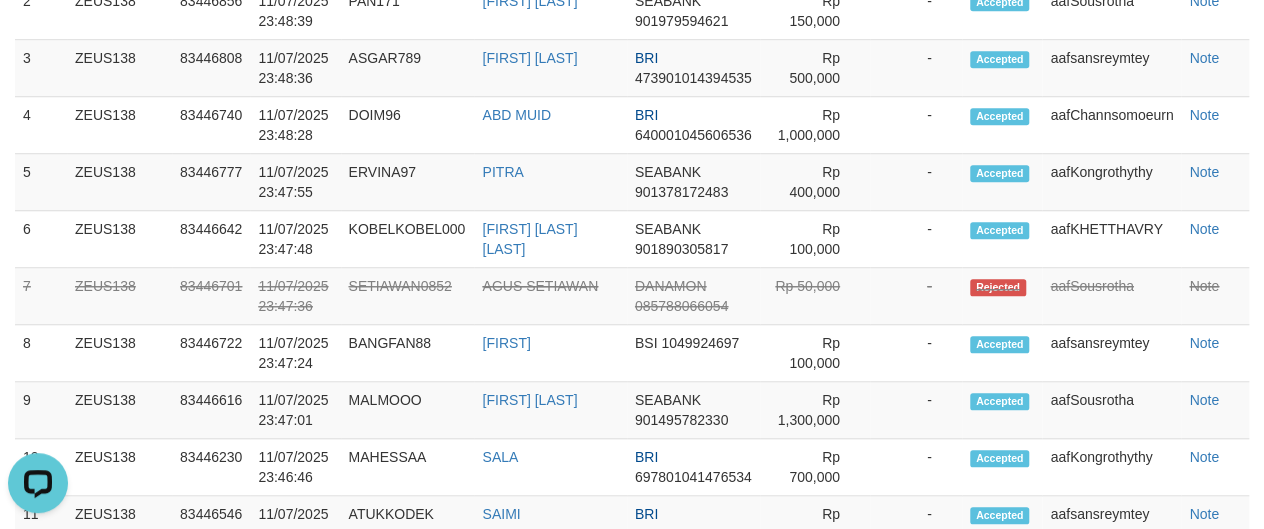 scroll, scrollTop: 0, scrollLeft: 0, axis: both 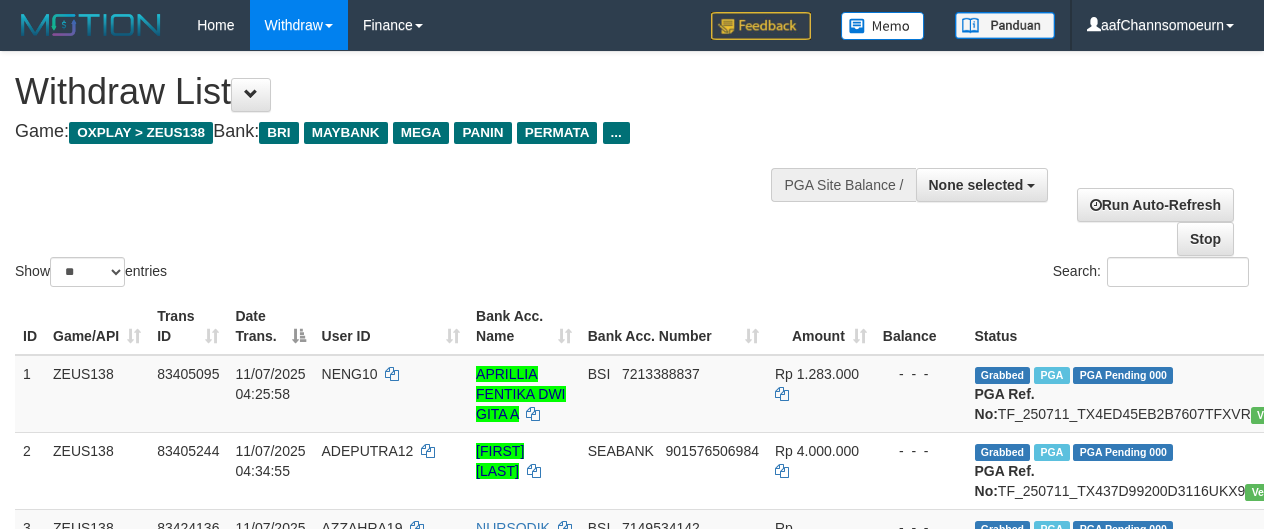 select 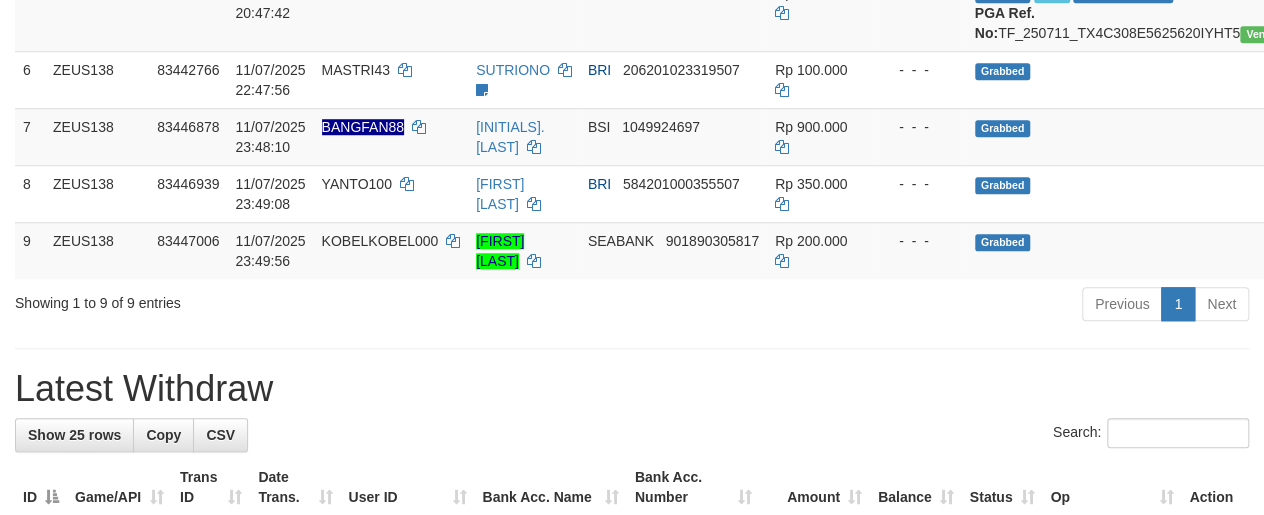 scroll, scrollTop: 633, scrollLeft: 0, axis: vertical 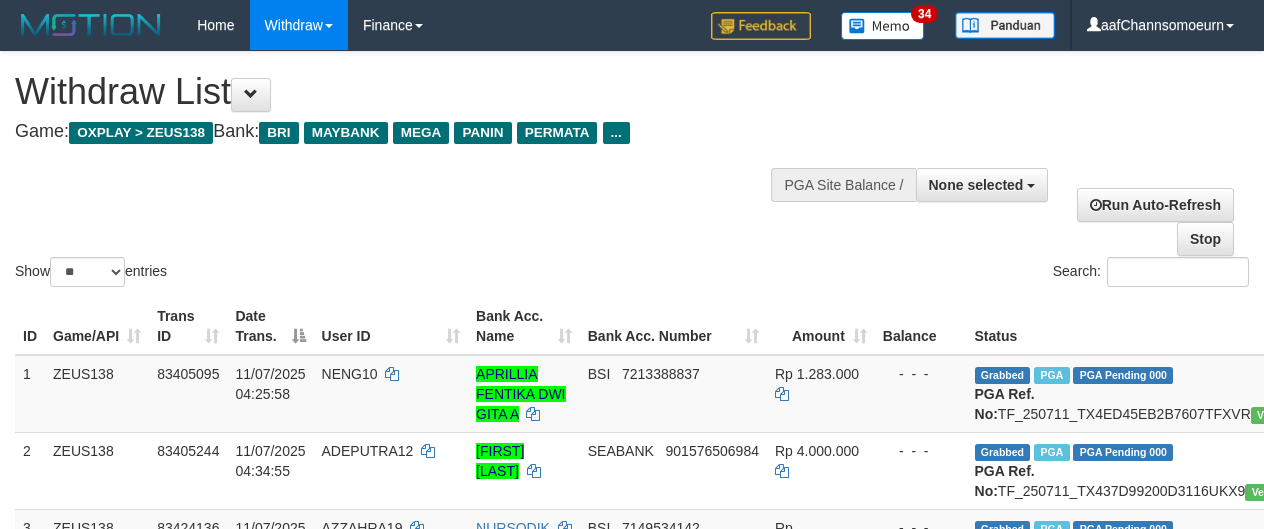 select 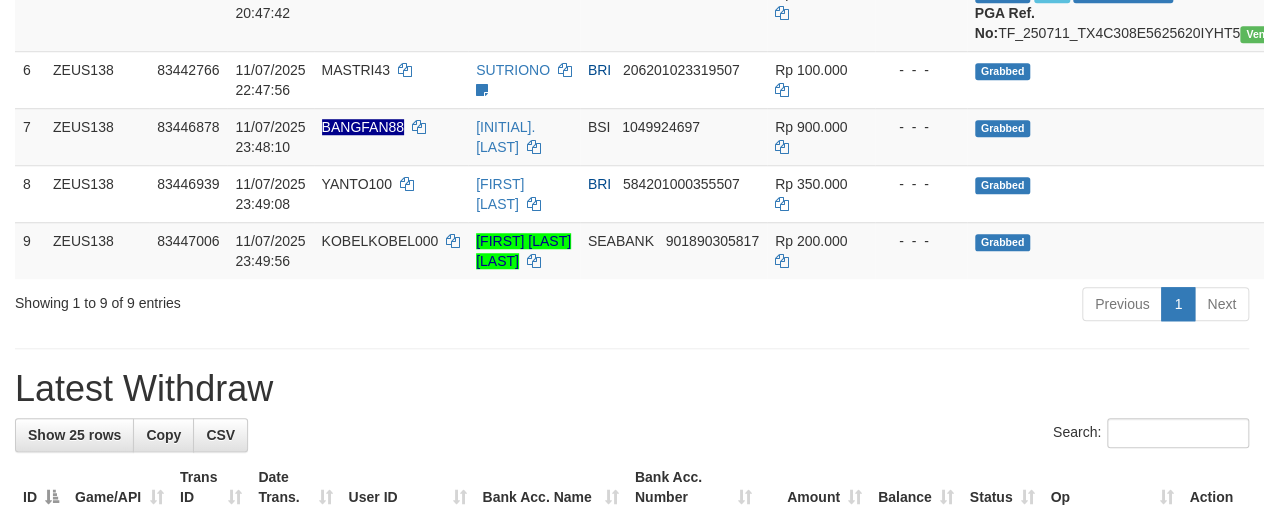 scroll, scrollTop: 633, scrollLeft: 0, axis: vertical 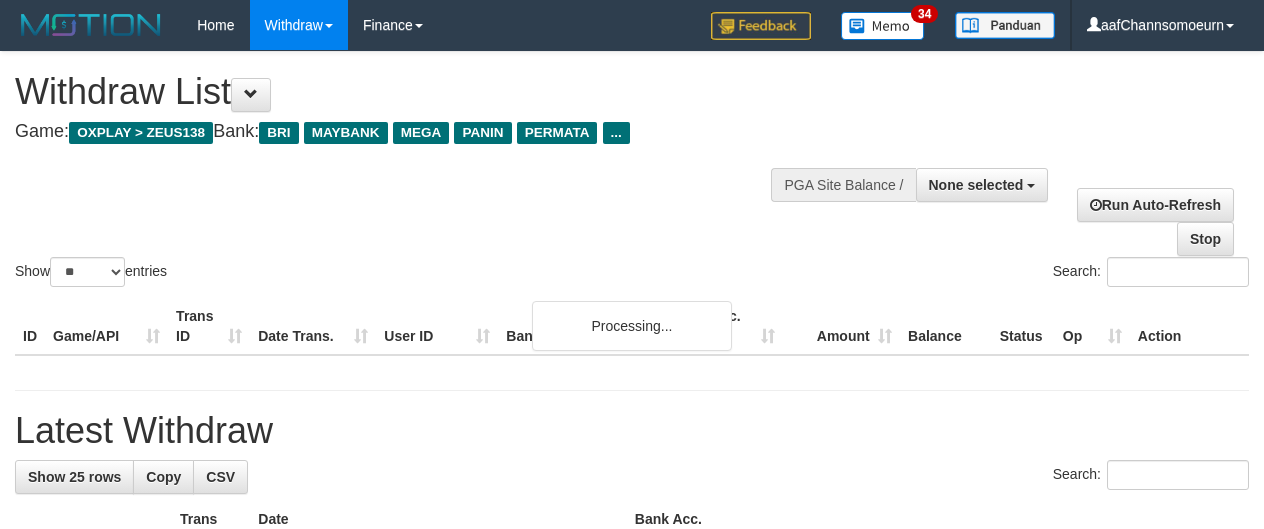 select 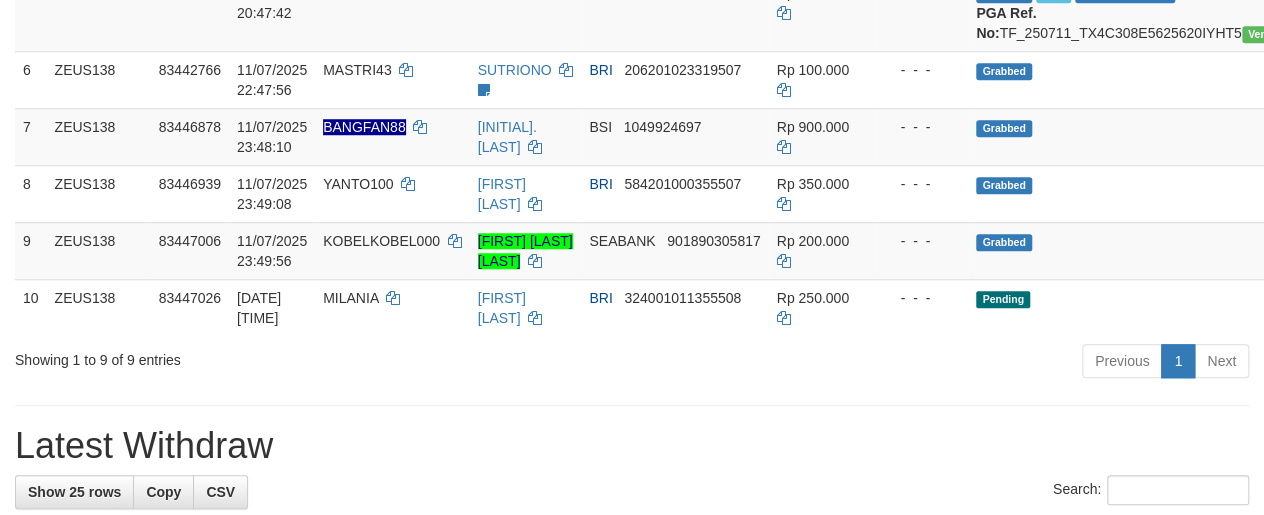 scroll, scrollTop: 633, scrollLeft: 0, axis: vertical 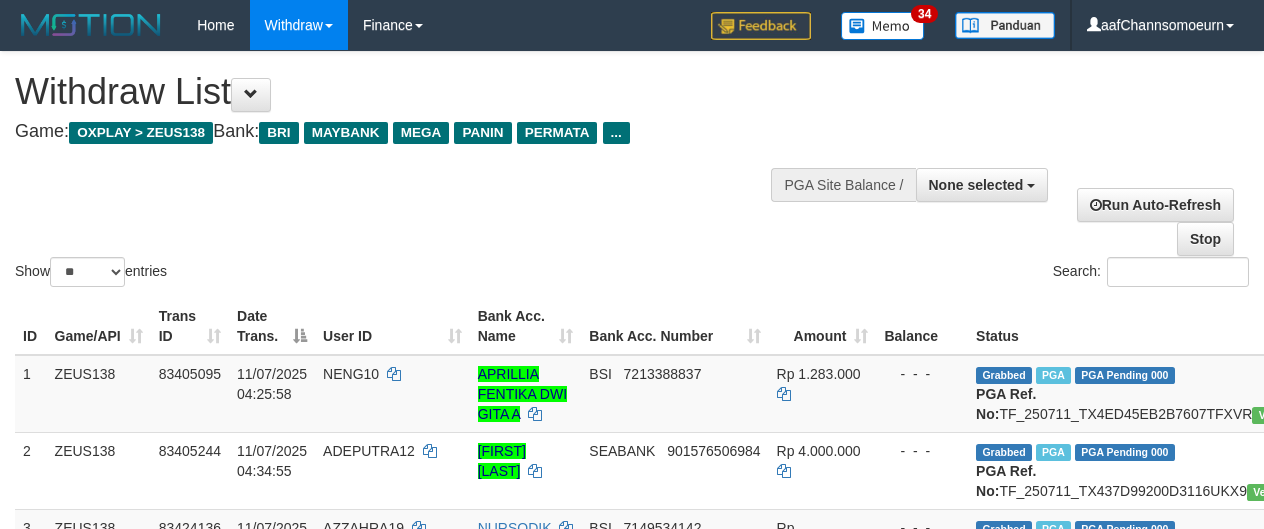 select 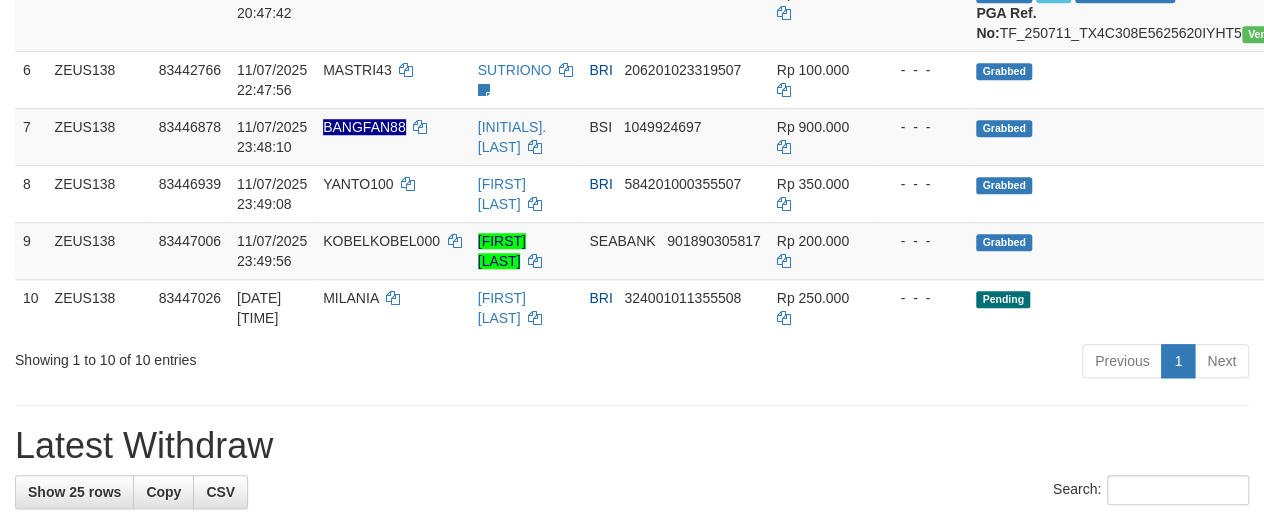 scroll, scrollTop: 633, scrollLeft: 0, axis: vertical 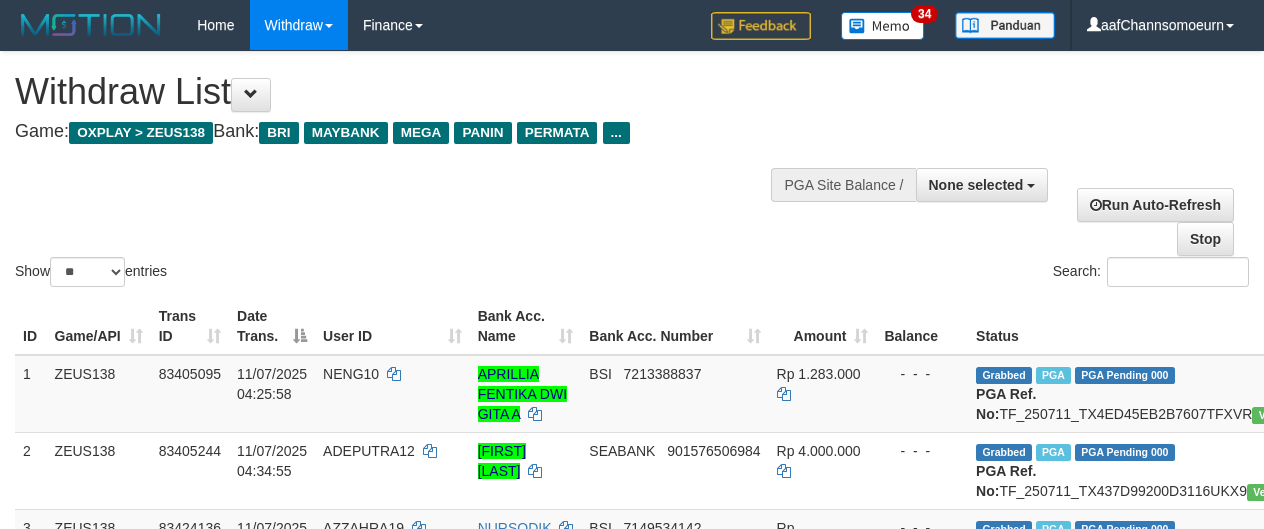 select 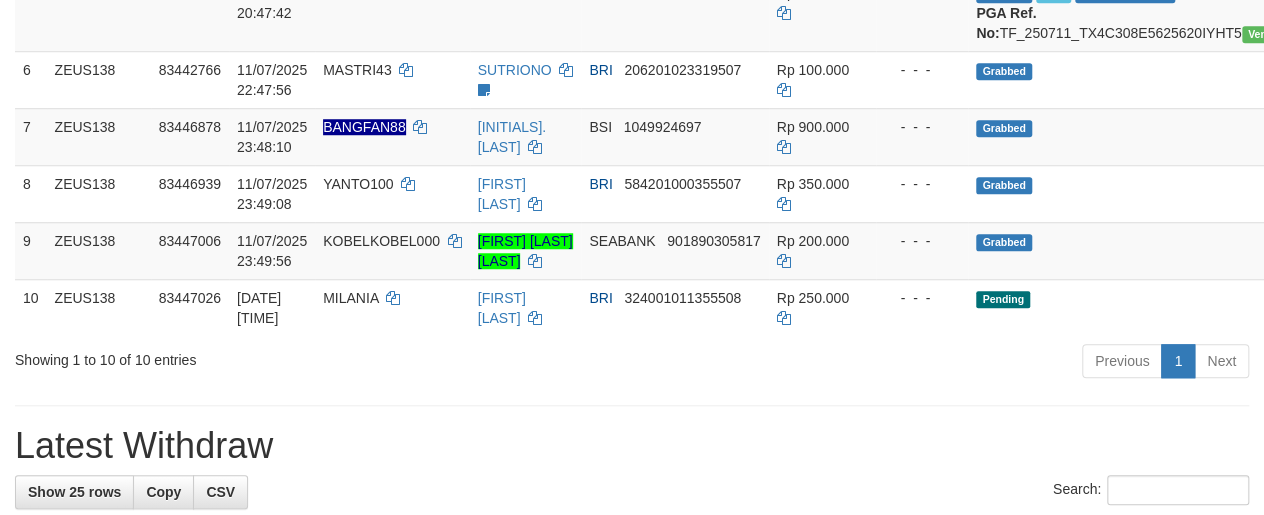 scroll, scrollTop: 633, scrollLeft: 0, axis: vertical 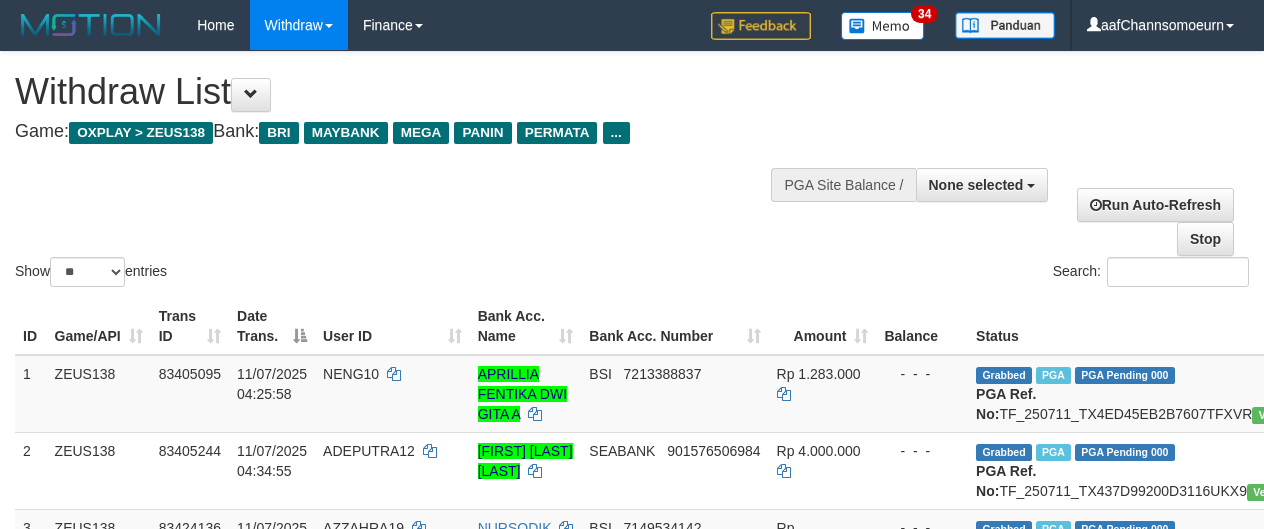 select 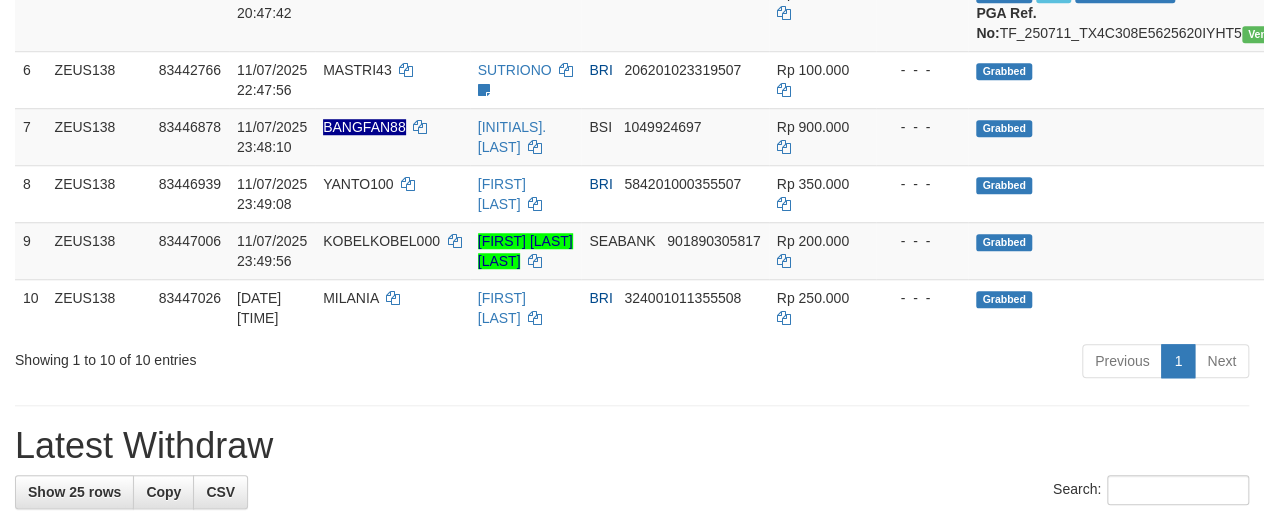 scroll, scrollTop: 633, scrollLeft: 0, axis: vertical 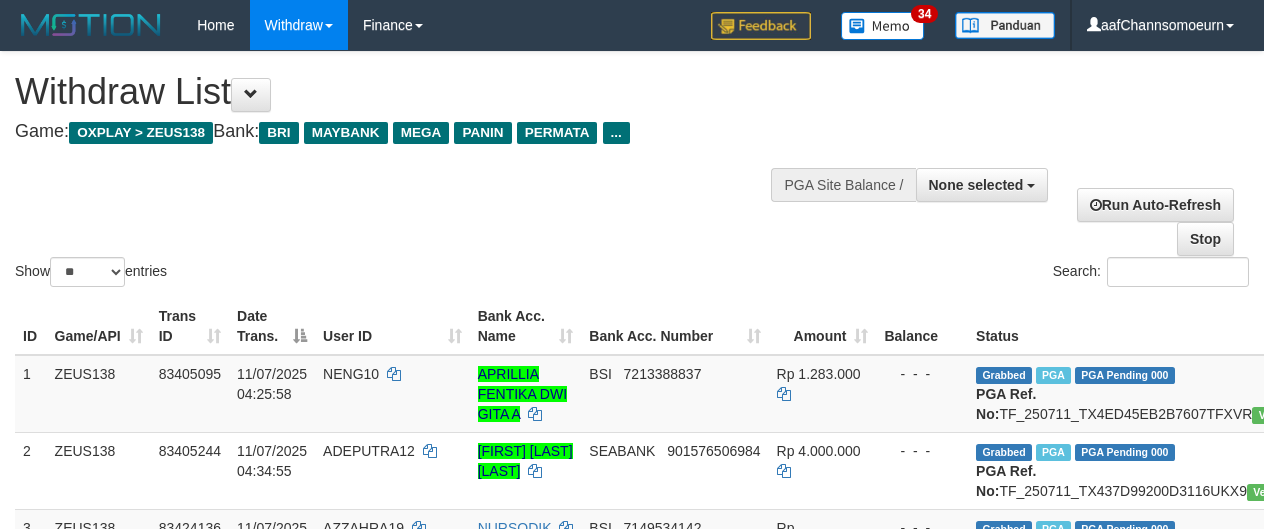 select 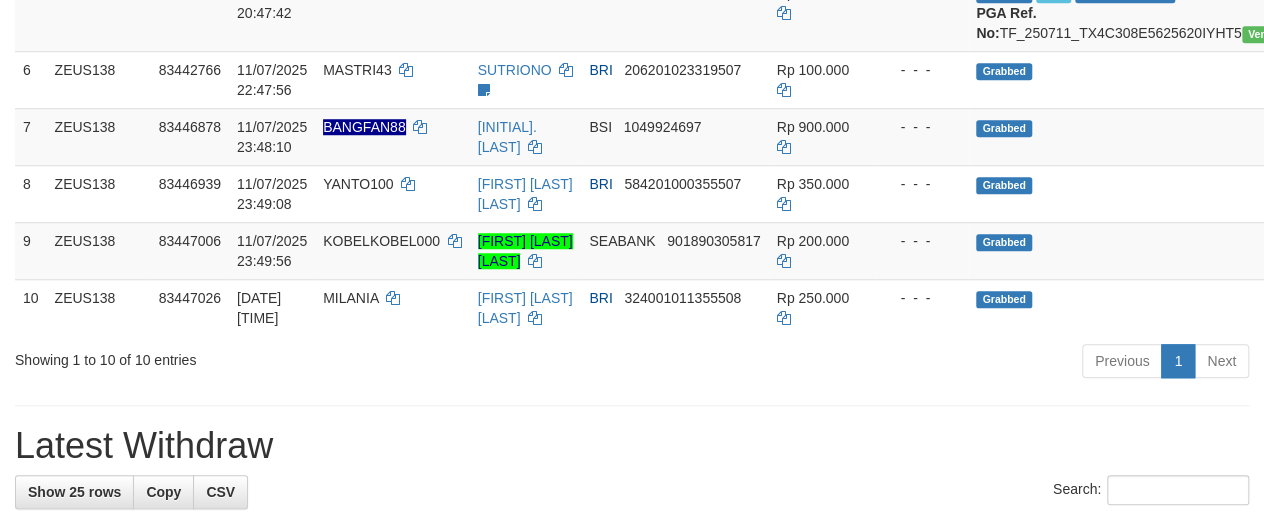 scroll, scrollTop: 633, scrollLeft: 0, axis: vertical 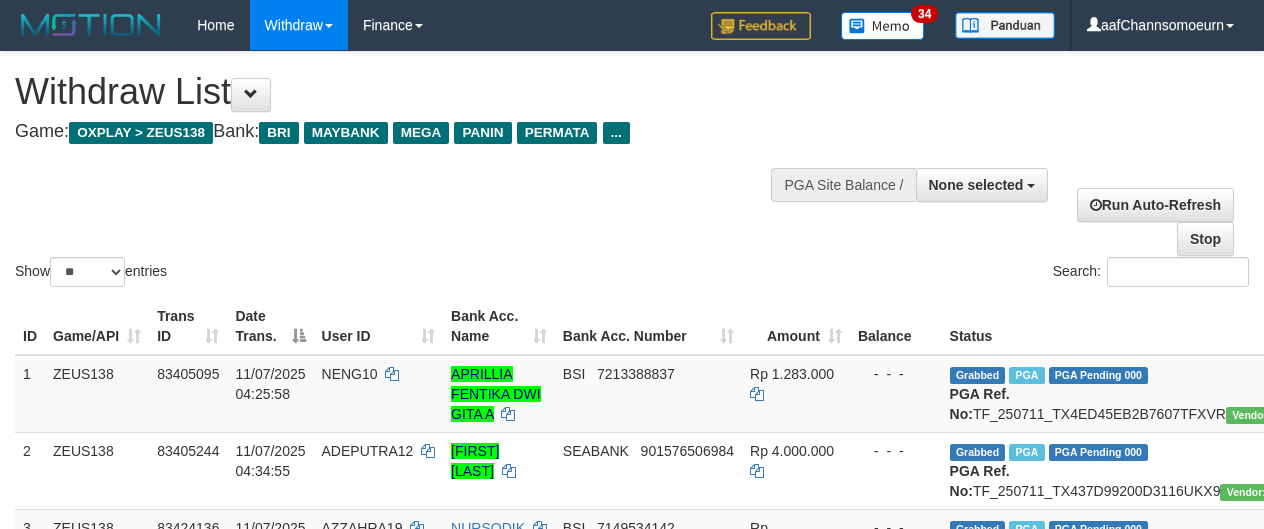 select 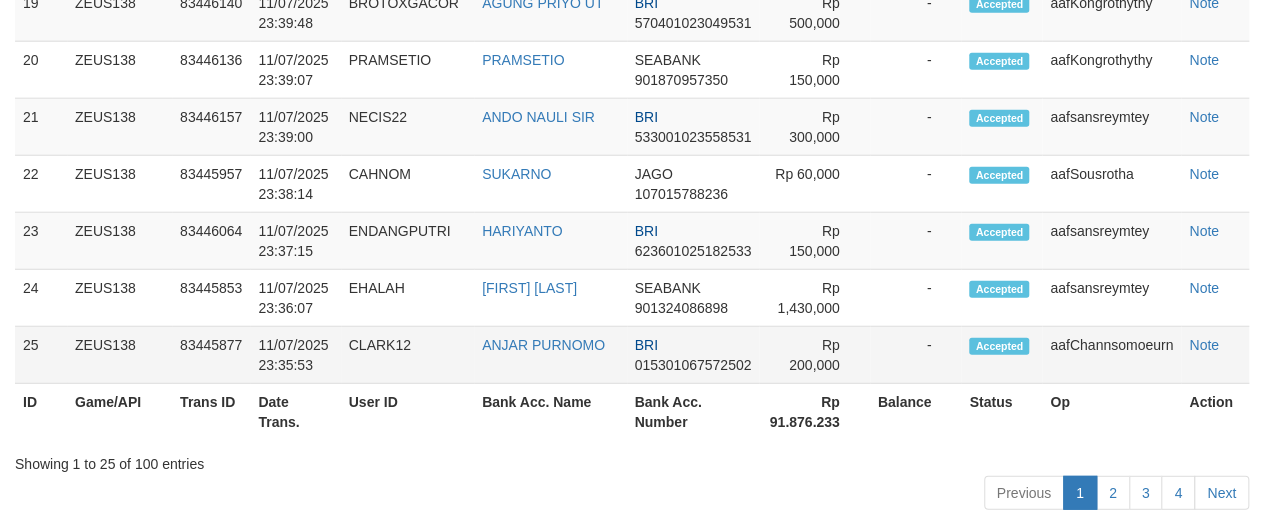 scroll, scrollTop: 1103, scrollLeft: 0, axis: vertical 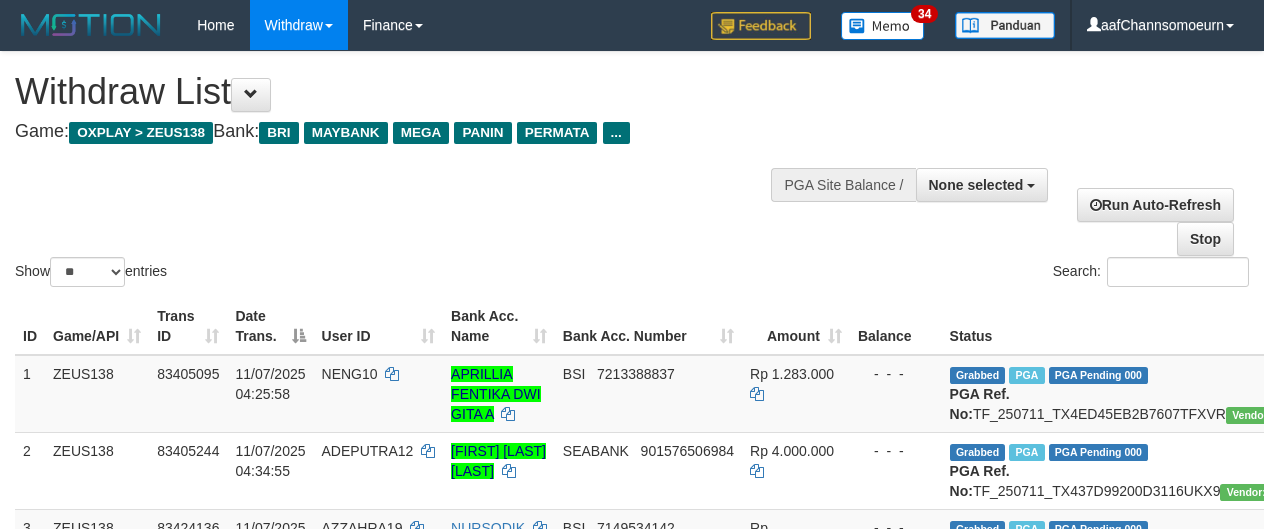 select 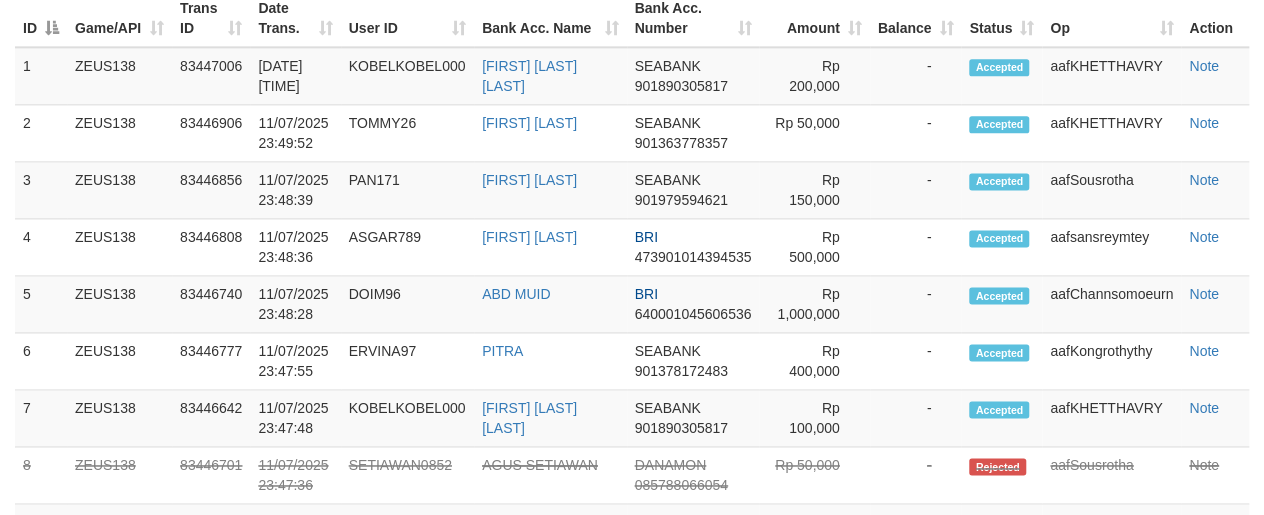 scroll, scrollTop: 1103, scrollLeft: 0, axis: vertical 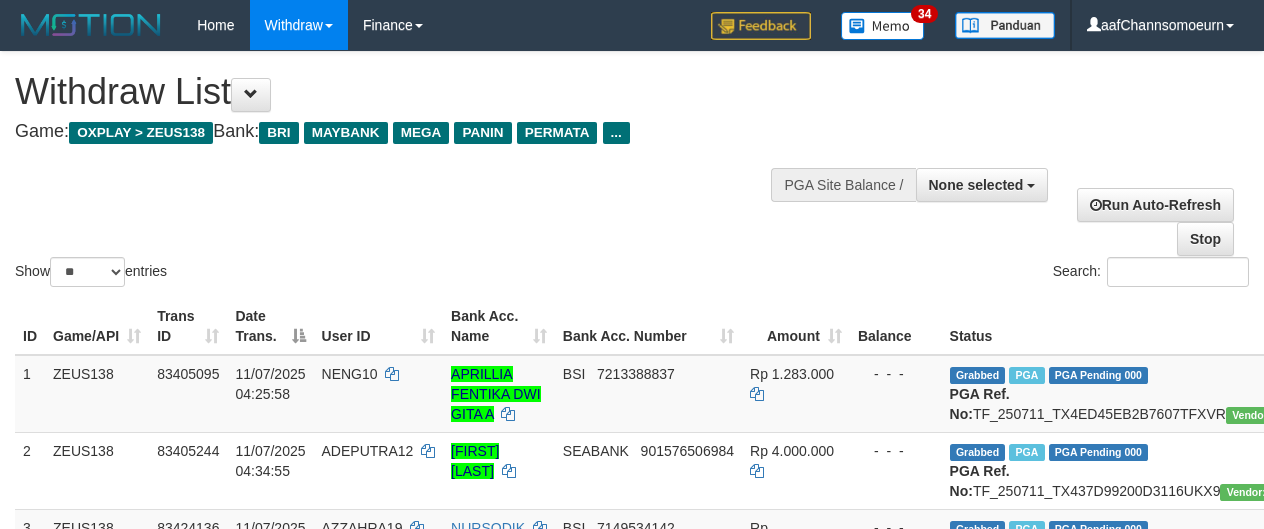 select 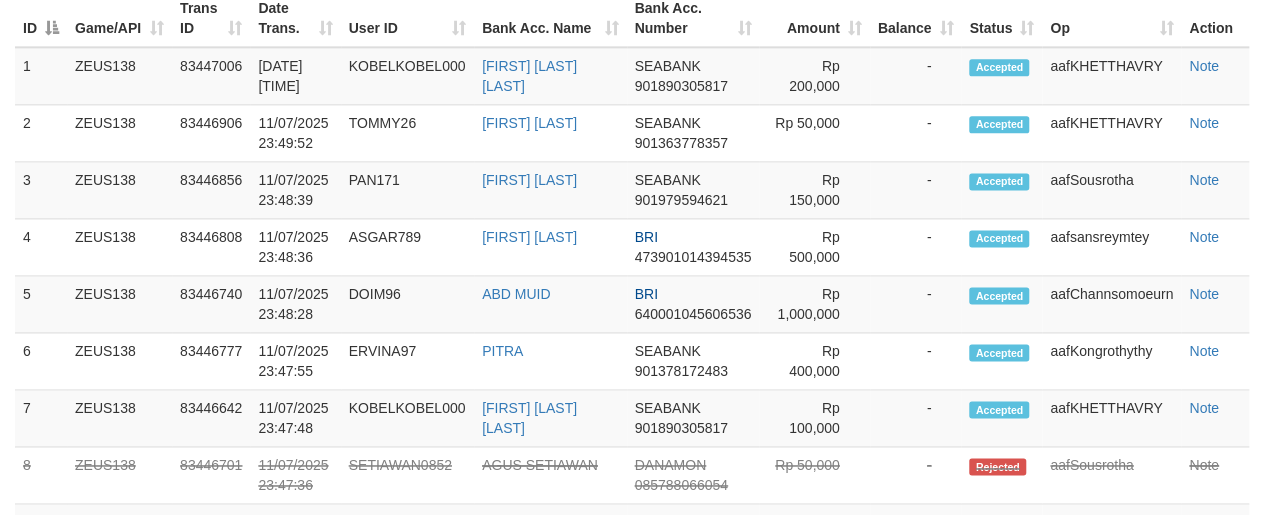 scroll, scrollTop: 1103, scrollLeft: 0, axis: vertical 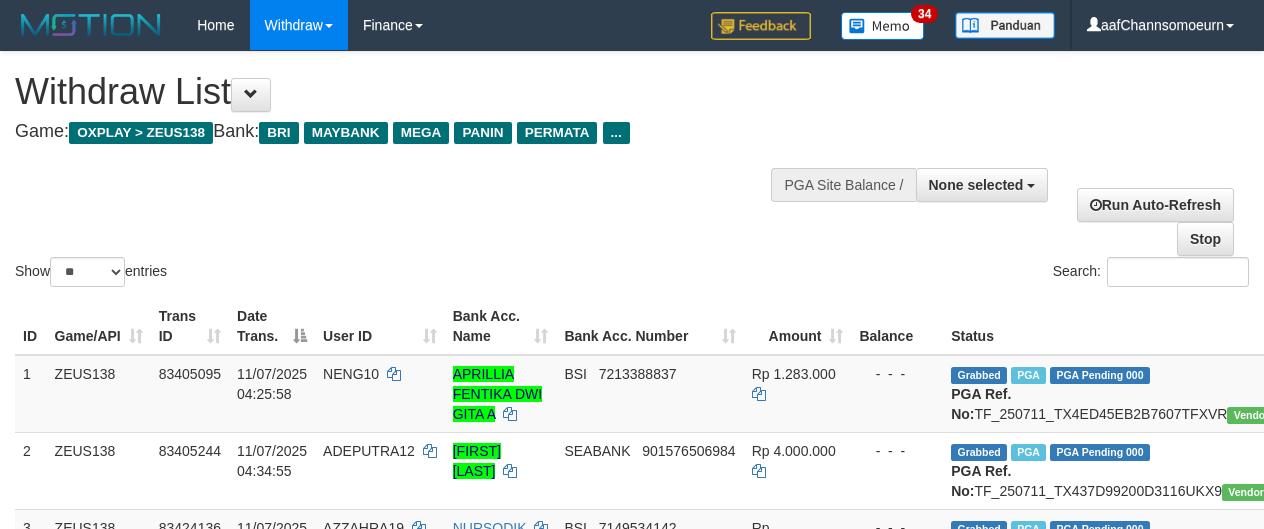 select 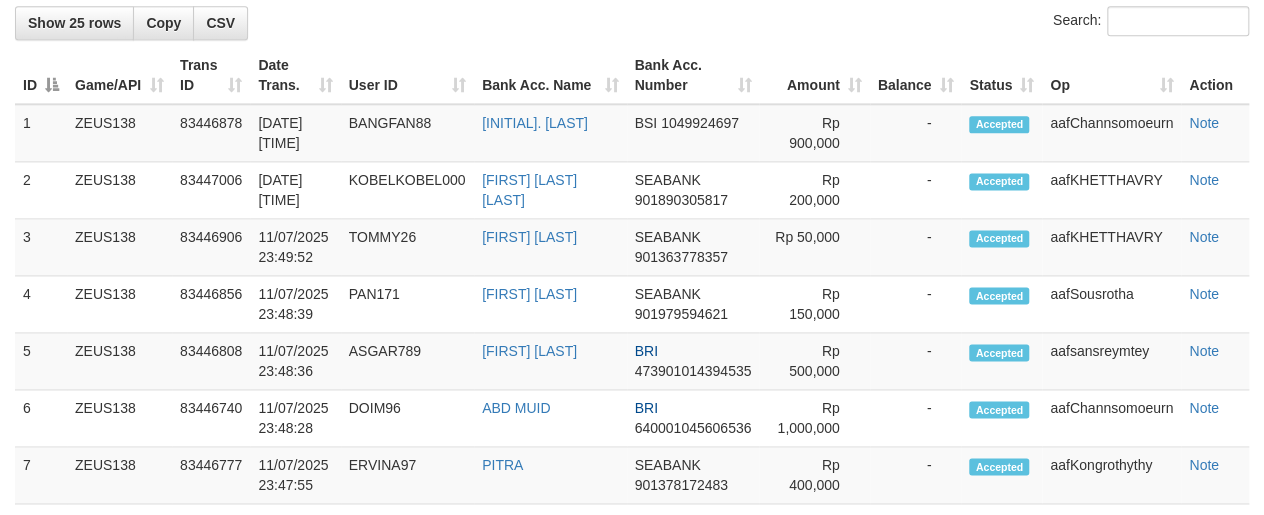 scroll, scrollTop: 1103, scrollLeft: 0, axis: vertical 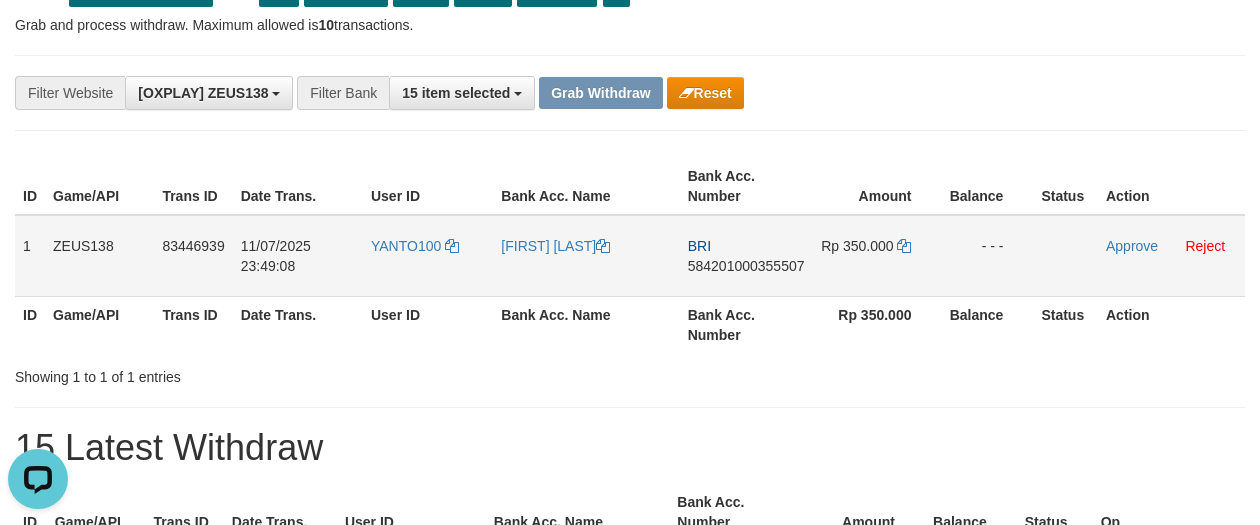 click on "584201000355507" at bounding box center (746, 266) 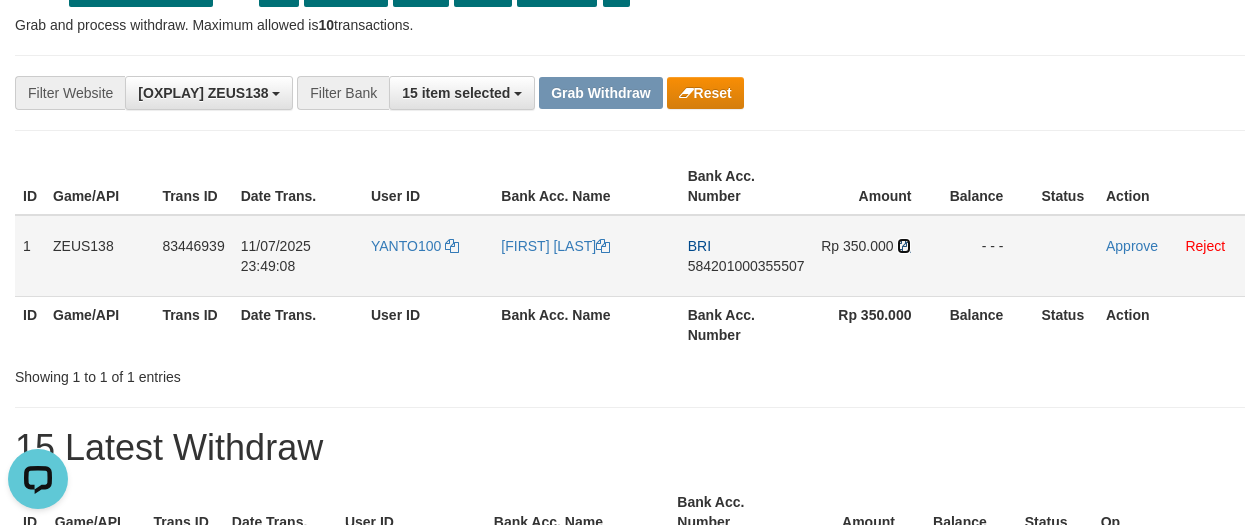 click at bounding box center (904, 246) 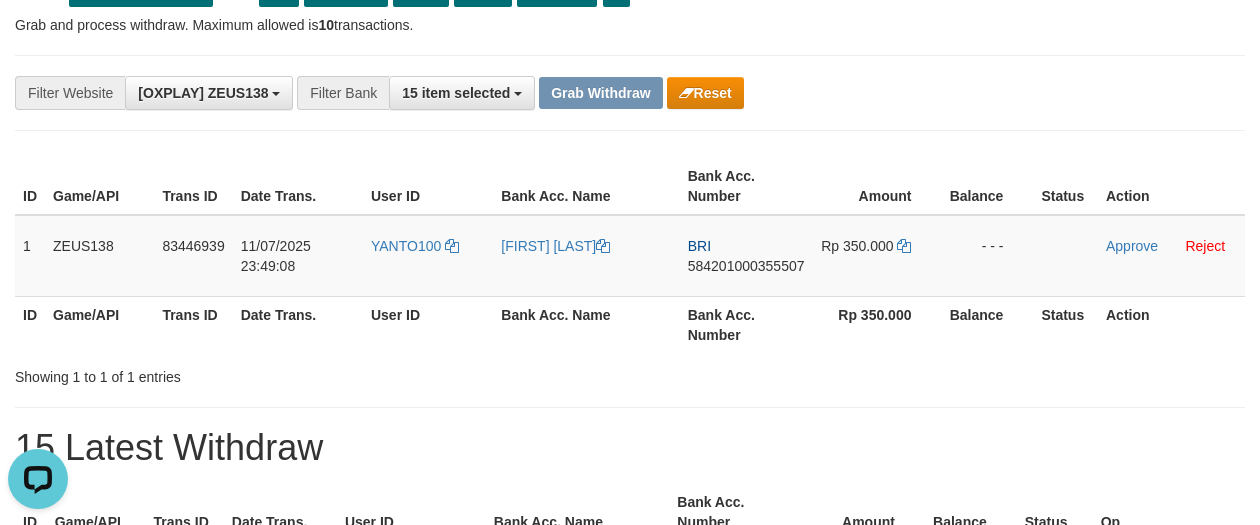 drag, startPoint x: 936, startPoint y: 107, endPoint x: 939, endPoint y: 129, distance: 22.203604 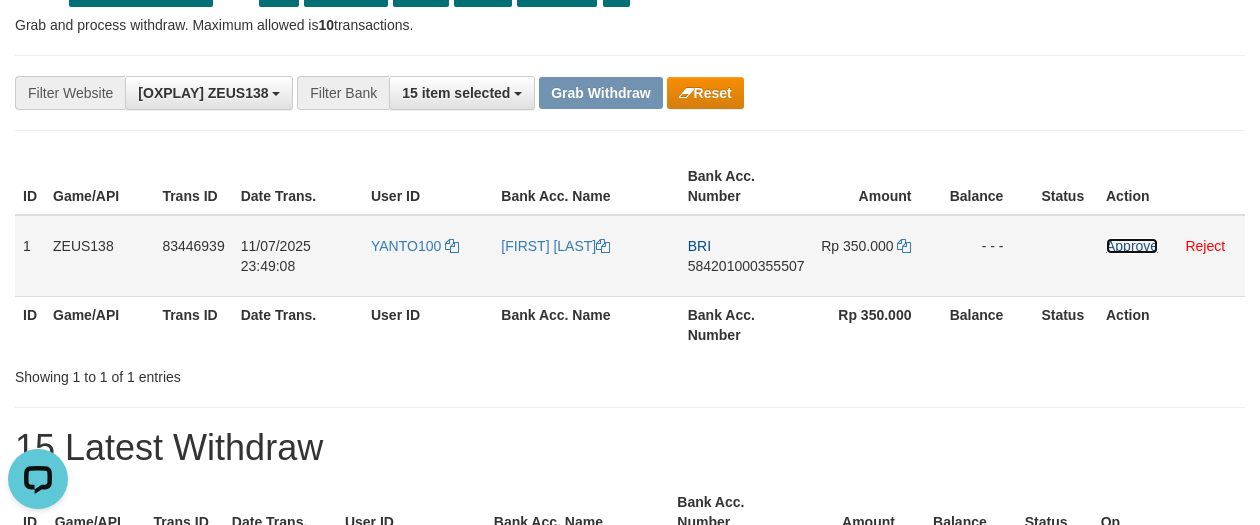 click on "Approve" at bounding box center (1132, 246) 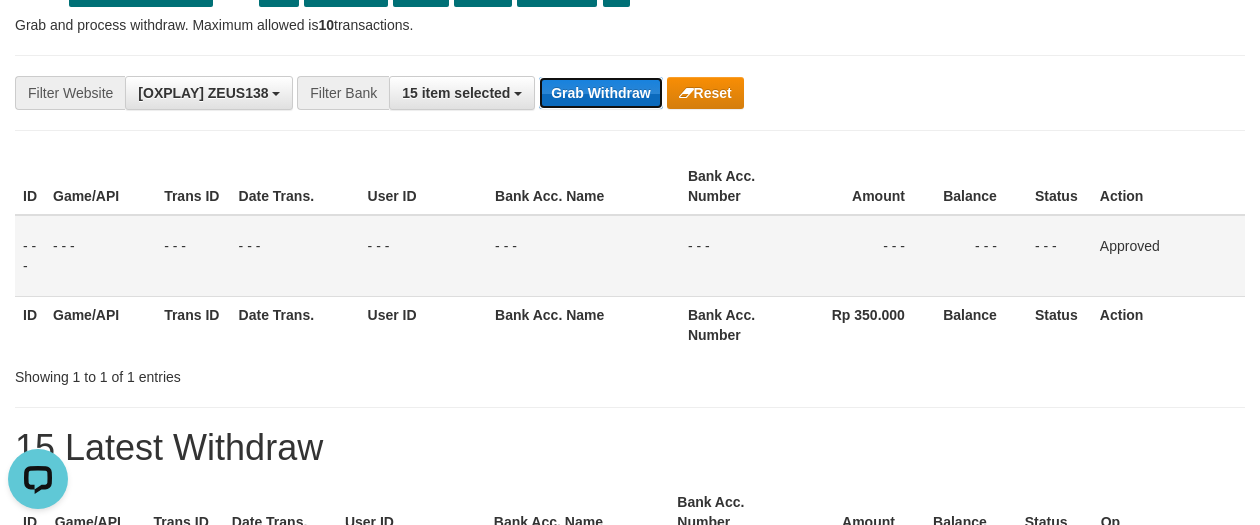 click on "Grab Withdraw" at bounding box center (600, 93) 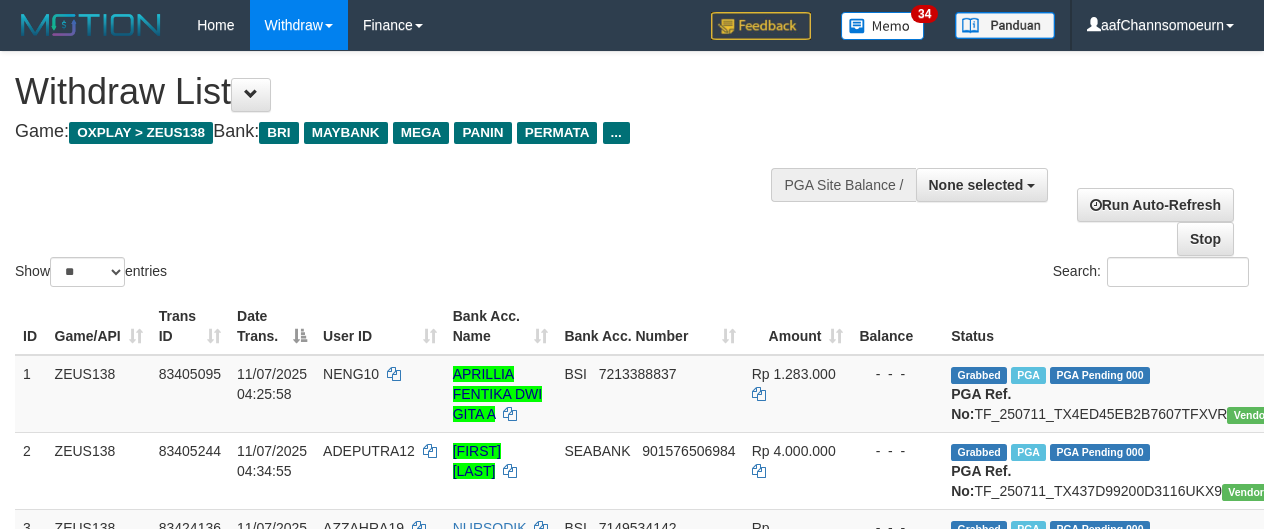 select 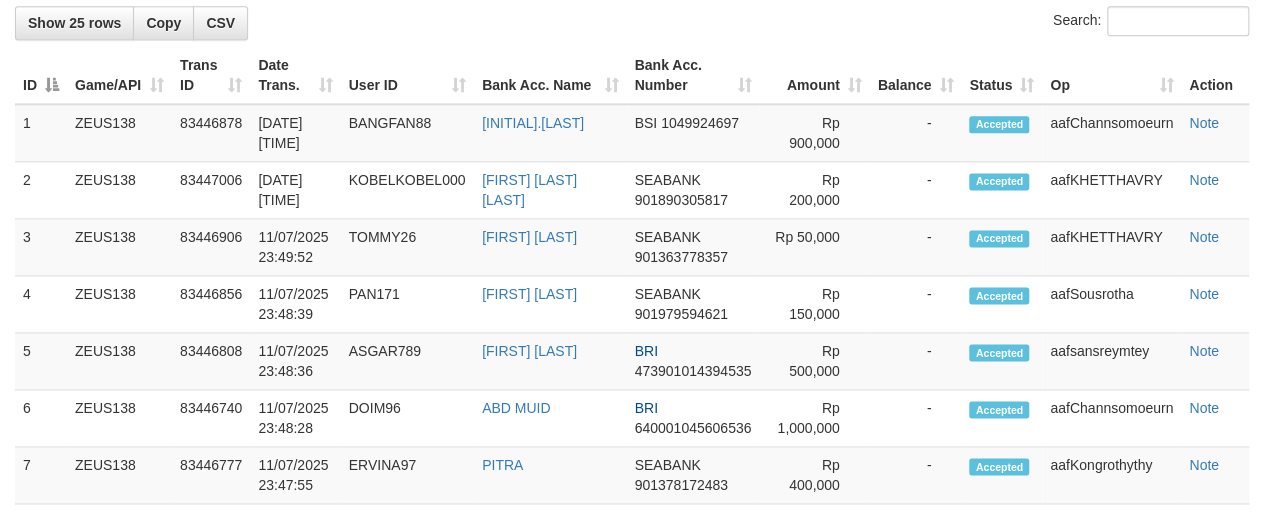 scroll, scrollTop: 1103, scrollLeft: 0, axis: vertical 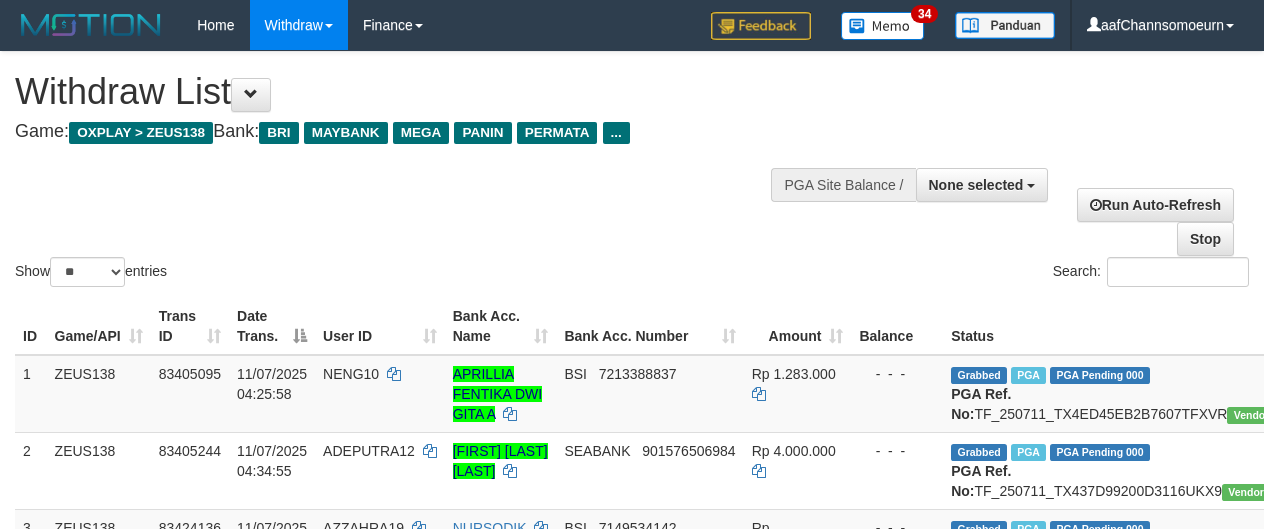 select 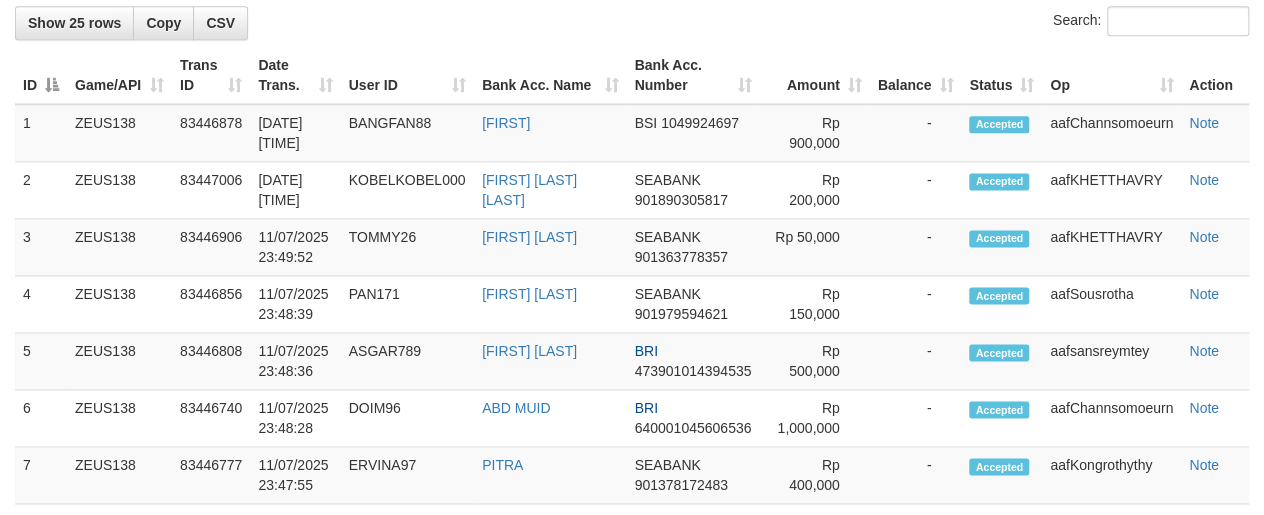 scroll, scrollTop: 1103, scrollLeft: 0, axis: vertical 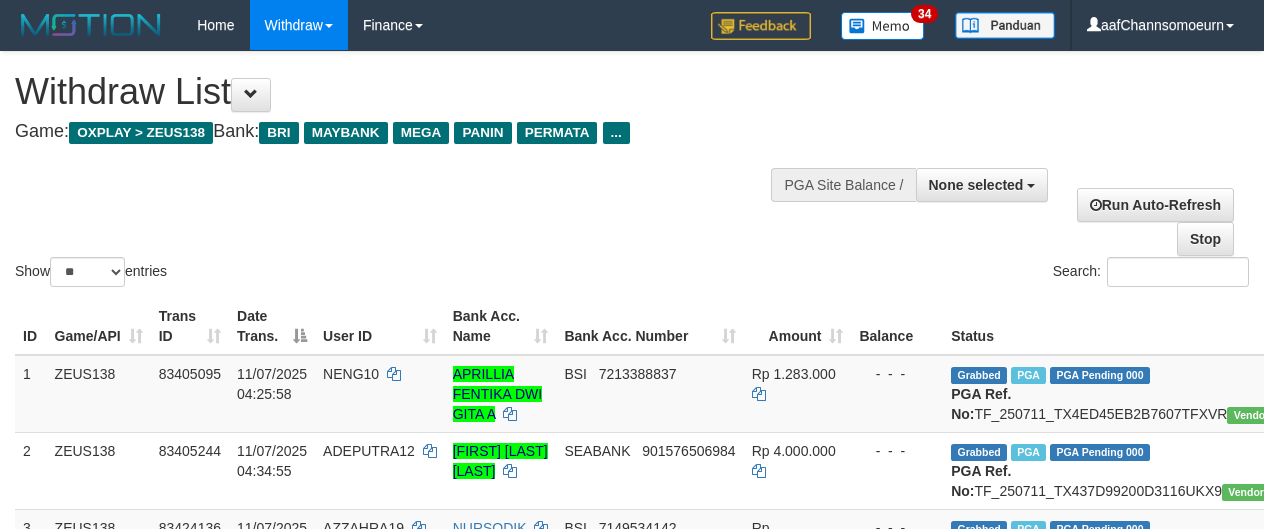 select 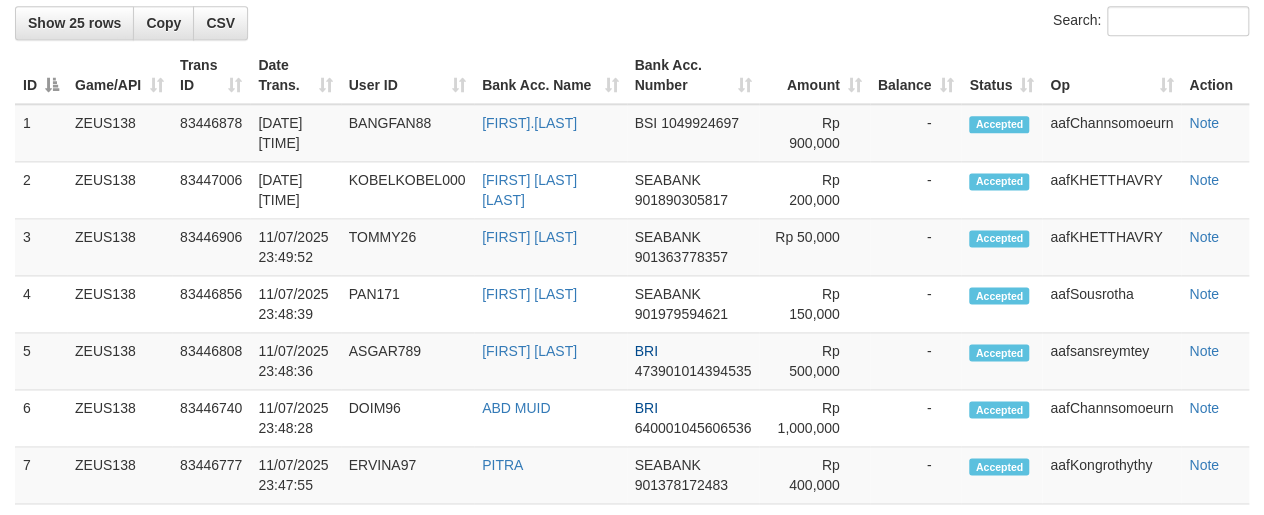 scroll, scrollTop: 1103, scrollLeft: 0, axis: vertical 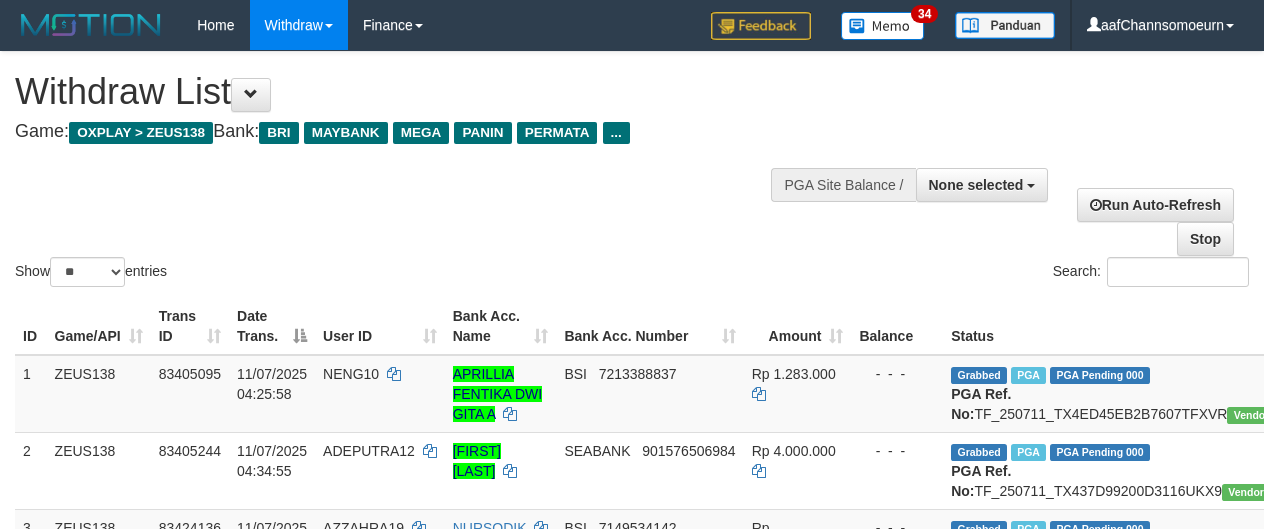select 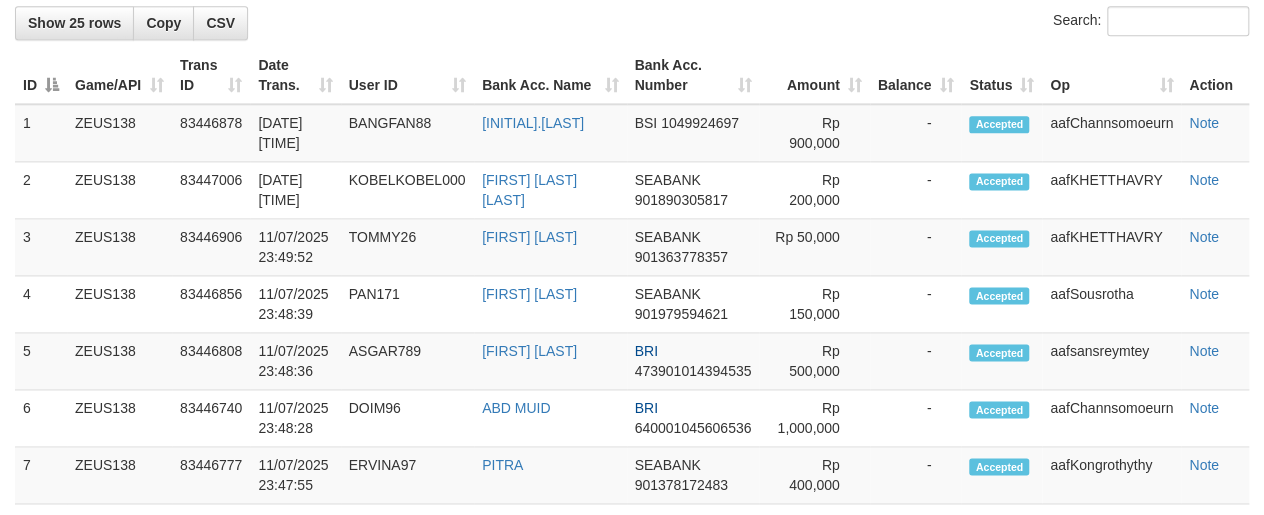 scroll, scrollTop: 1103, scrollLeft: 0, axis: vertical 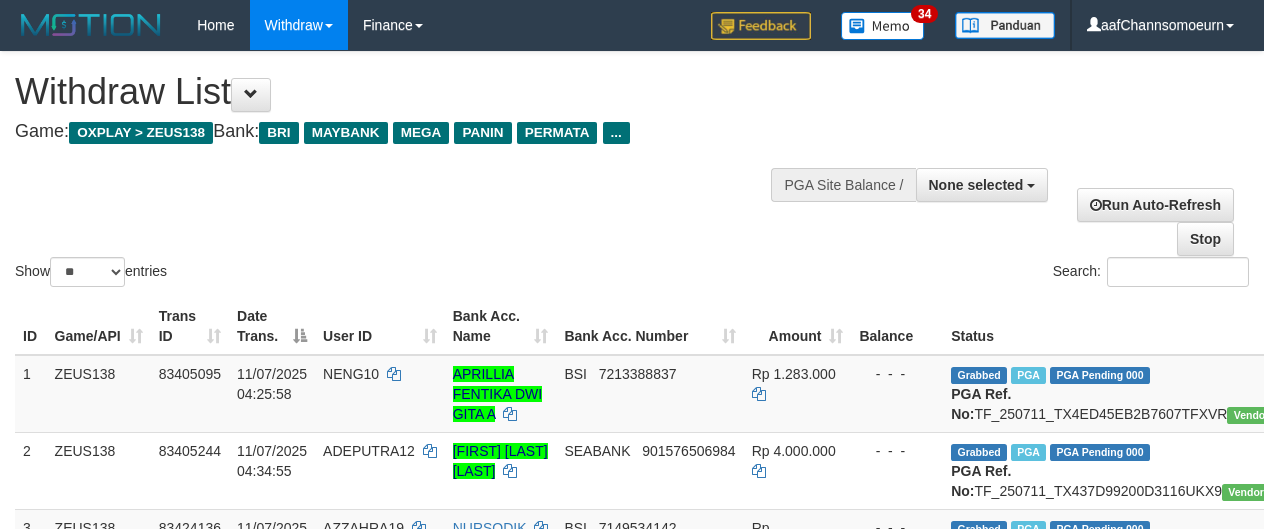 select 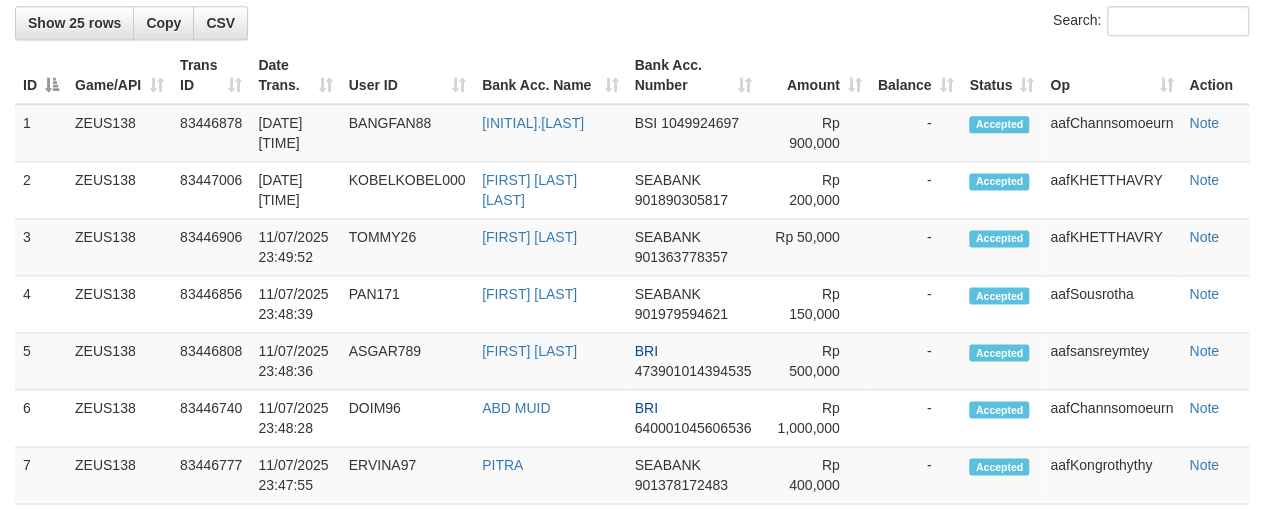 scroll, scrollTop: 1103, scrollLeft: 0, axis: vertical 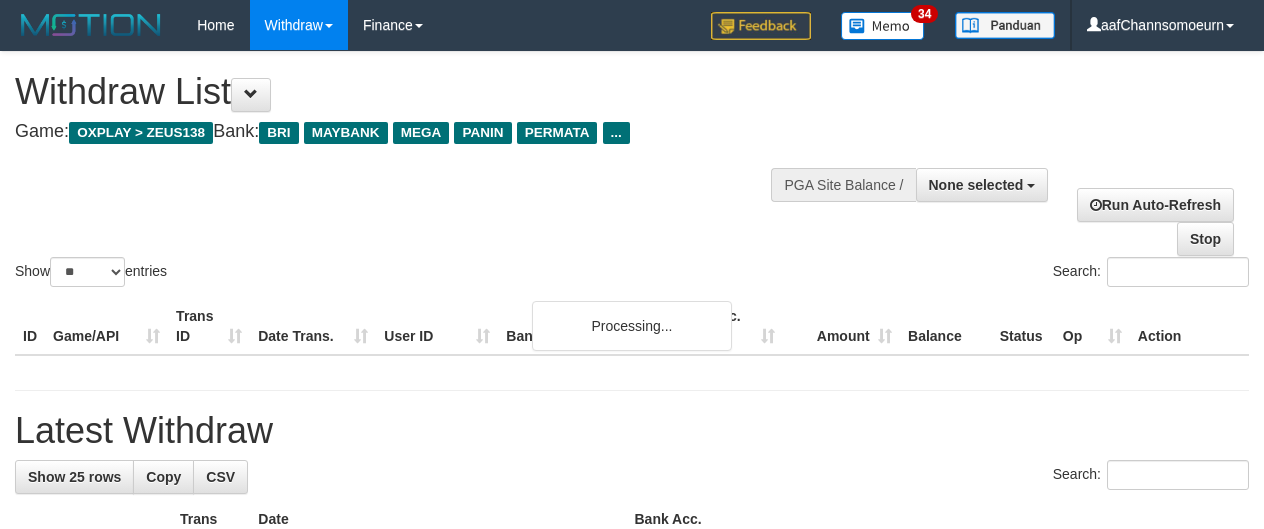 select 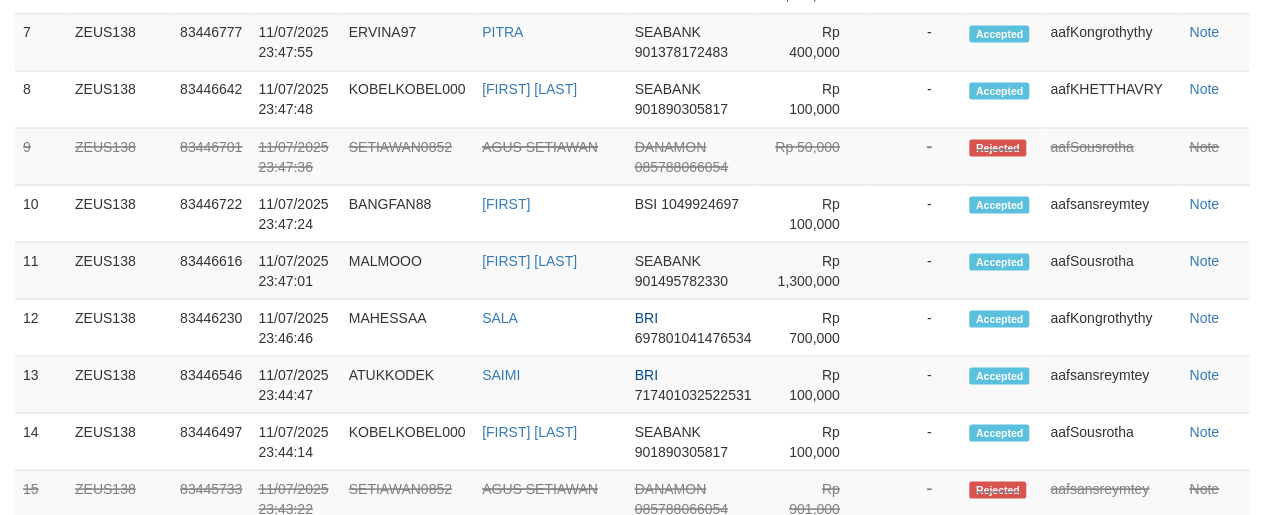 scroll, scrollTop: 1335, scrollLeft: 0, axis: vertical 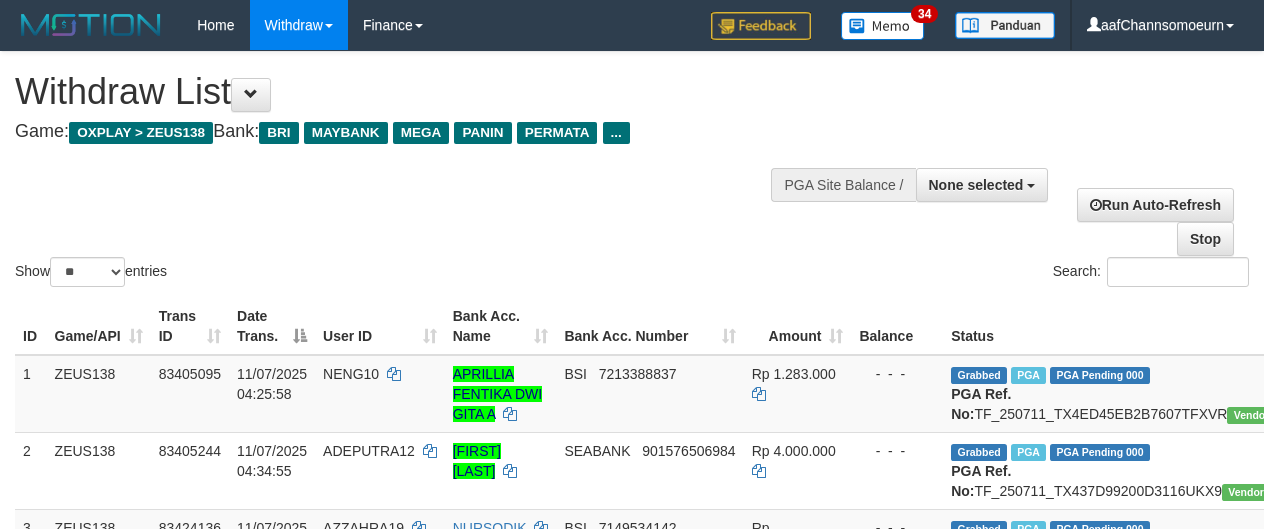 select 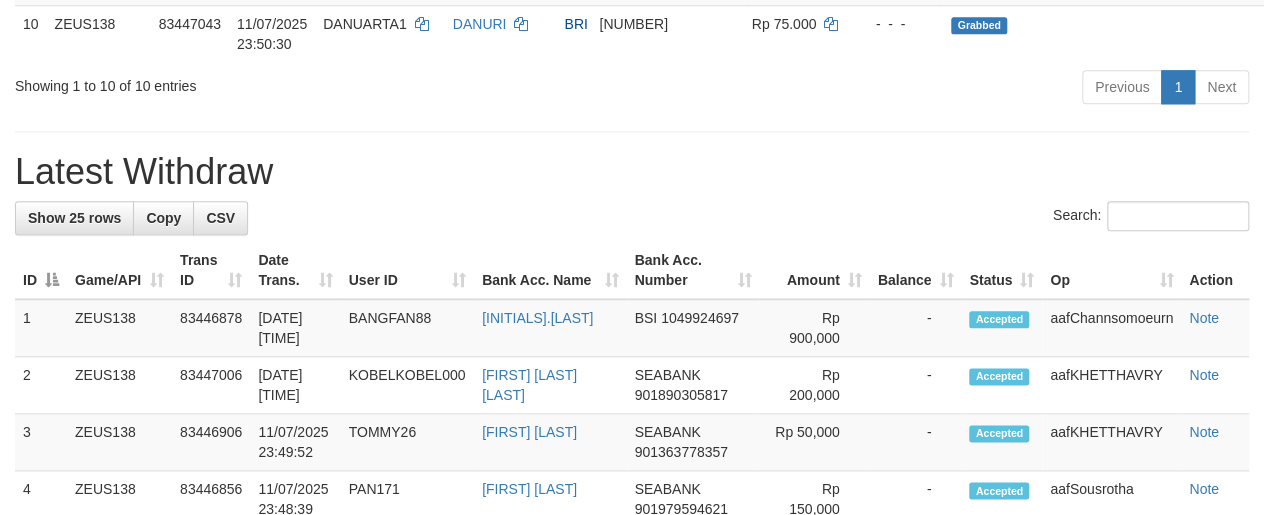 scroll, scrollTop: 908, scrollLeft: 0, axis: vertical 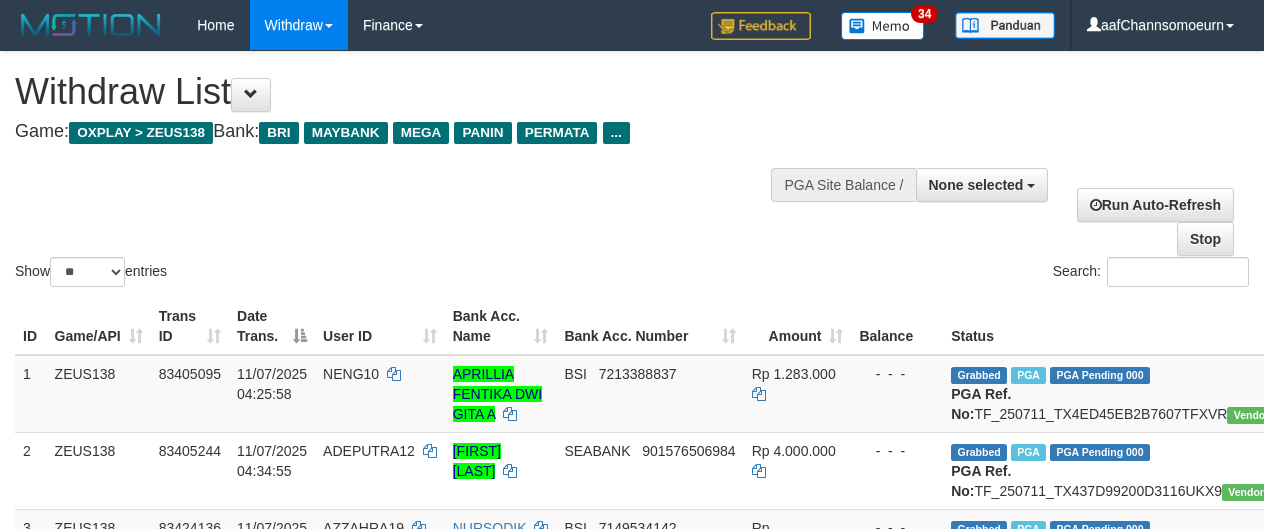 select 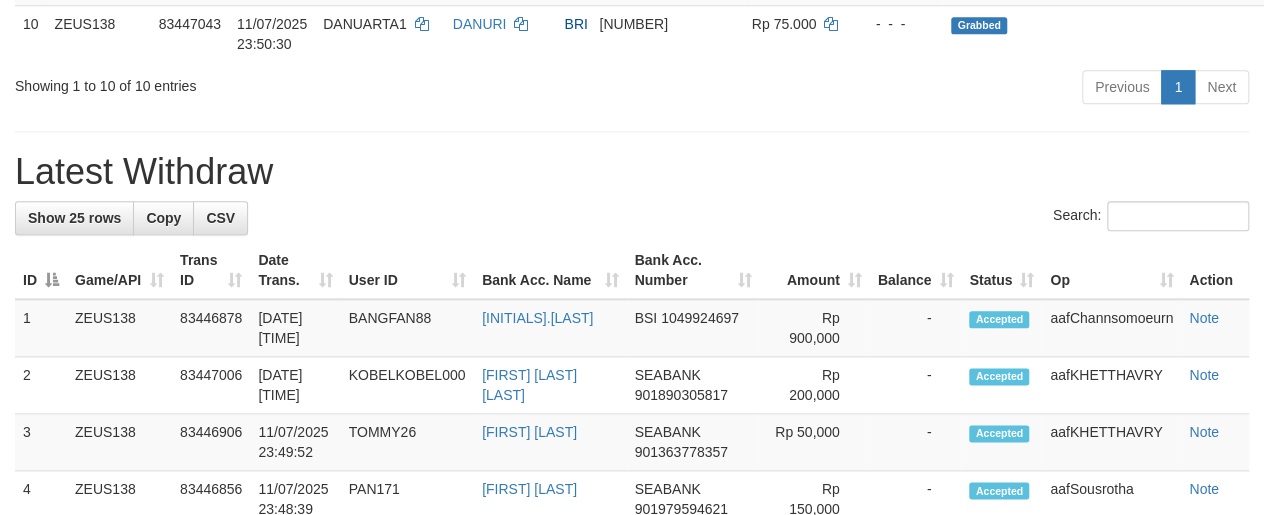scroll, scrollTop: 908, scrollLeft: 0, axis: vertical 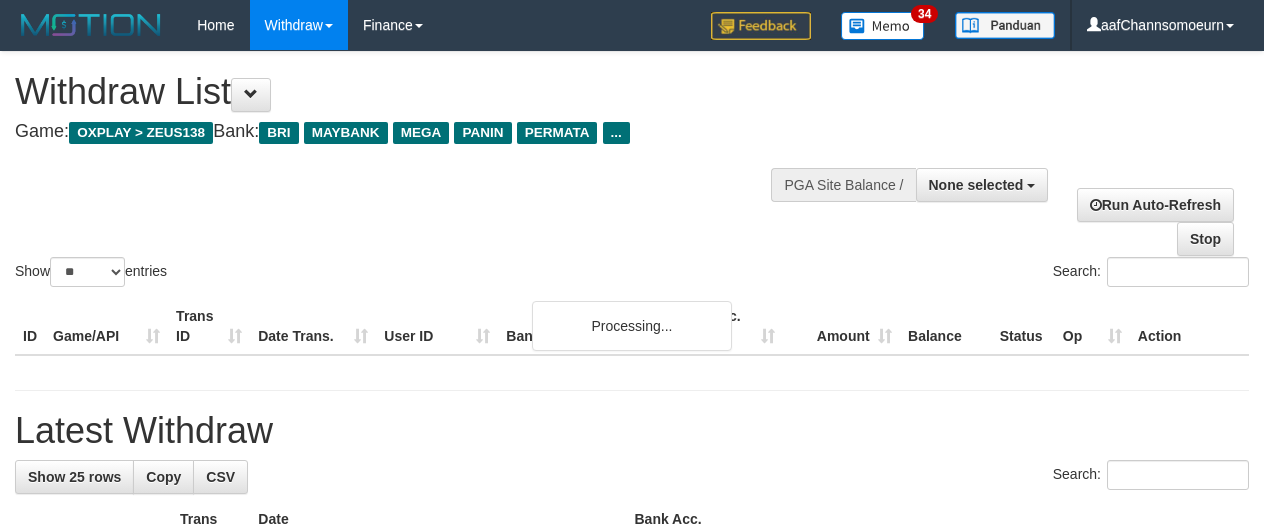 select 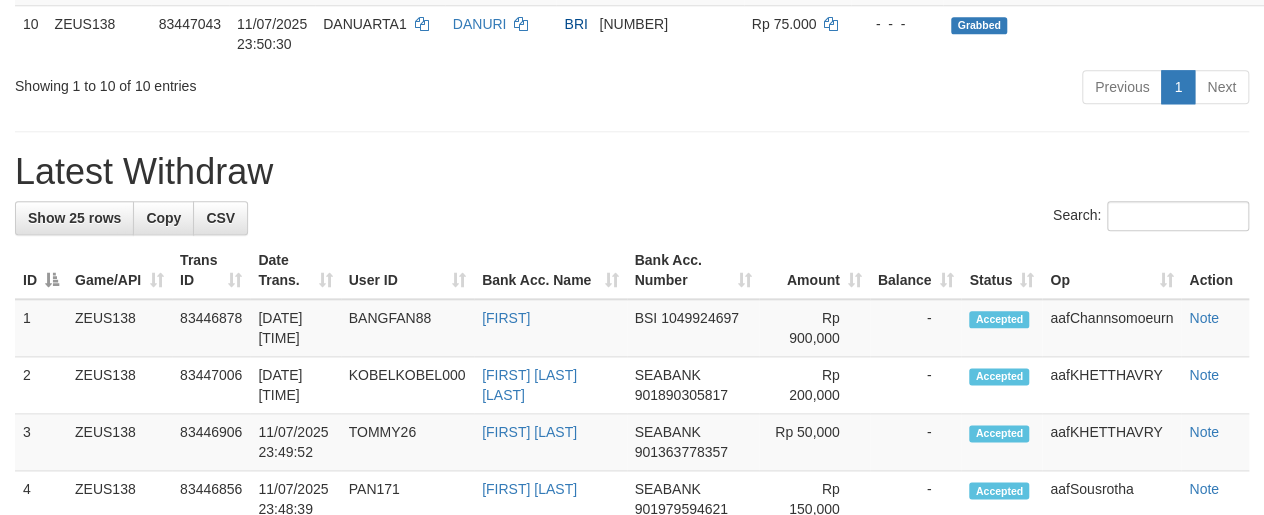 scroll, scrollTop: 908, scrollLeft: 0, axis: vertical 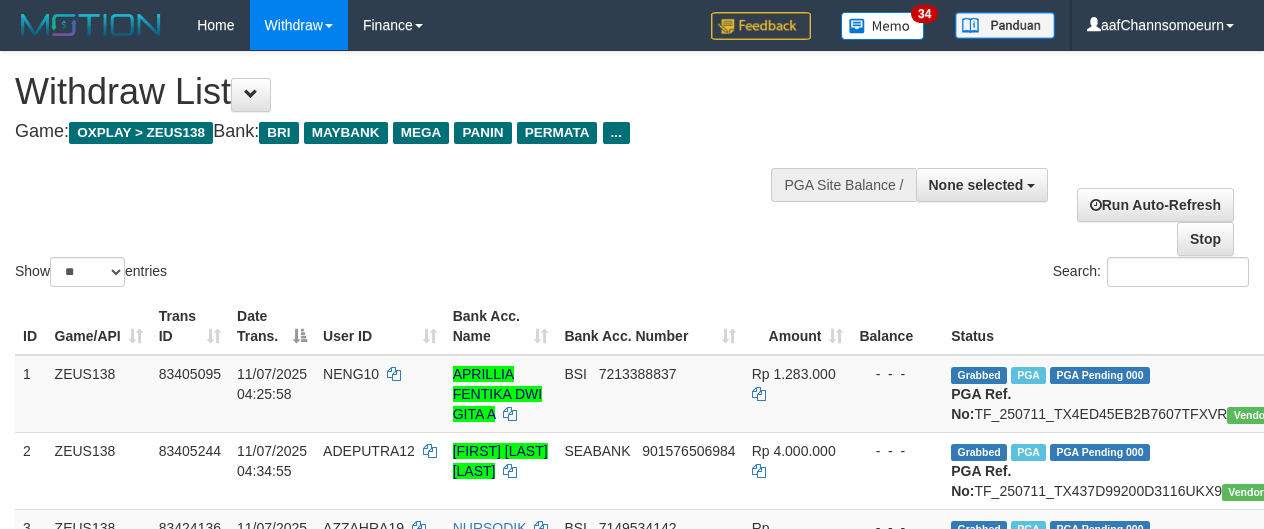 select 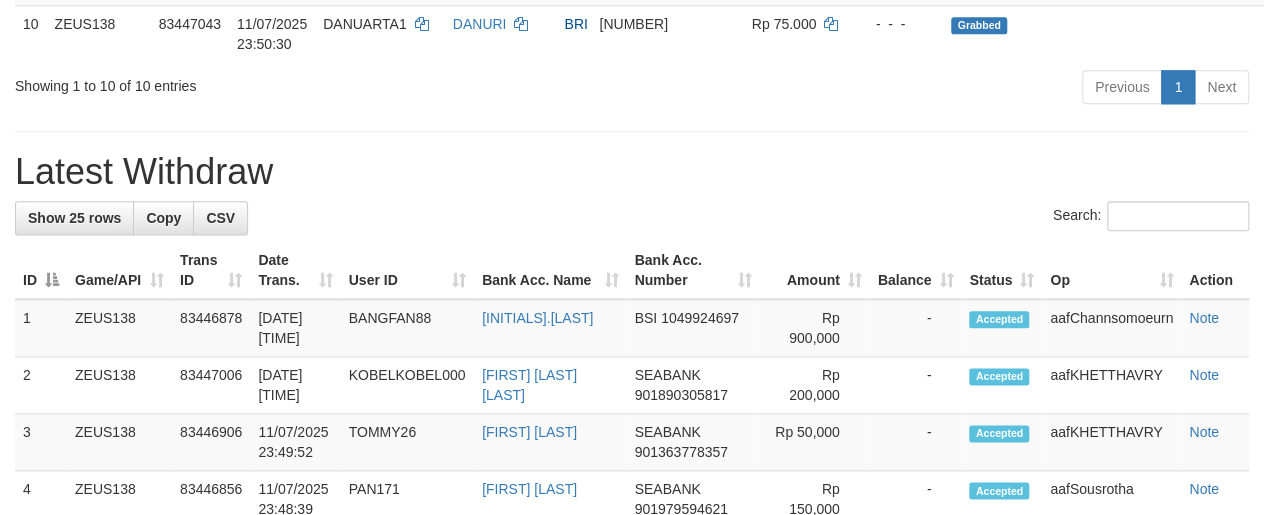 scroll, scrollTop: 908, scrollLeft: 0, axis: vertical 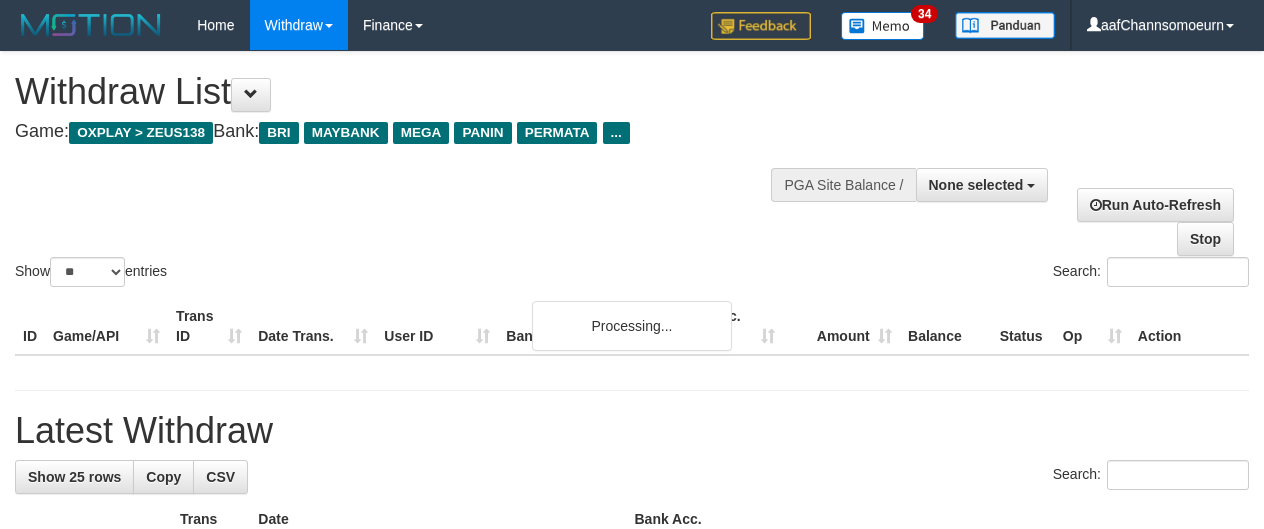 select 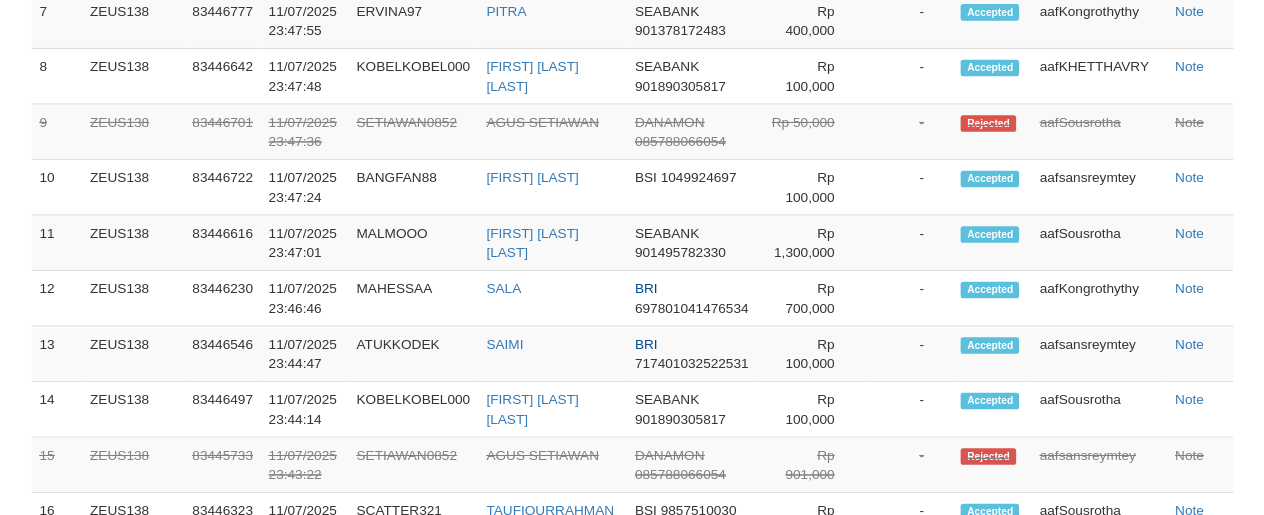 scroll, scrollTop: 1654, scrollLeft: 0, axis: vertical 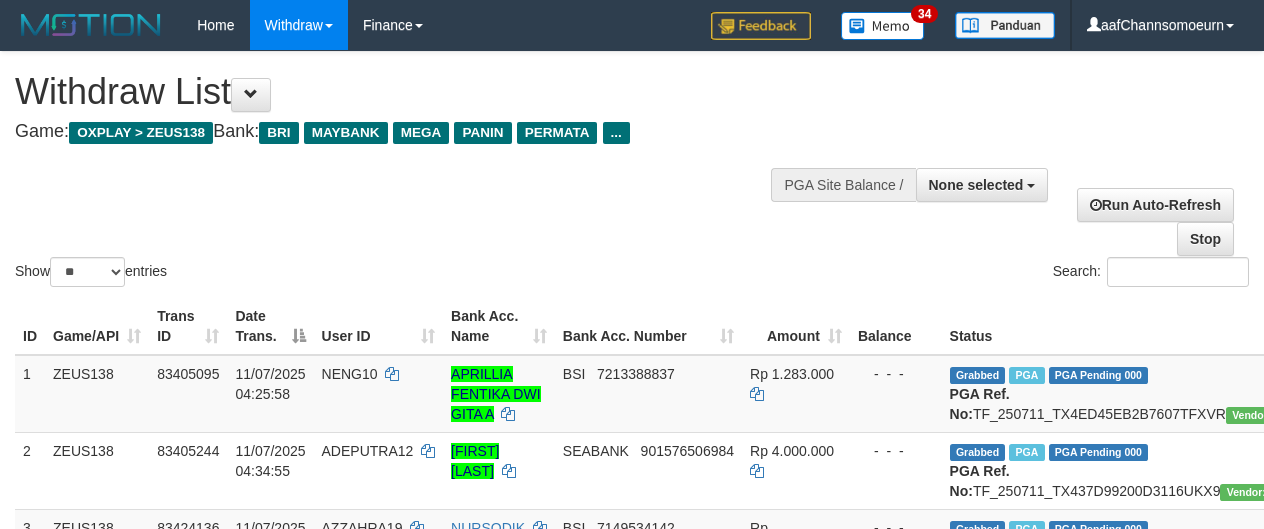 select 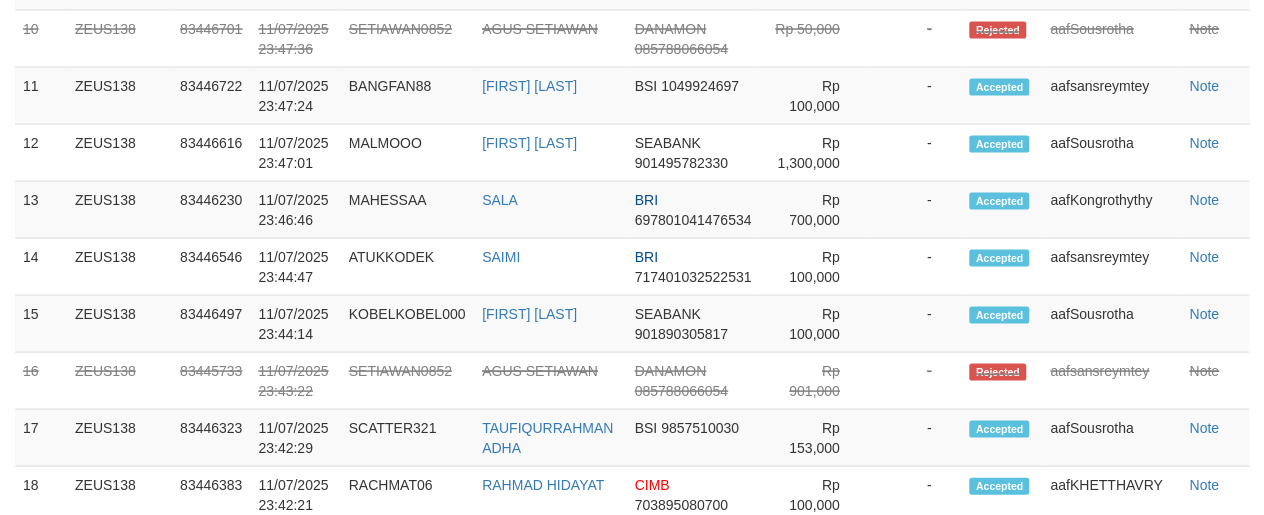 scroll, scrollTop: 1654, scrollLeft: 0, axis: vertical 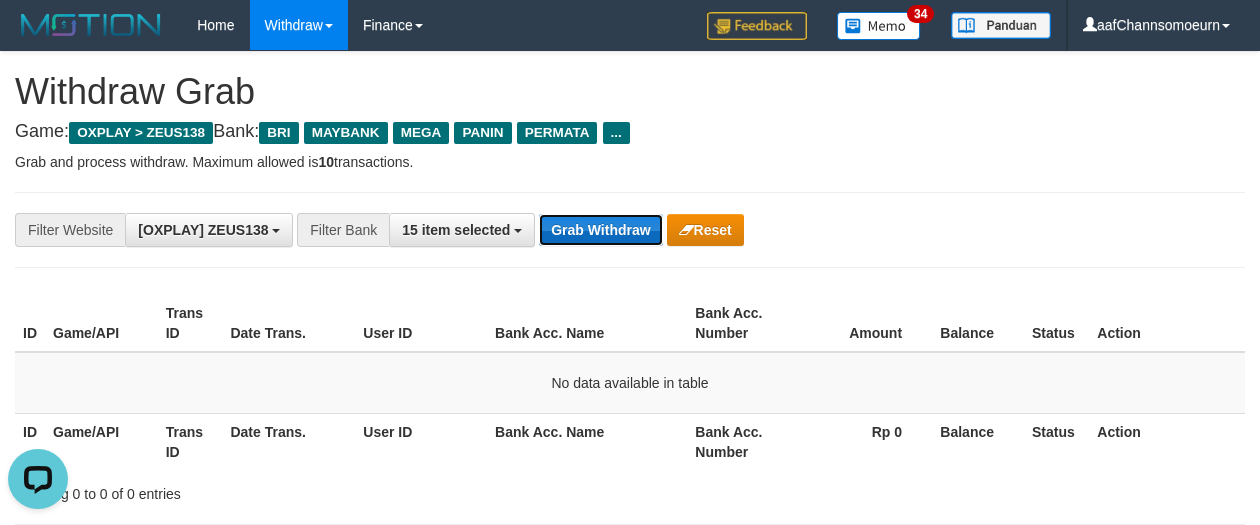 click on "Grab Withdraw" at bounding box center [600, 230] 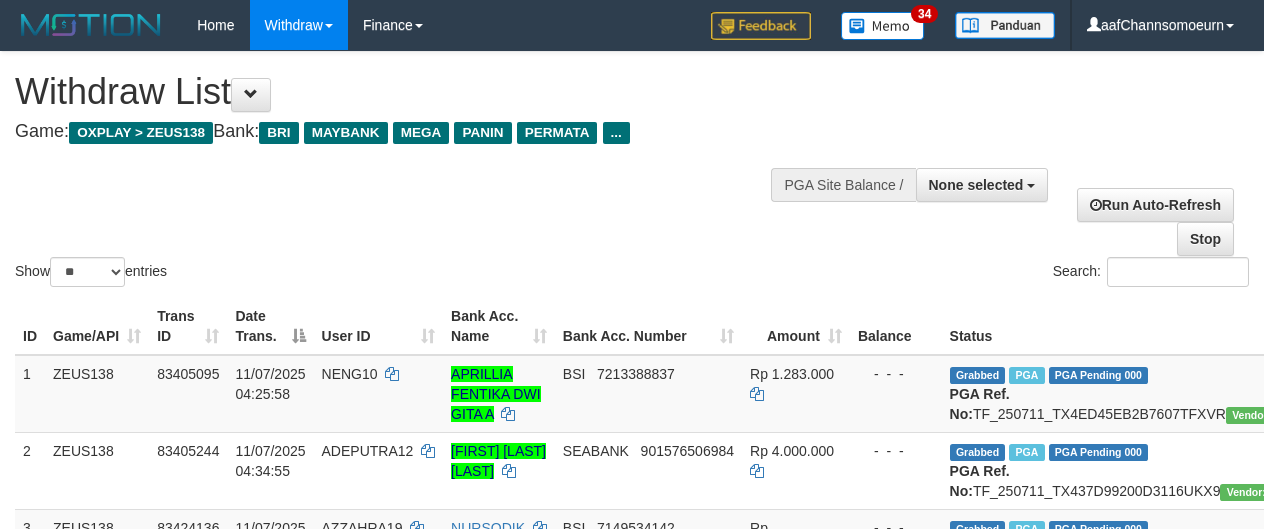 select 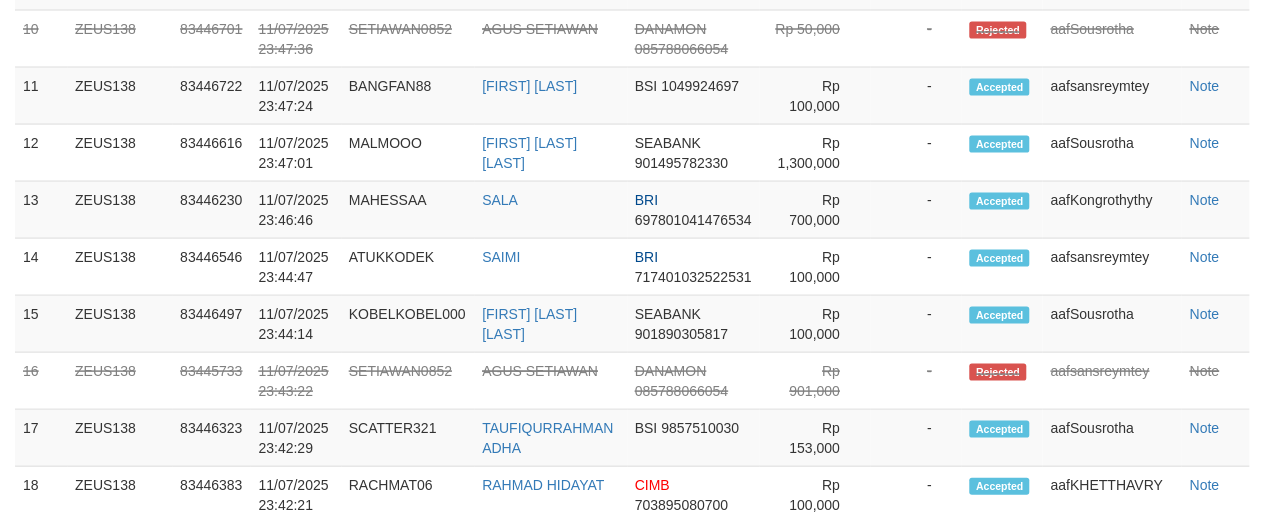 scroll, scrollTop: 1654, scrollLeft: 0, axis: vertical 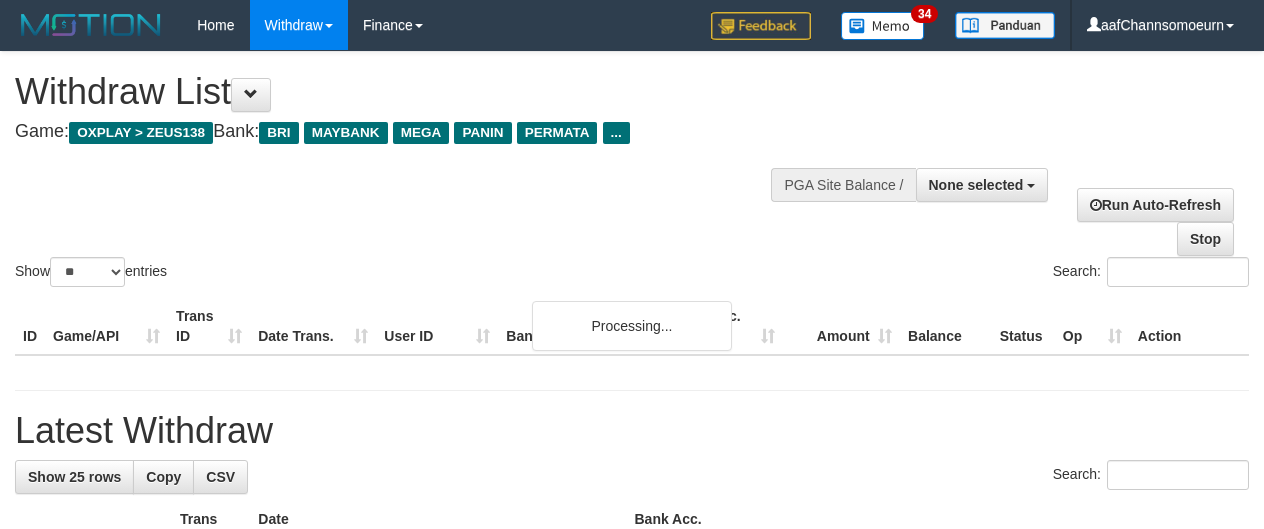 select 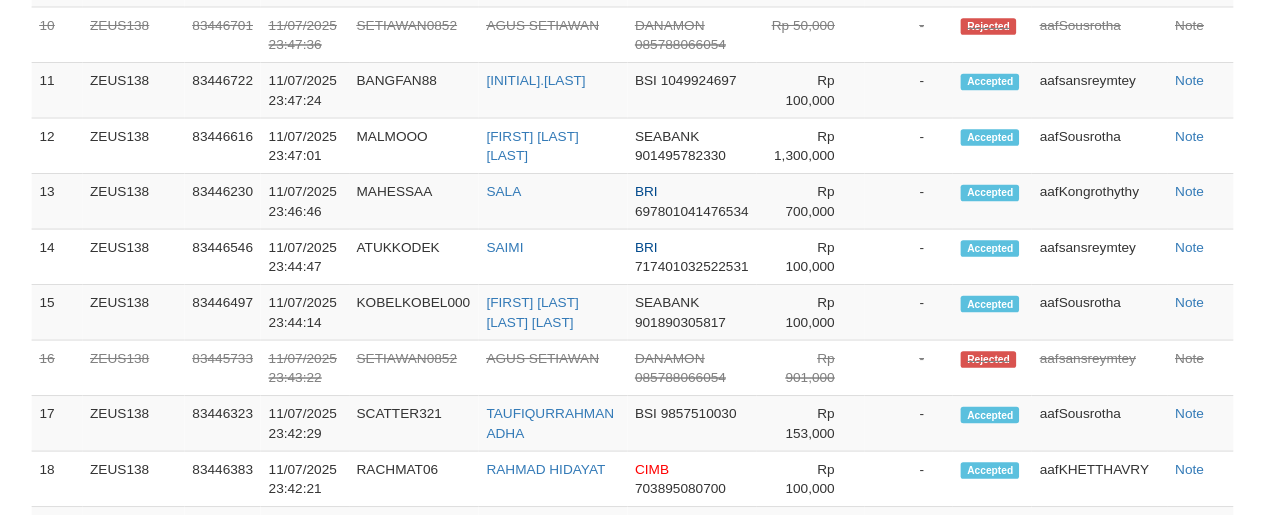 scroll, scrollTop: 2344, scrollLeft: 0, axis: vertical 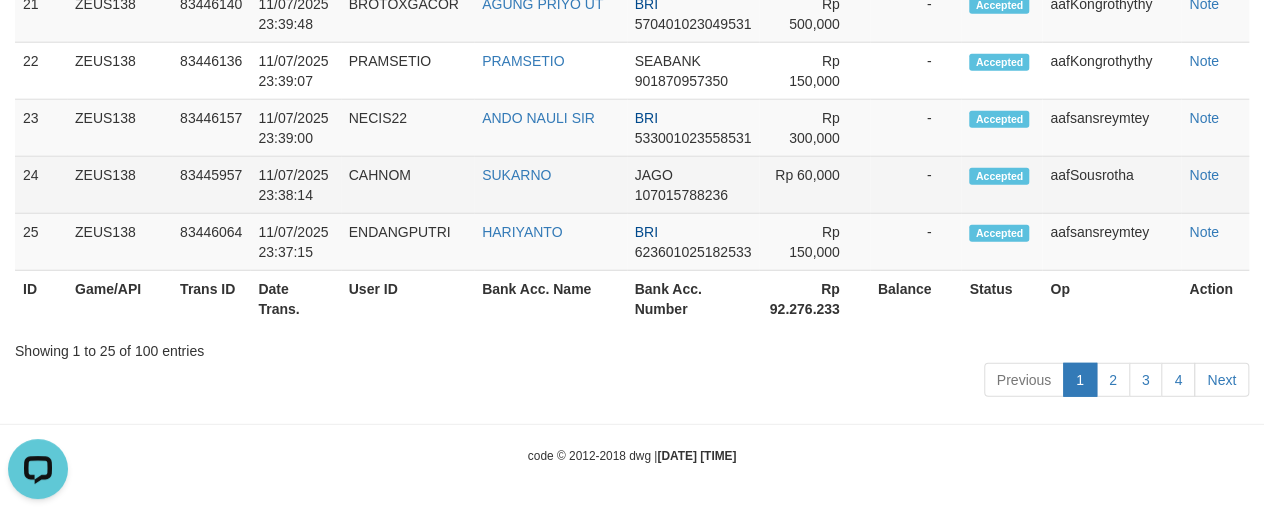 click on "Note" at bounding box center [1215, 185] 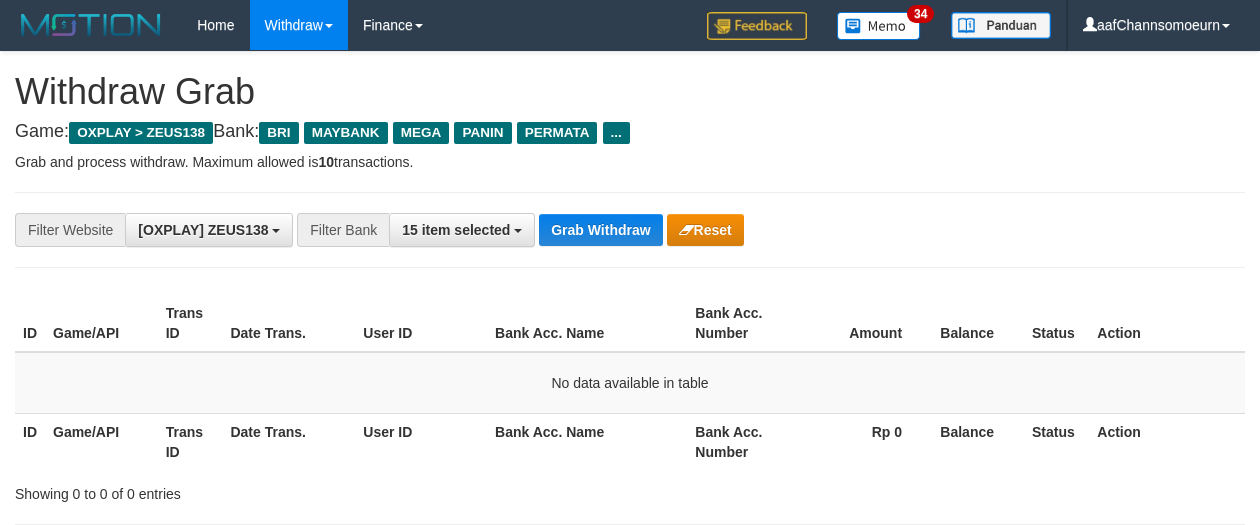 scroll, scrollTop: 0, scrollLeft: 0, axis: both 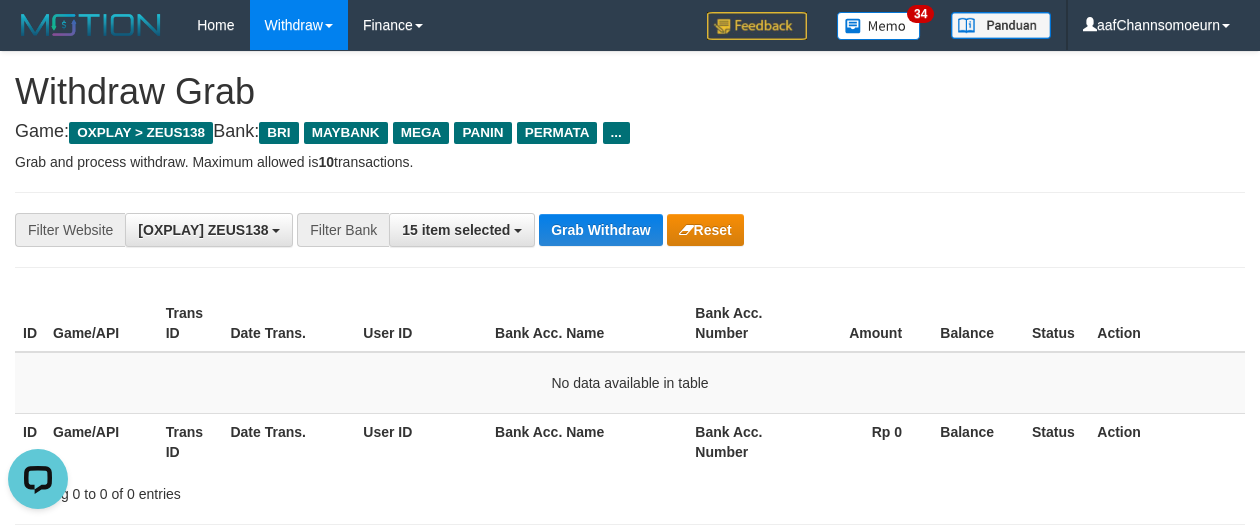 drag, startPoint x: 1027, startPoint y: 210, endPoint x: 1033, endPoint y: 221, distance: 12.529964 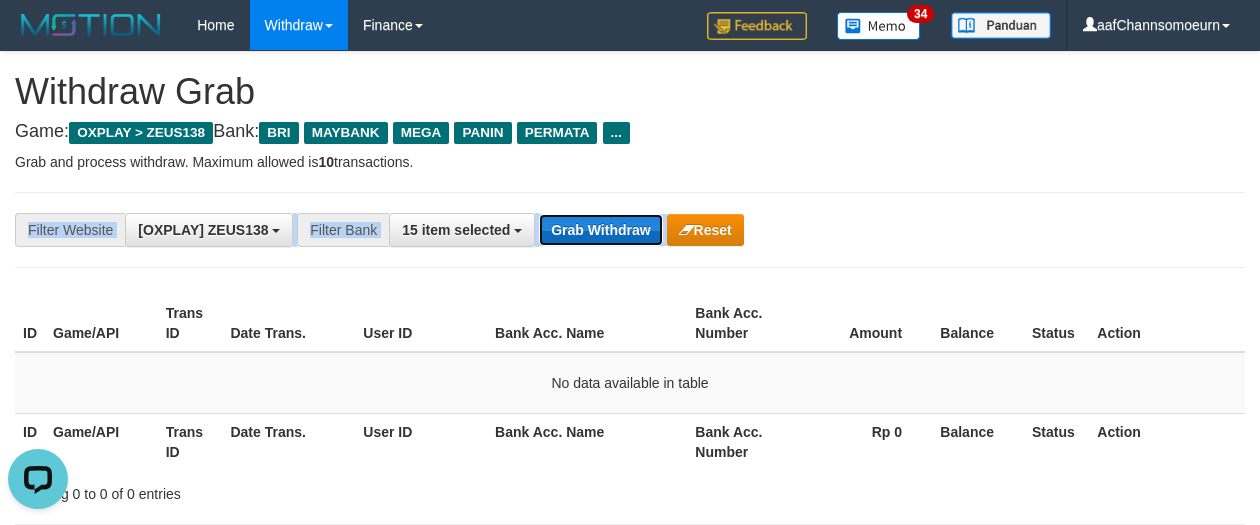 click on "Grab Withdraw" at bounding box center (600, 230) 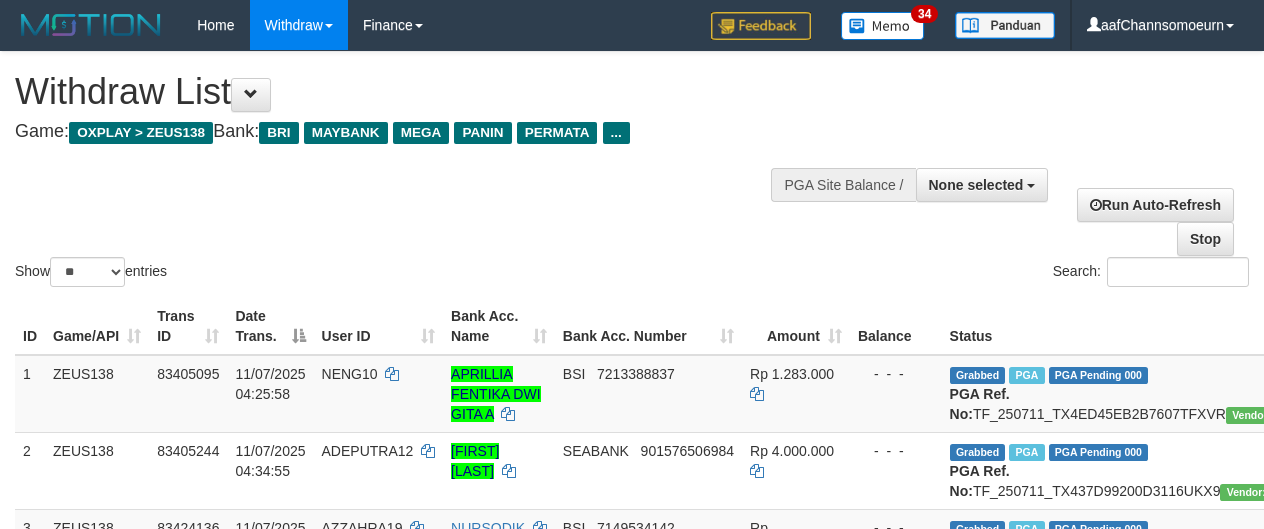 select 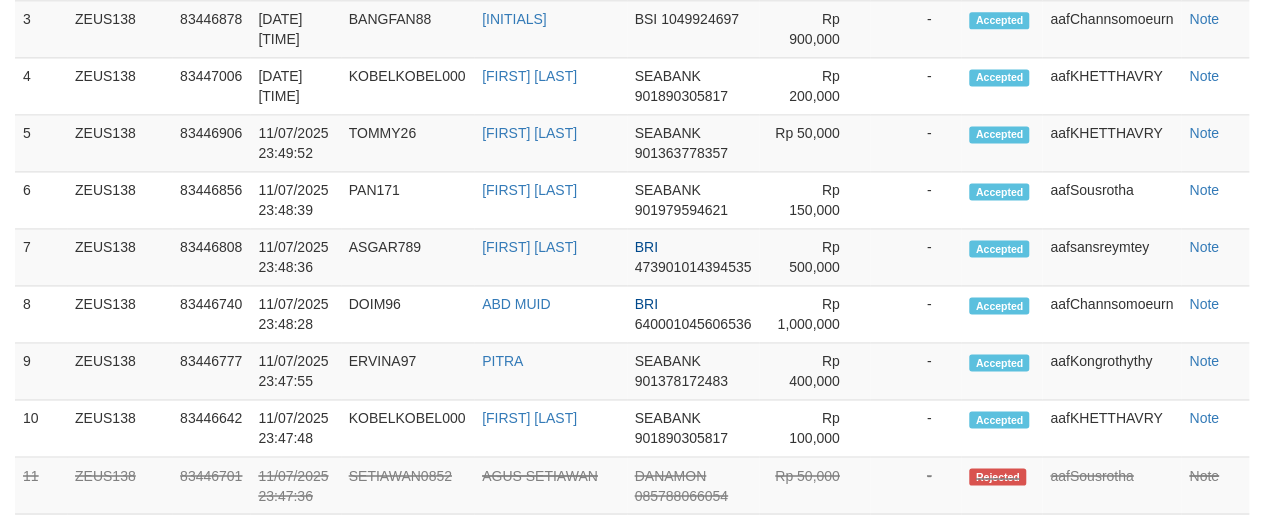 scroll, scrollTop: 1125, scrollLeft: 0, axis: vertical 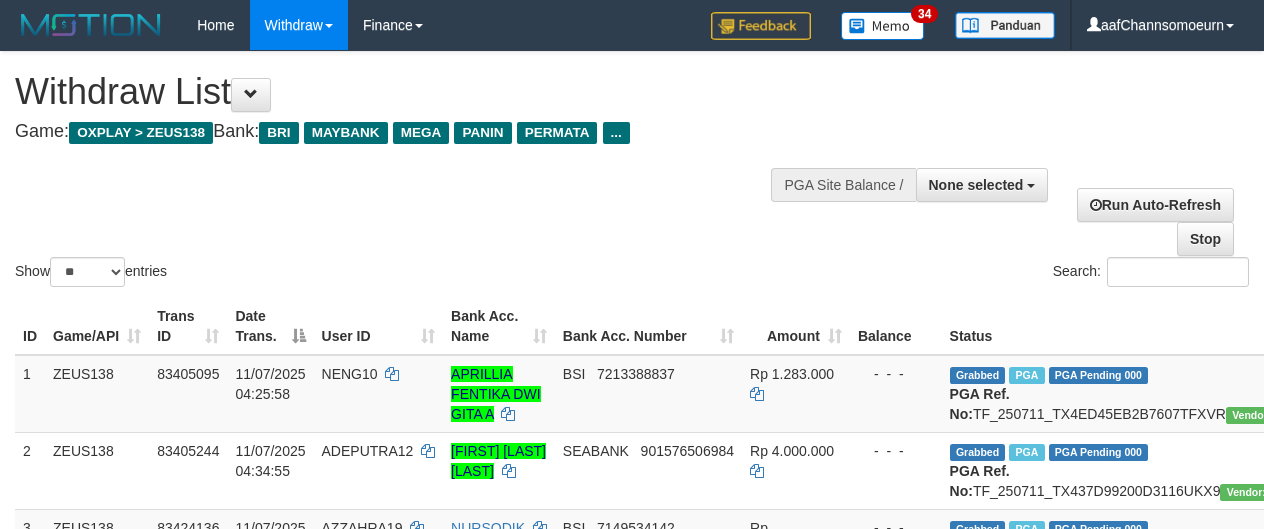 select 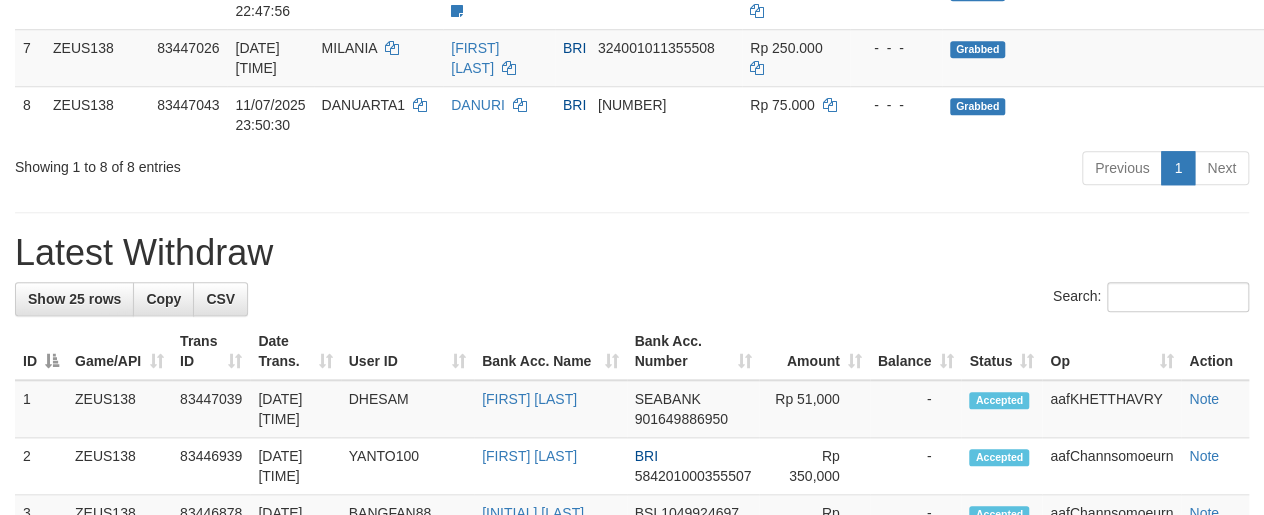 scroll, scrollTop: 713, scrollLeft: 0, axis: vertical 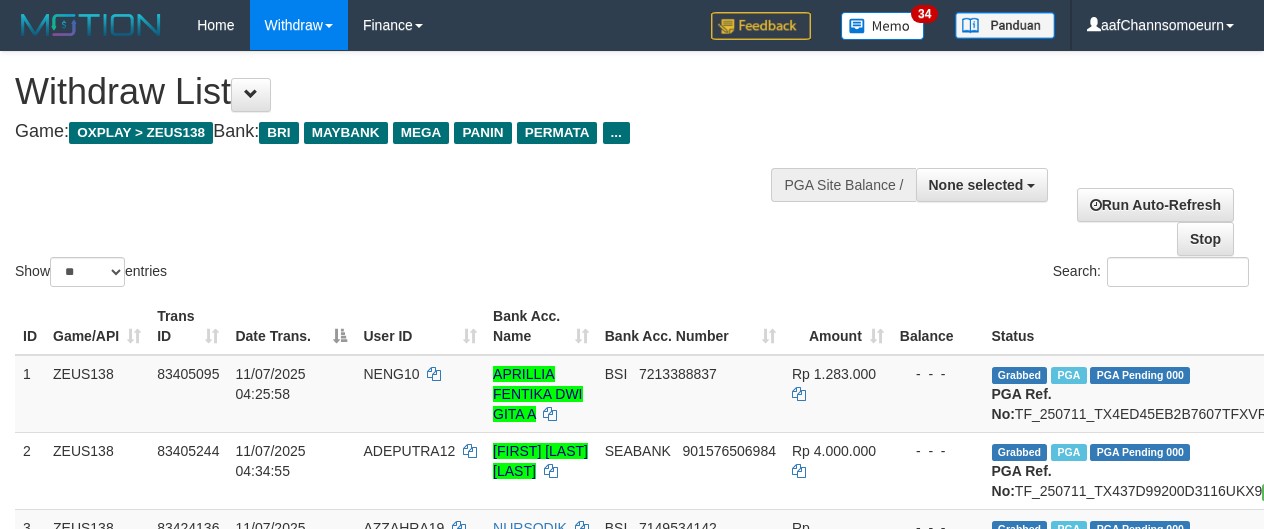 select 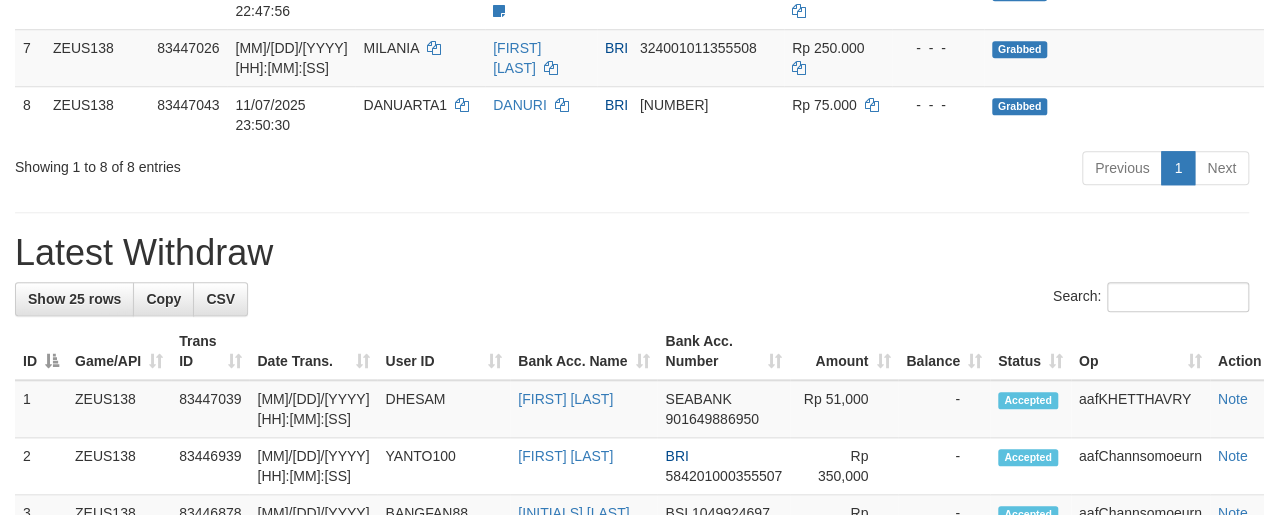 scroll, scrollTop: 713, scrollLeft: 0, axis: vertical 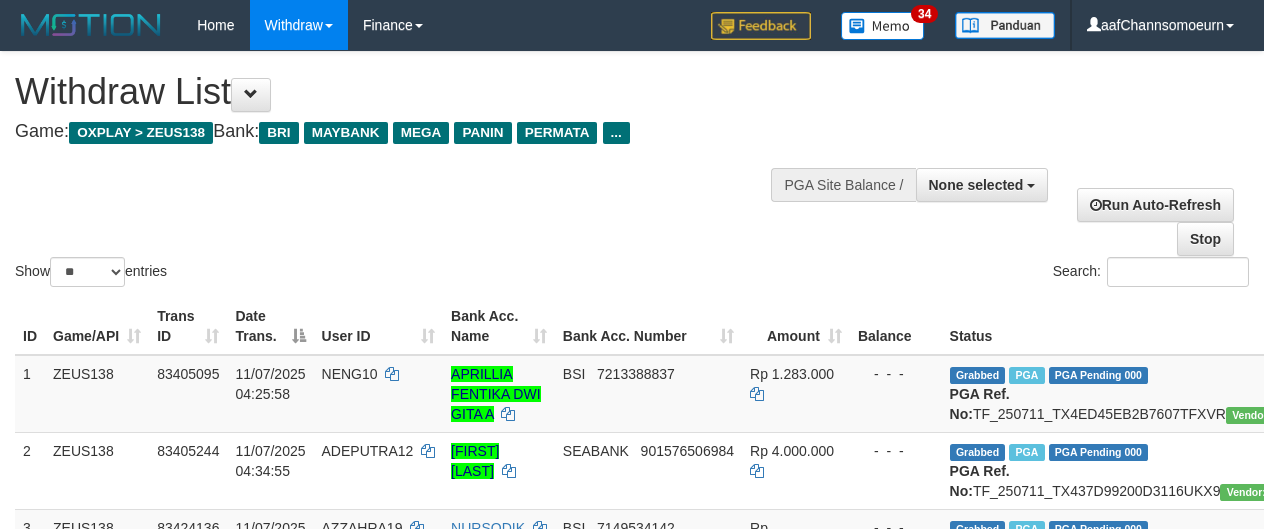 select 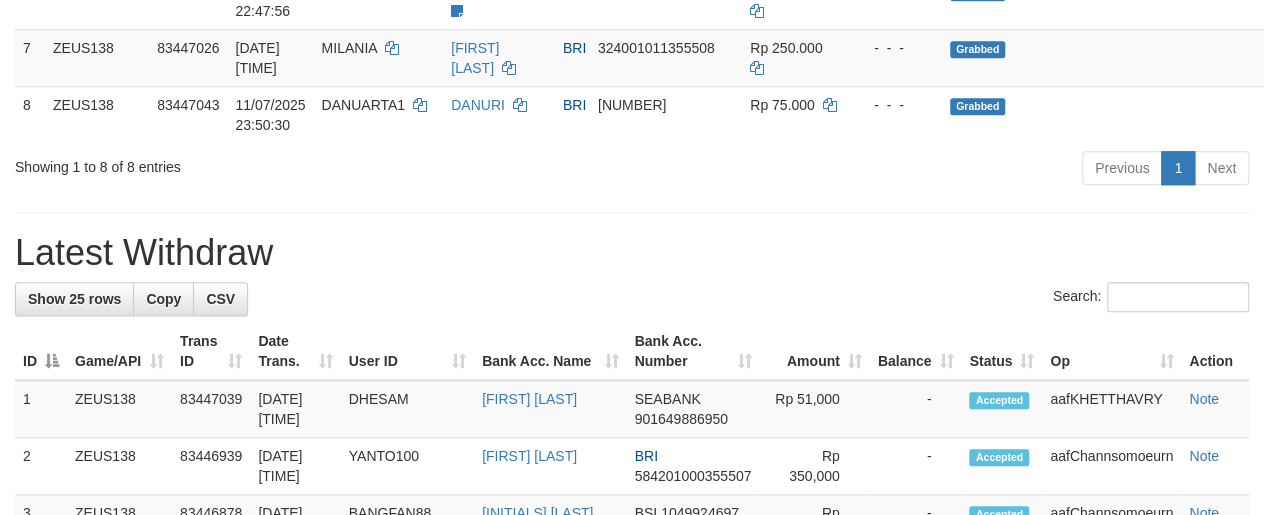 scroll, scrollTop: 713, scrollLeft: 0, axis: vertical 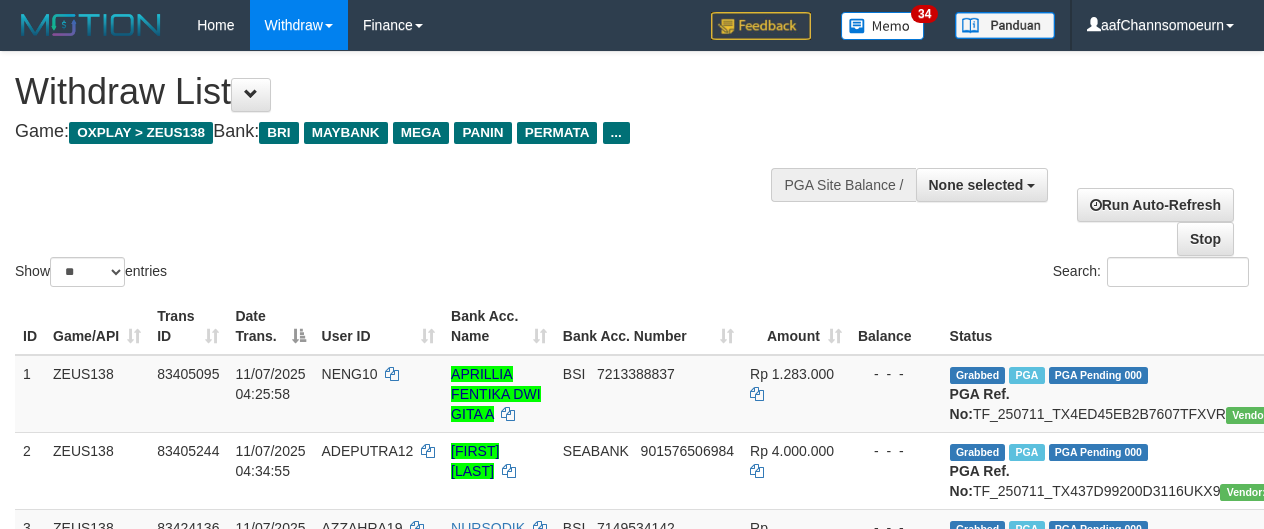 select 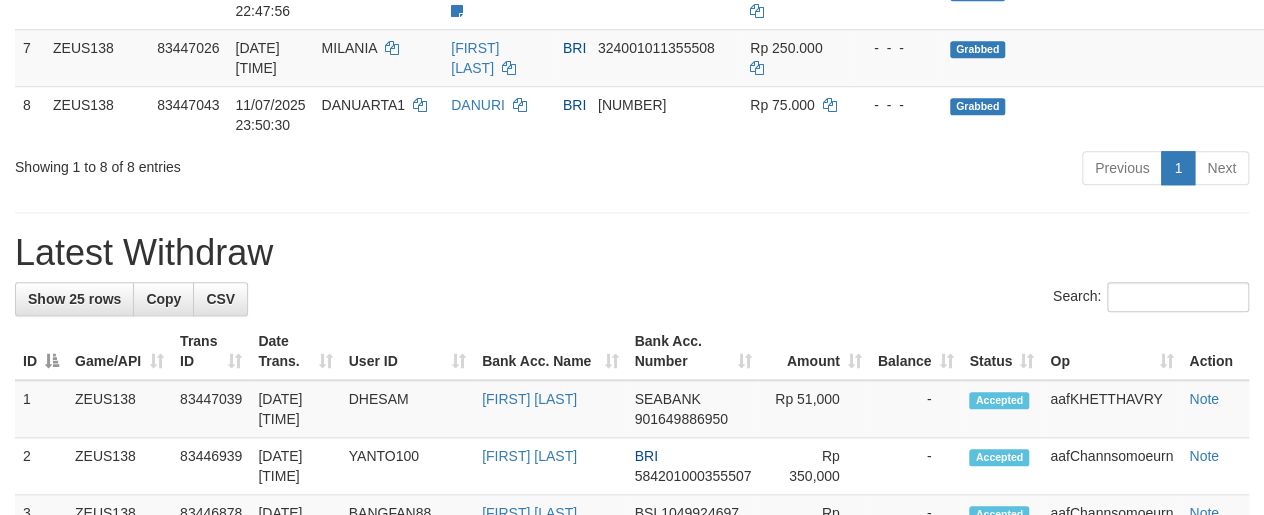 scroll, scrollTop: 713, scrollLeft: 0, axis: vertical 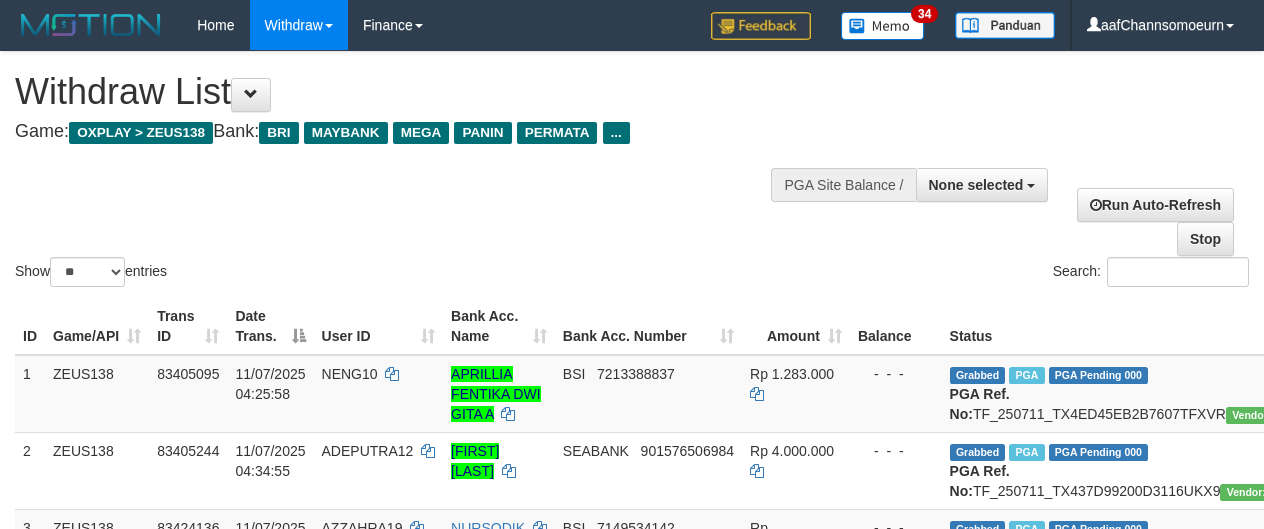 select 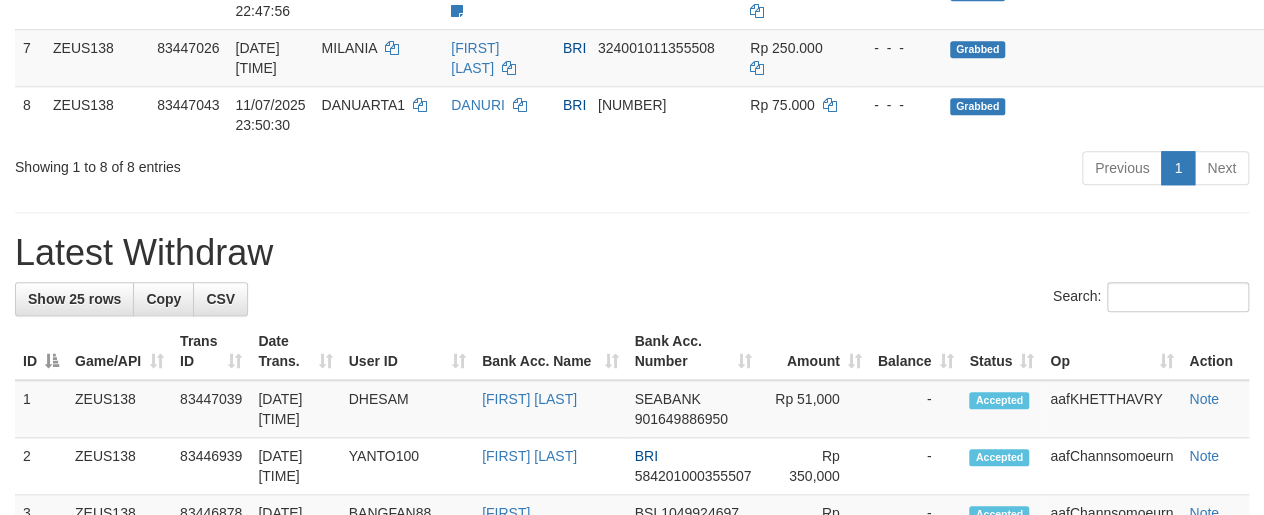 scroll, scrollTop: 713, scrollLeft: 0, axis: vertical 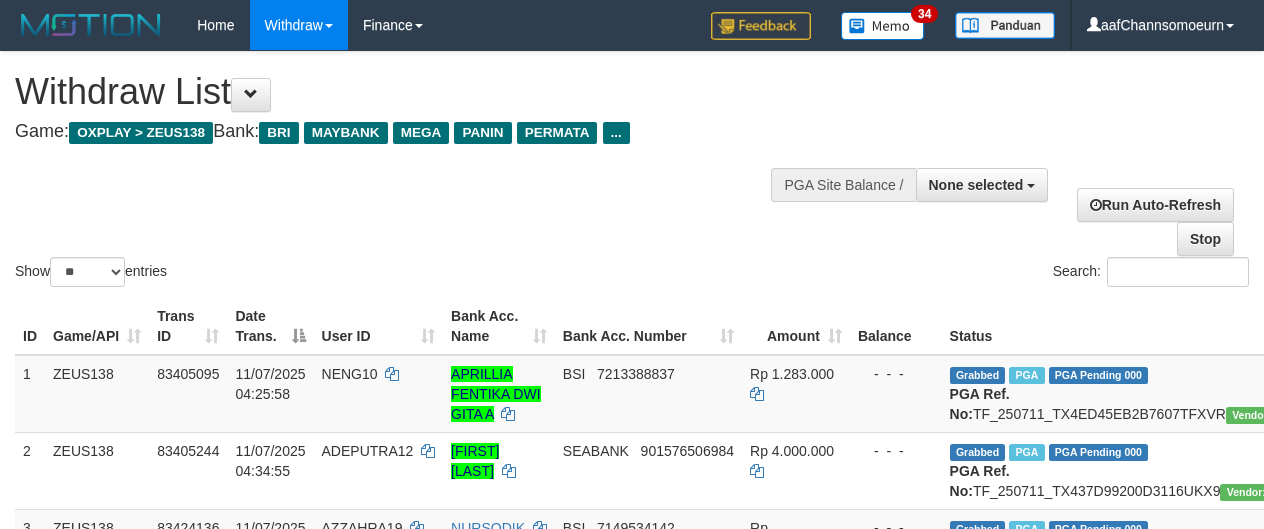 select 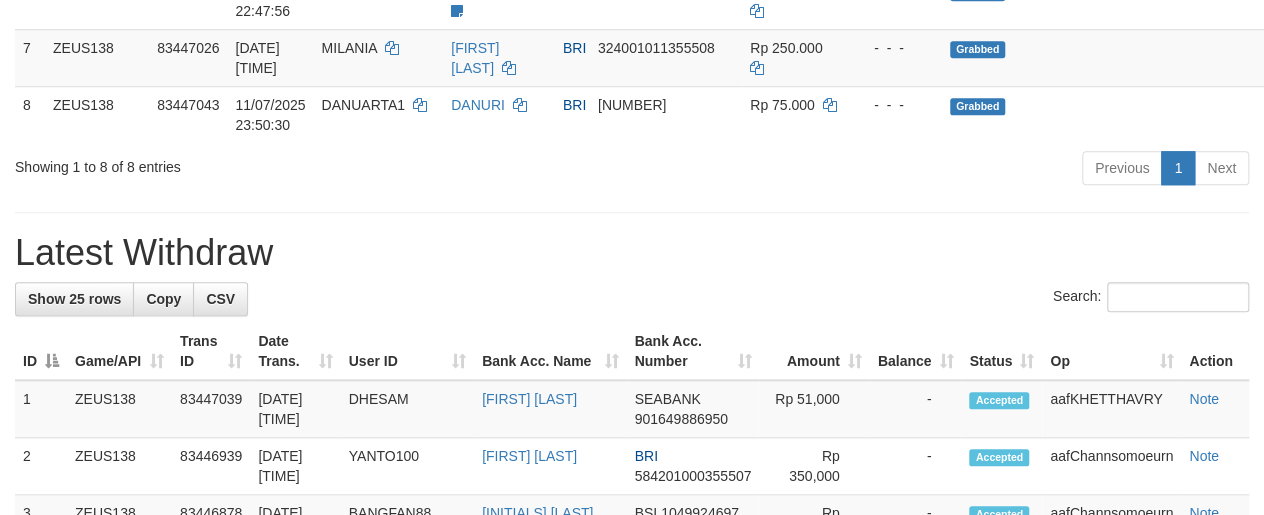 scroll, scrollTop: 713, scrollLeft: 0, axis: vertical 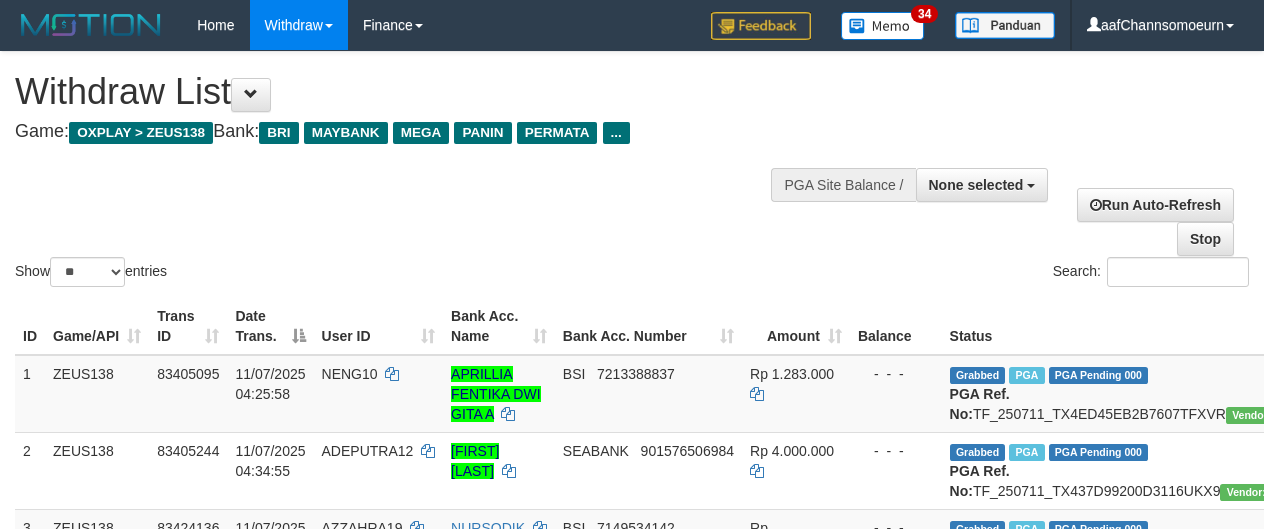 select 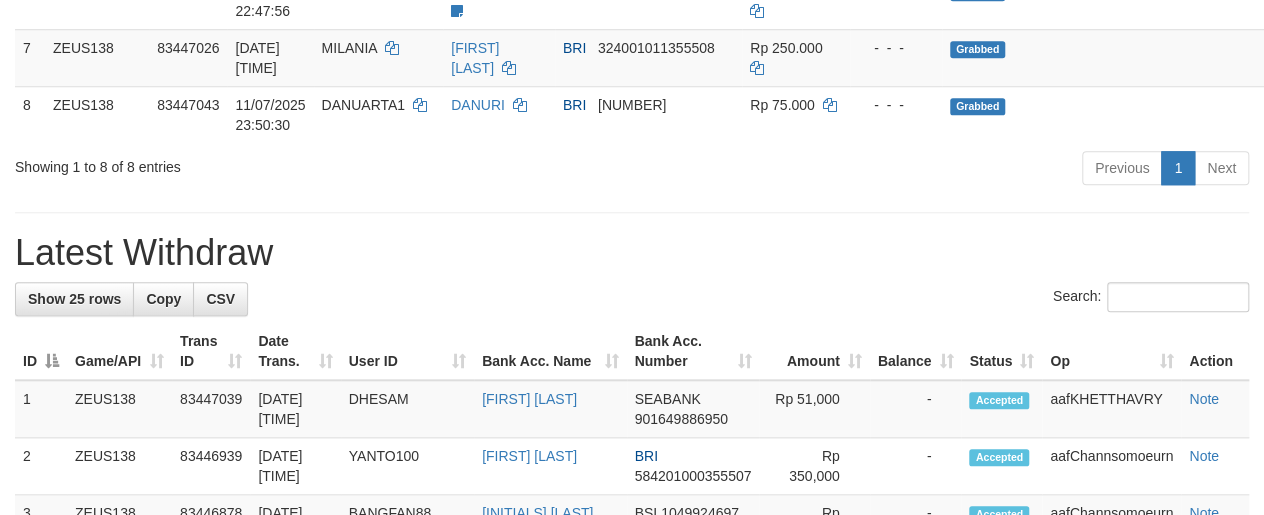 scroll, scrollTop: 713, scrollLeft: 0, axis: vertical 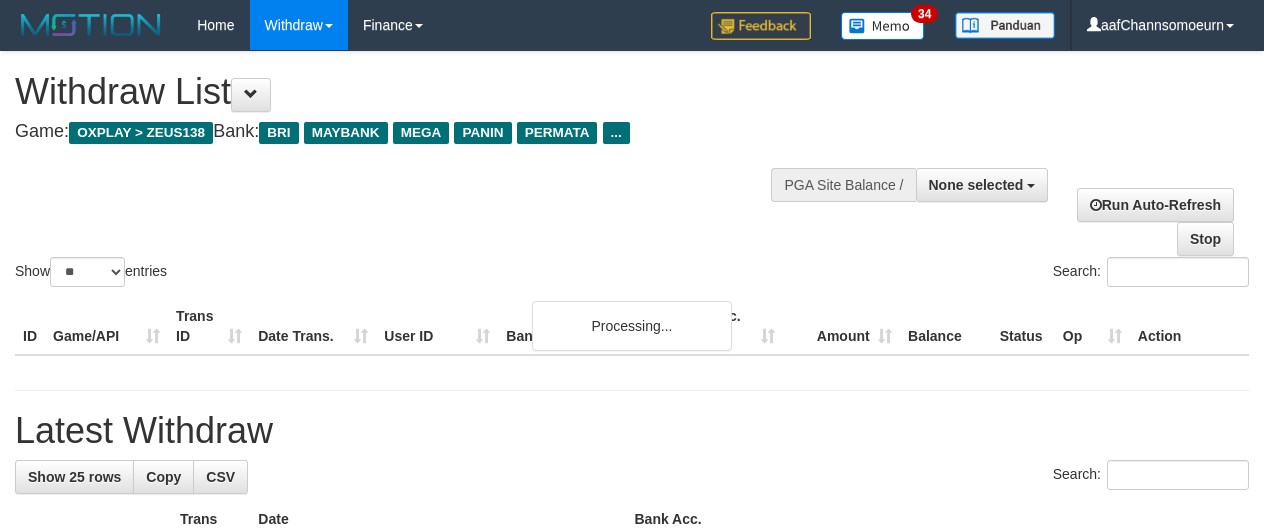 select 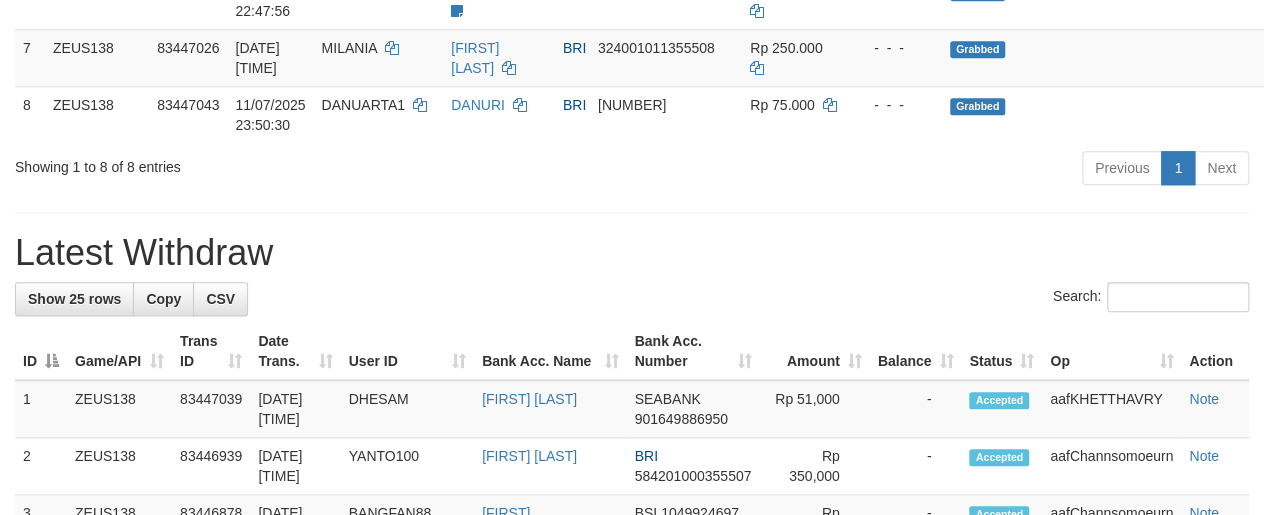 scroll, scrollTop: 713, scrollLeft: 0, axis: vertical 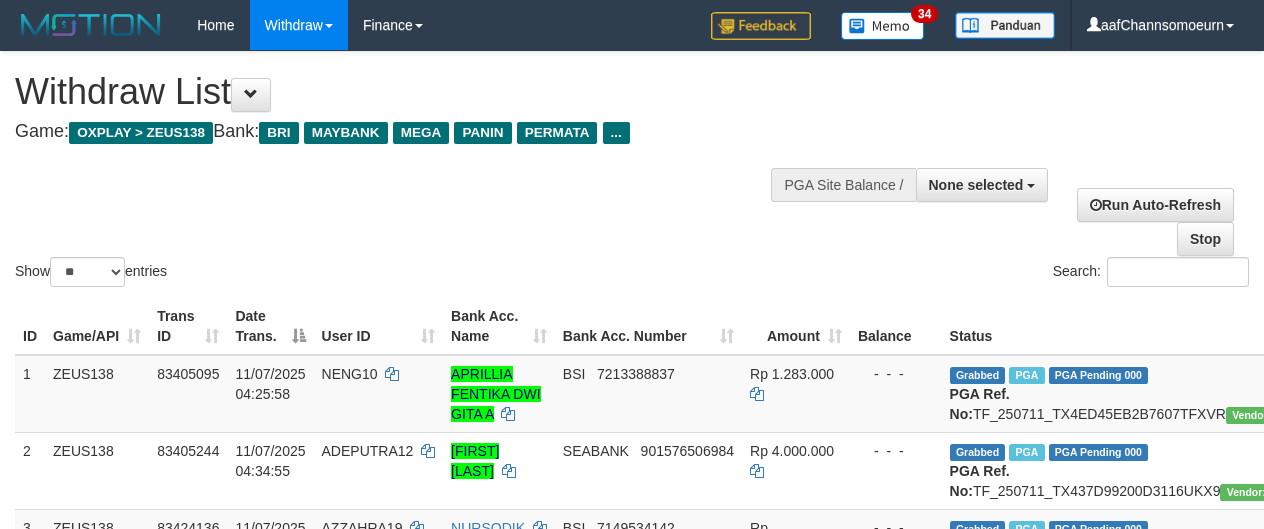 select 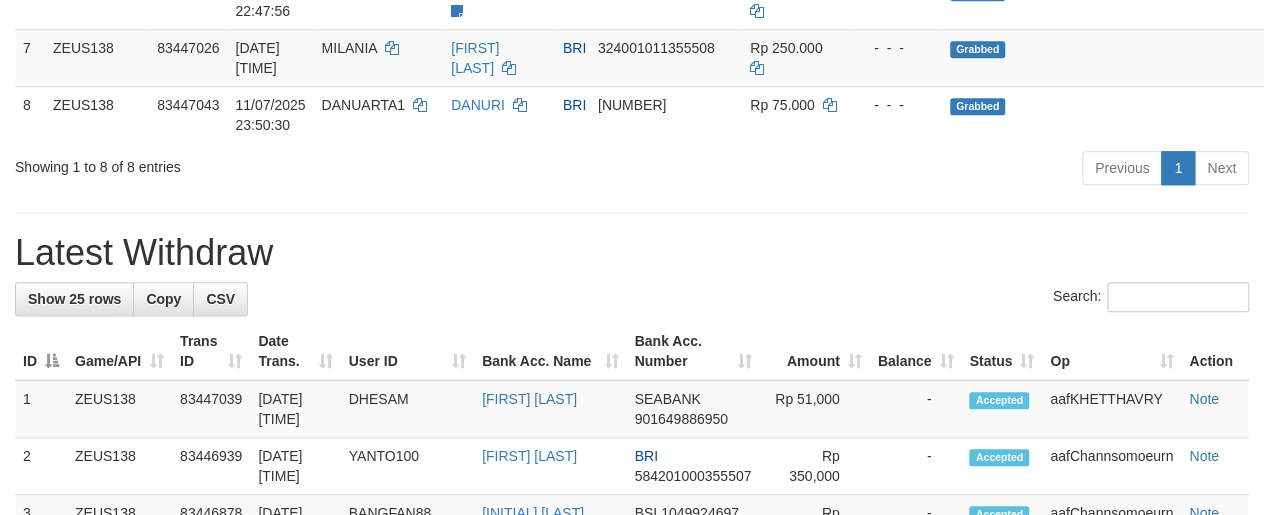scroll, scrollTop: 713, scrollLeft: 0, axis: vertical 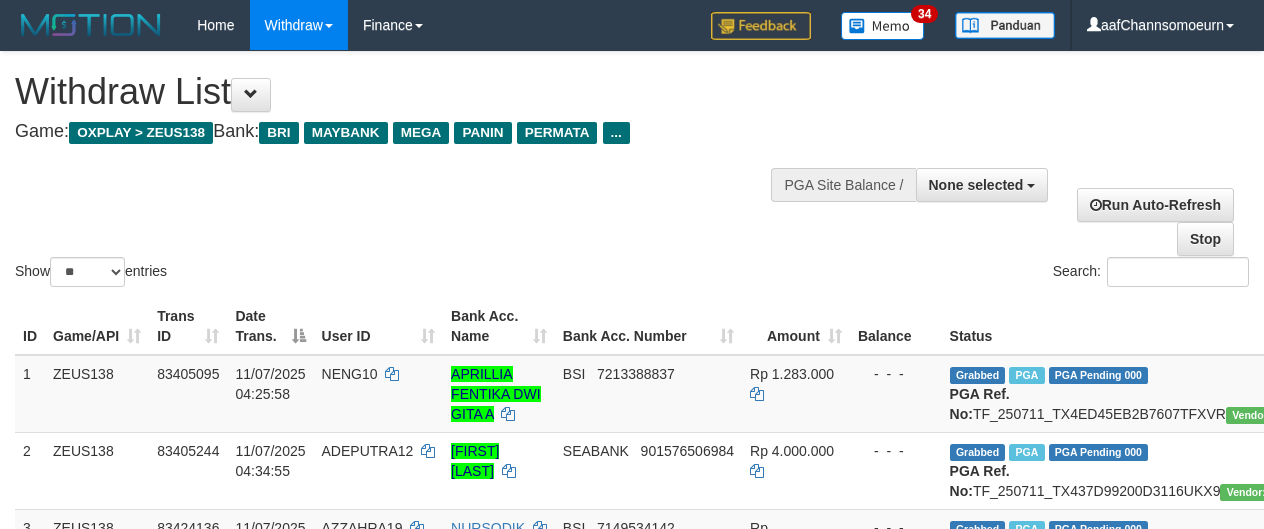 select 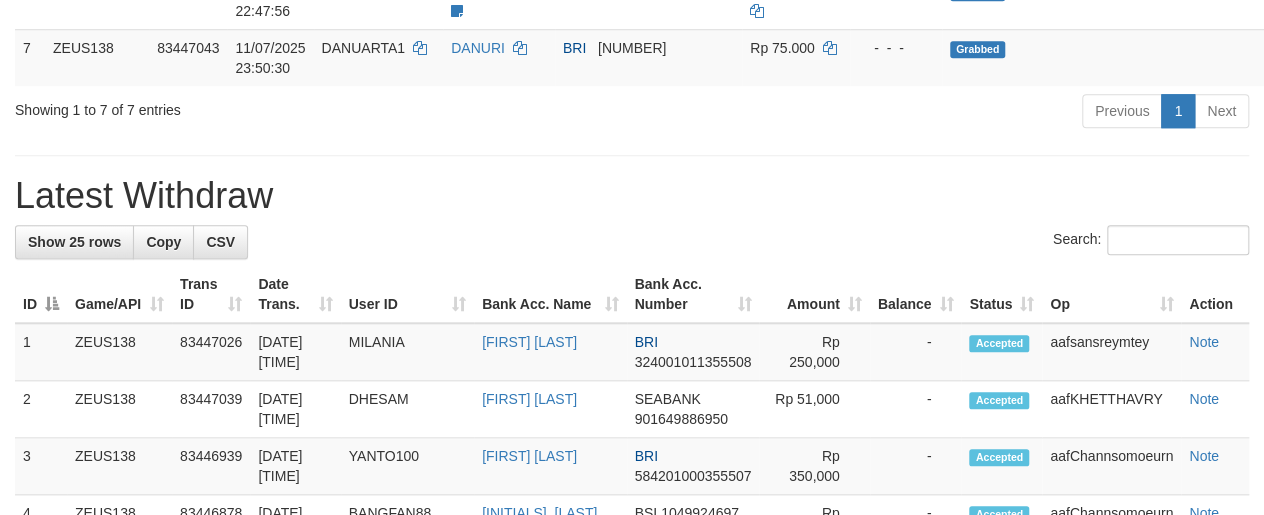 scroll, scrollTop: 713, scrollLeft: 0, axis: vertical 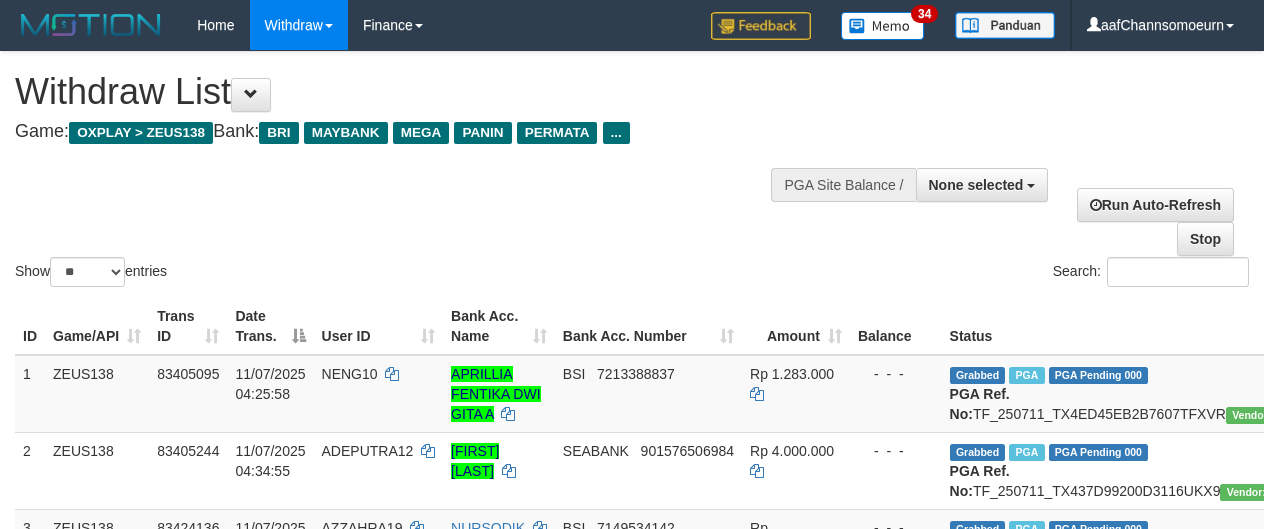 select 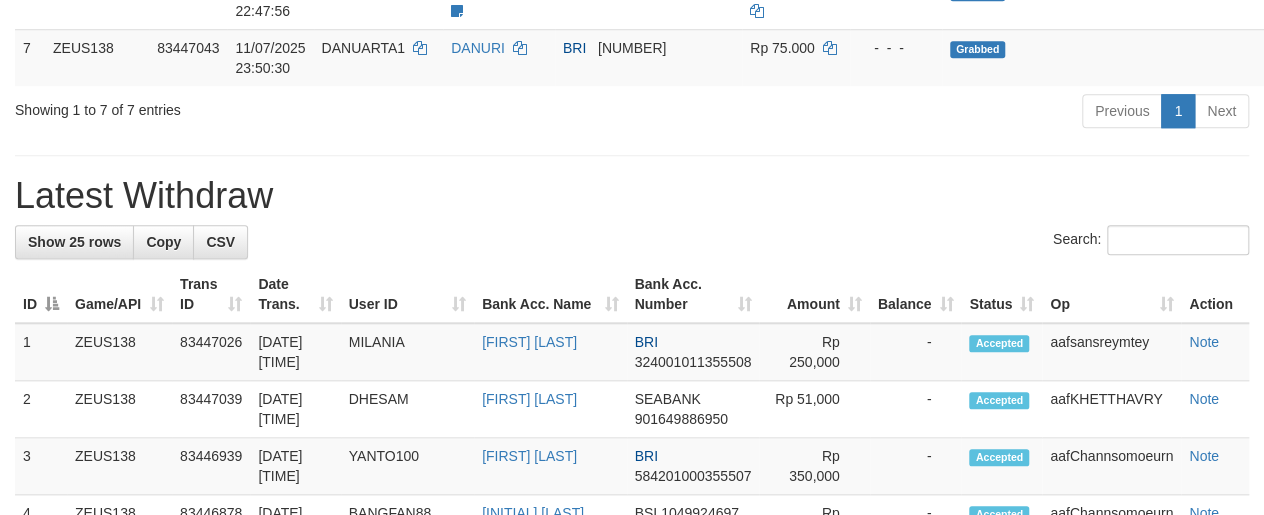 scroll, scrollTop: 713, scrollLeft: 0, axis: vertical 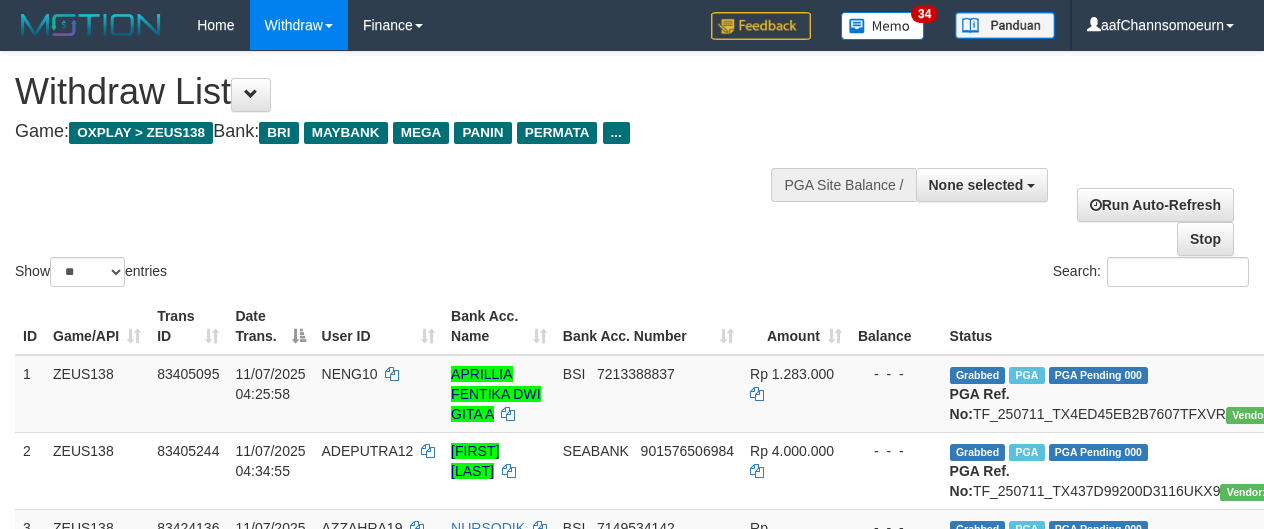 select 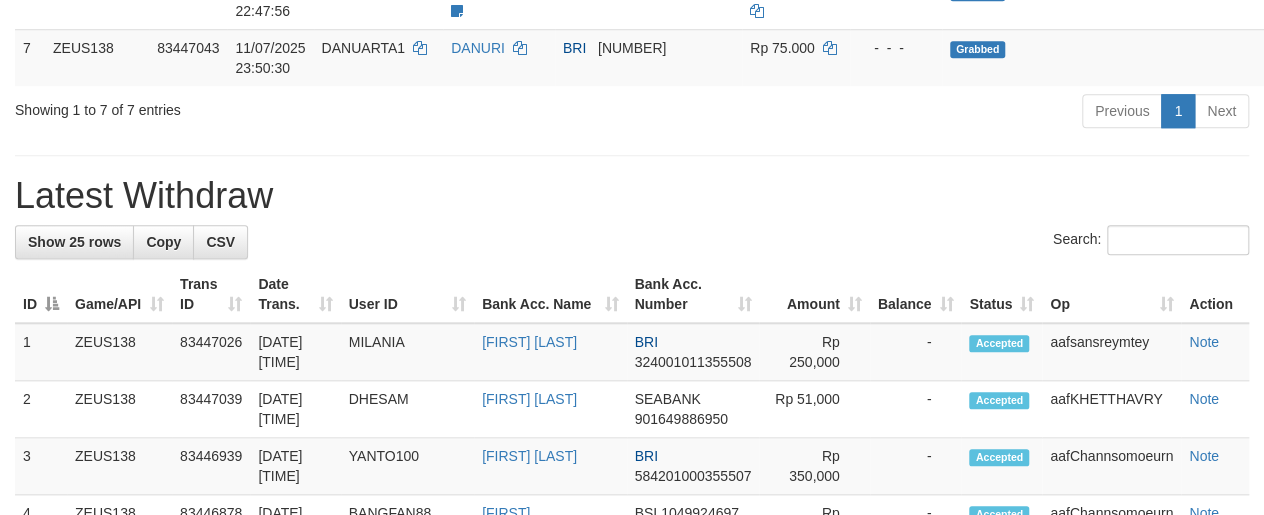 scroll, scrollTop: 713, scrollLeft: 0, axis: vertical 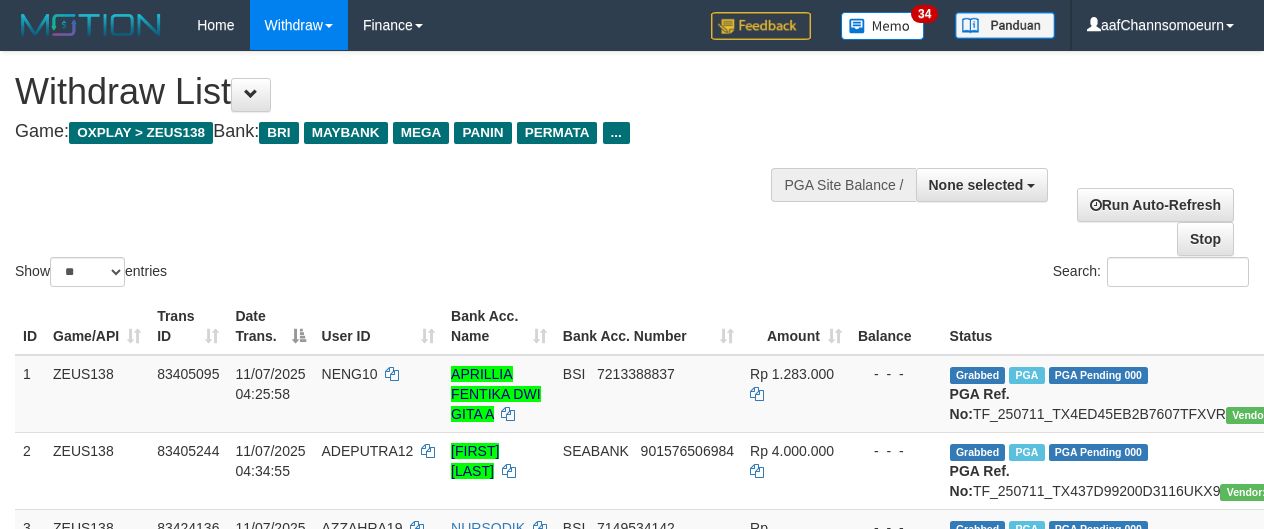 select 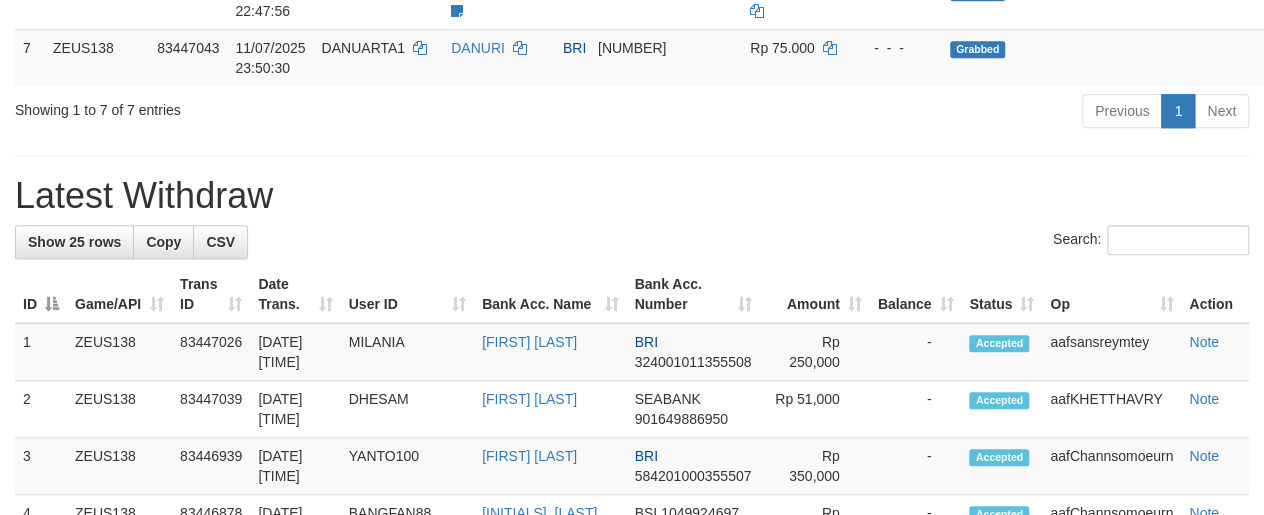 scroll, scrollTop: 713, scrollLeft: 0, axis: vertical 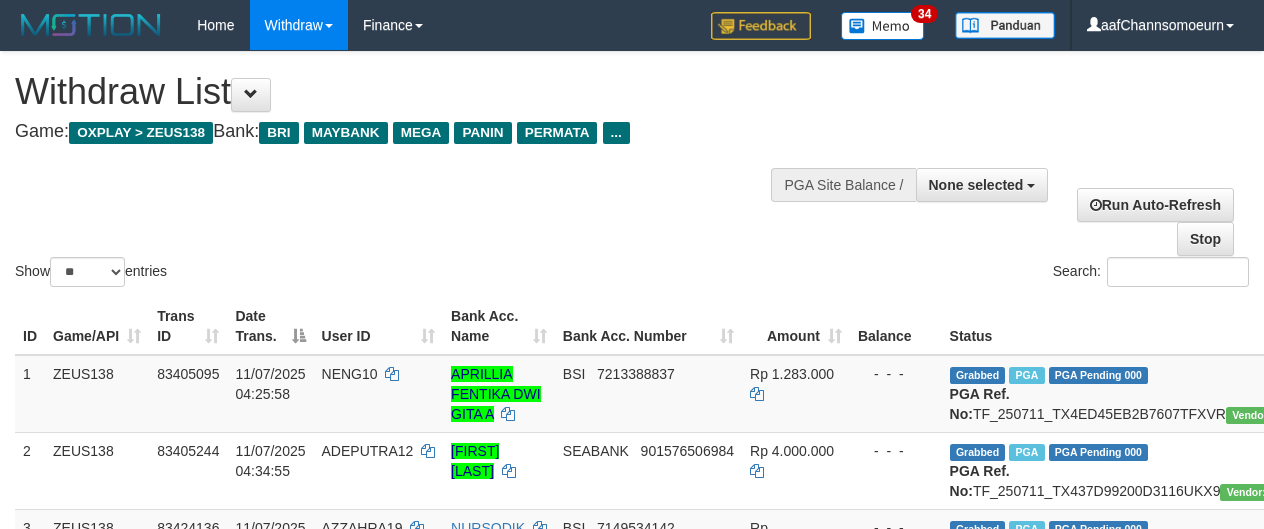 select 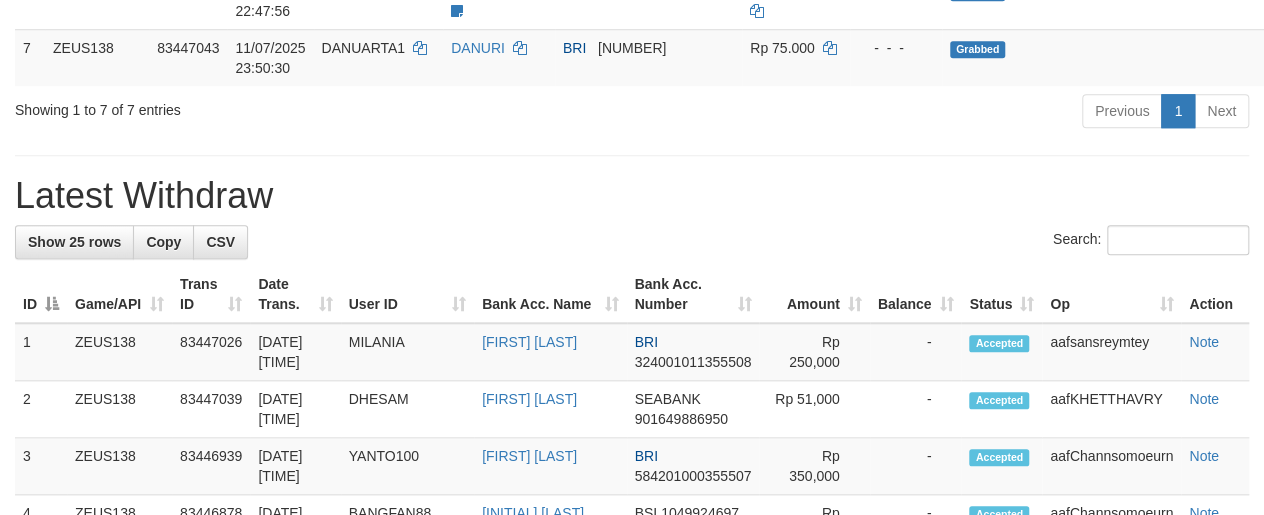 scroll, scrollTop: 713, scrollLeft: 0, axis: vertical 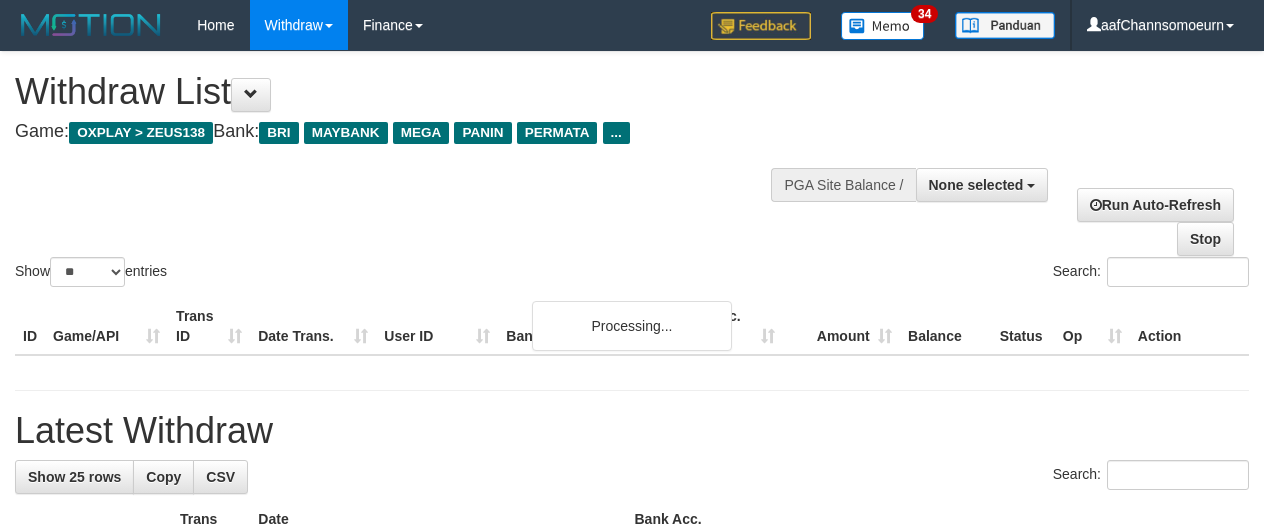 select 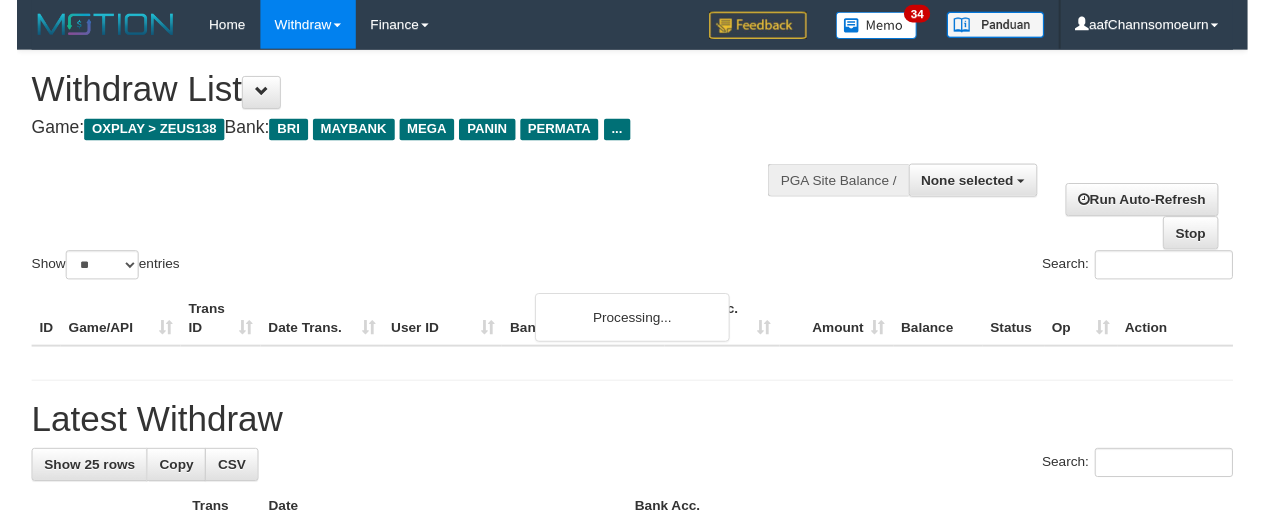 scroll, scrollTop: 768, scrollLeft: 0, axis: vertical 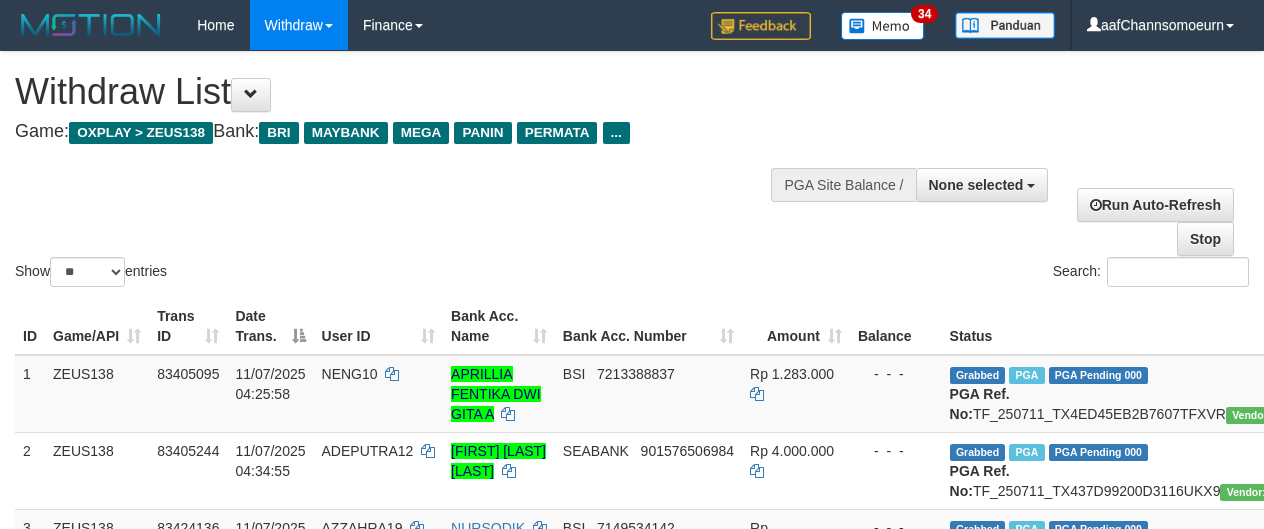 select 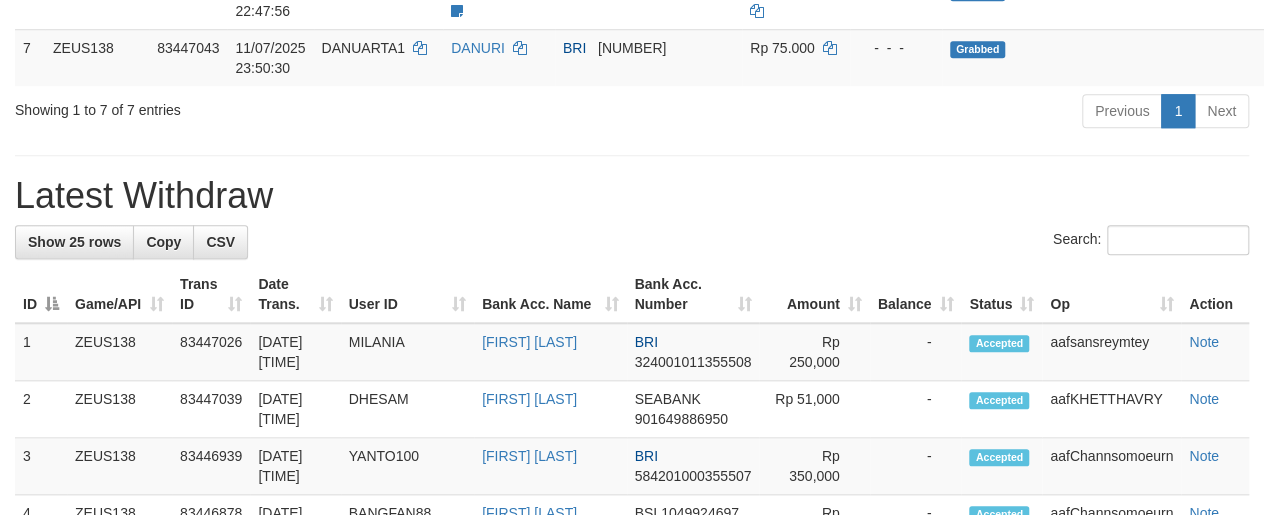 scroll, scrollTop: 713, scrollLeft: 0, axis: vertical 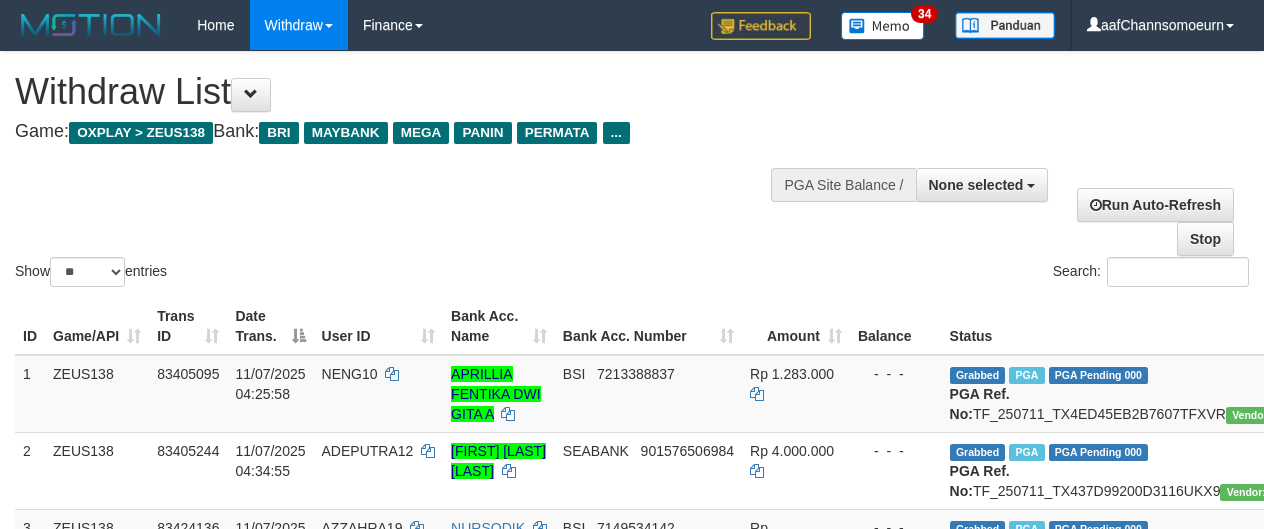 select 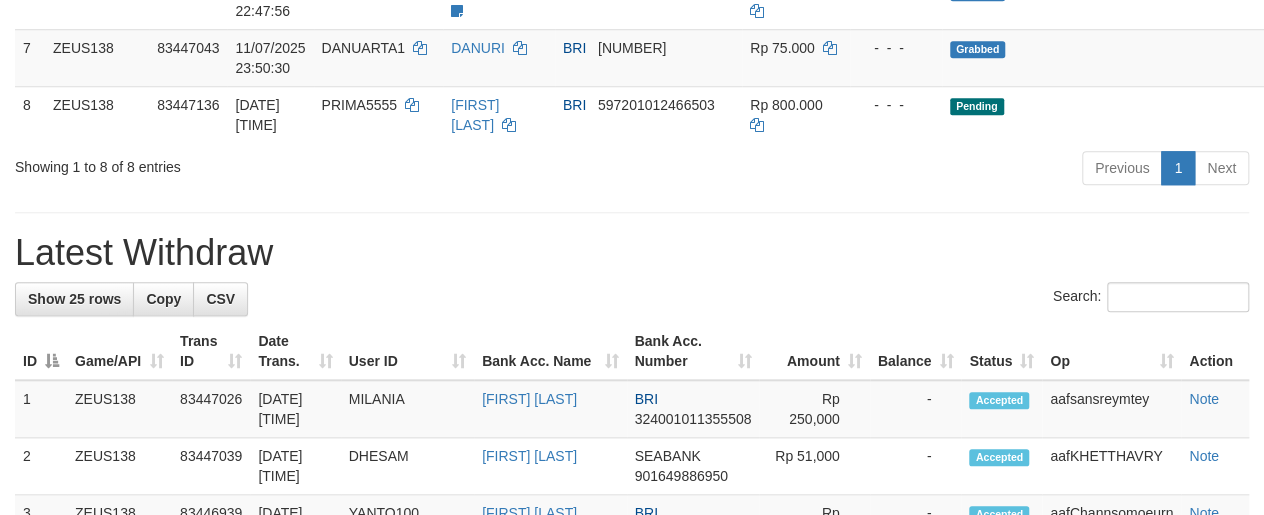 scroll, scrollTop: 713, scrollLeft: 0, axis: vertical 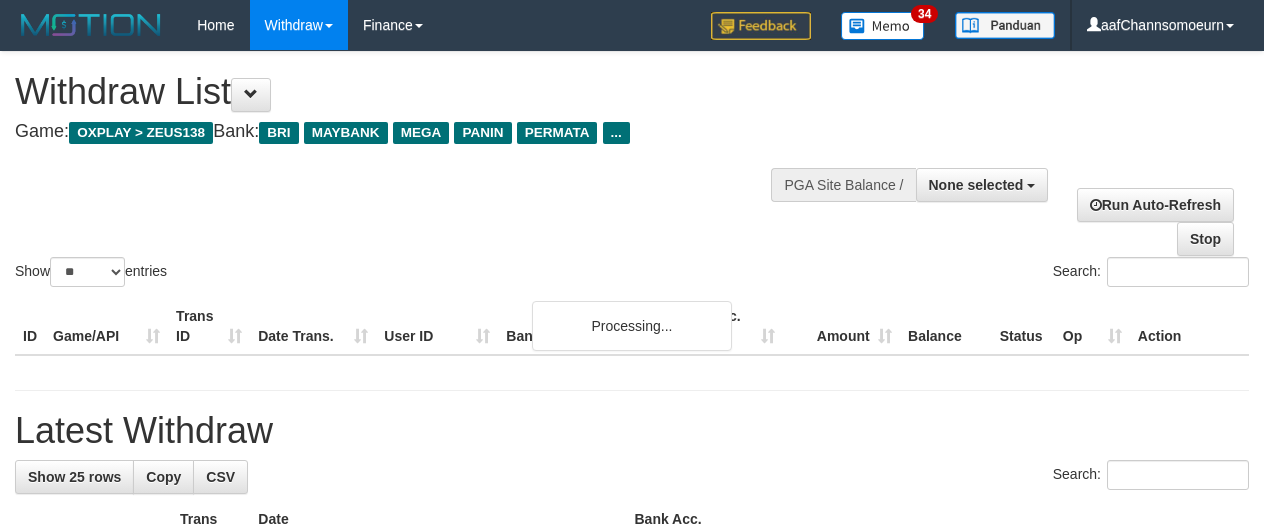 select 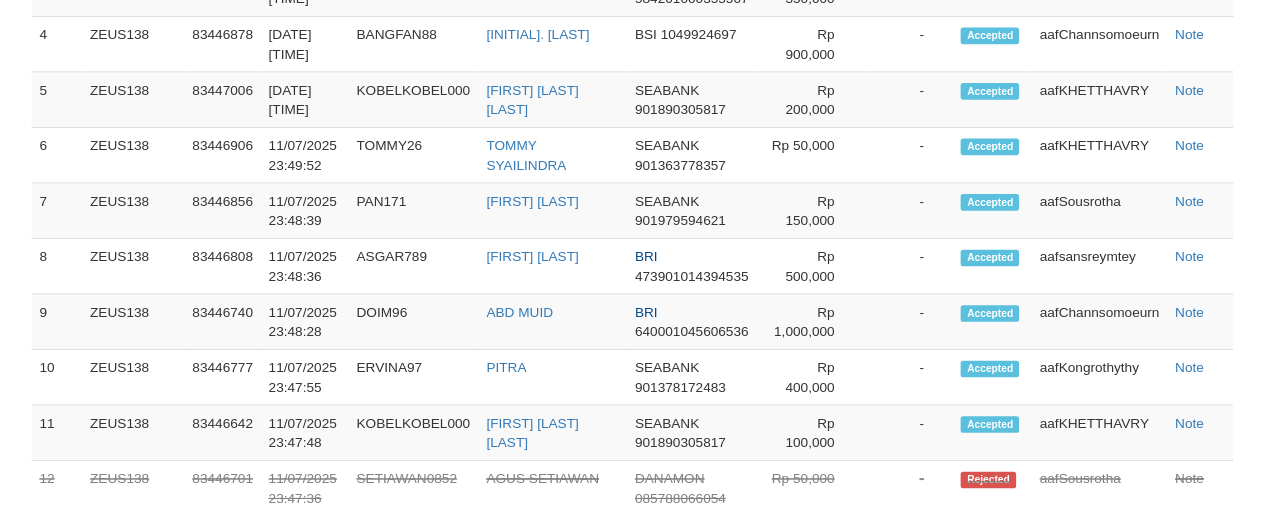 scroll, scrollTop: 1402, scrollLeft: 0, axis: vertical 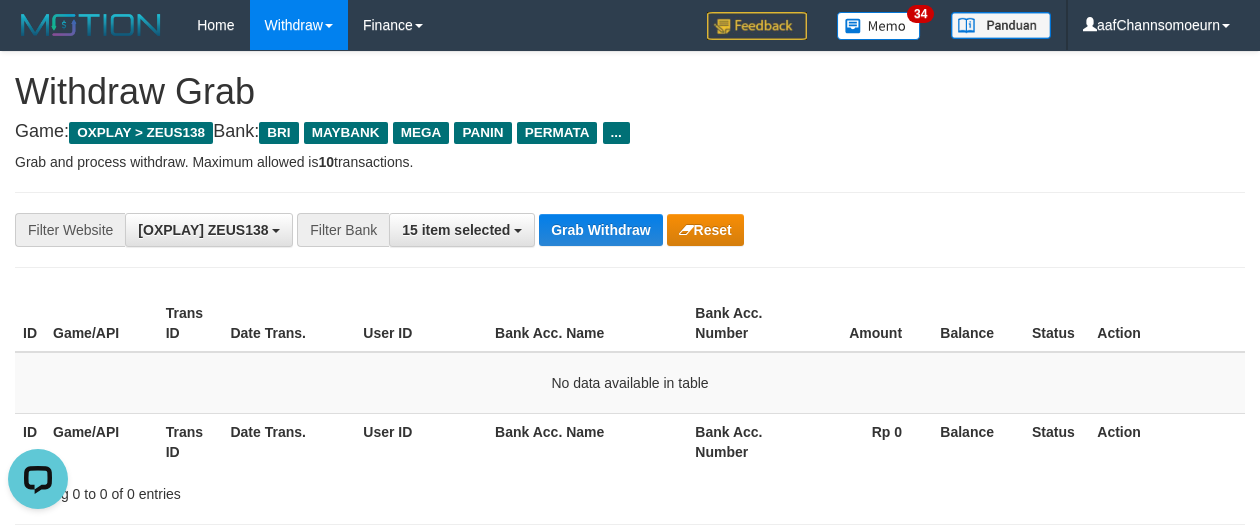 drag, startPoint x: 928, startPoint y: 186, endPoint x: 957, endPoint y: 207, distance: 35.805027 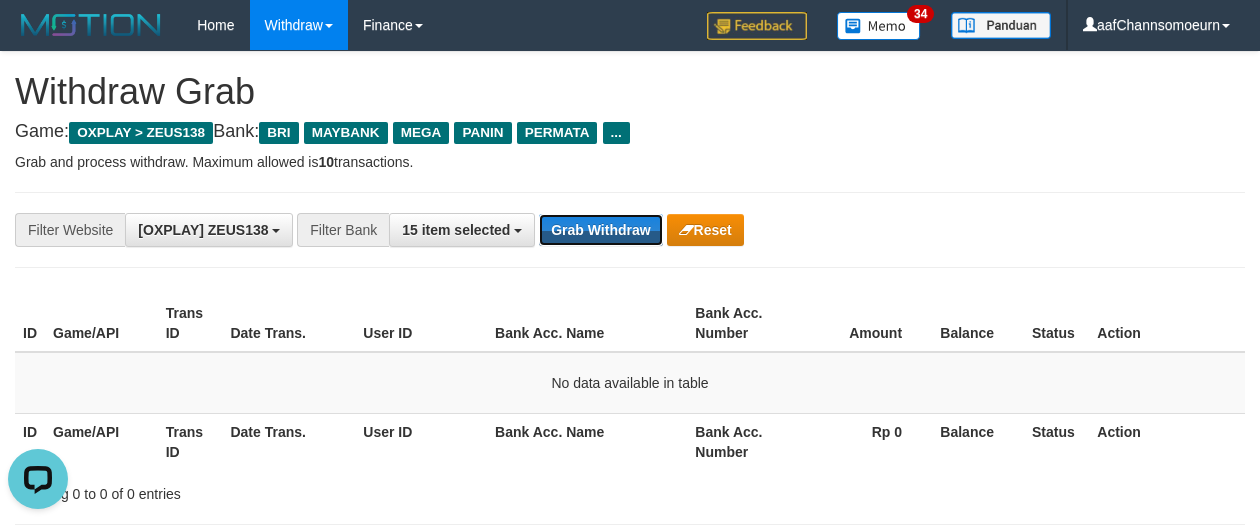 drag, startPoint x: 618, startPoint y: 225, endPoint x: 1086, endPoint y: 300, distance: 473.97153 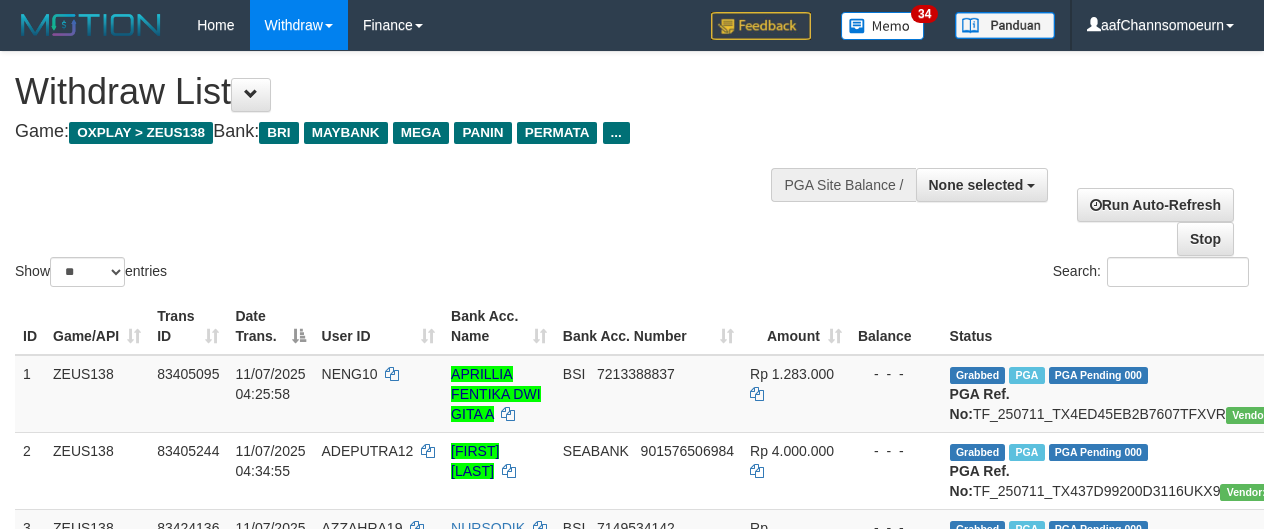 select 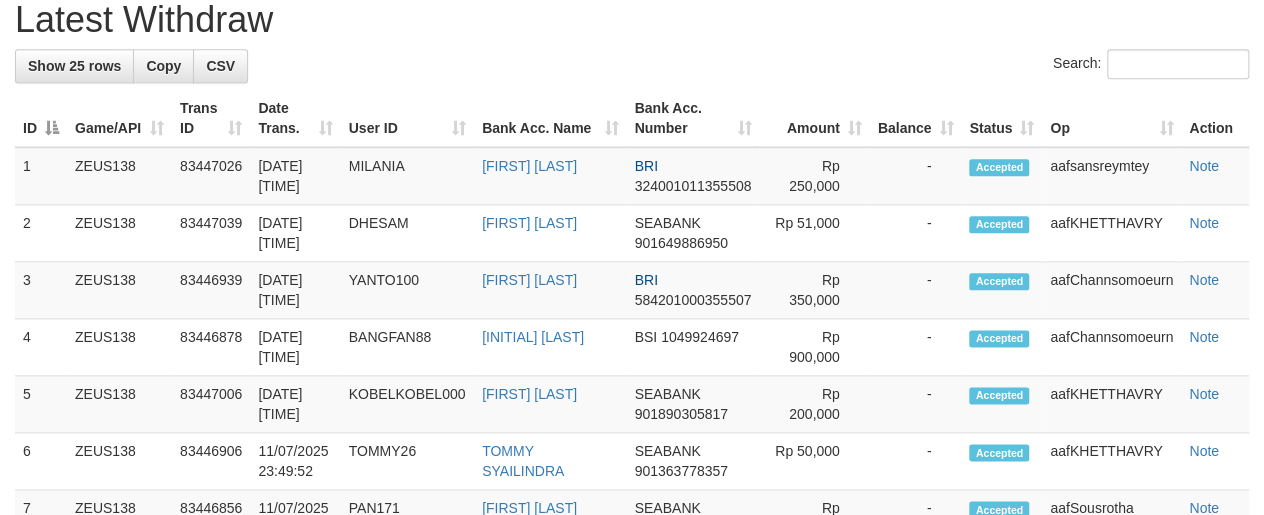 scroll, scrollTop: 831, scrollLeft: 0, axis: vertical 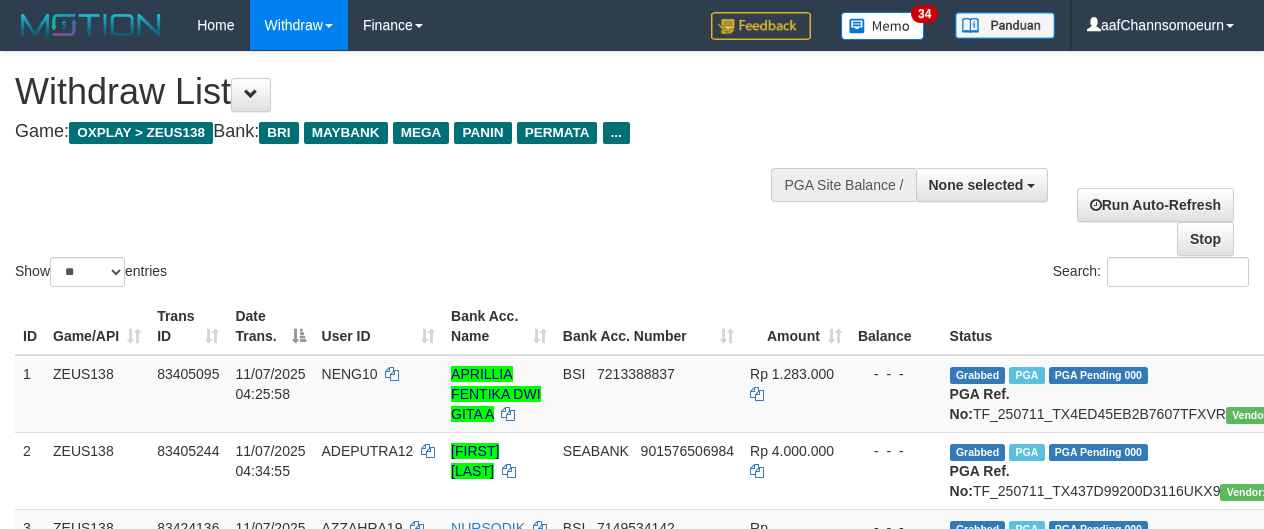 select 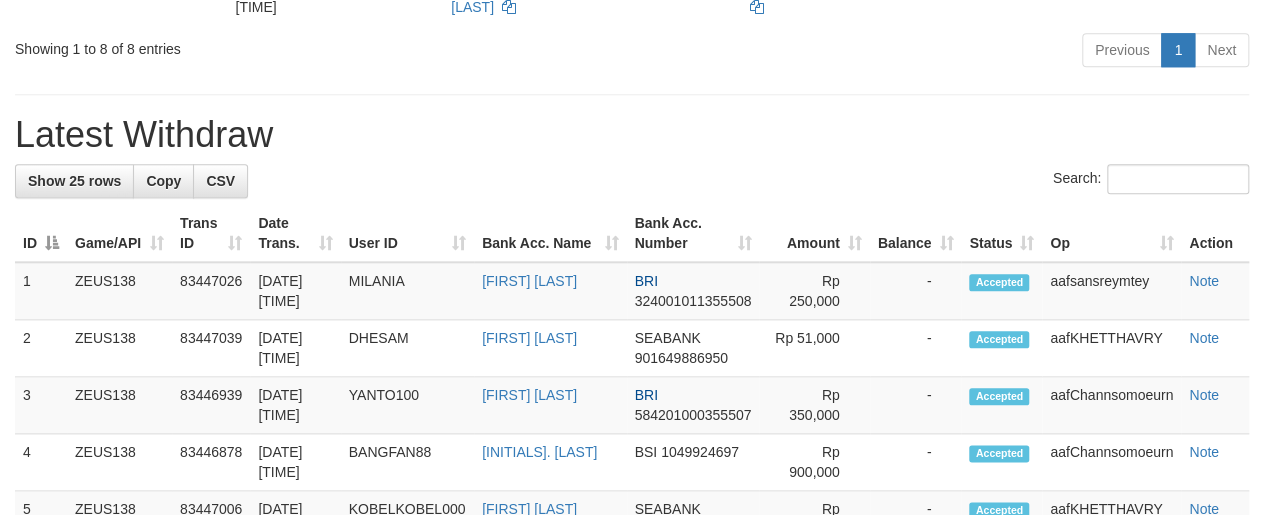 scroll, scrollTop: 831, scrollLeft: 0, axis: vertical 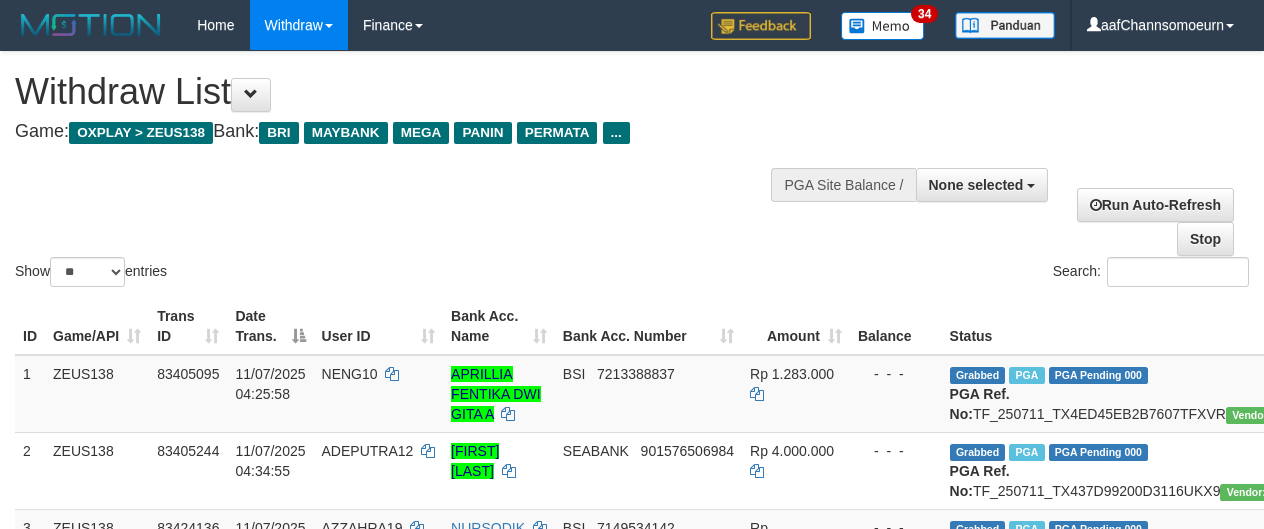 select 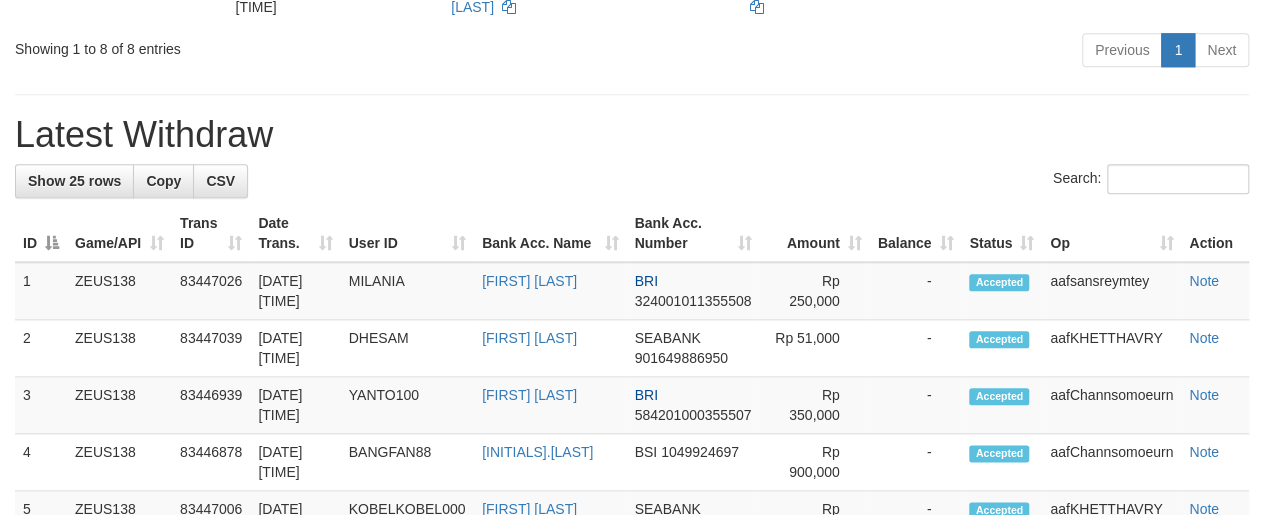 scroll, scrollTop: 831, scrollLeft: 0, axis: vertical 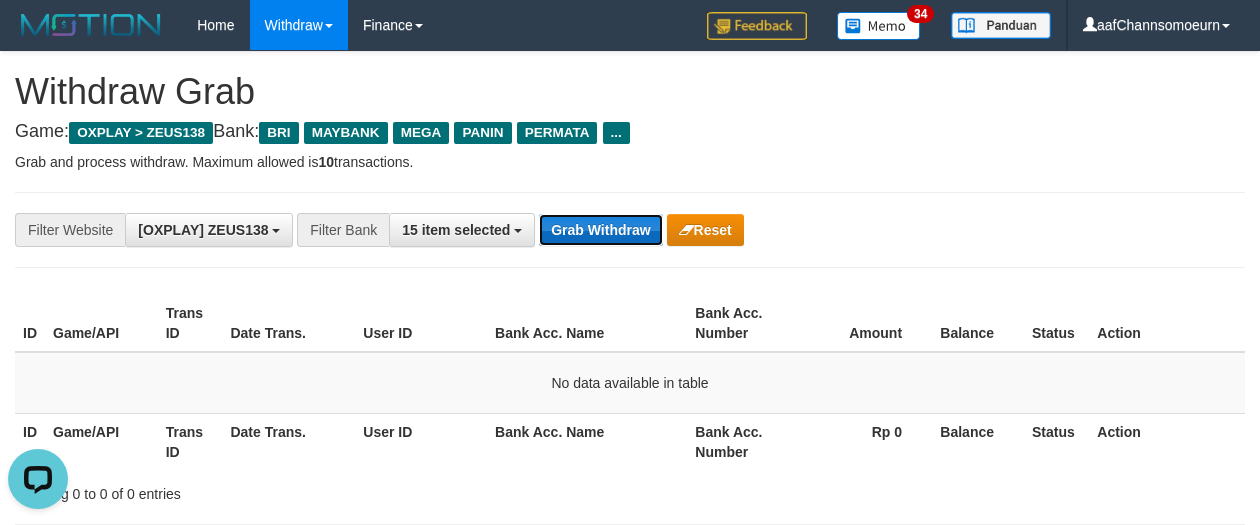 drag, startPoint x: 620, startPoint y: 231, endPoint x: 637, endPoint y: 238, distance: 18.384777 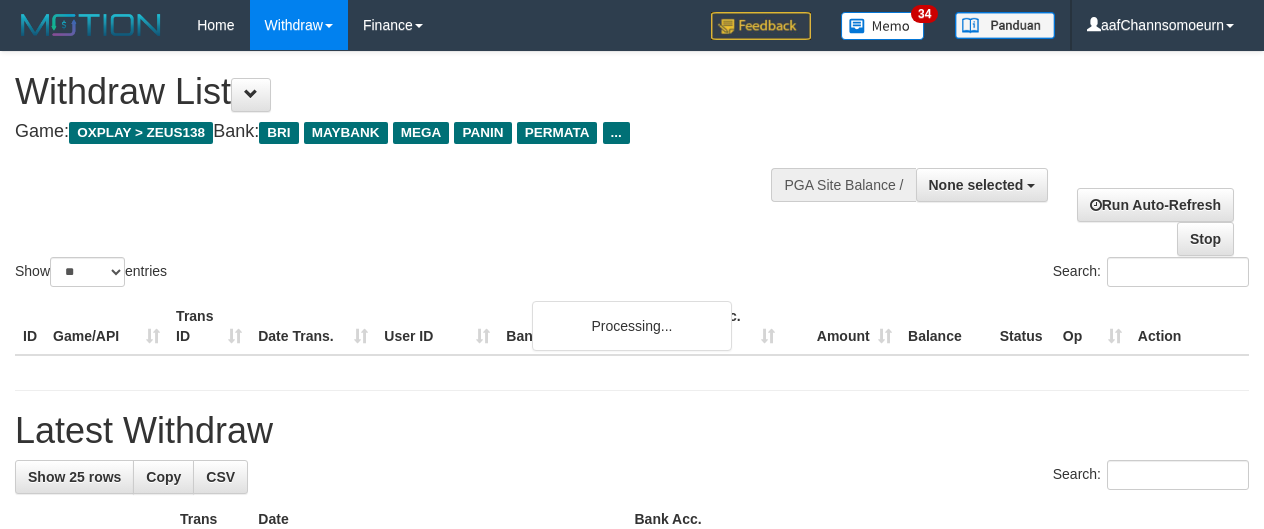 select 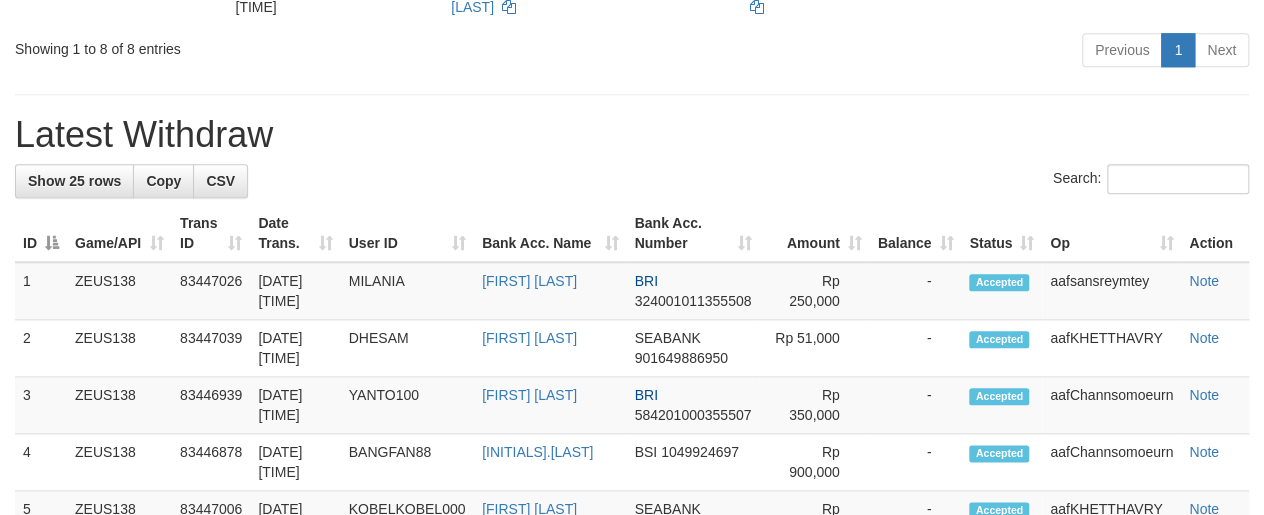 scroll, scrollTop: 831, scrollLeft: 0, axis: vertical 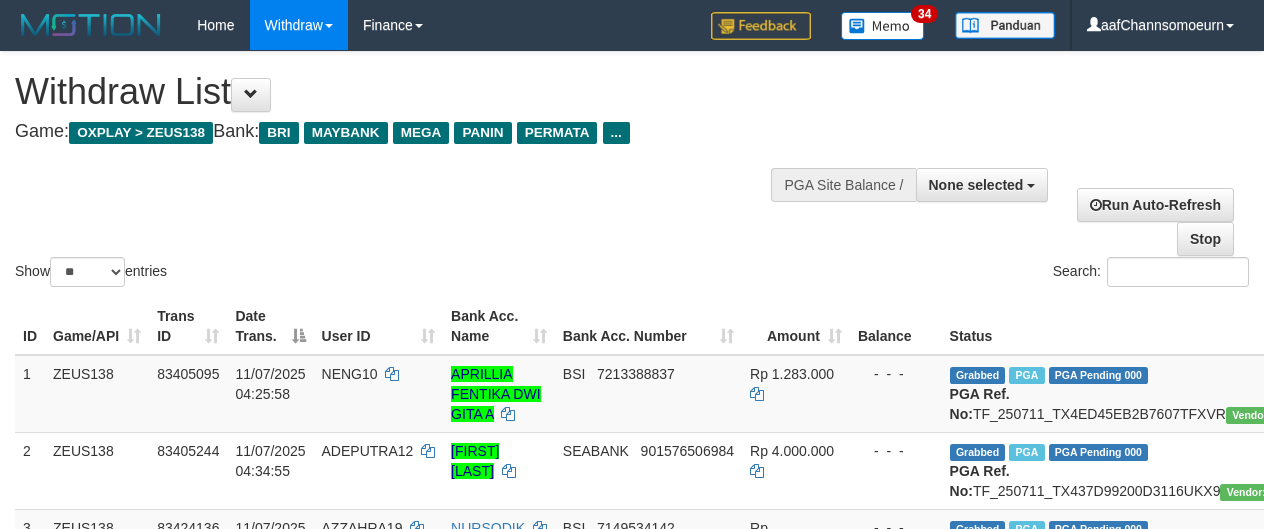 select 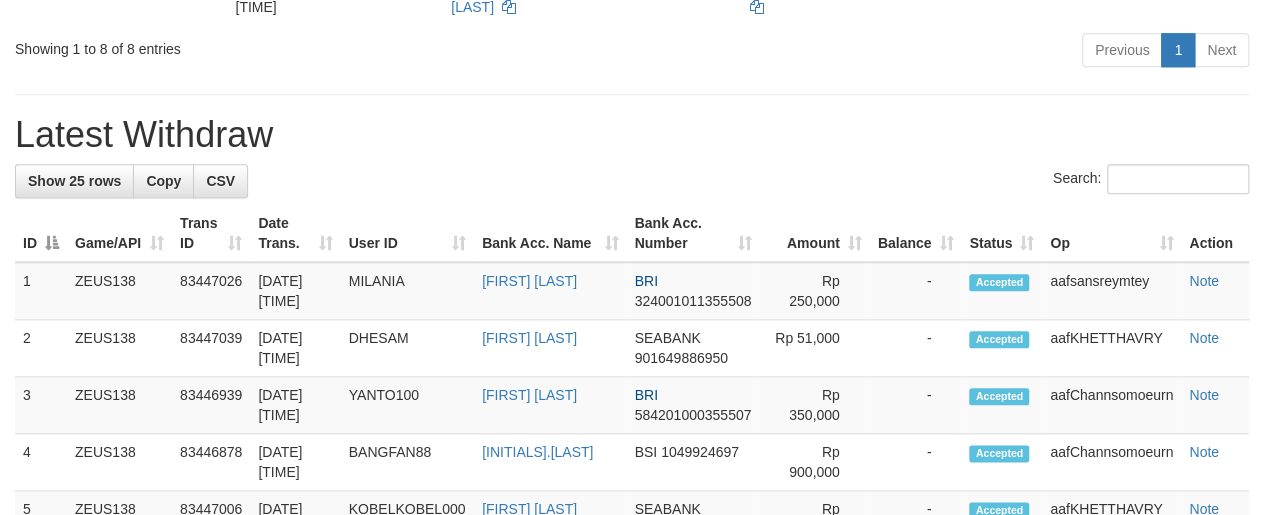 scroll, scrollTop: 831, scrollLeft: 0, axis: vertical 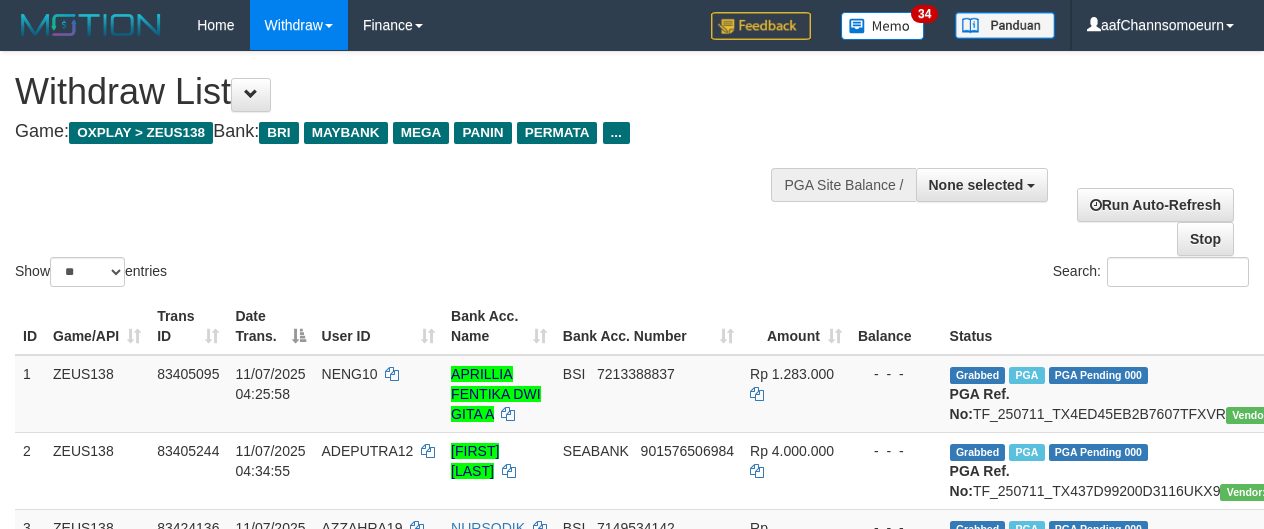 select 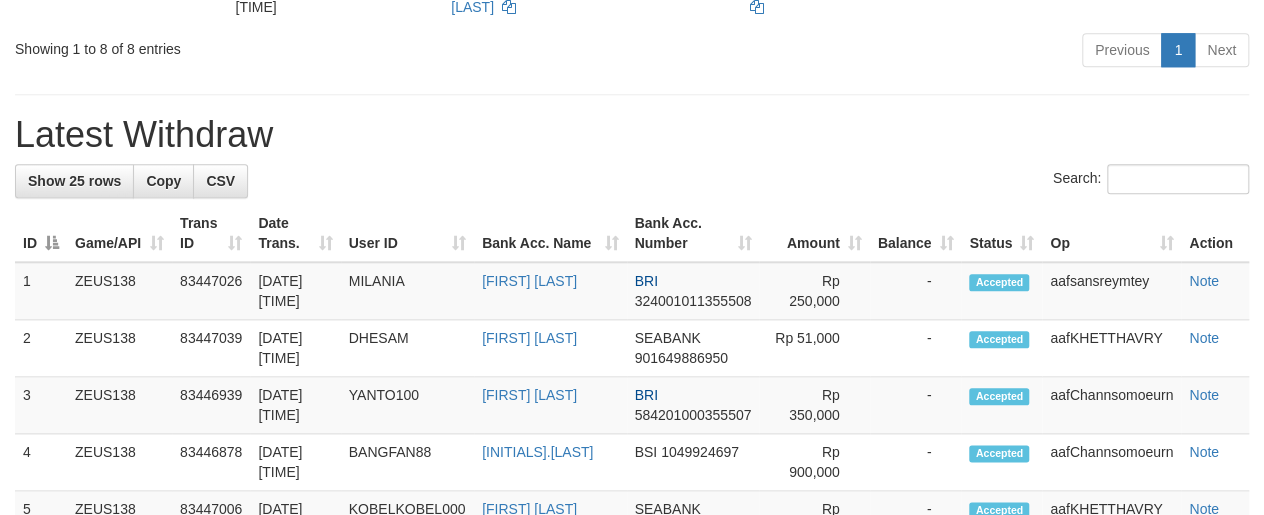 scroll, scrollTop: 831, scrollLeft: 0, axis: vertical 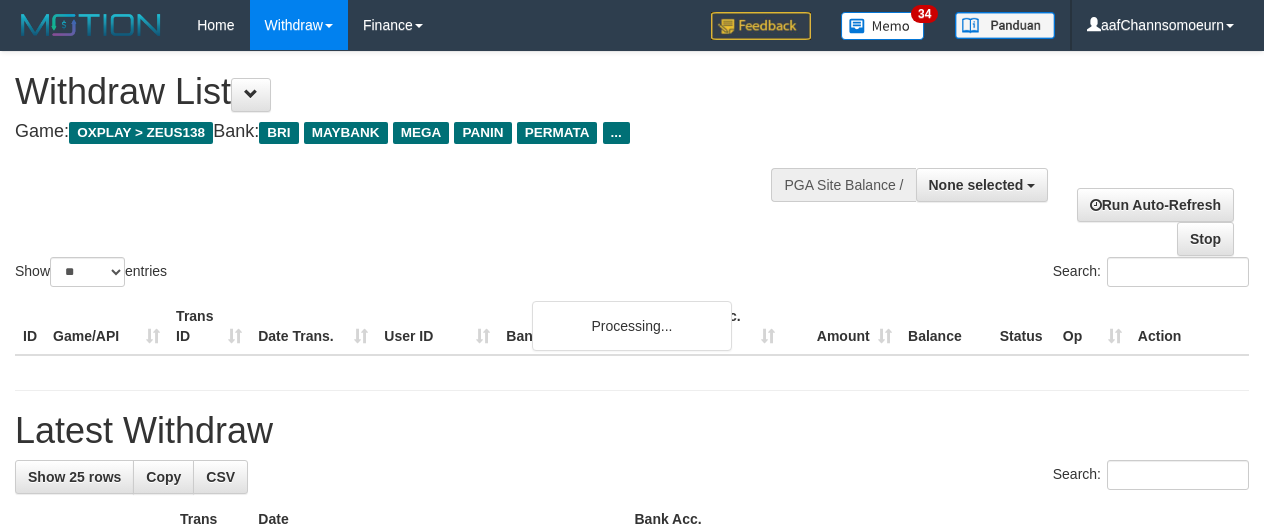 select 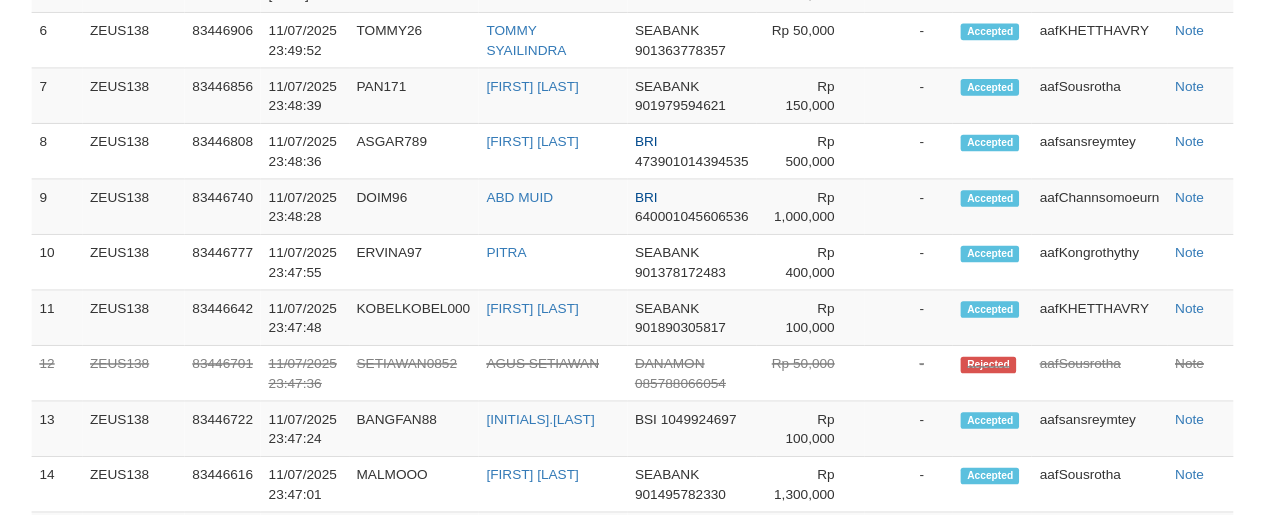 scroll, scrollTop: 1464, scrollLeft: 0, axis: vertical 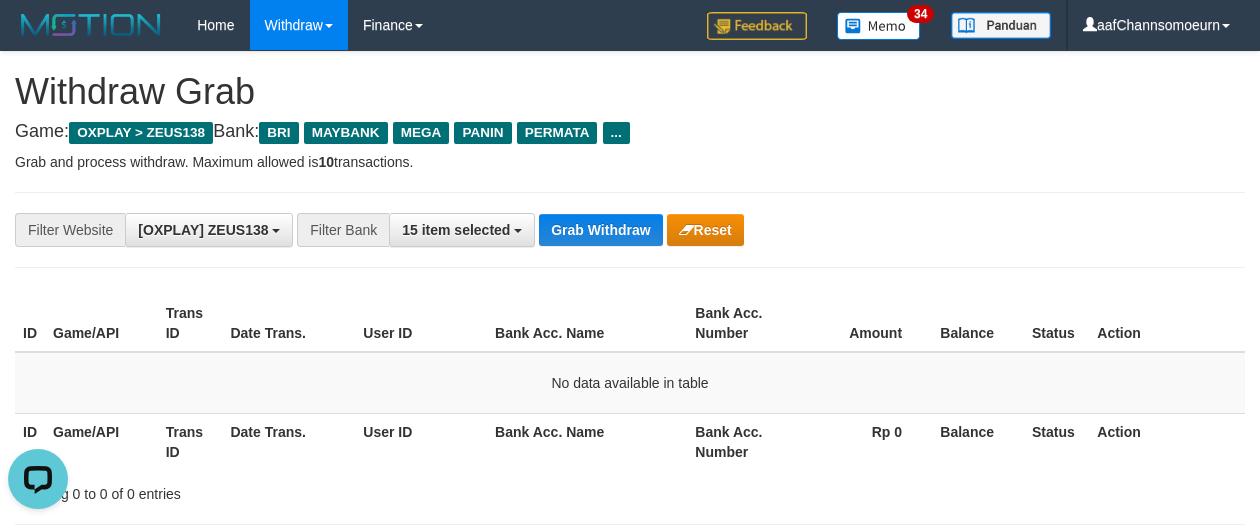 click on "**********" at bounding box center [630, 1093] 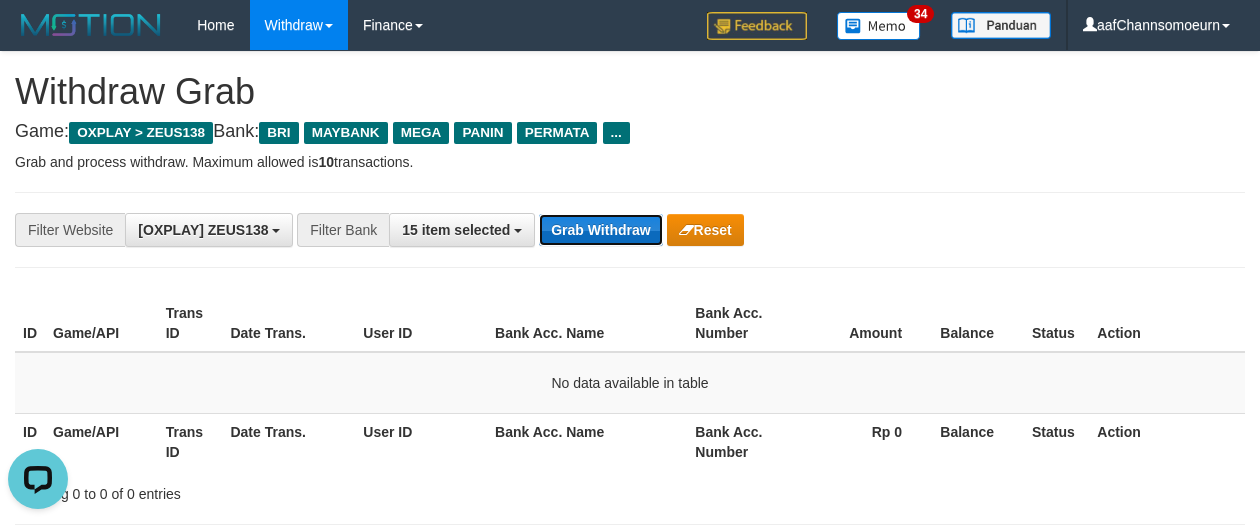 click on "Grab Withdraw" at bounding box center (600, 230) 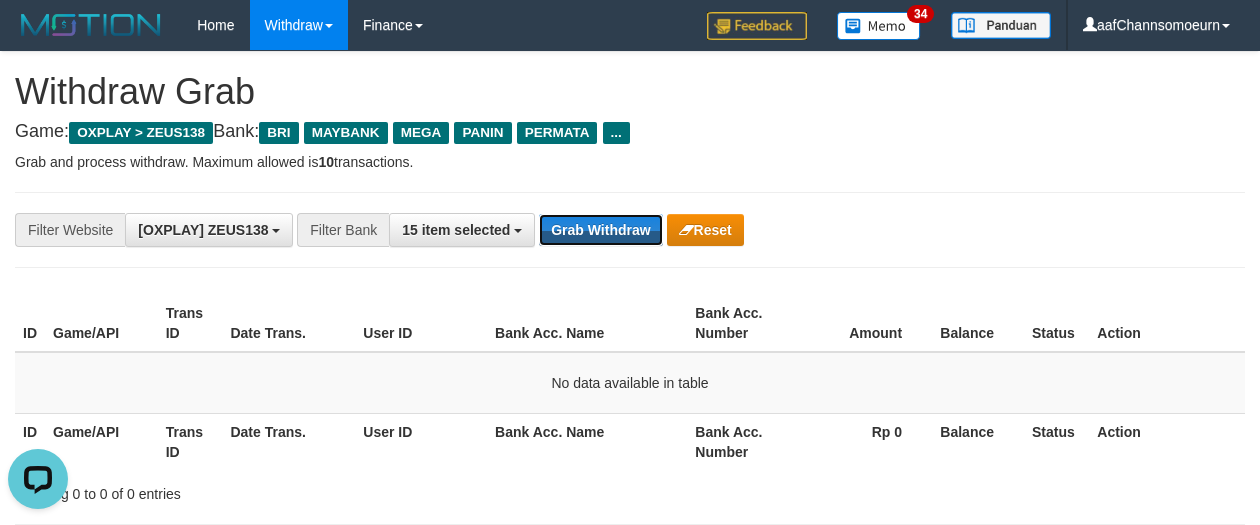 drag, startPoint x: 623, startPoint y: 221, endPoint x: 991, endPoint y: 346, distance: 388.65024 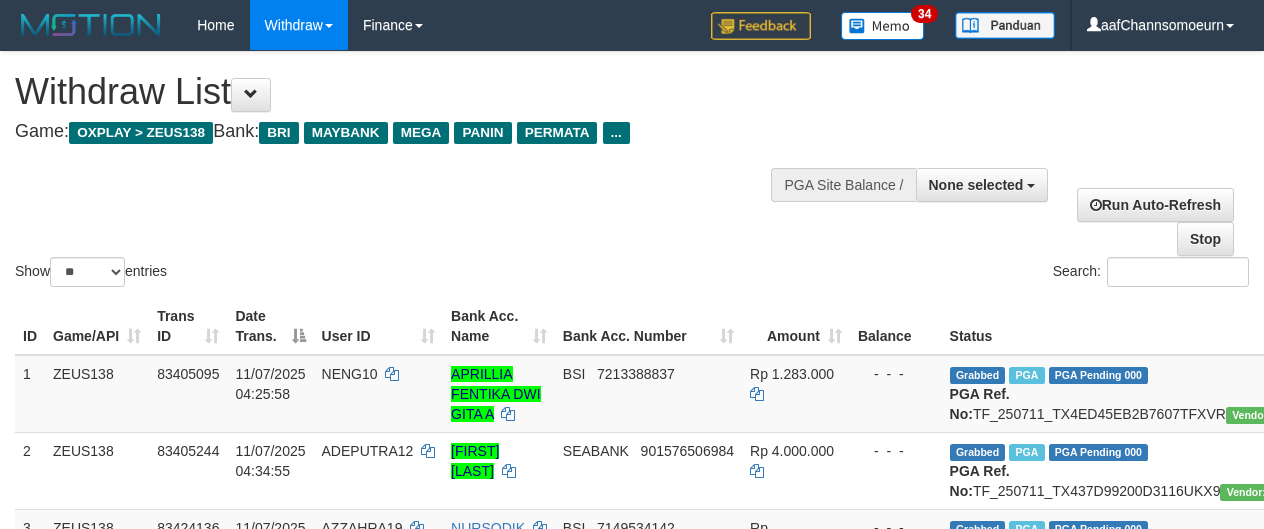 select 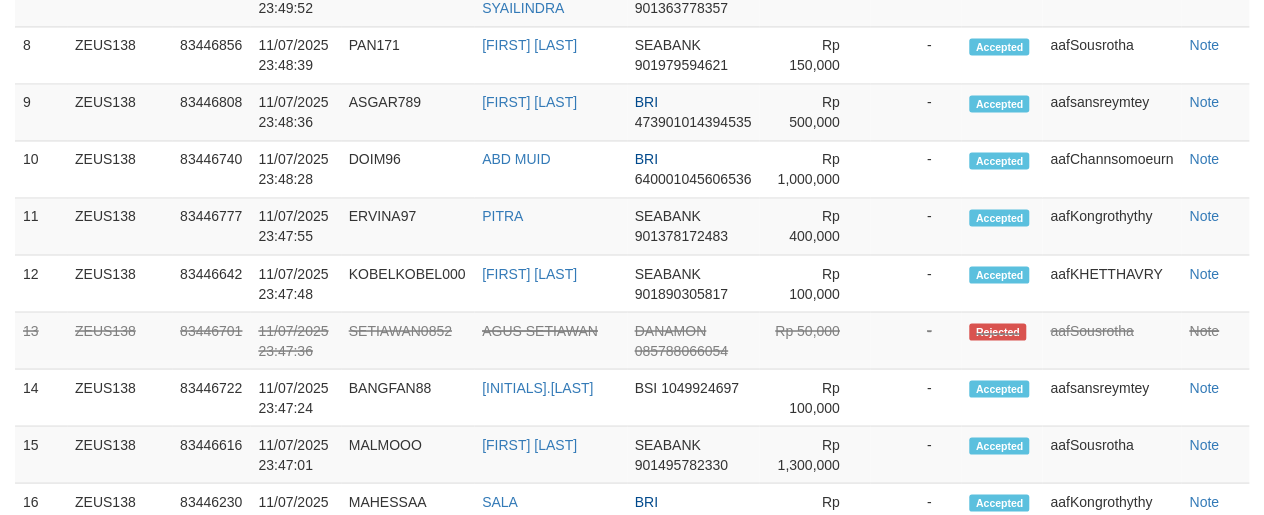 scroll, scrollTop: 1292, scrollLeft: 0, axis: vertical 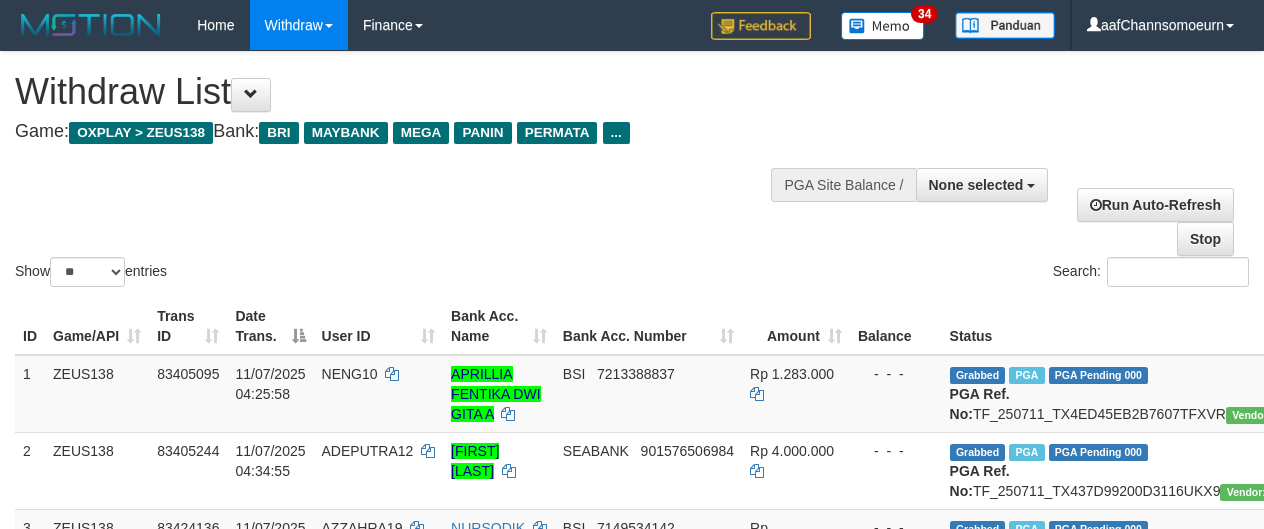 select 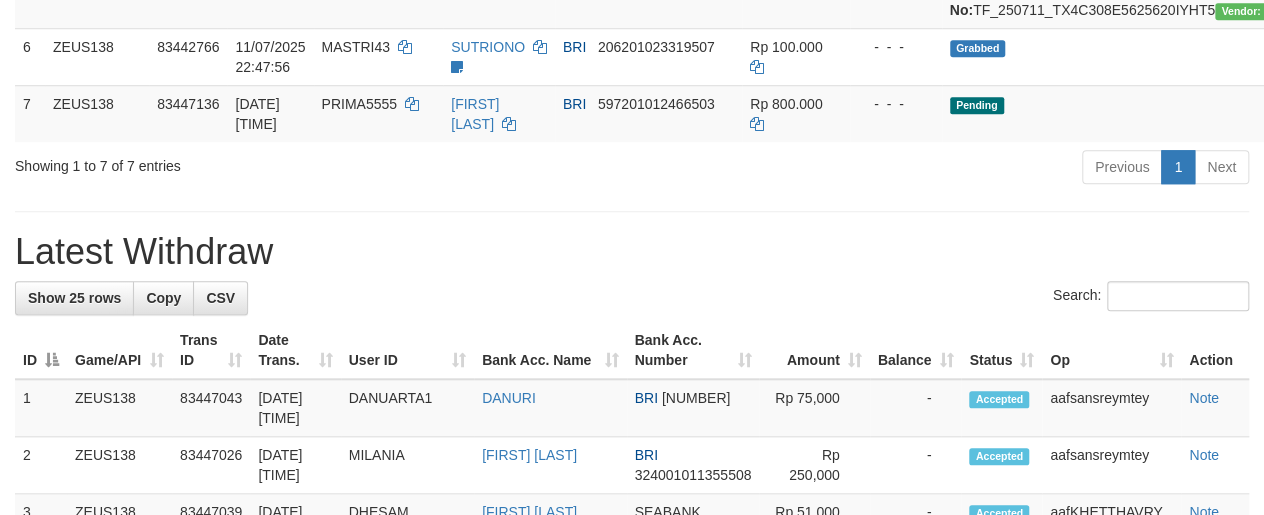 scroll, scrollTop: 657, scrollLeft: 0, axis: vertical 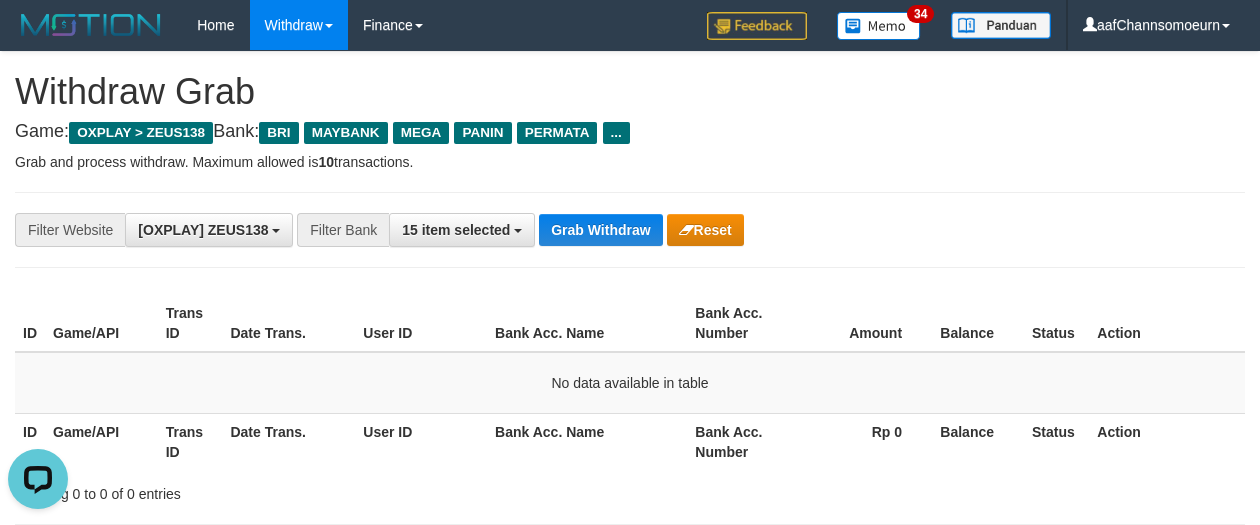 drag, startPoint x: 942, startPoint y: 164, endPoint x: 919, endPoint y: 181, distance: 28.600698 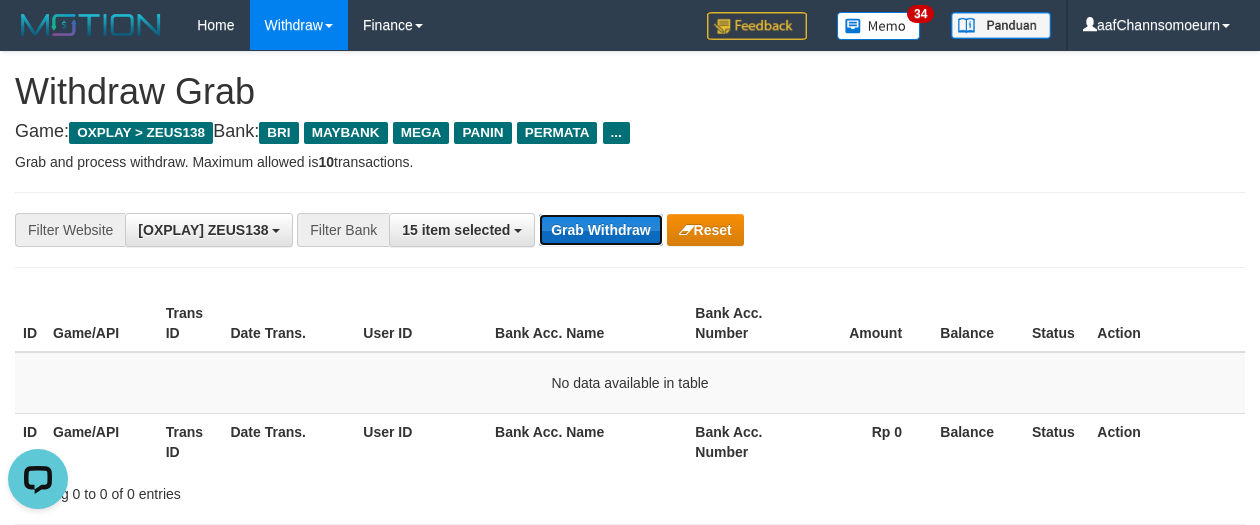click on "Grab Withdraw" at bounding box center (600, 230) 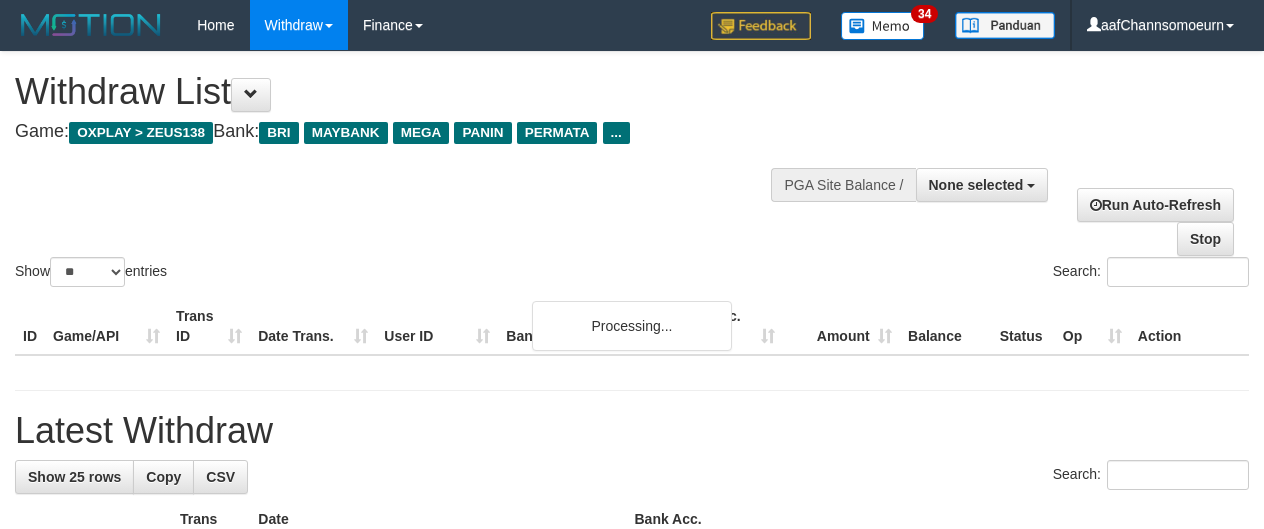select 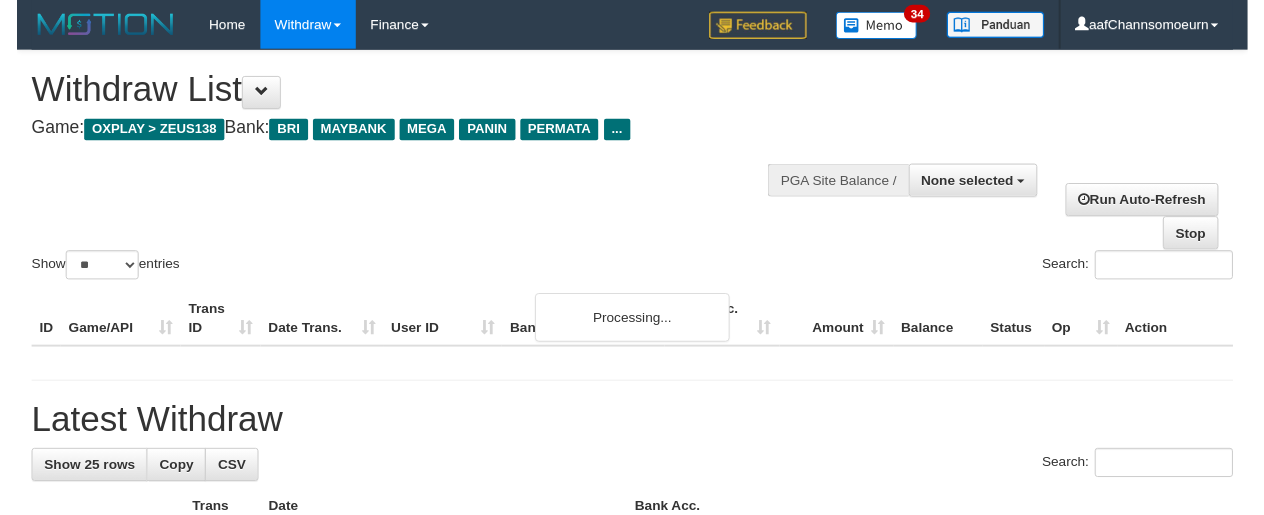 scroll, scrollTop: 2270, scrollLeft: 0, axis: vertical 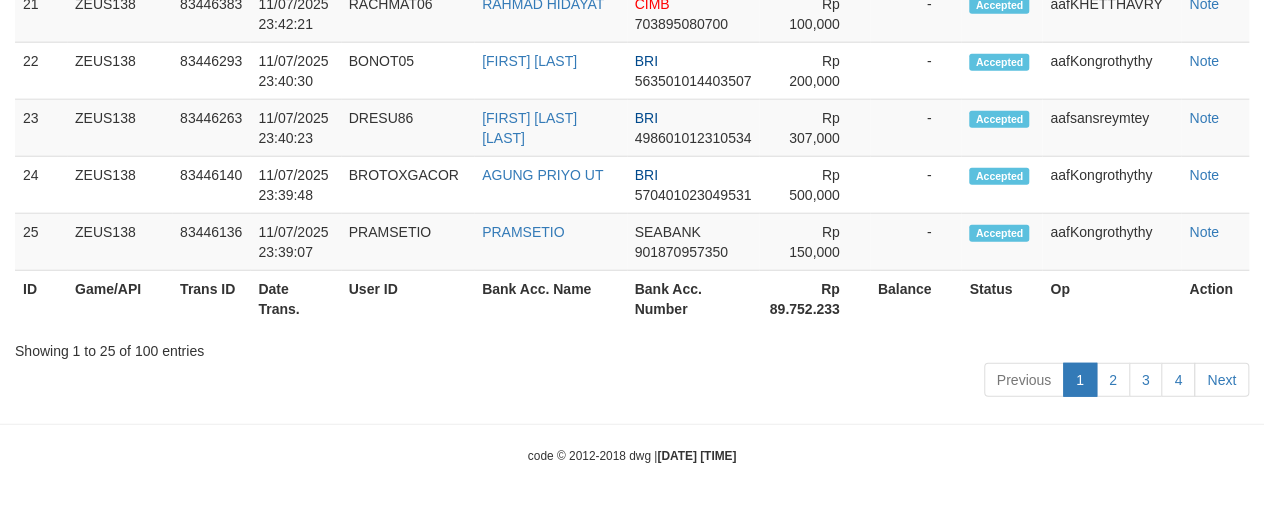 click on "**********" at bounding box center (632, -895) 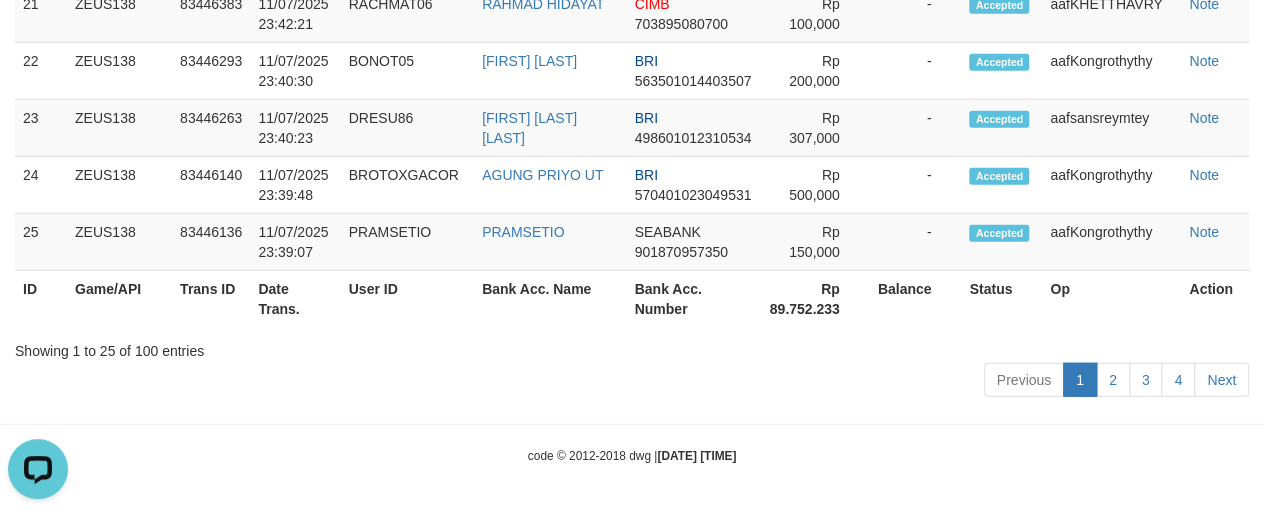 scroll, scrollTop: 0, scrollLeft: 0, axis: both 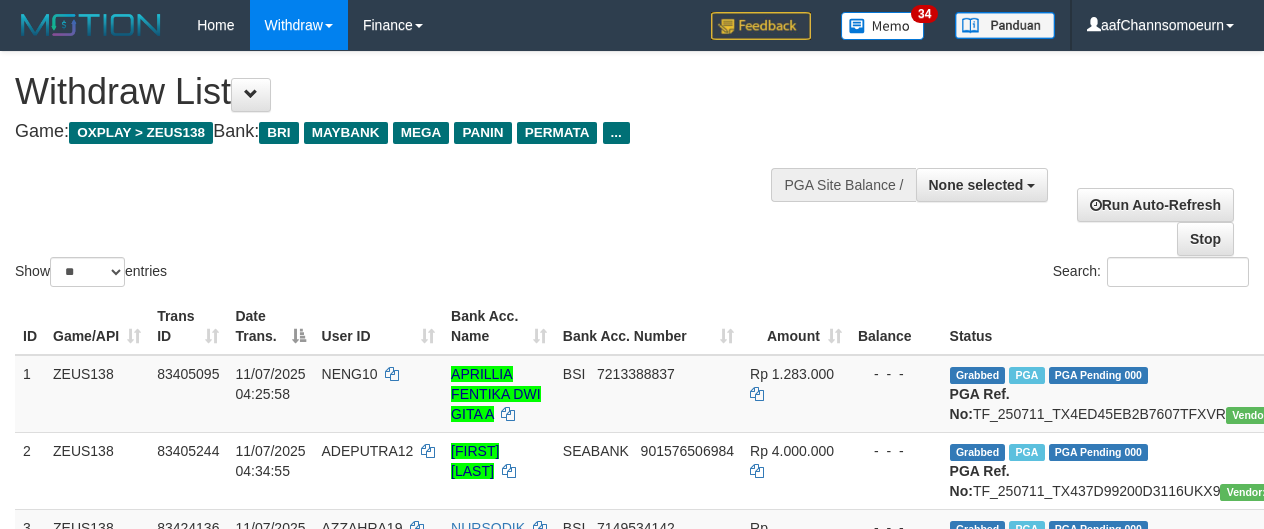 select 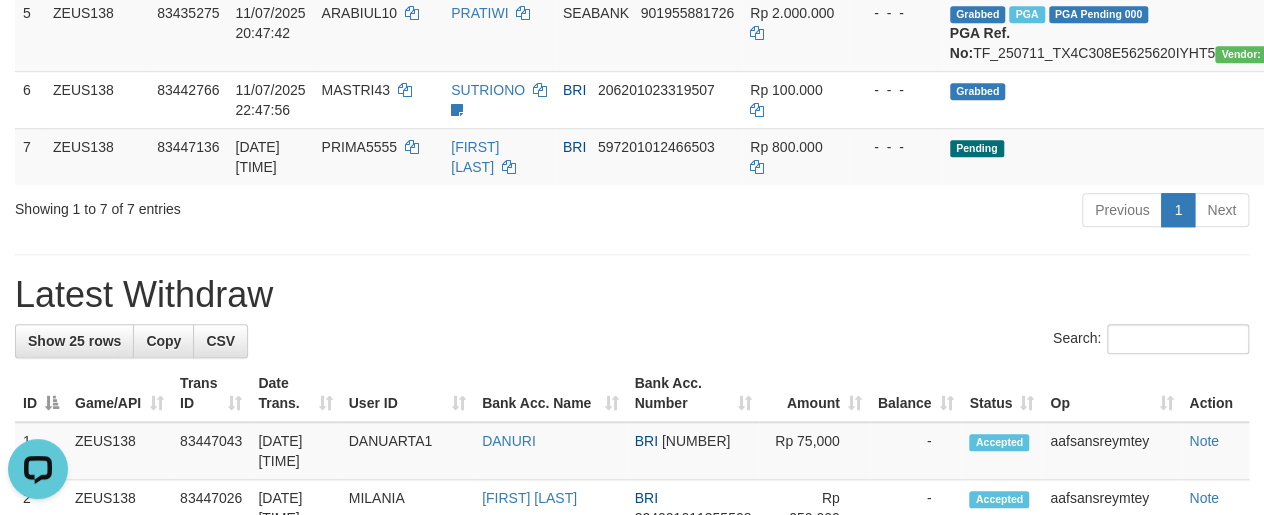 scroll, scrollTop: 0, scrollLeft: 0, axis: both 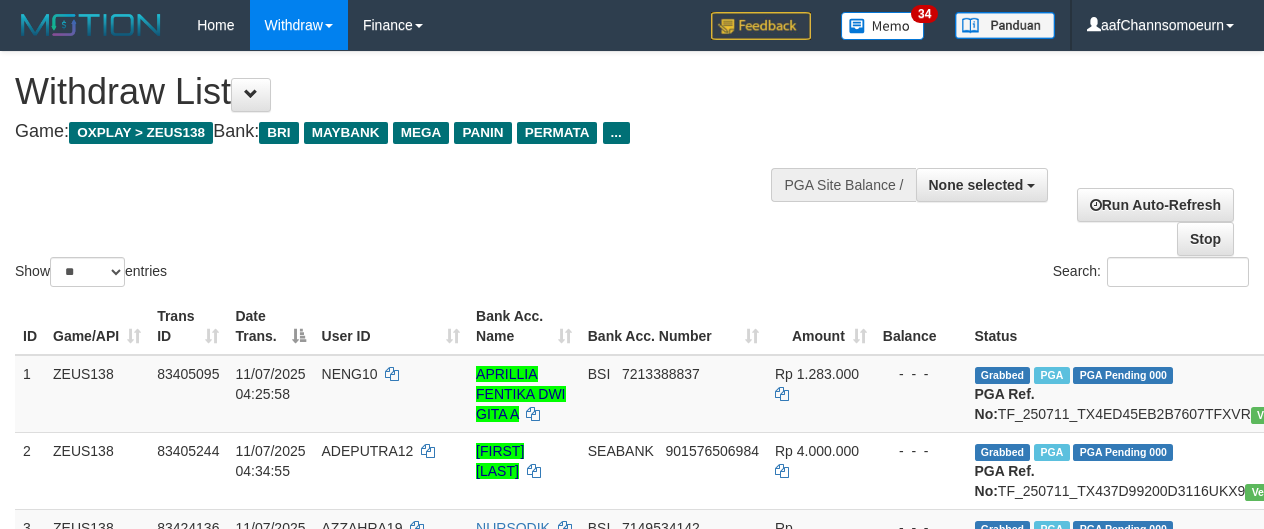 select 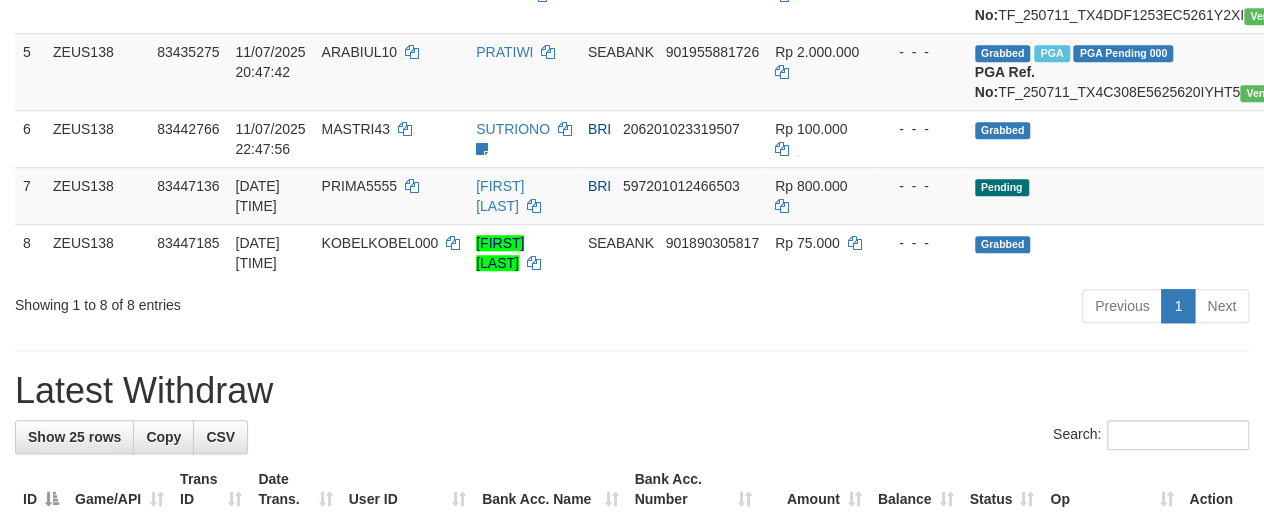 scroll, scrollTop: 576, scrollLeft: 0, axis: vertical 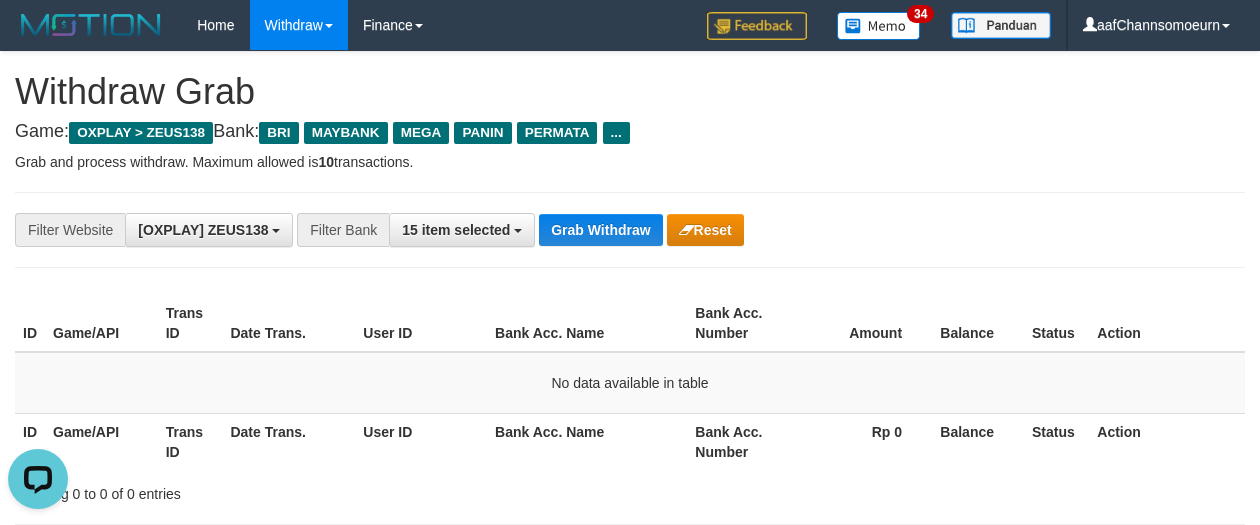 drag, startPoint x: 979, startPoint y: 238, endPoint x: 1040, endPoint y: 294, distance: 82.80701 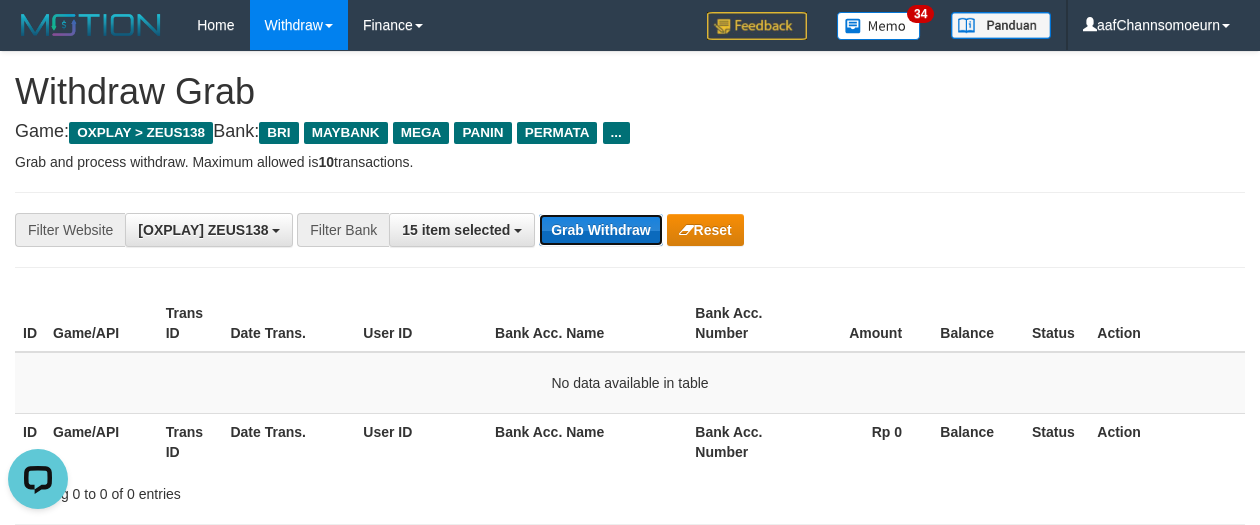 click on "Grab Withdraw" at bounding box center [600, 230] 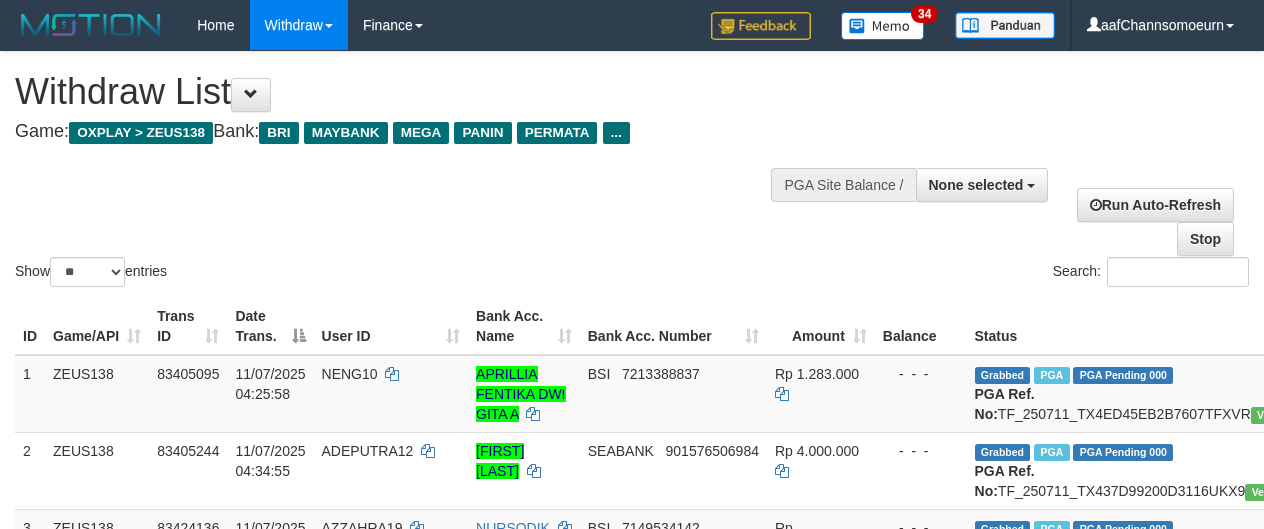 select 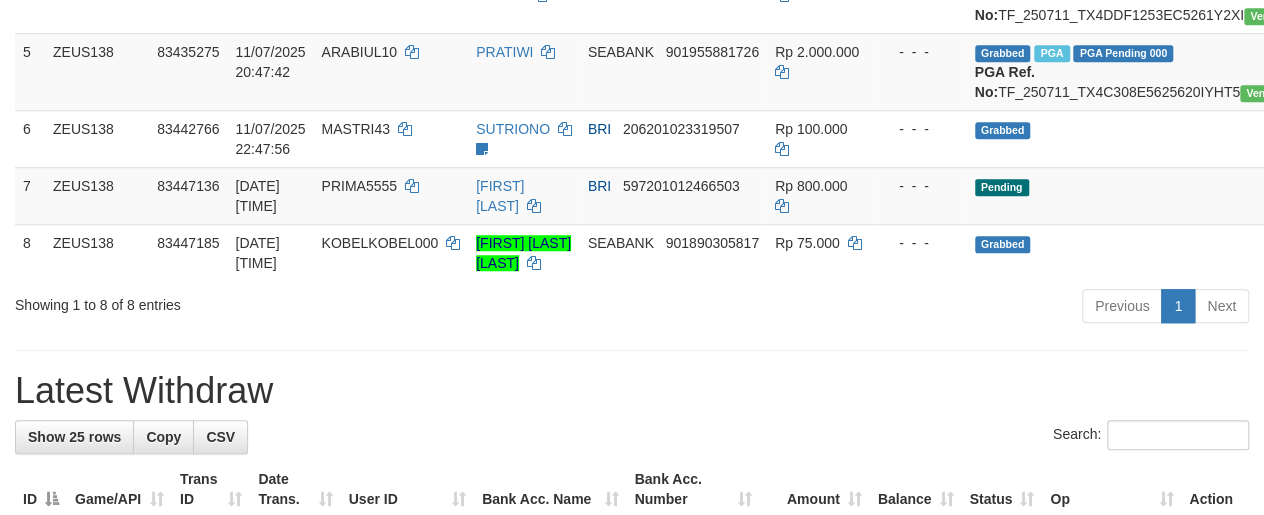 scroll, scrollTop: 576, scrollLeft: 0, axis: vertical 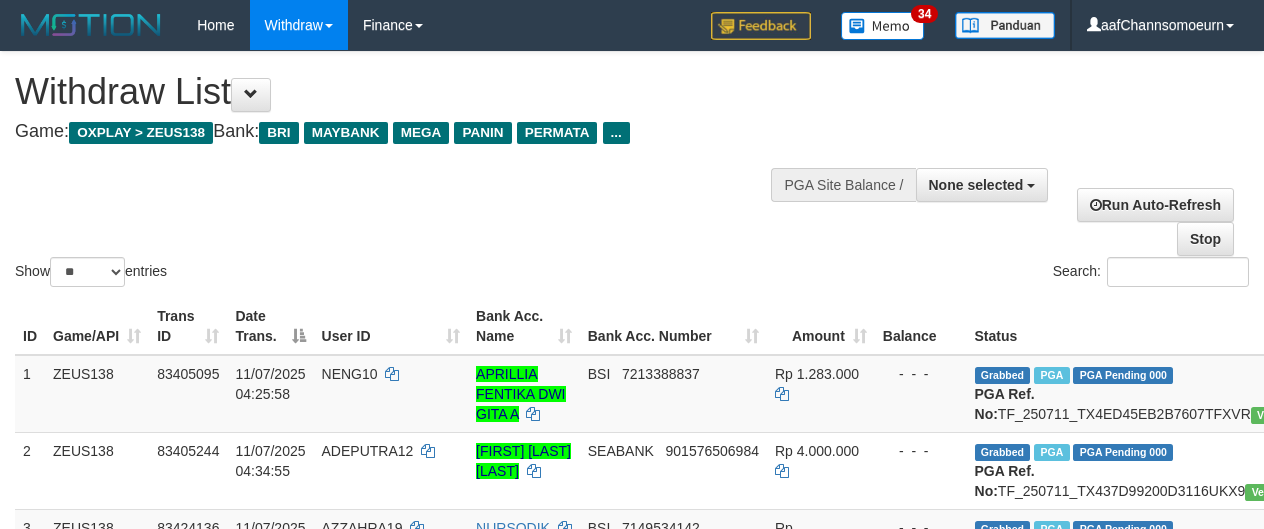 select 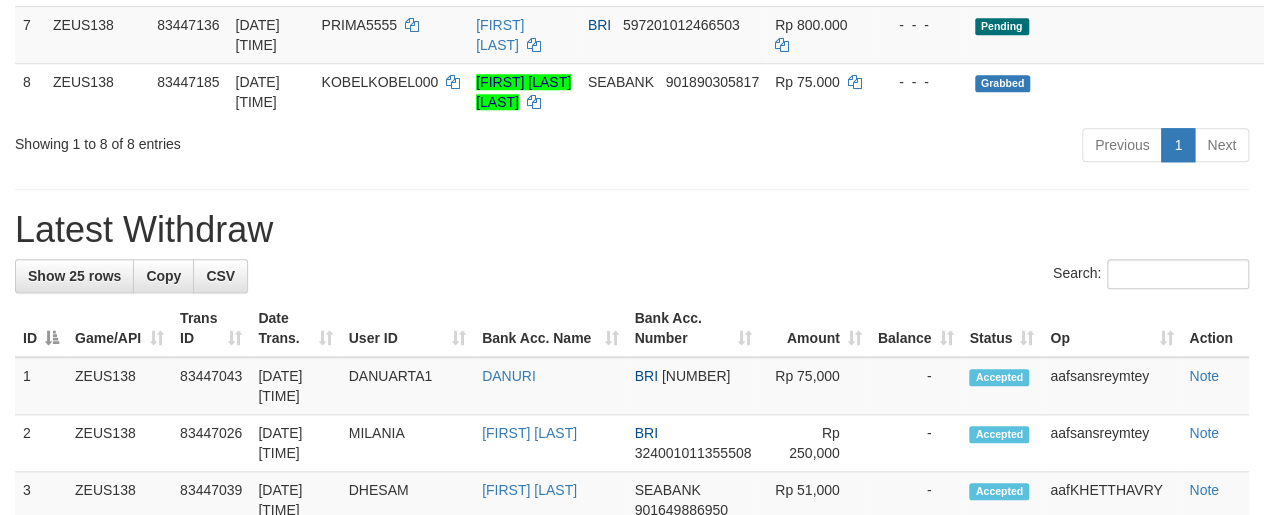 scroll, scrollTop: 736, scrollLeft: 0, axis: vertical 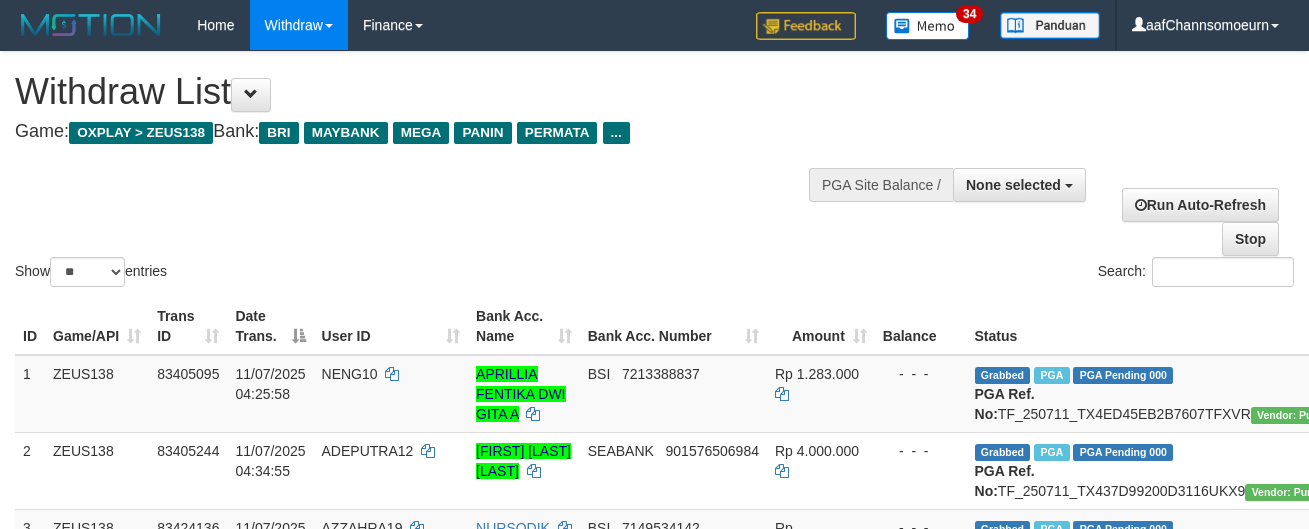 select 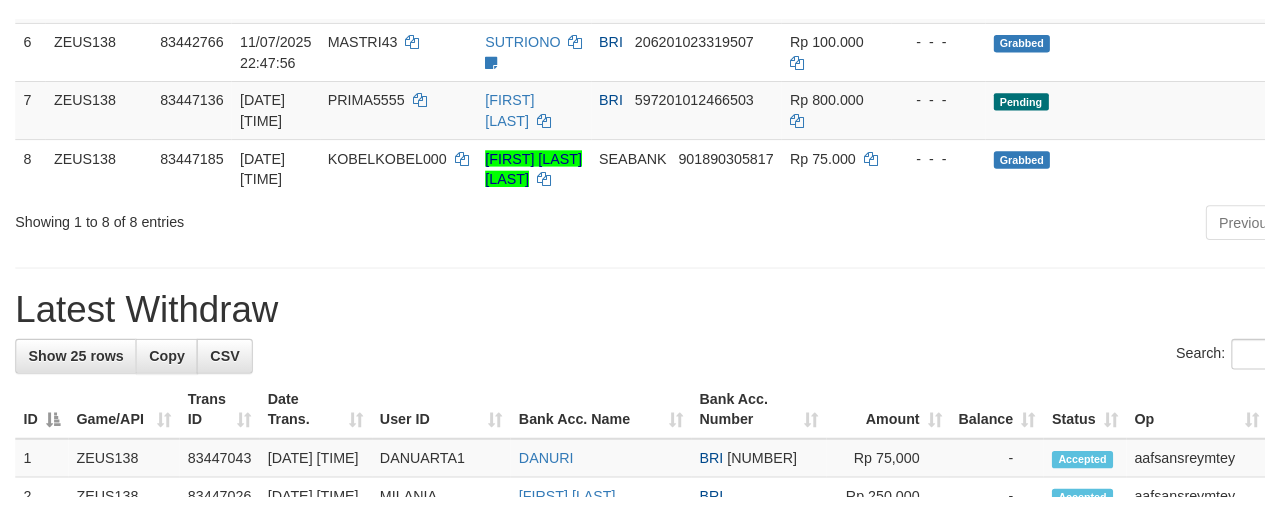 scroll, scrollTop: 736, scrollLeft: 0, axis: vertical 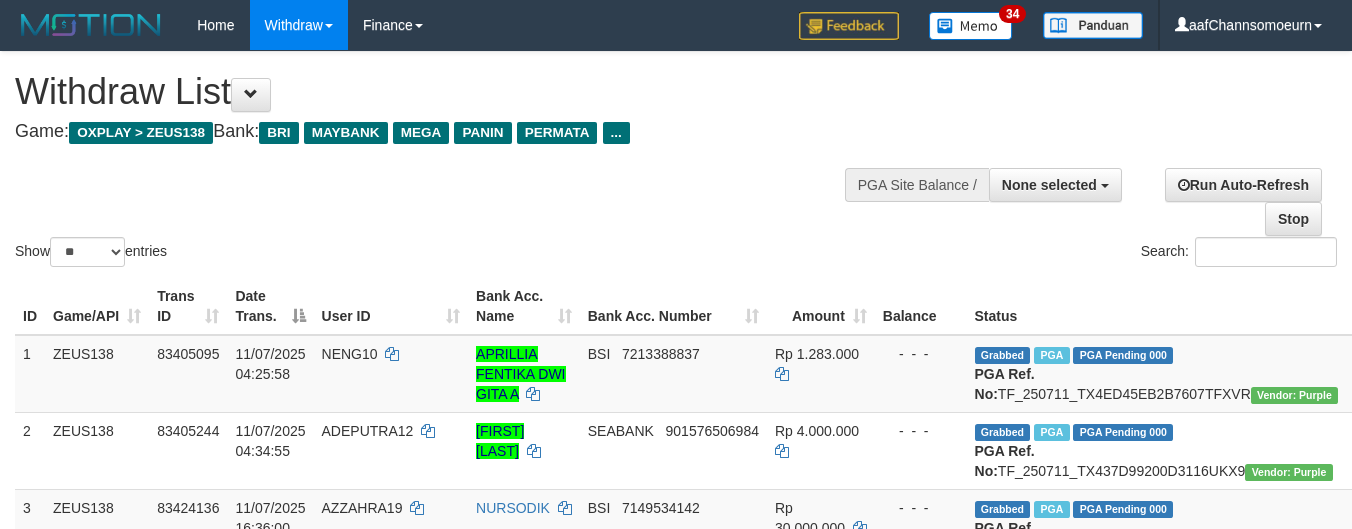 select 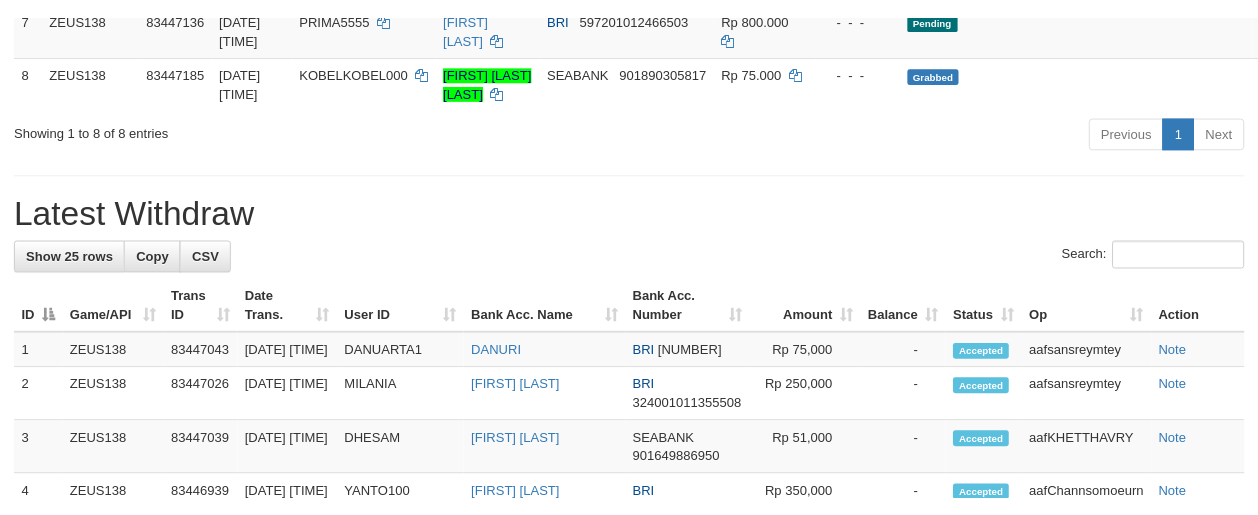 scroll, scrollTop: 736, scrollLeft: 0, axis: vertical 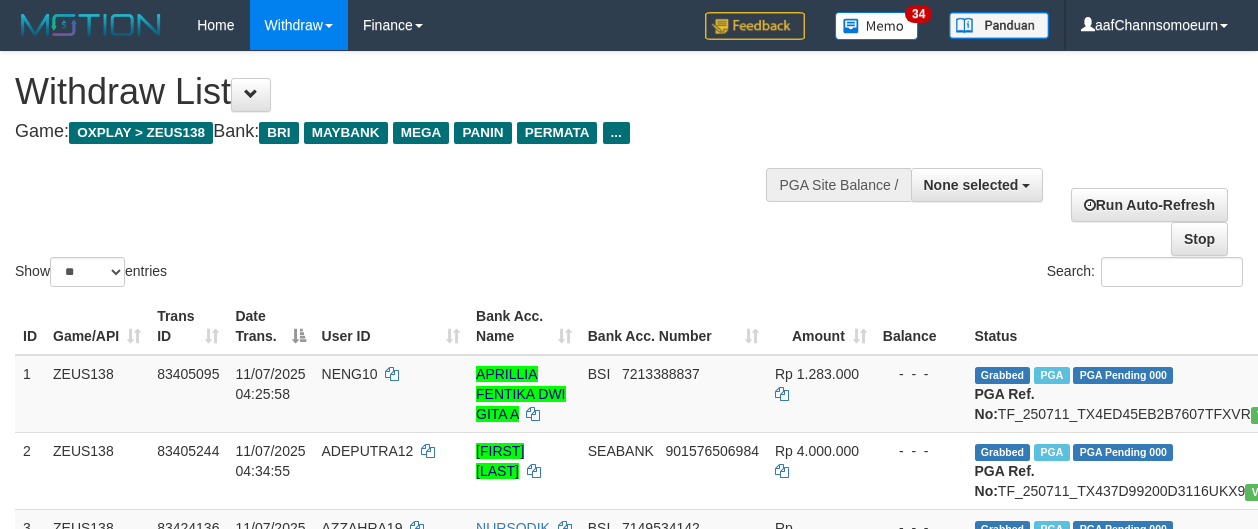 select 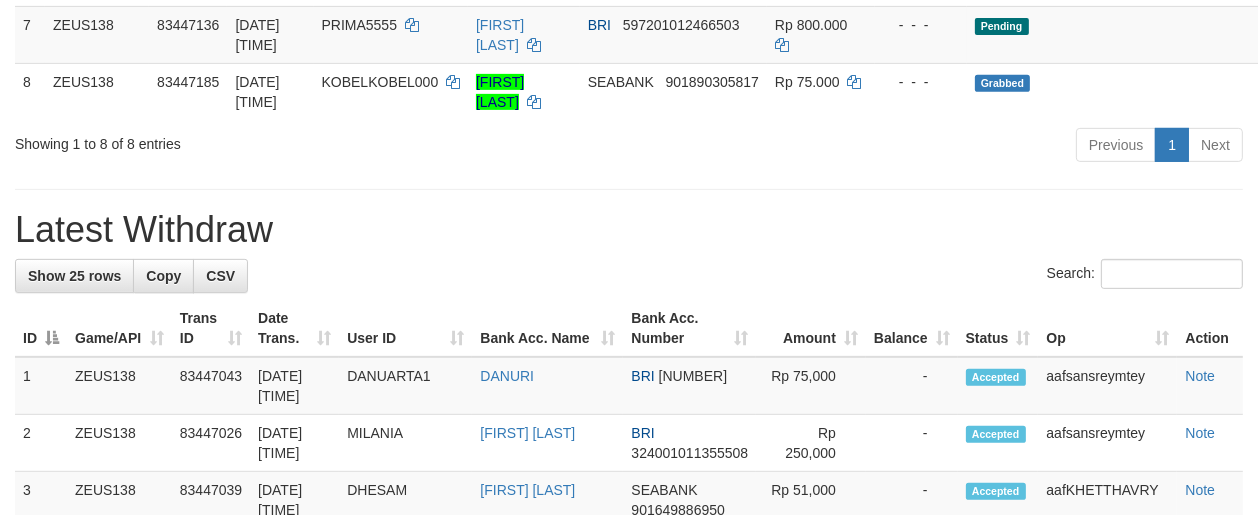 scroll, scrollTop: 736, scrollLeft: 0, axis: vertical 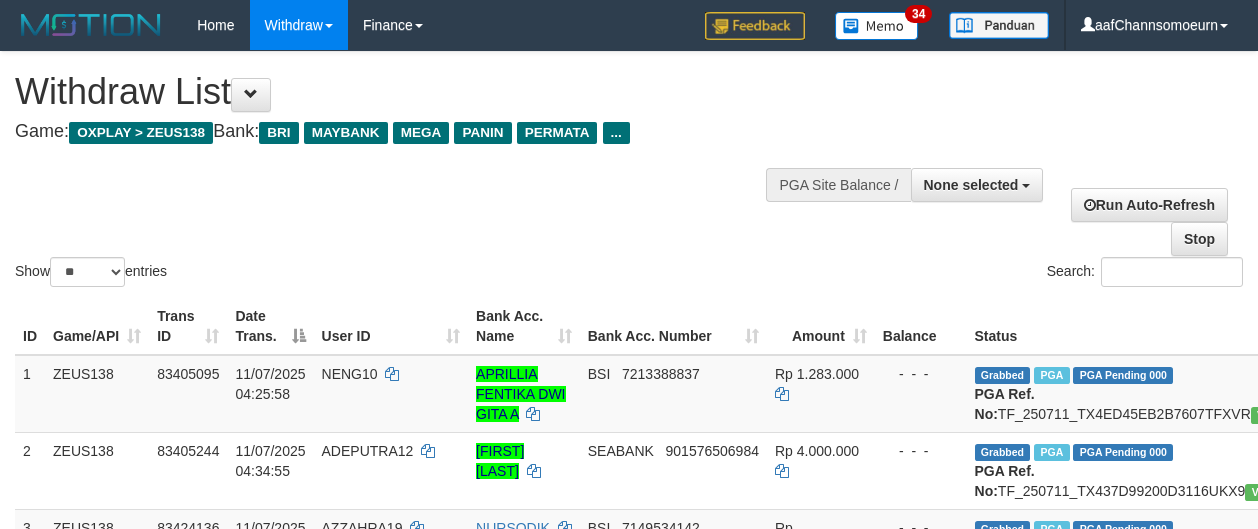 select 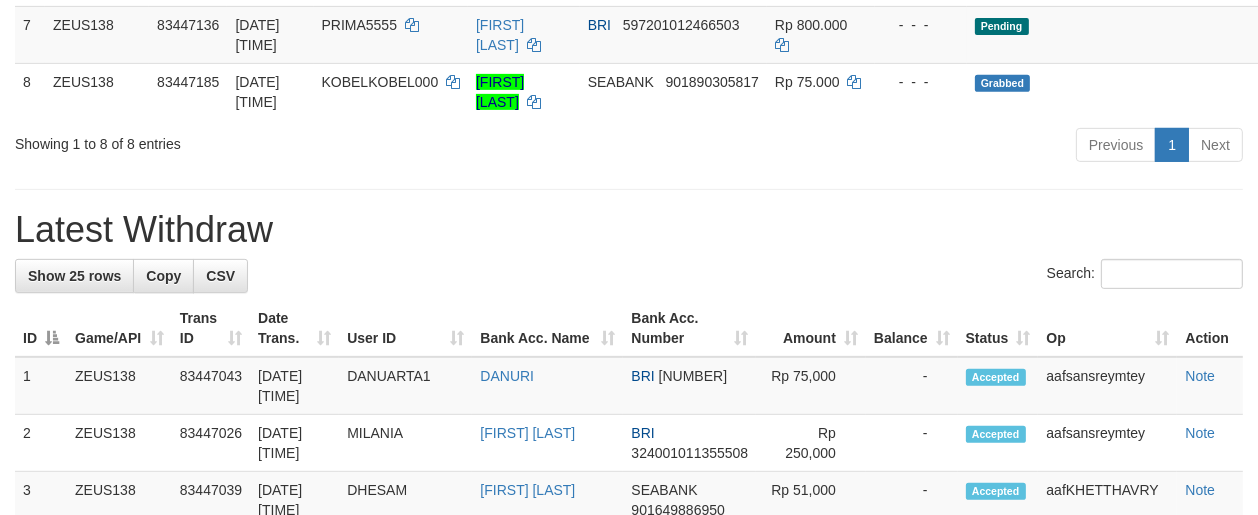 scroll, scrollTop: 736, scrollLeft: 0, axis: vertical 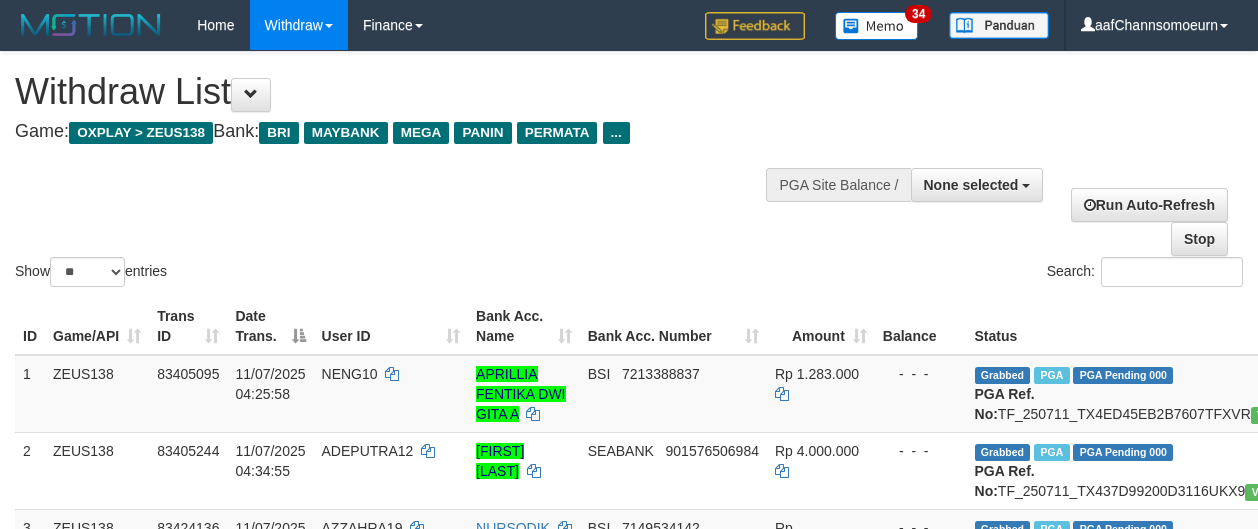 select 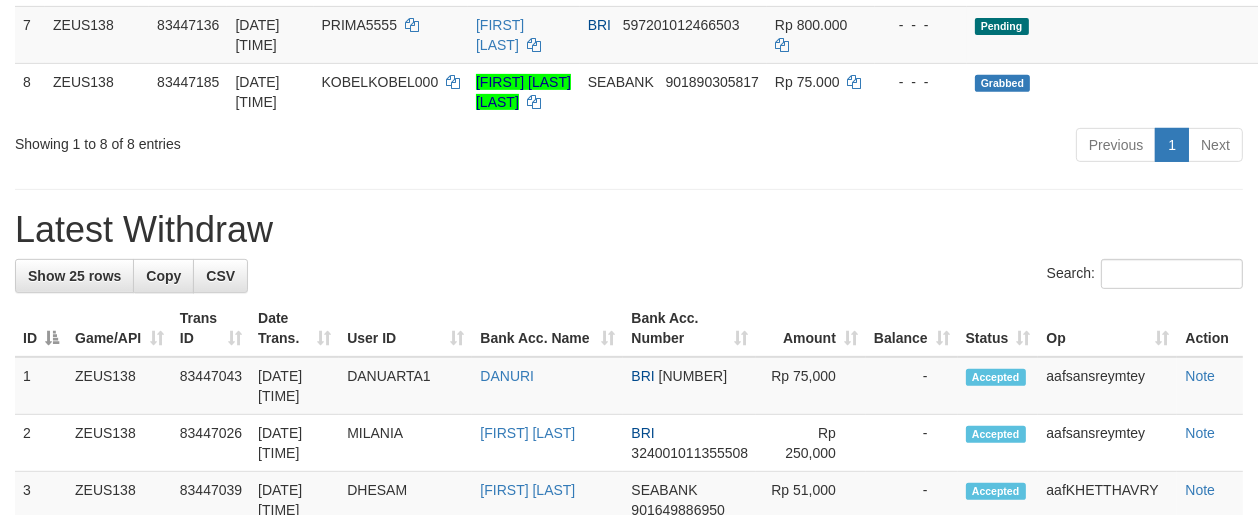 scroll, scrollTop: 736, scrollLeft: 0, axis: vertical 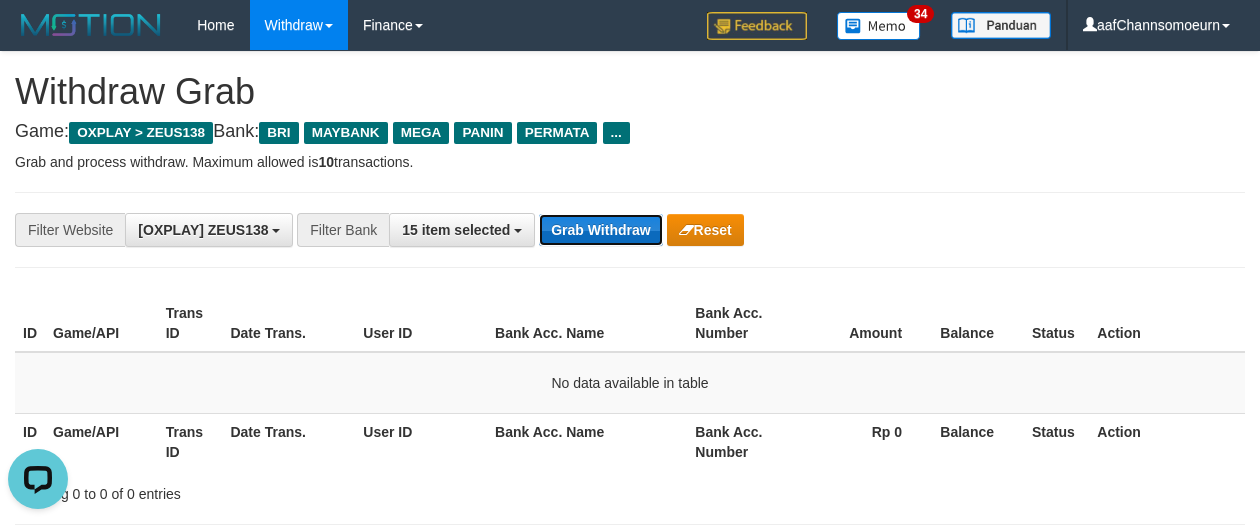 click on "Grab Withdraw" at bounding box center [600, 230] 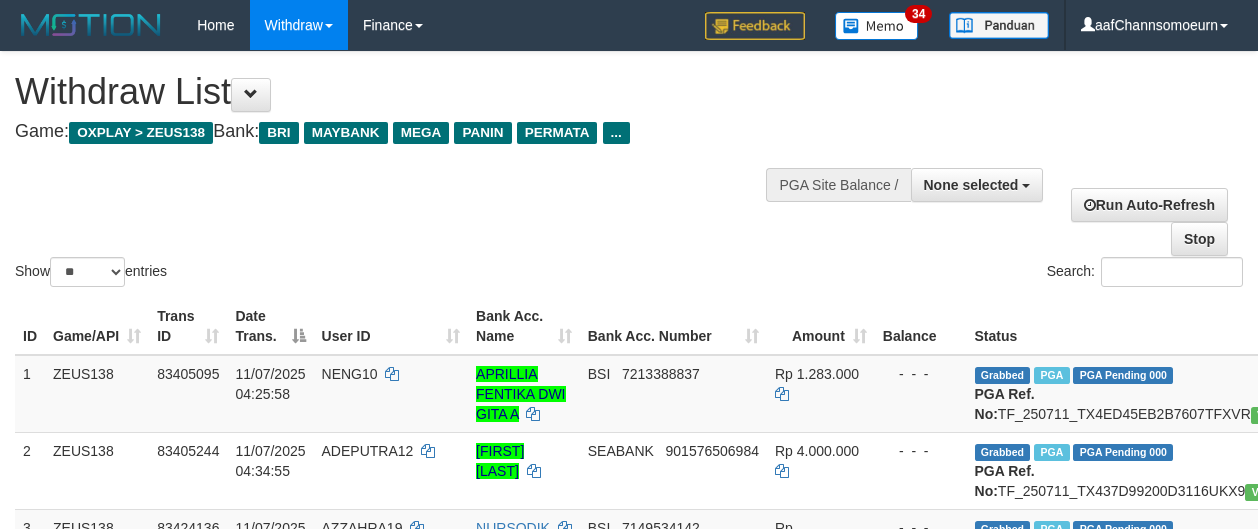 select 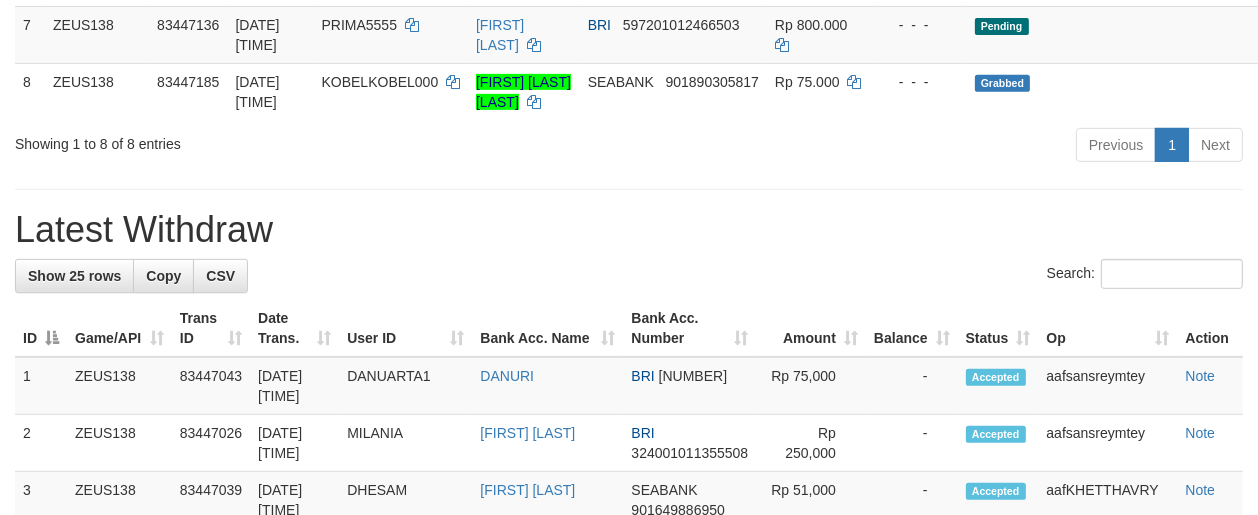 scroll, scrollTop: 736, scrollLeft: 0, axis: vertical 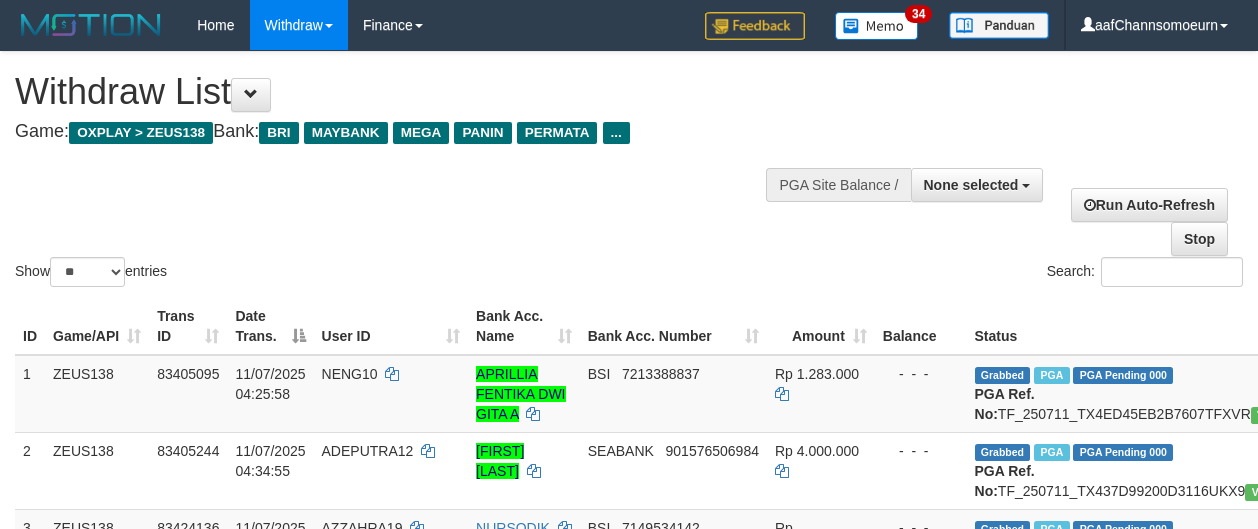 select 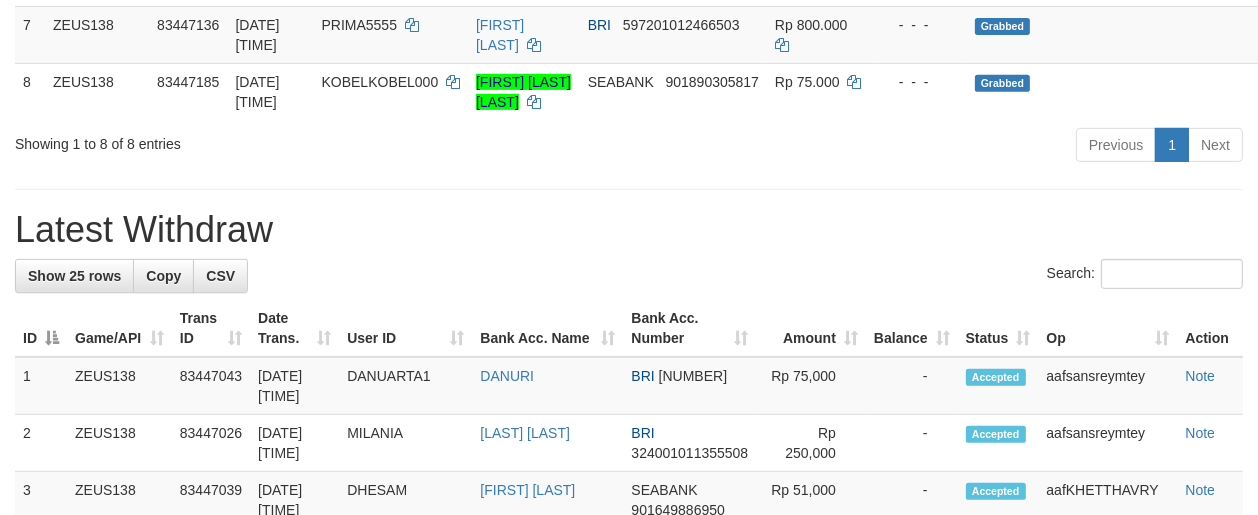scroll, scrollTop: 736, scrollLeft: 0, axis: vertical 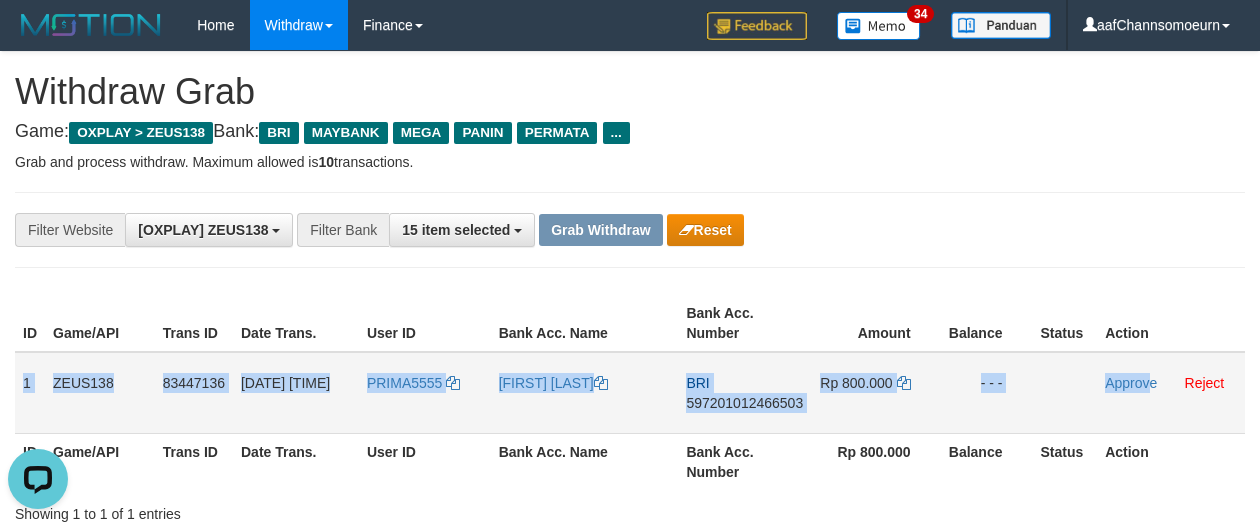drag, startPoint x: 21, startPoint y: 365, endPoint x: 1150, endPoint y: 417, distance: 1130.1969 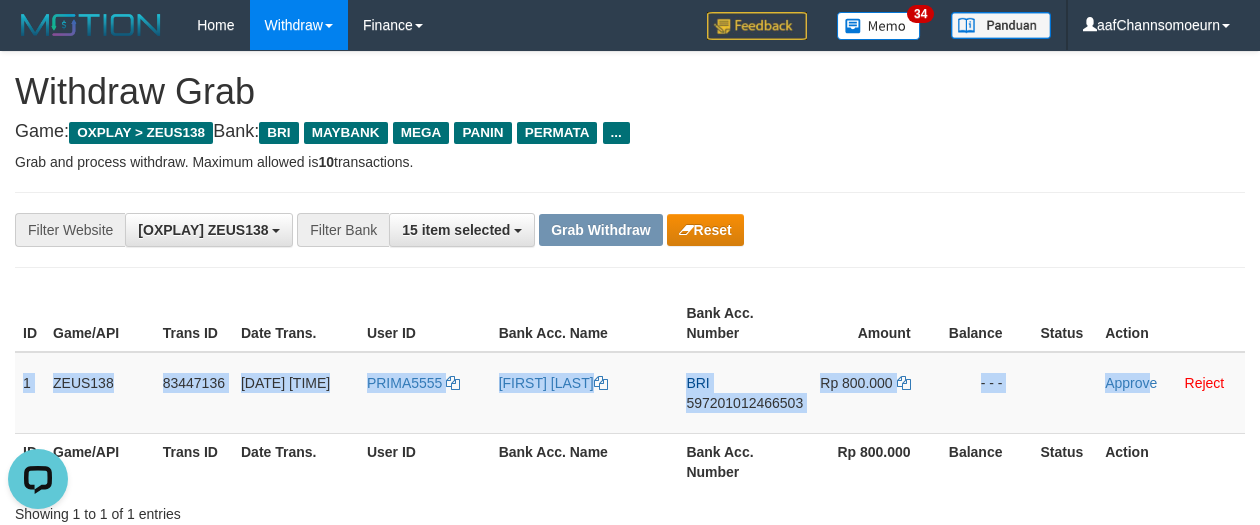 copy on "1
ZEUS138
83447136
11/07/2025 23:52:03
PRIMA5555
EDY FIRMANSYAH
BRI
597201012466503
Rp 800.000
- - -
Approv" 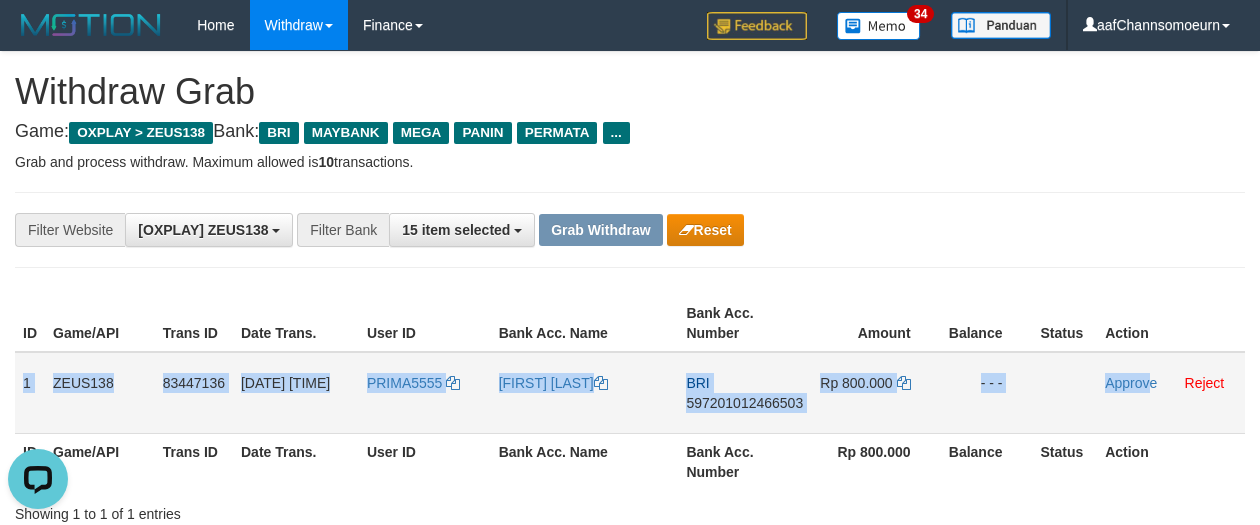 click on "597201012466503" at bounding box center [744, 403] 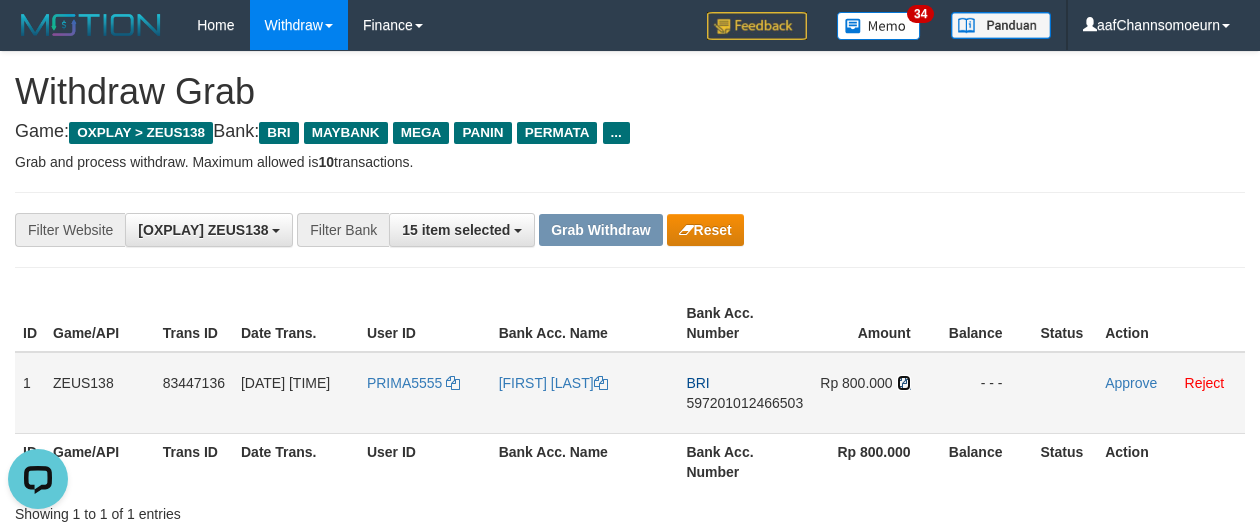 click at bounding box center (904, 383) 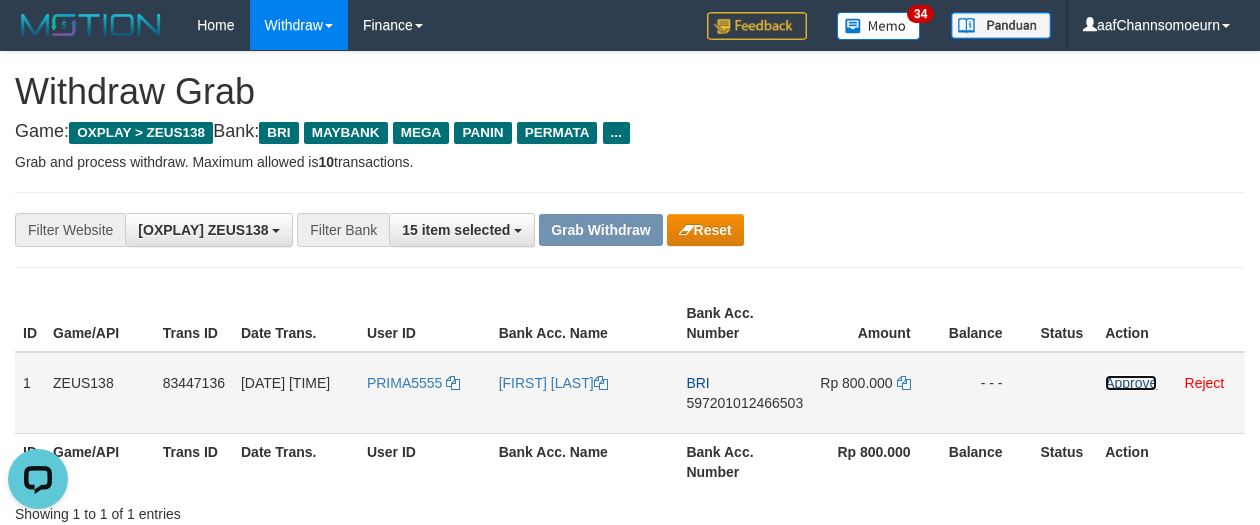 click on "Approve" at bounding box center [1131, 383] 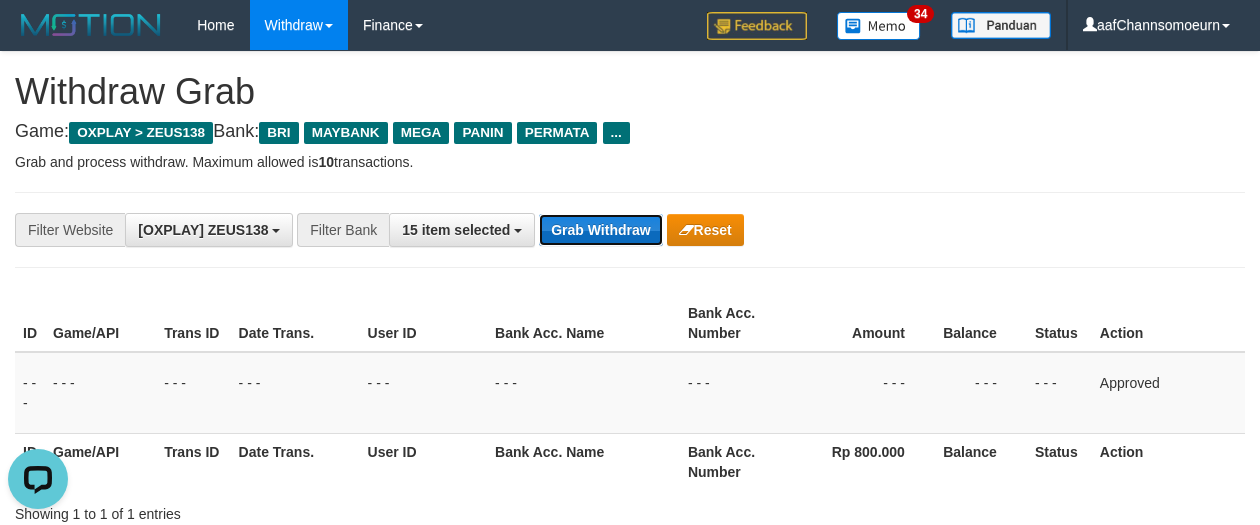 click on "Grab Withdraw" at bounding box center (600, 230) 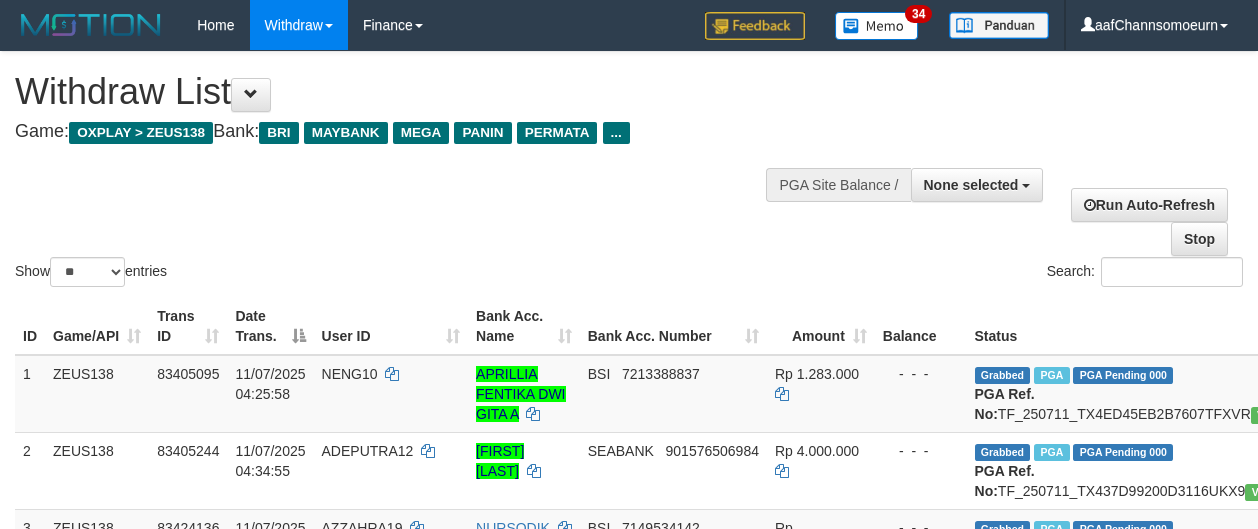 select 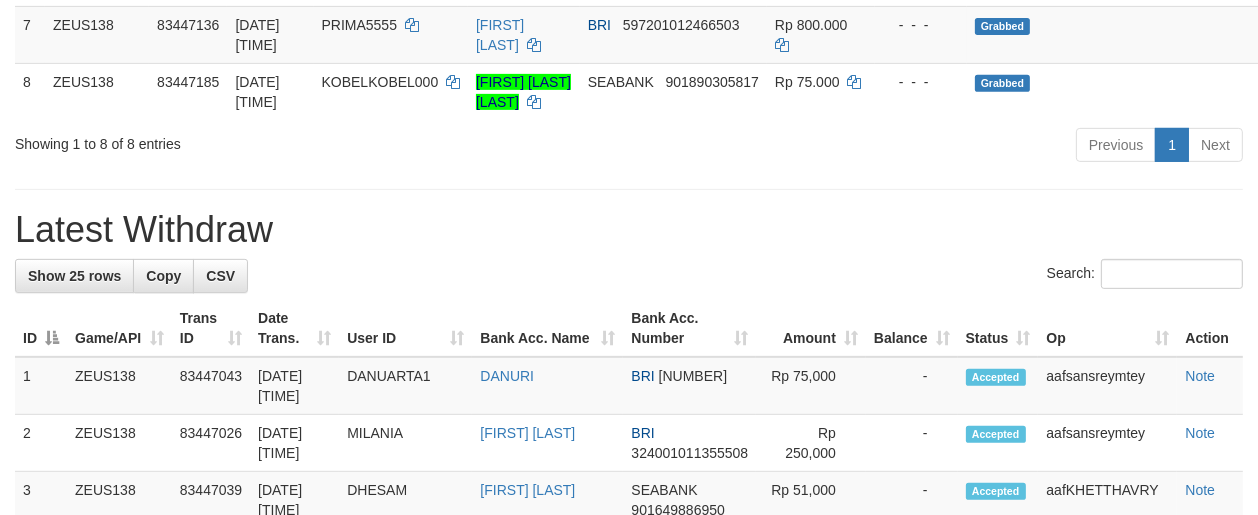 scroll, scrollTop: 736, scrollLeft: 0, axis: vertical 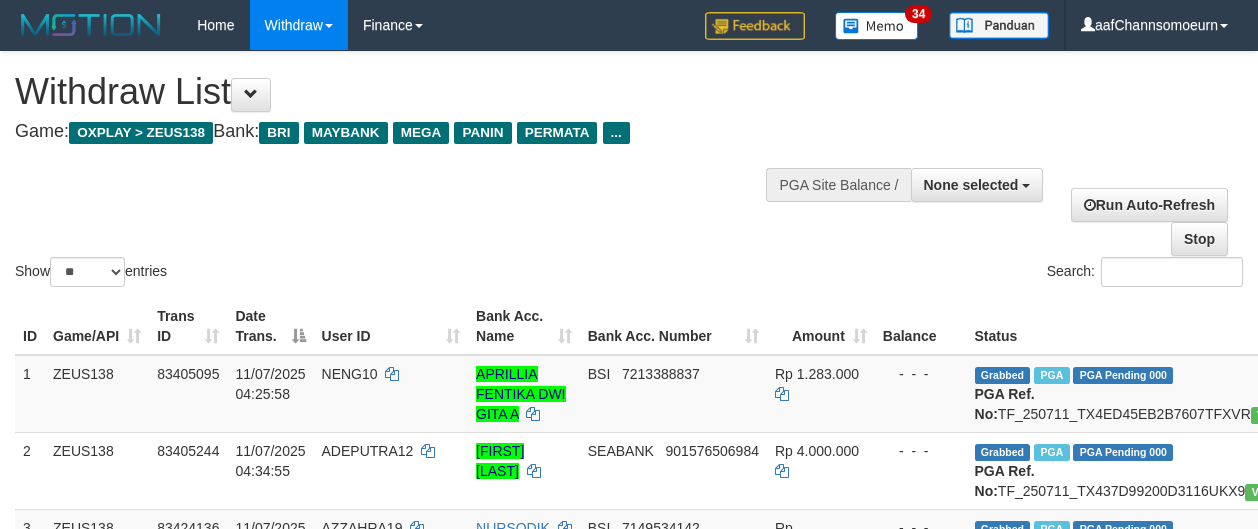 select 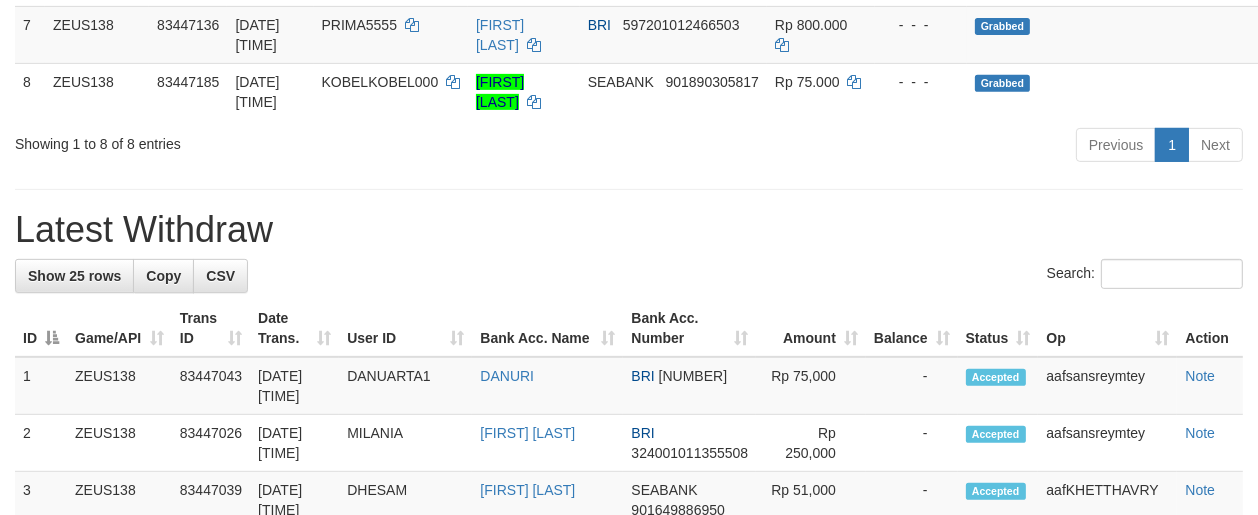 scroll, scrollTop: 736, scrollLeft: 0, axis: vertical 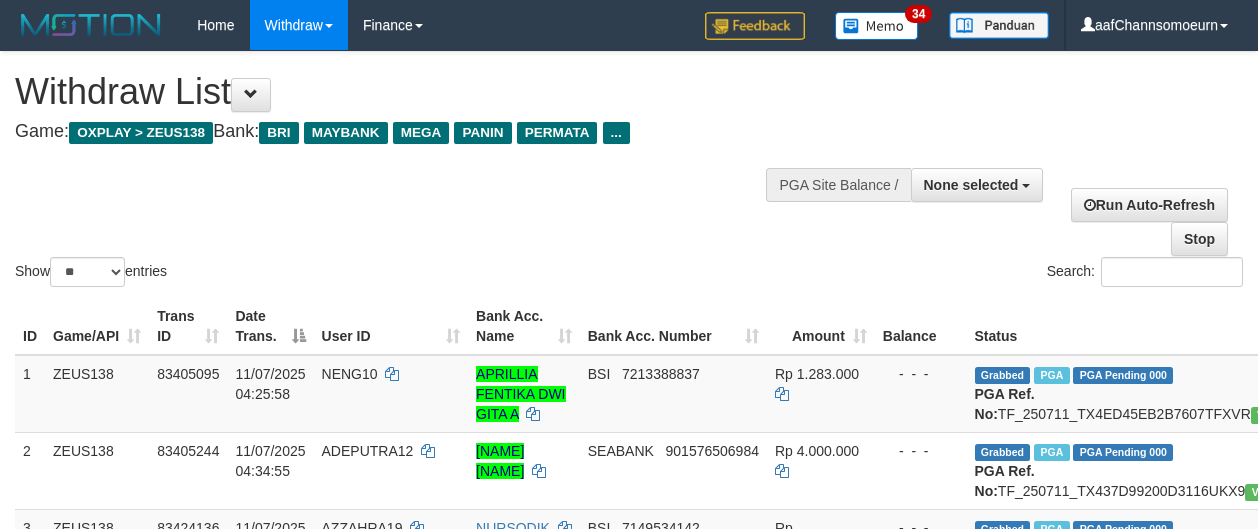 select 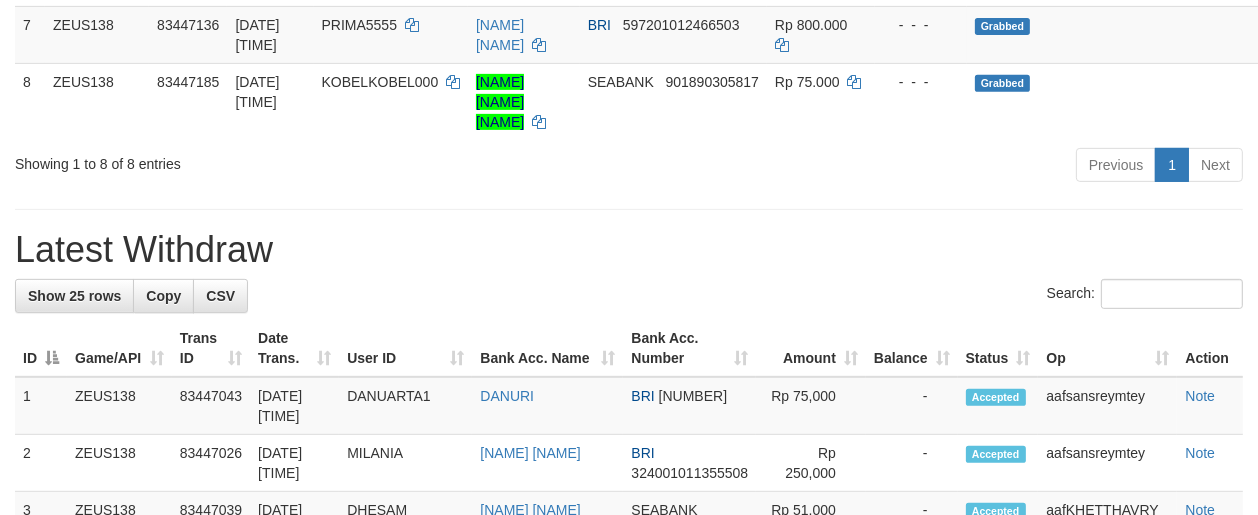 scroll, scrollTop: 736, scrollLeft: 0, axis: vertical 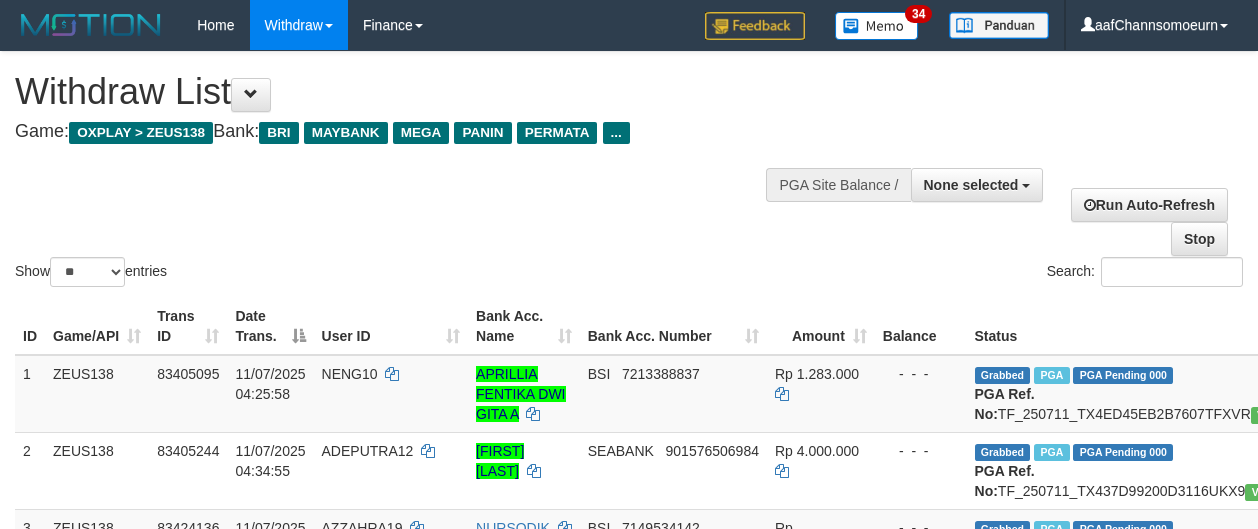 select 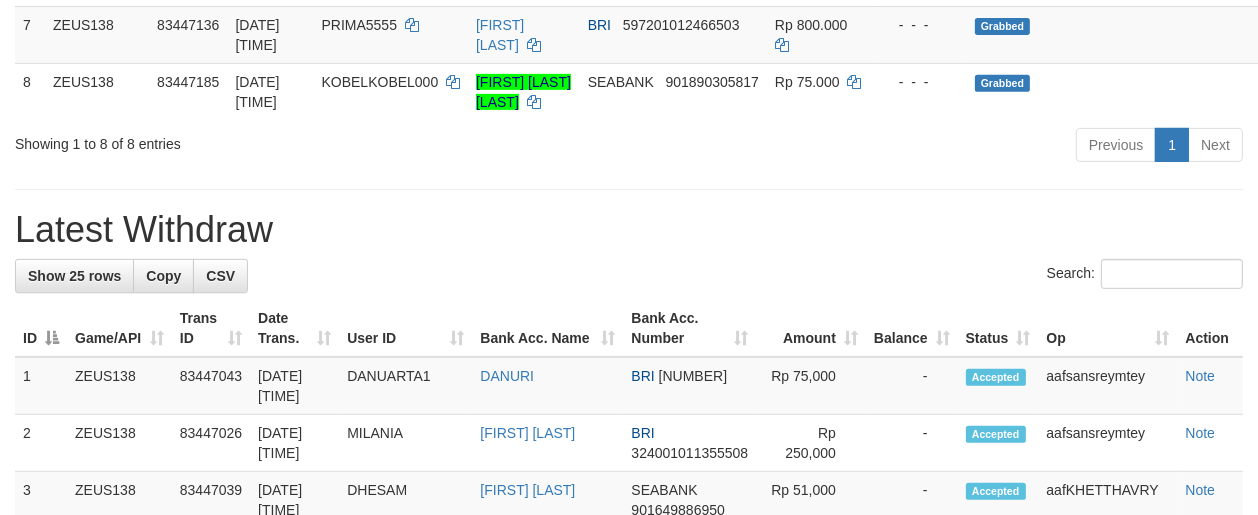 scroll, scrollTop: 736, scrollLeft: 0, axis: vertical 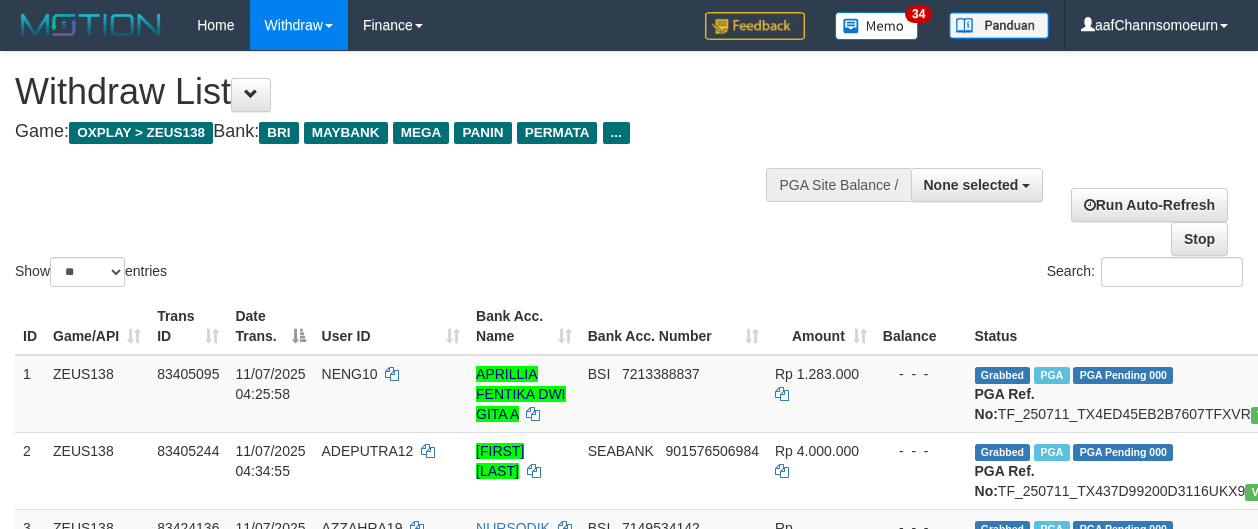 select 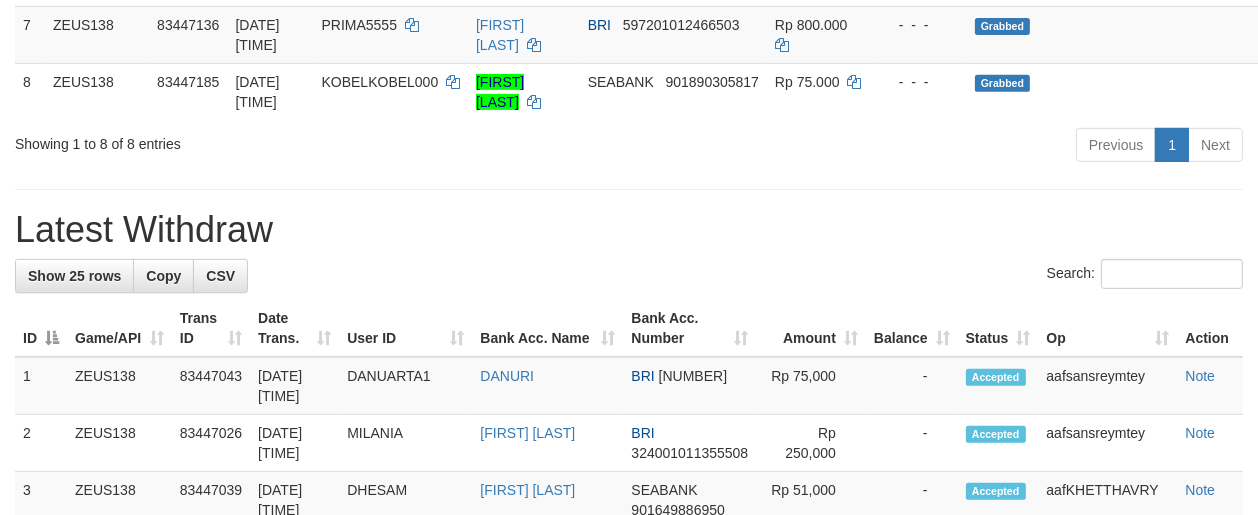 scroll, scrollTop: 736, scrollLeft: 0, axis: vertical 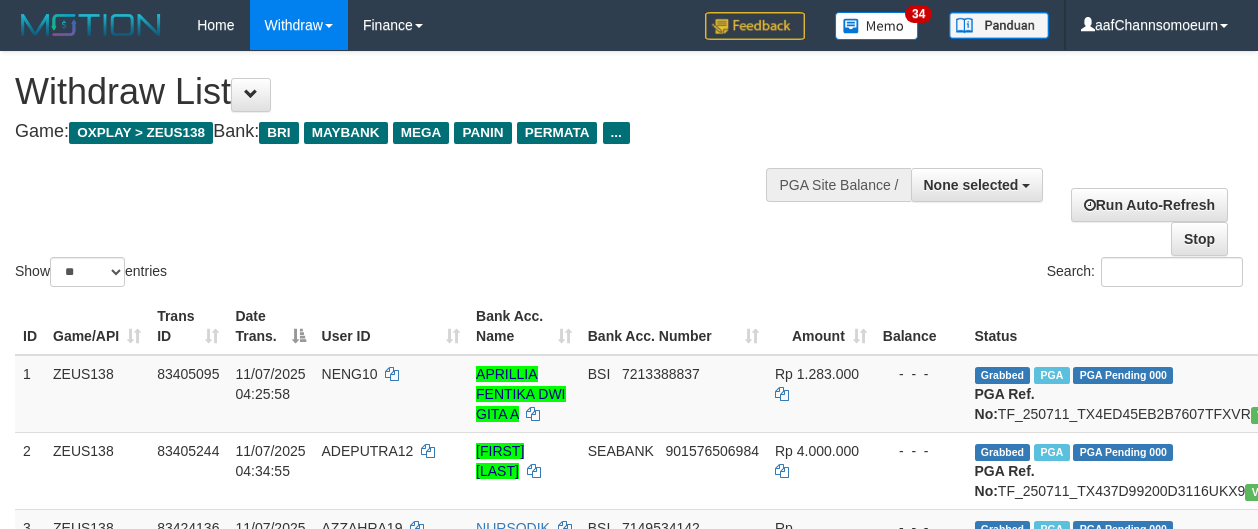 select 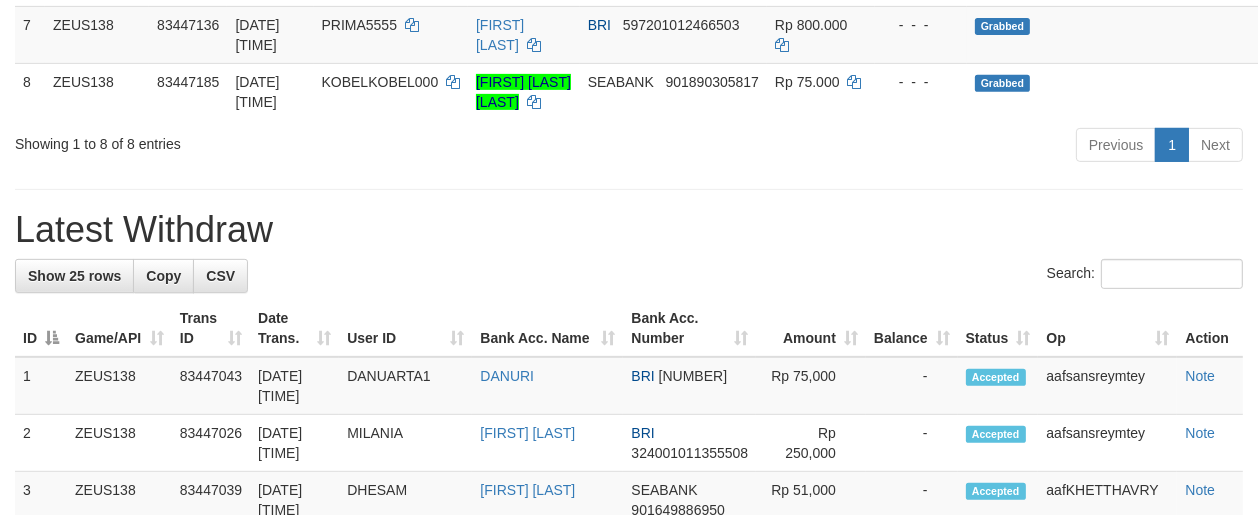 scroll, scrollTop: 736, scrollLeft: 0, axis: vertical 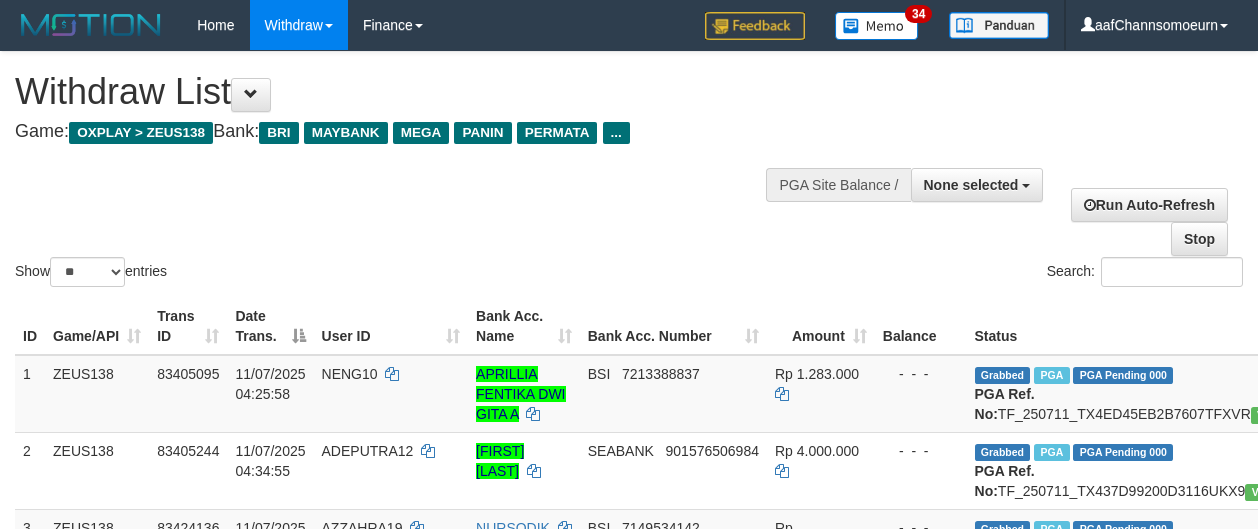 select 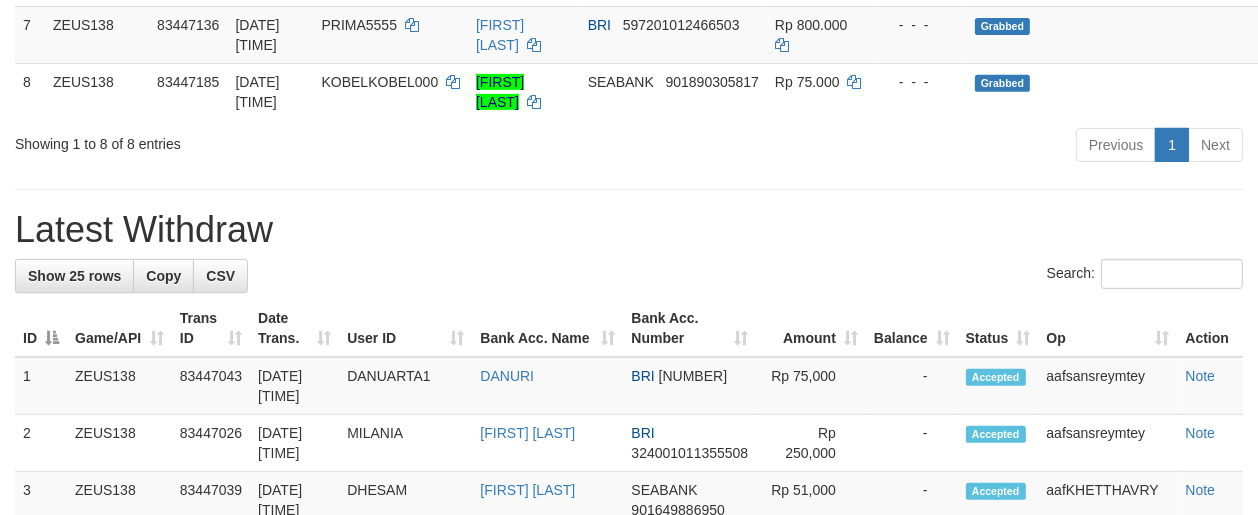 scroll, scrollTop: 736, scrollLeft: 0, axis: vertical 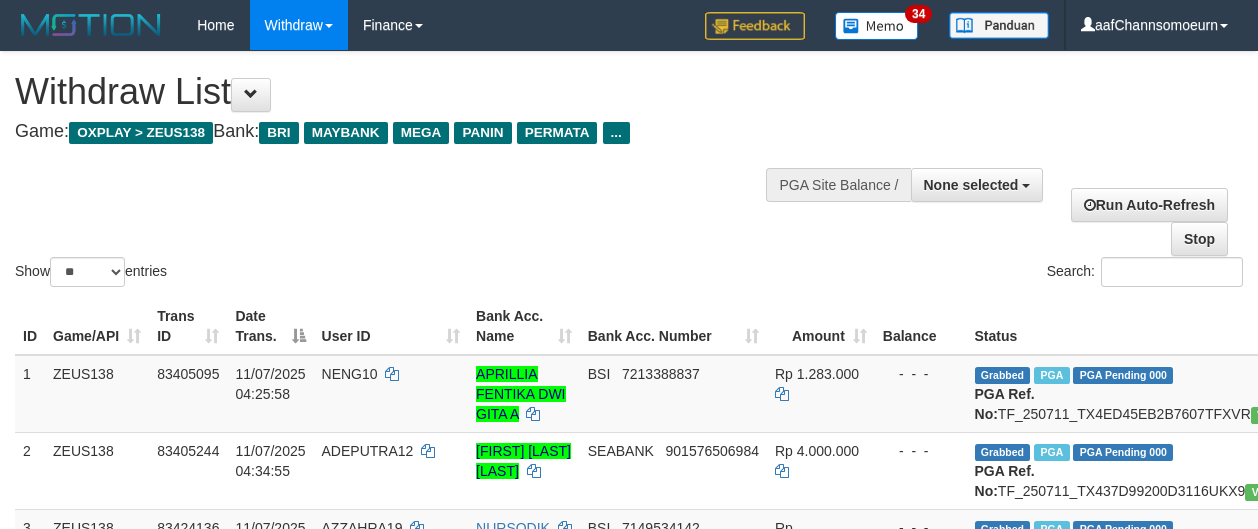 select 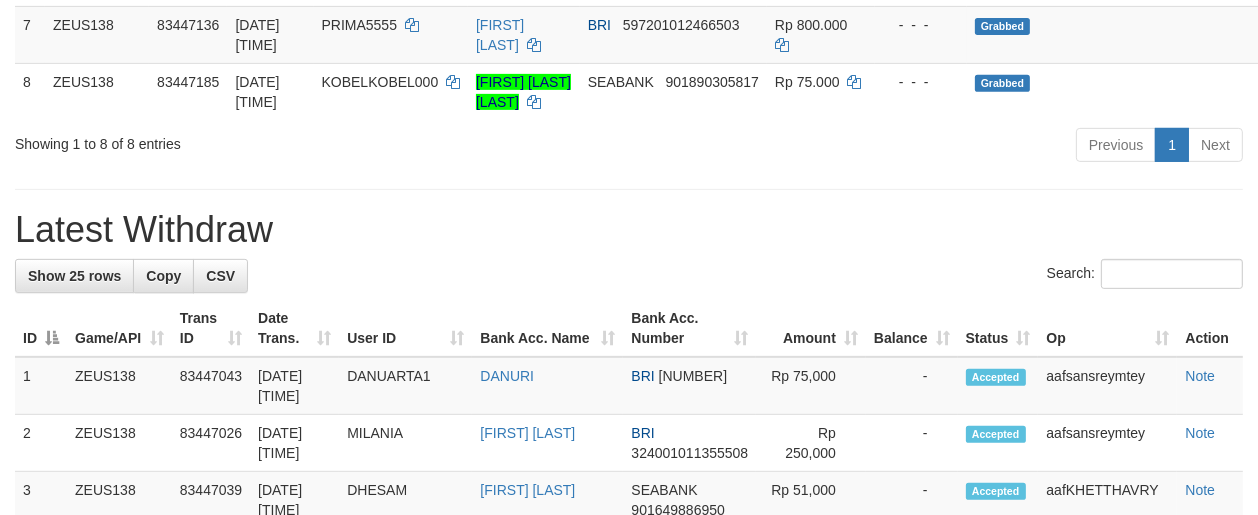 scroll, scrollTop: 736, scrollLeft: 0, axis: vertical 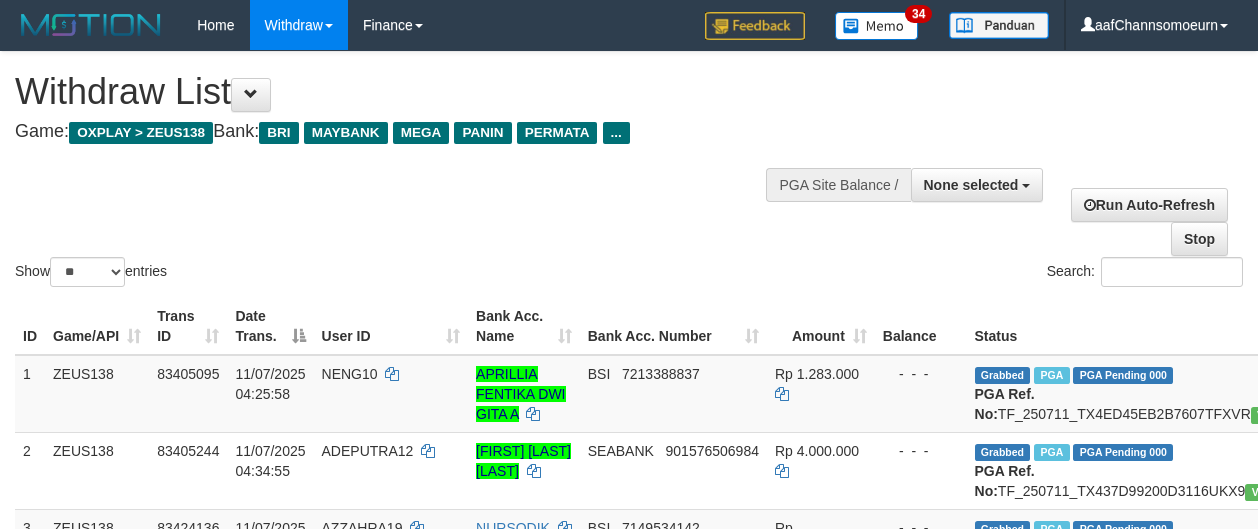 select 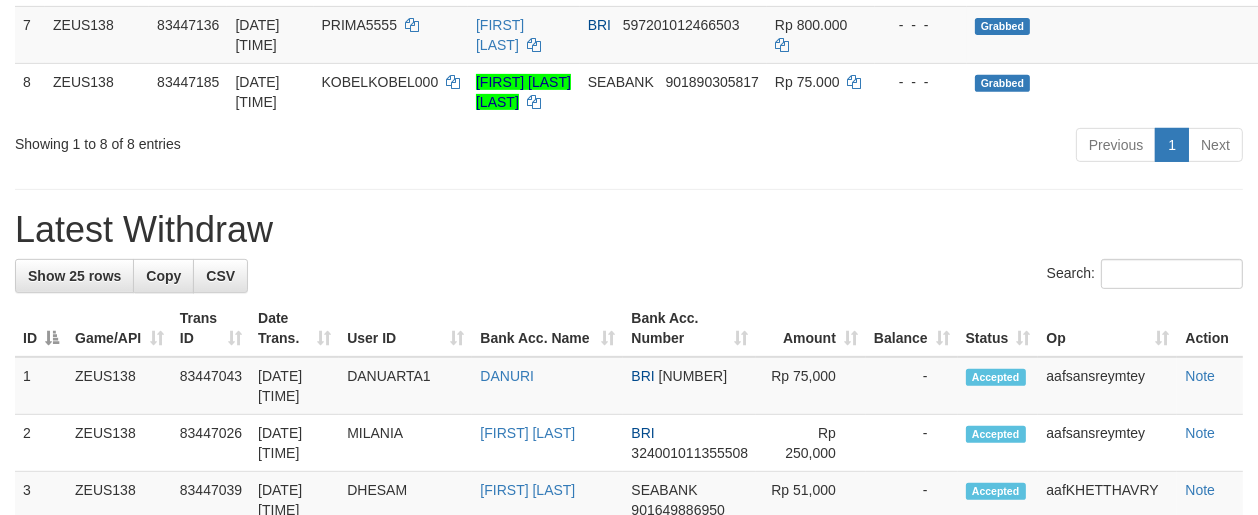 scroll, scrollTop: 736, scrollLeft: 0, axis: vertical 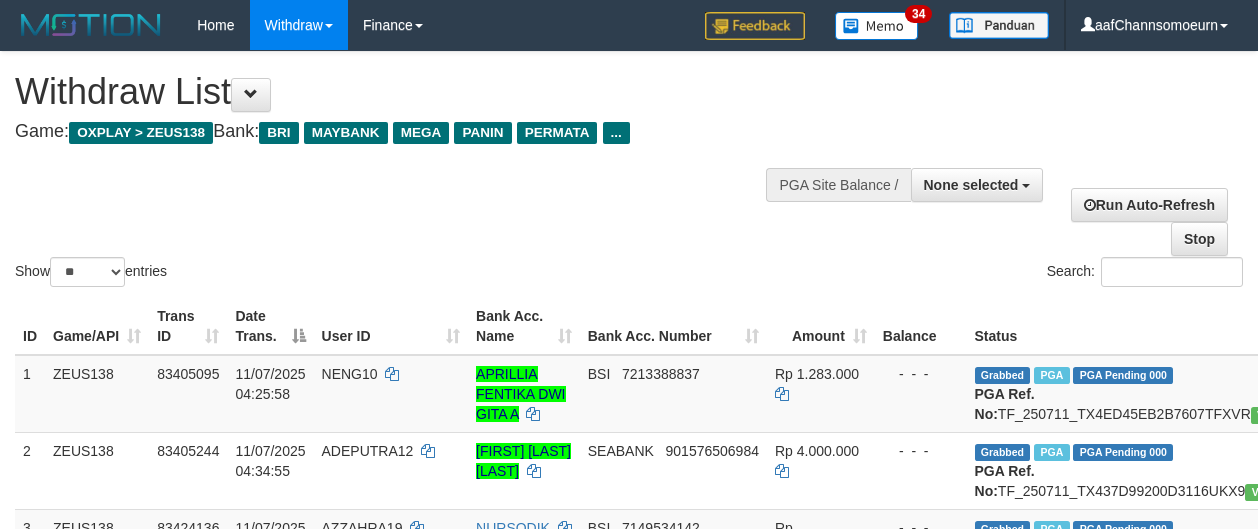 select 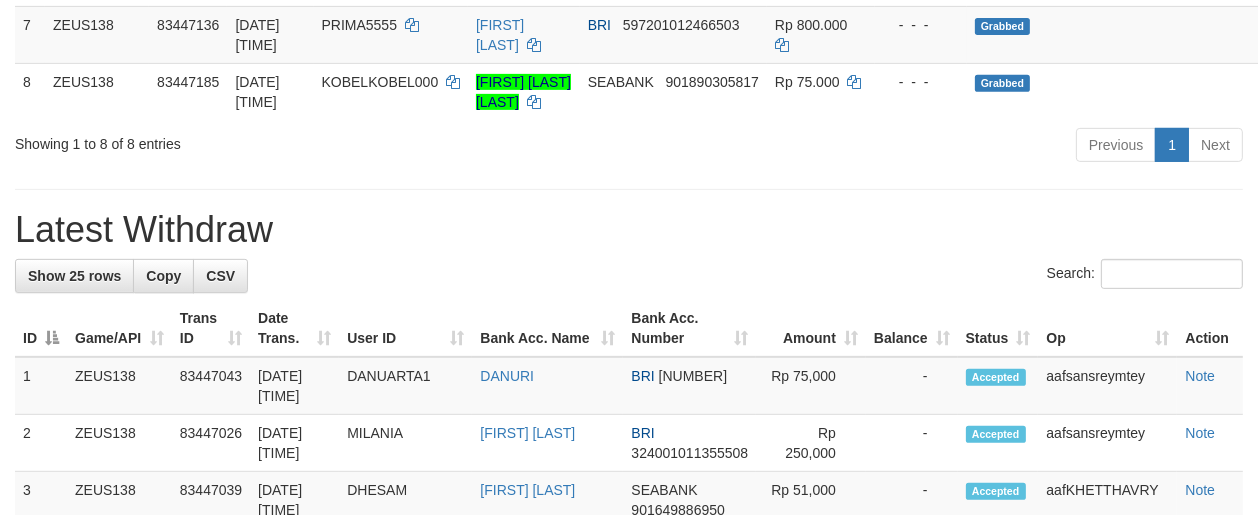scroll, scrollTop: 736, scrollLeft: 0, axis: vertical 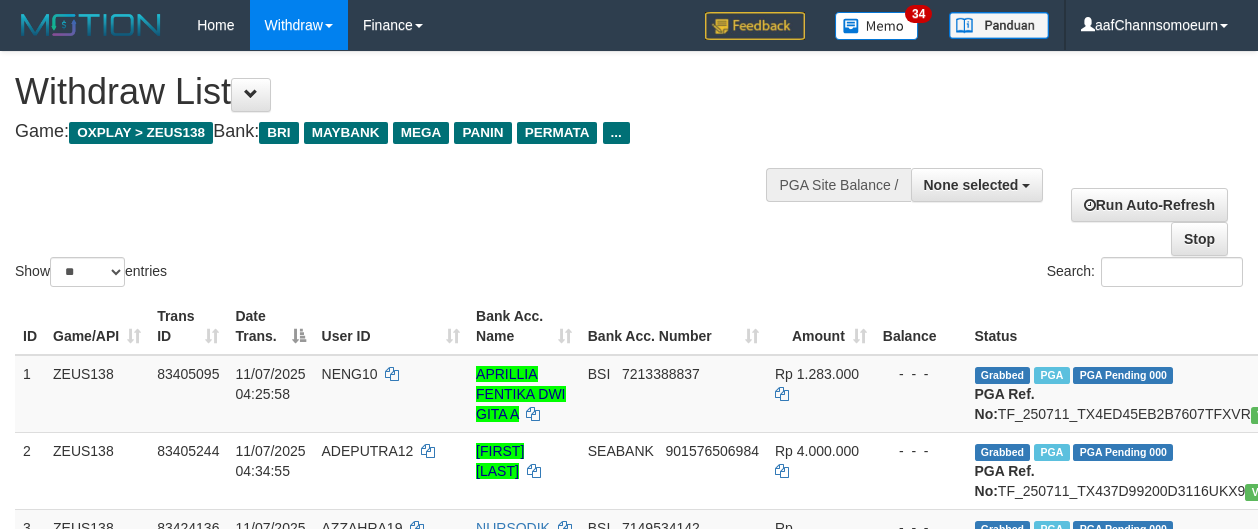 select 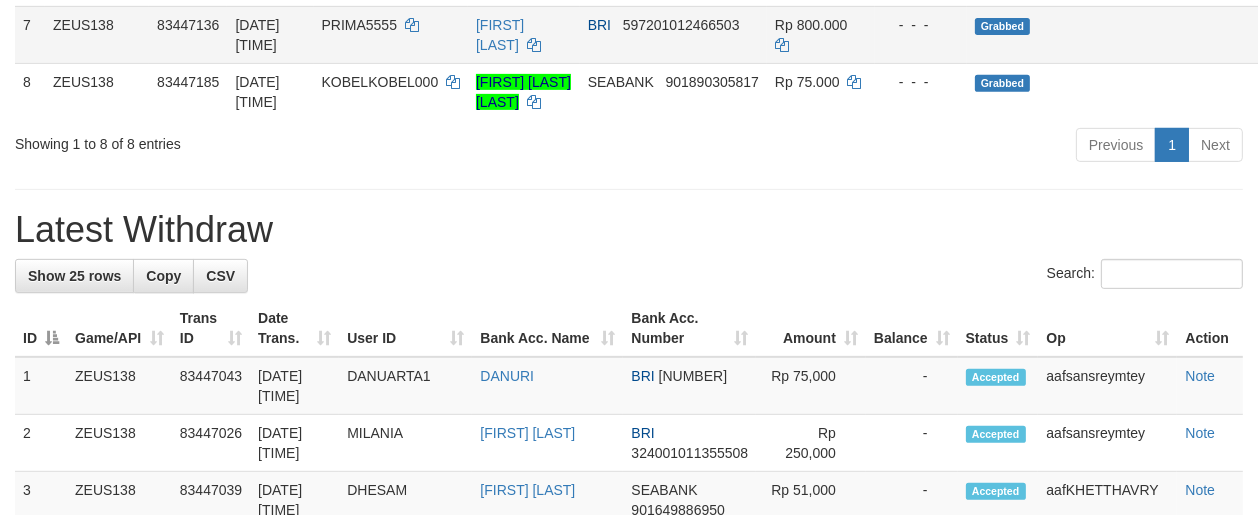 scroll, scrollTop: 736, scrollLeft: 0, axis: vertical 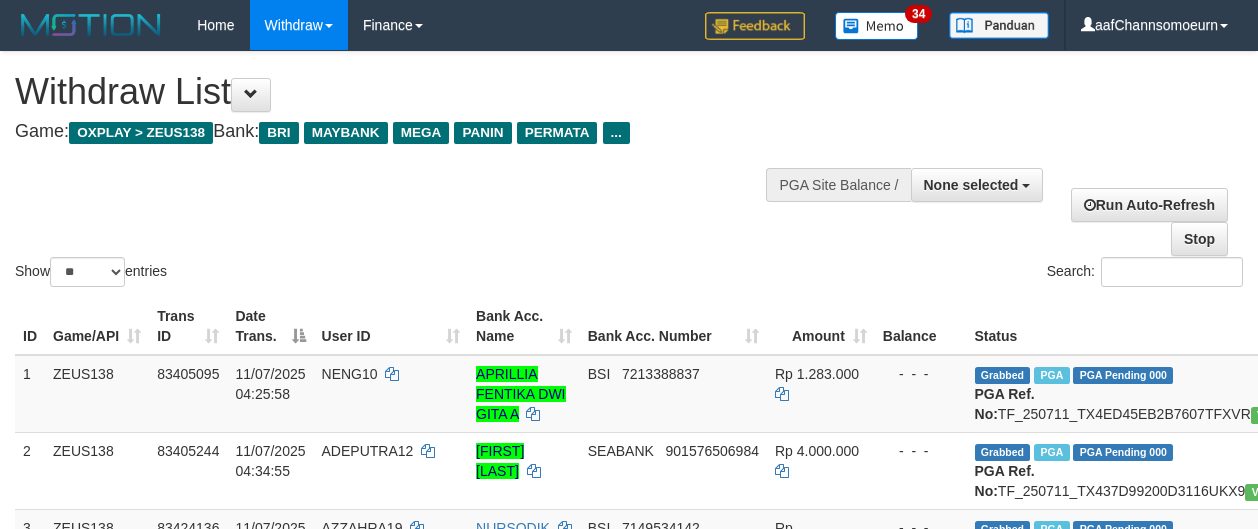 select 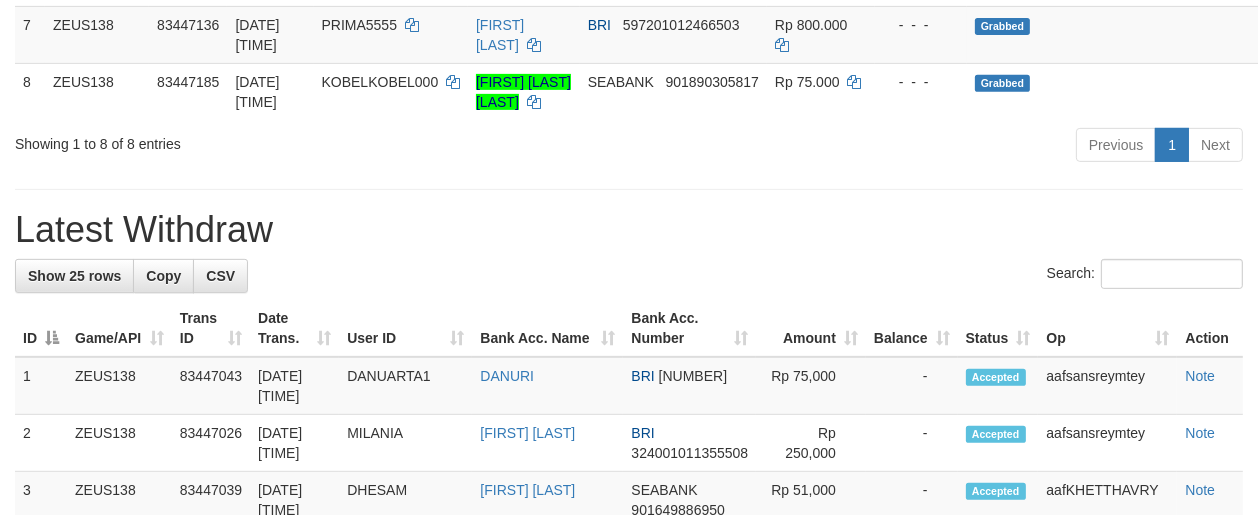 scroll, scrollTop: 736, scrollLeft: 0, axis: vertical 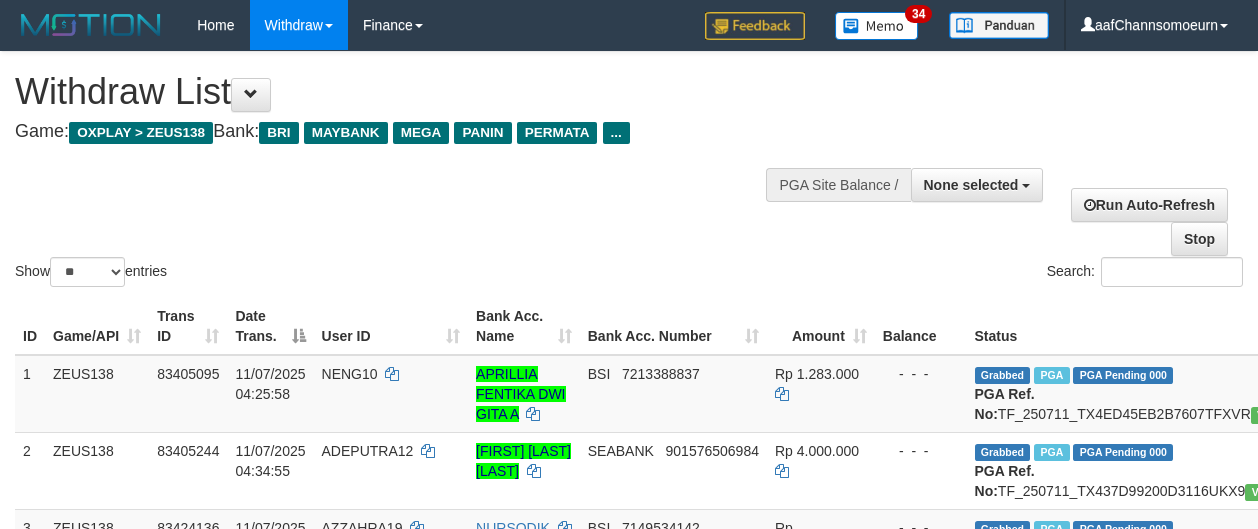select 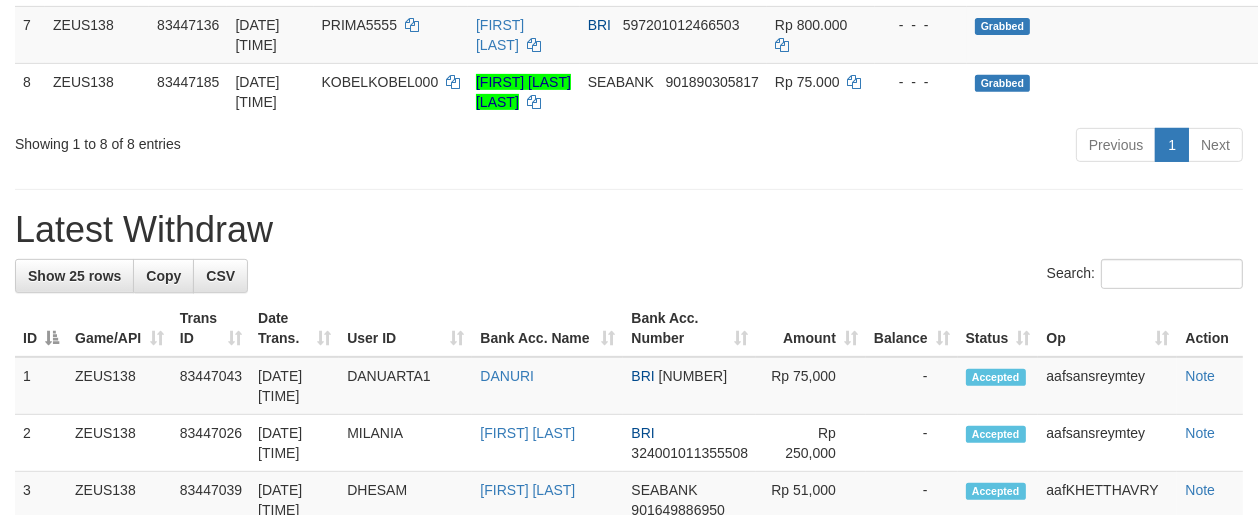 scroll, scrollTop: 736, scrollLeft: 0, axis: vertical 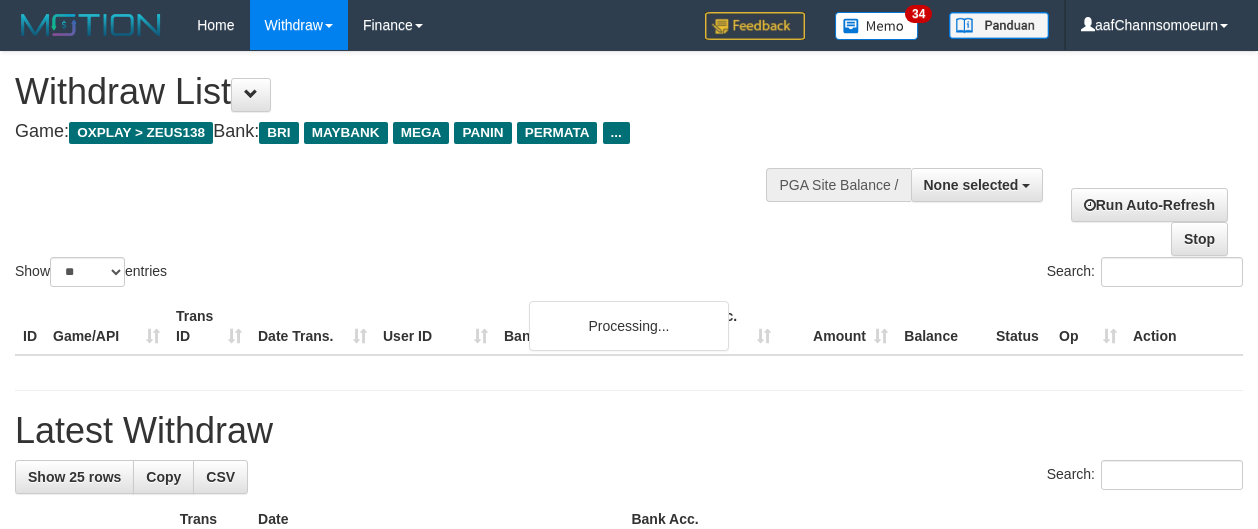 select 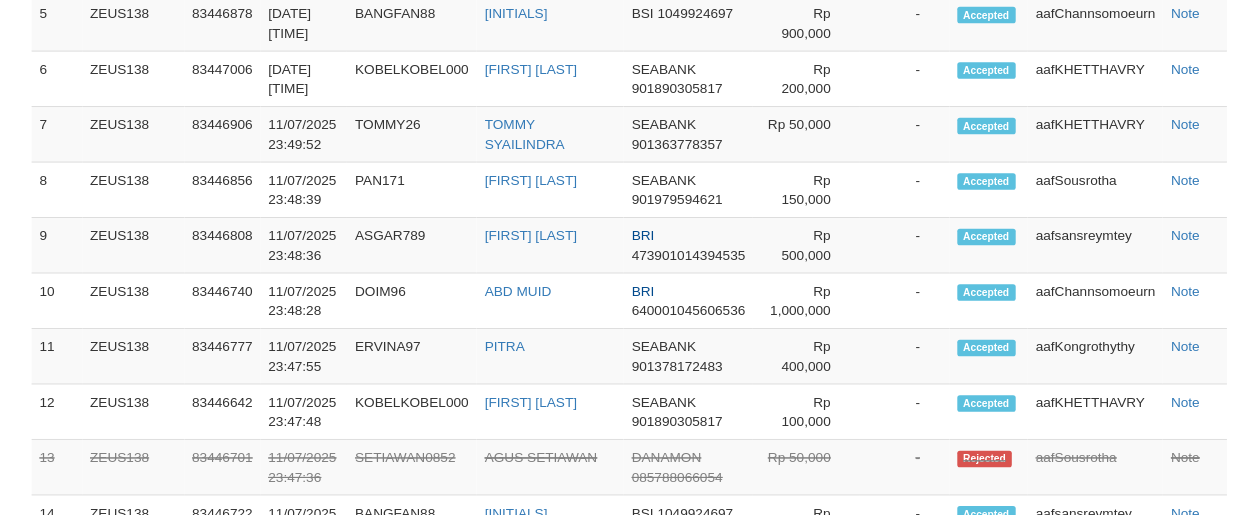 scroll, scrollTop: 736, scrollLeft: 0, axis: vertical 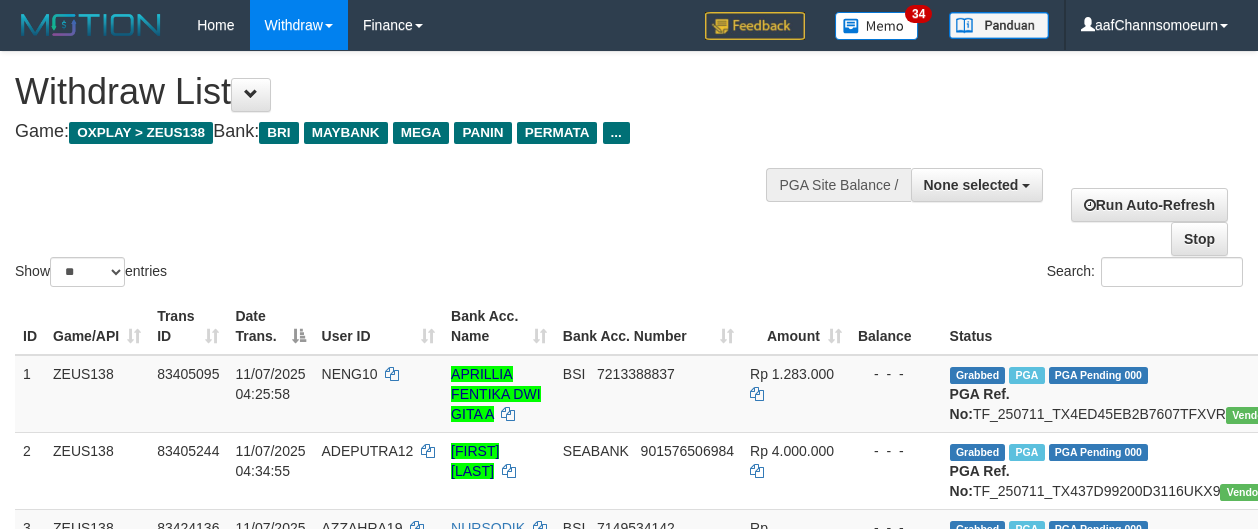 select 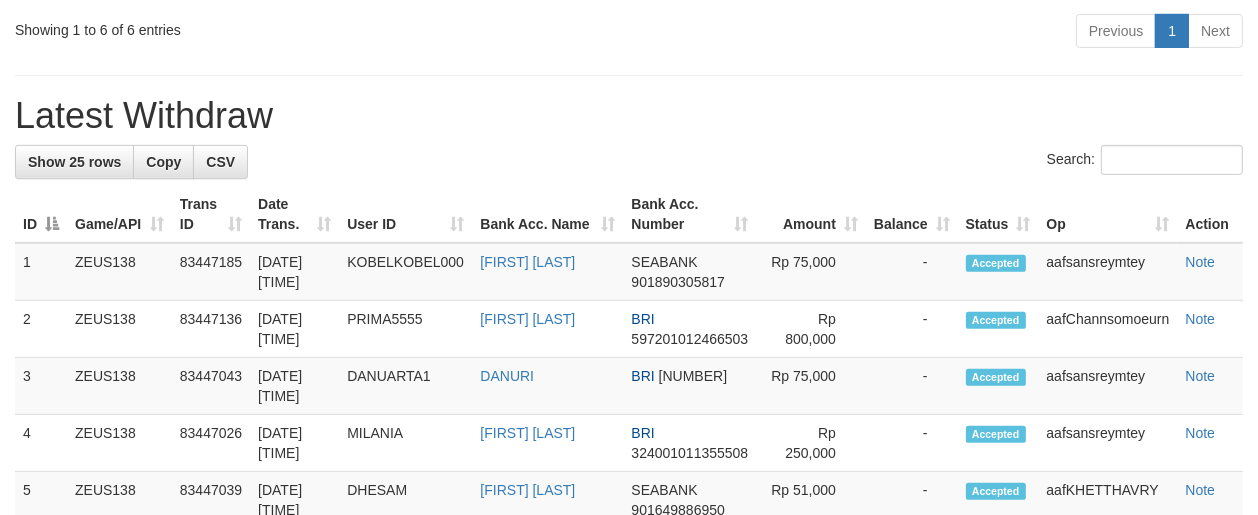 scroll, scrollTop: 736, scrollLeft: 0, axis: vertical 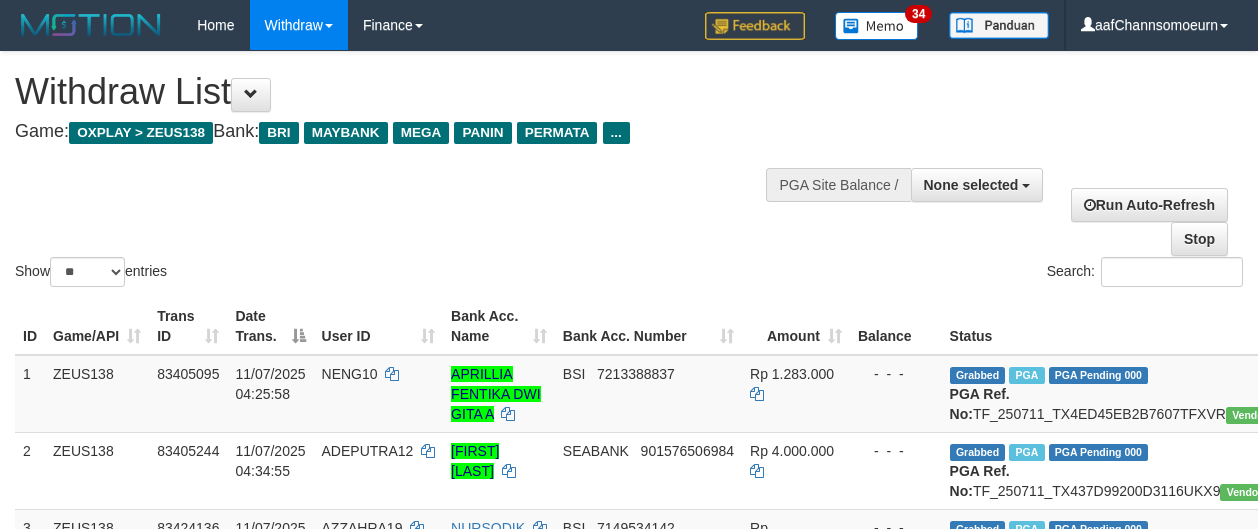 select 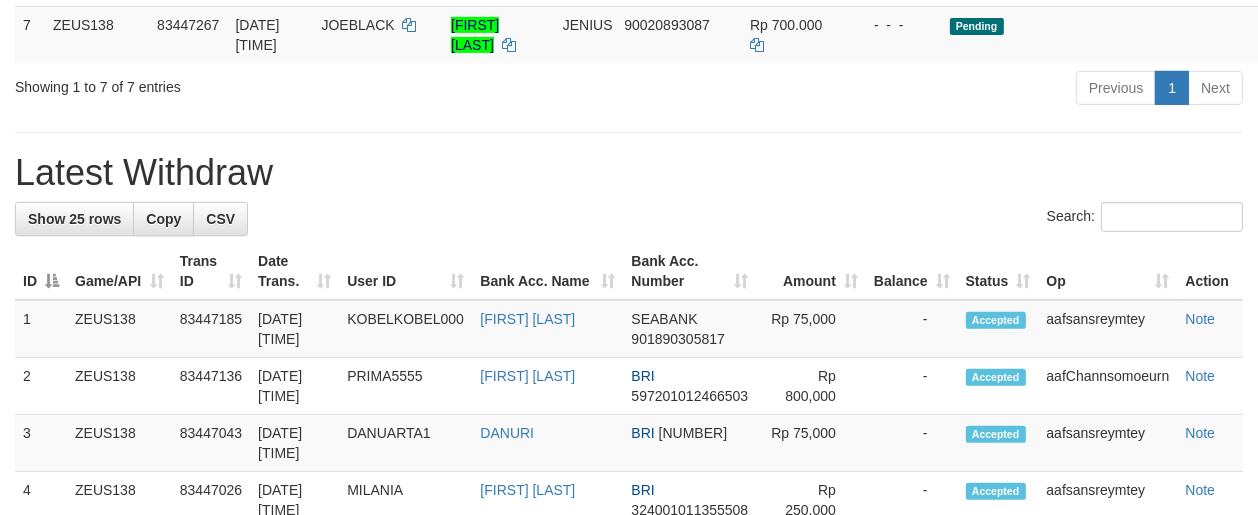 scroll, scrollTop: 736, scrollLeft: 0, axis: vertical 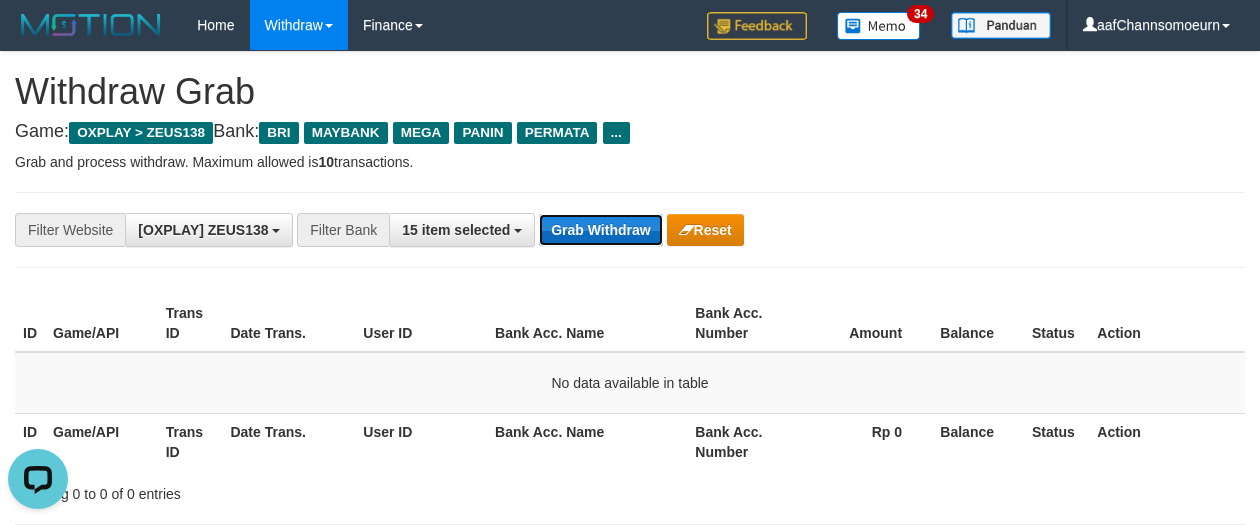 click on "Grab Withdraw" at bounding box center (600, 230) 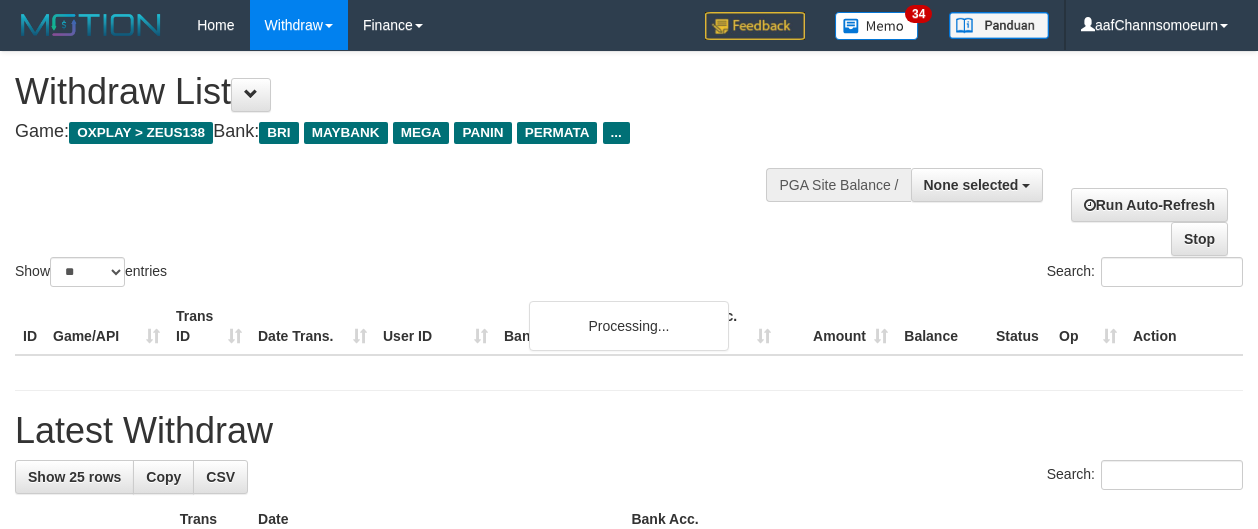 select 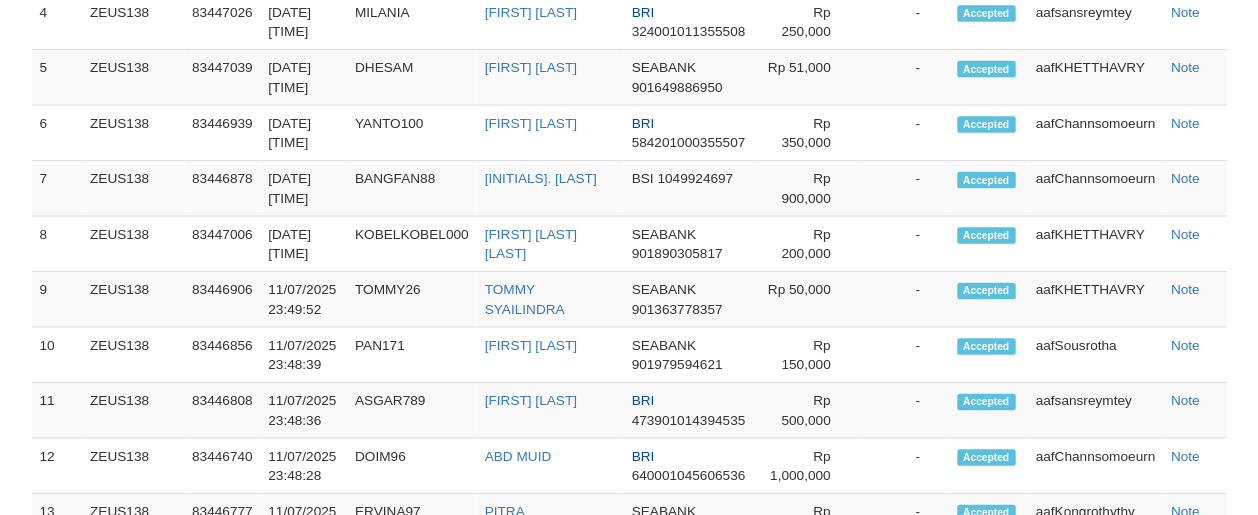 scroll, scrollTop: 1369, scrollLeft: 0, axis: vertical 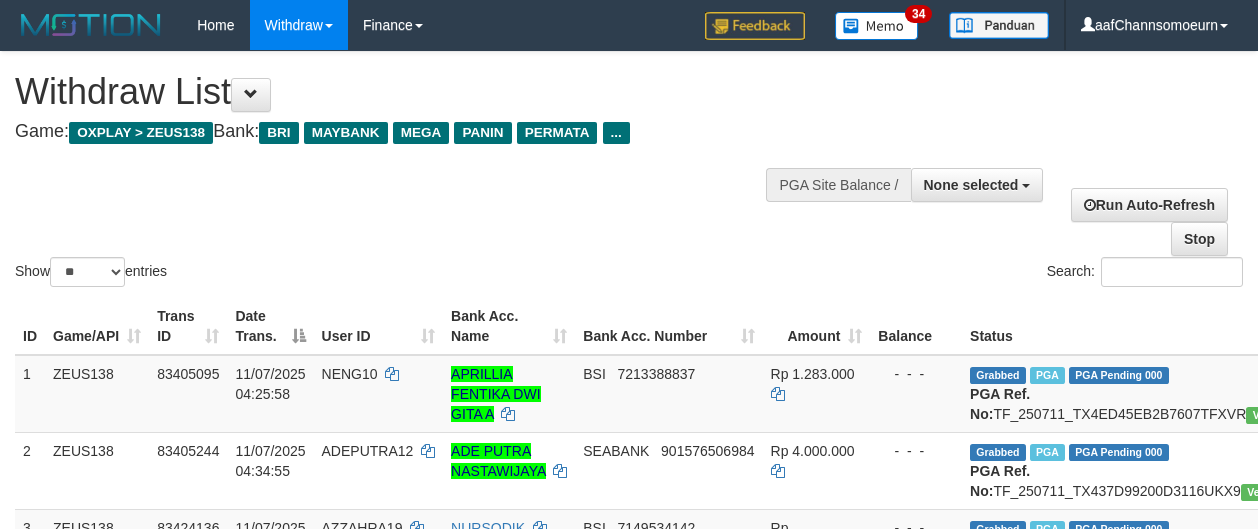 select 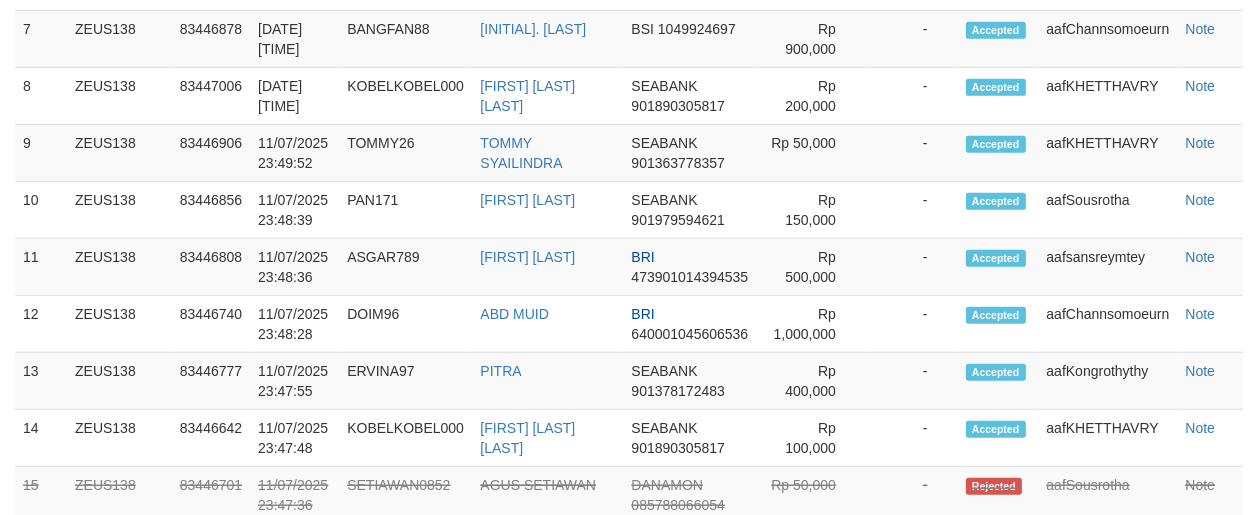 scroll, scrollTop: 1369, scrollLeft: 0, axis: vertical 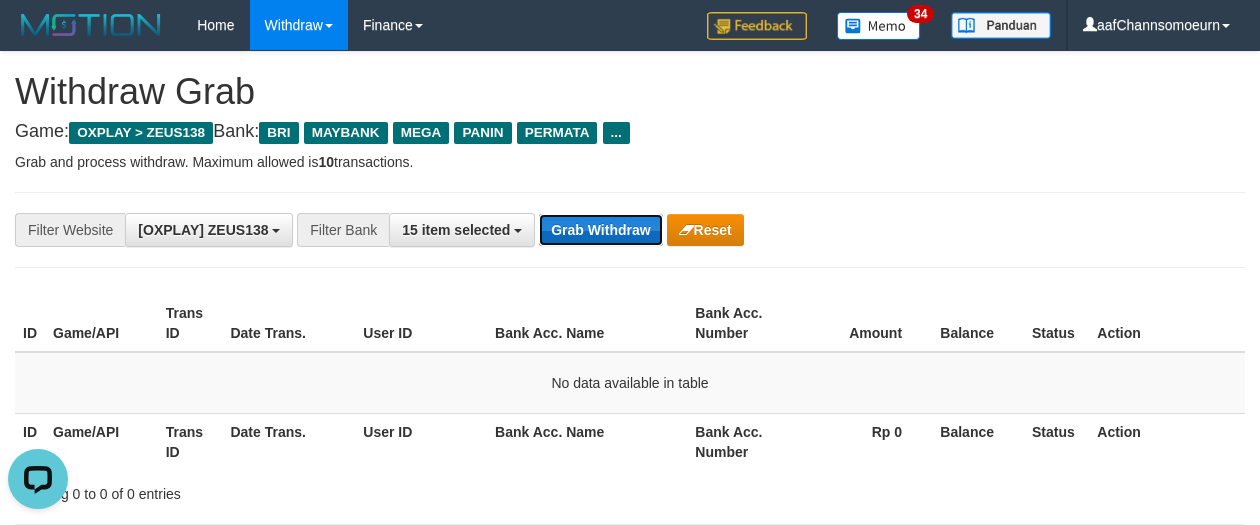 click on "Grab Withdraw" at bounding box center [600, 230] 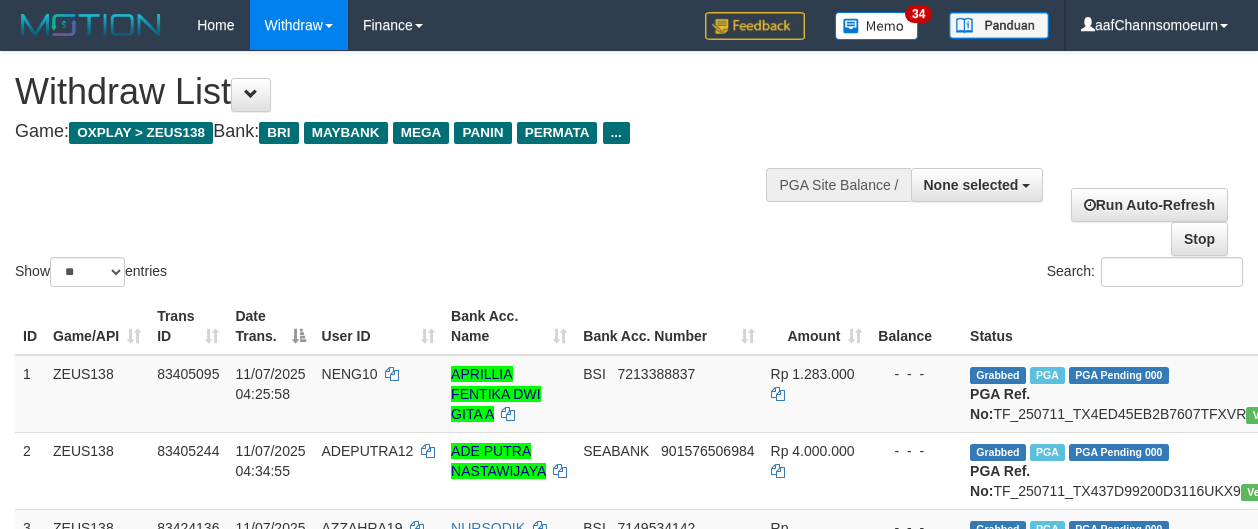 select 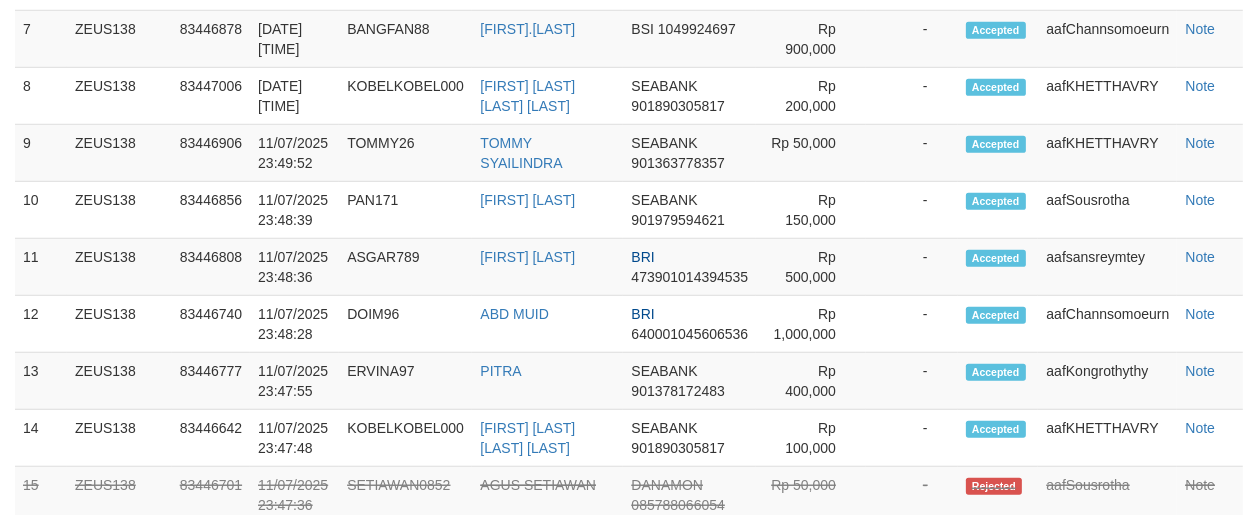 scroll, scrollTop: 1369, scrollLeft: 0, axis: vertical 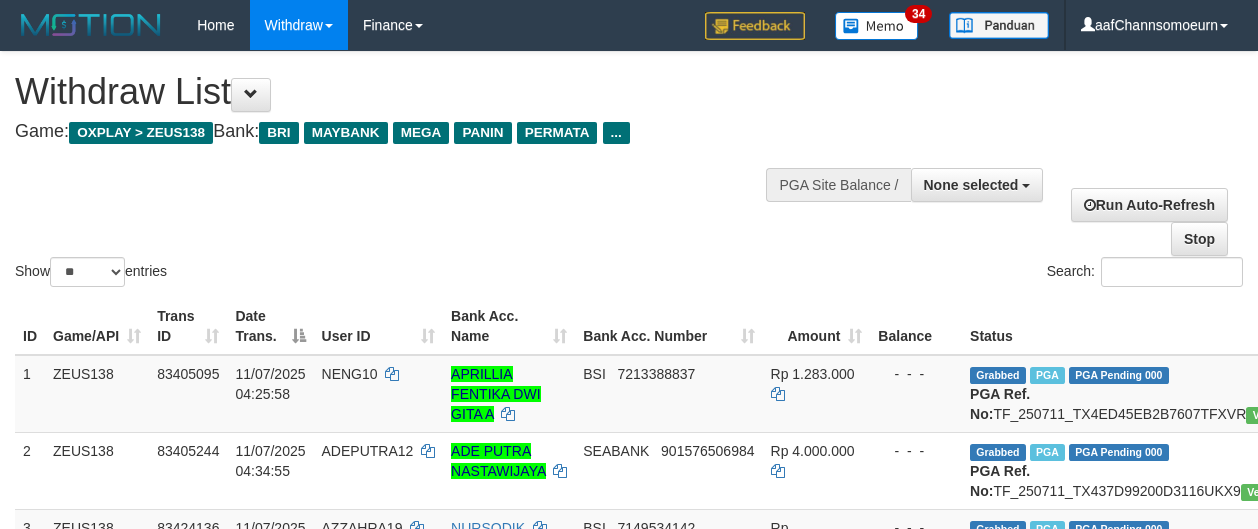 select 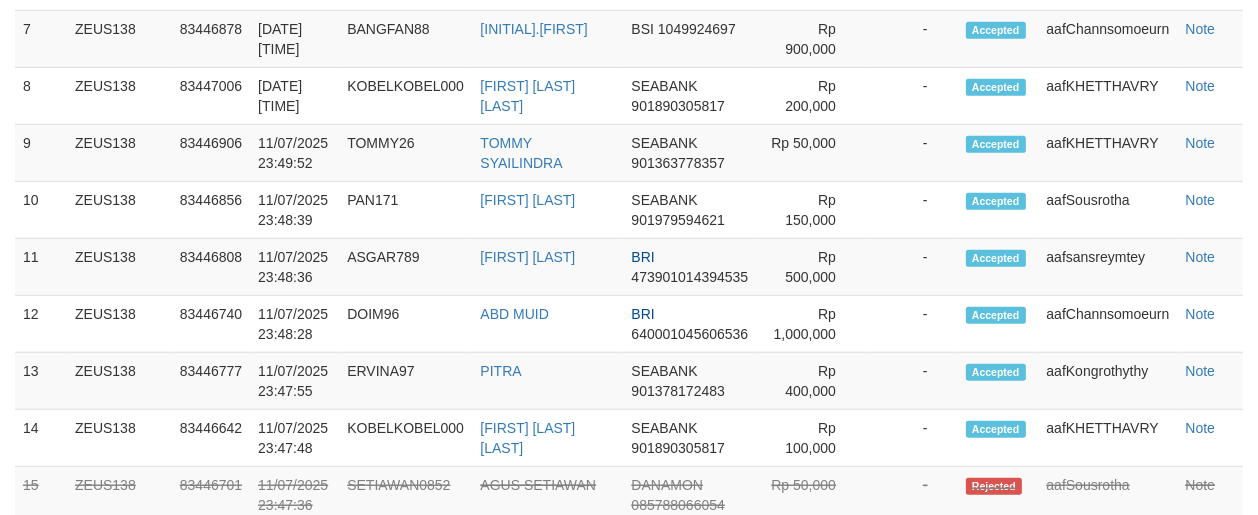 scroll, scrollTop: 1369, scrollLeft: 0, axis: vertical 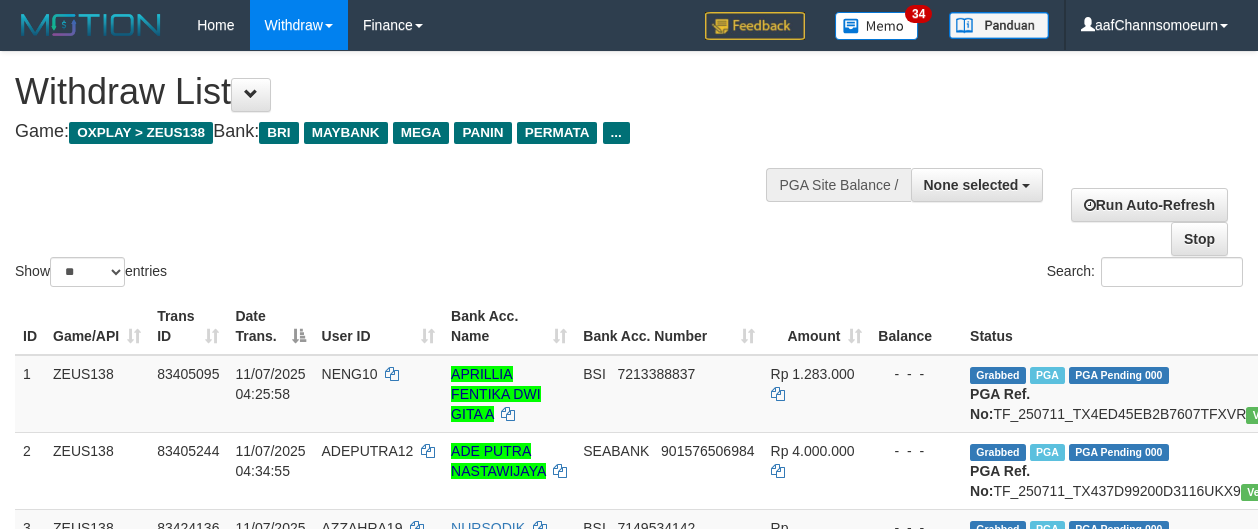 select 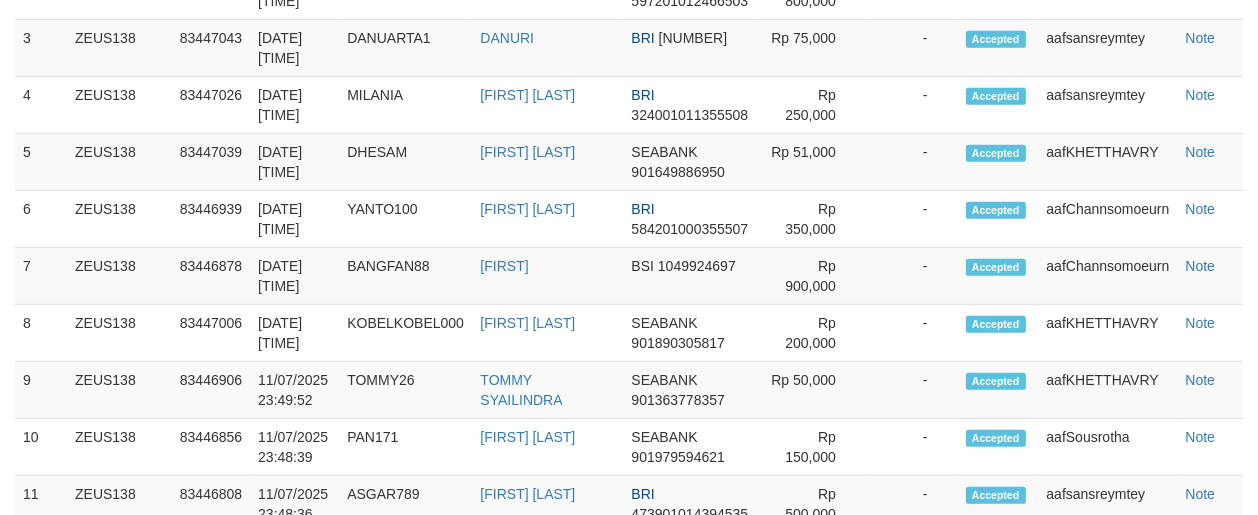 scroll, scrollTop: 755, scrollLeft: 0, axis: vertical 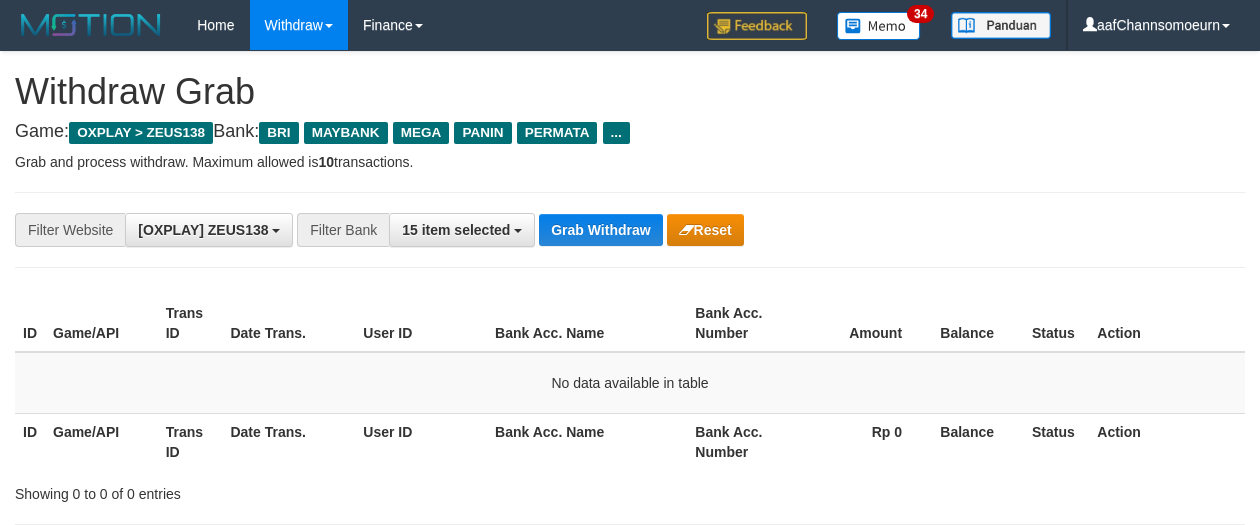 drag, startPoint x: 1003, startPoint y: 192, endPoint x: 938, endPoint y: 210, distance: 67.44627 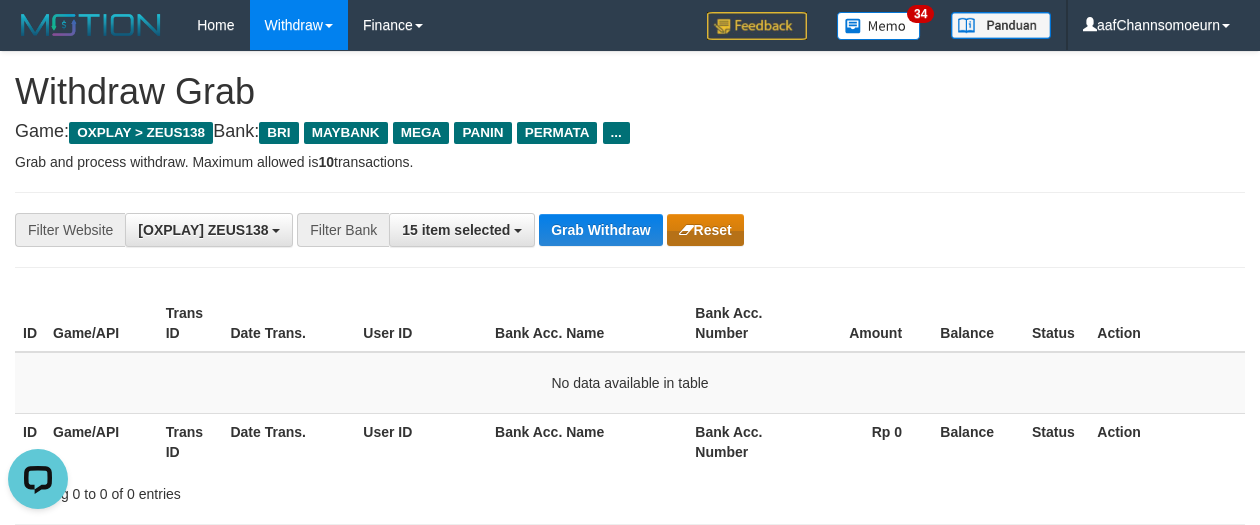 scroll, scrollTop: 0, scrollLeft: 0, axis: both 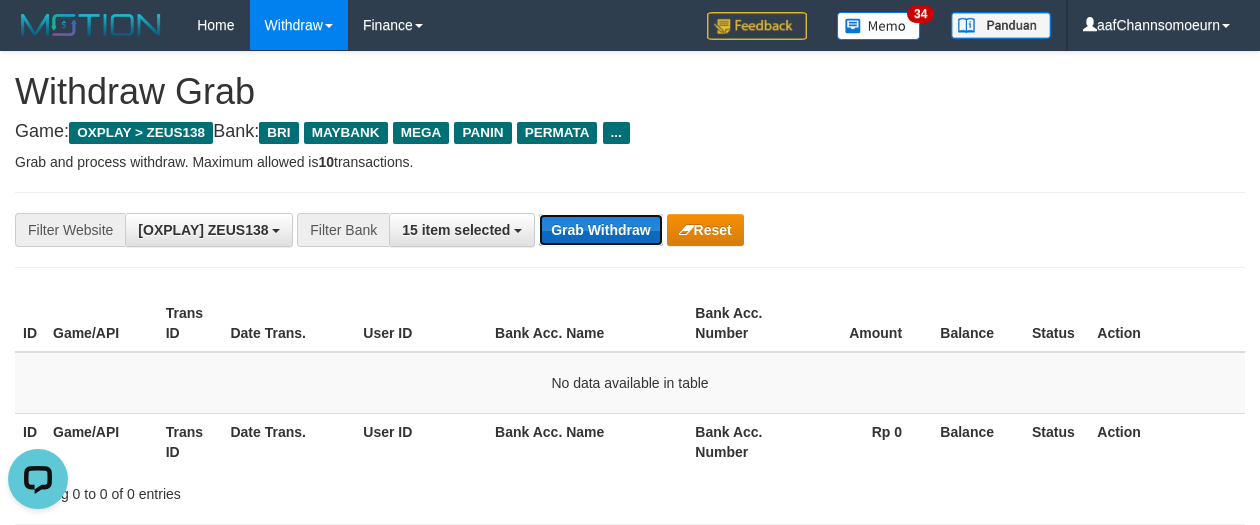 click on "Grab Withdraw" at bounding box center (600, 230) 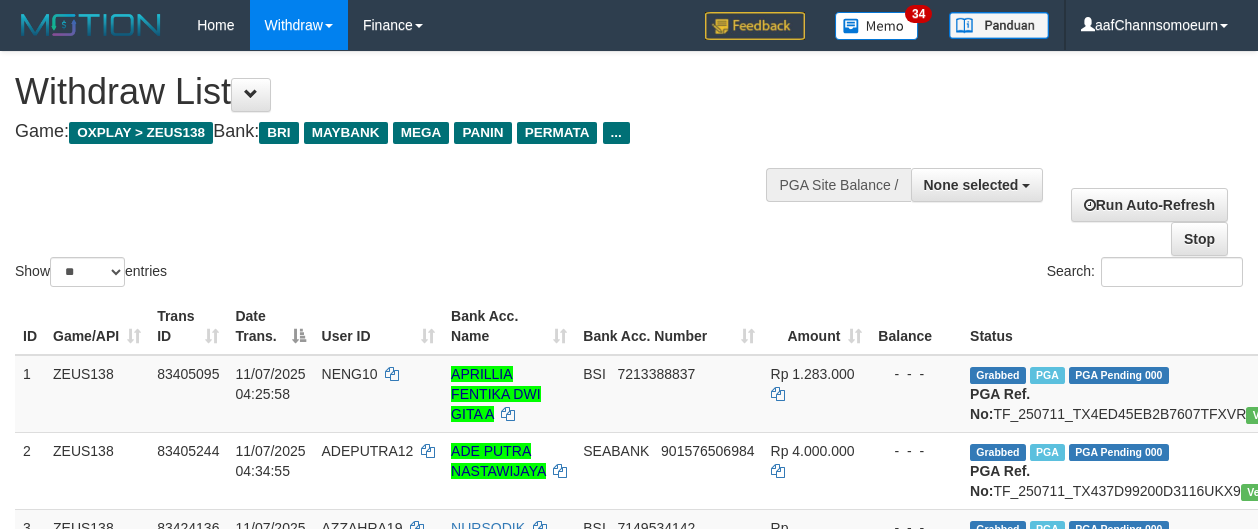 select 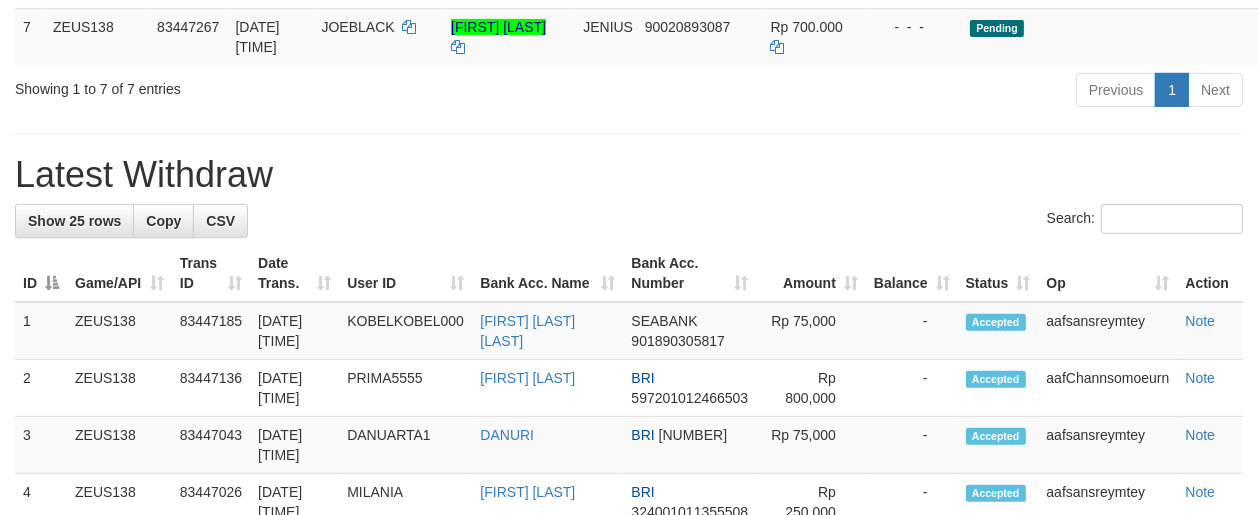 scroll, scrollTop: 733, scrollLeft: 0, axis: vertical 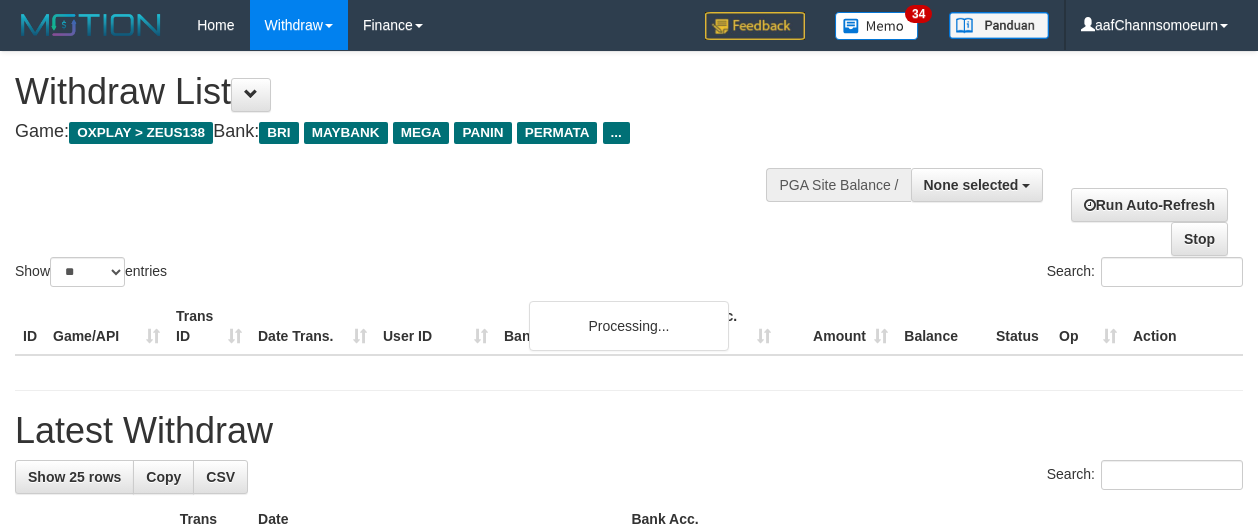 select 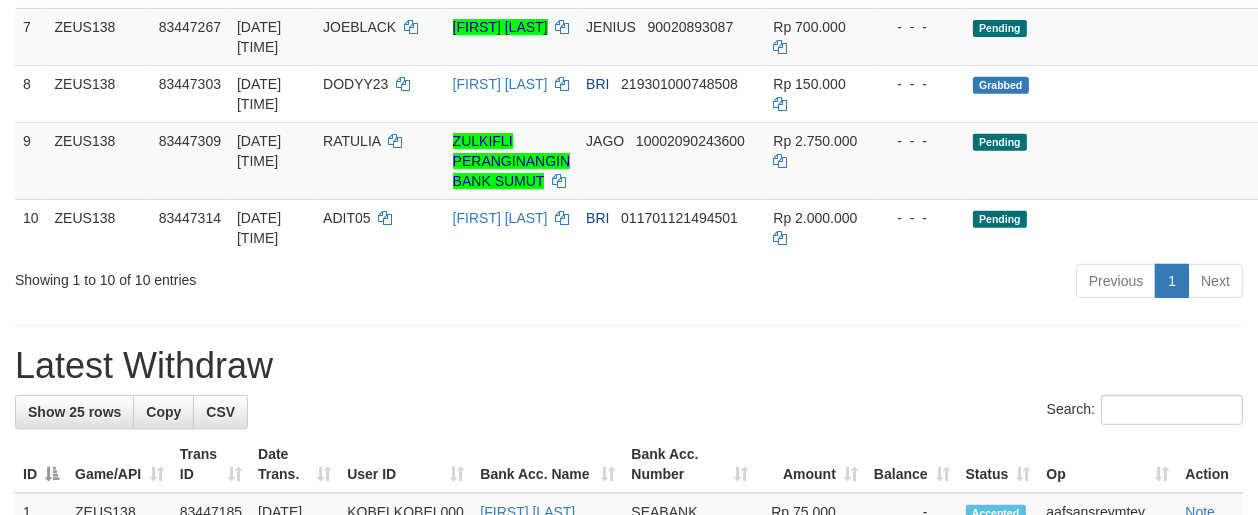 scroll, scrollTop: 733, scrollLeft: 0, axis: vertical 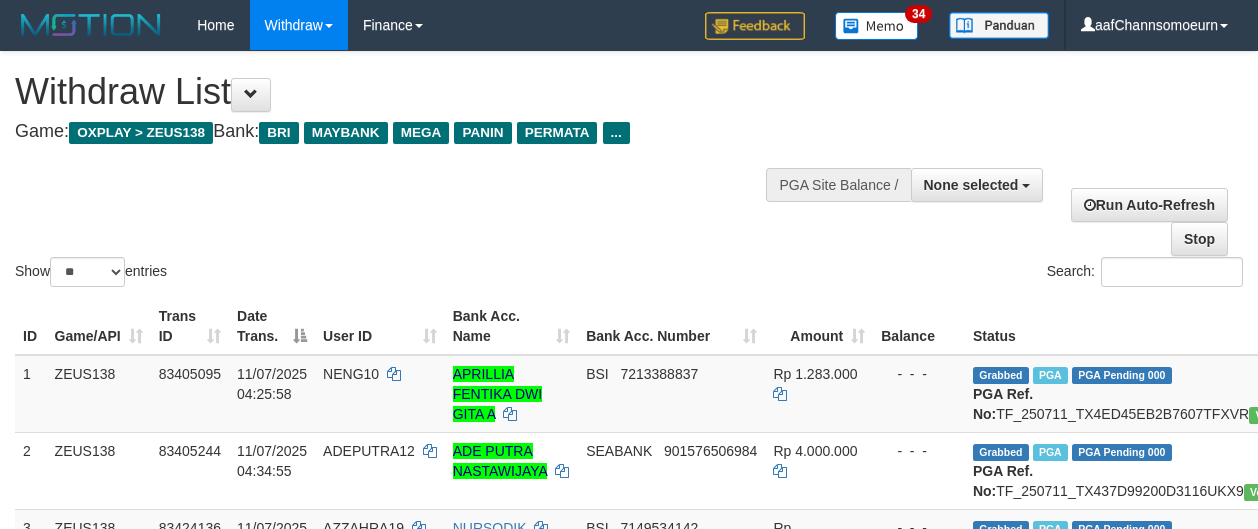 select 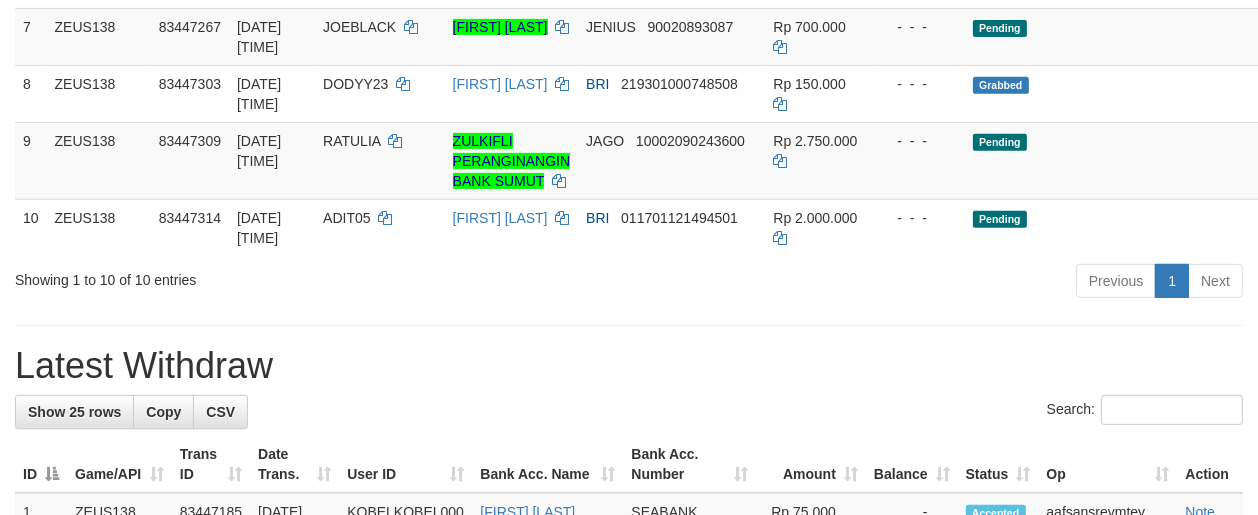 scroll, scrollTop: 733, scrollLeft: 0, axis: vertical 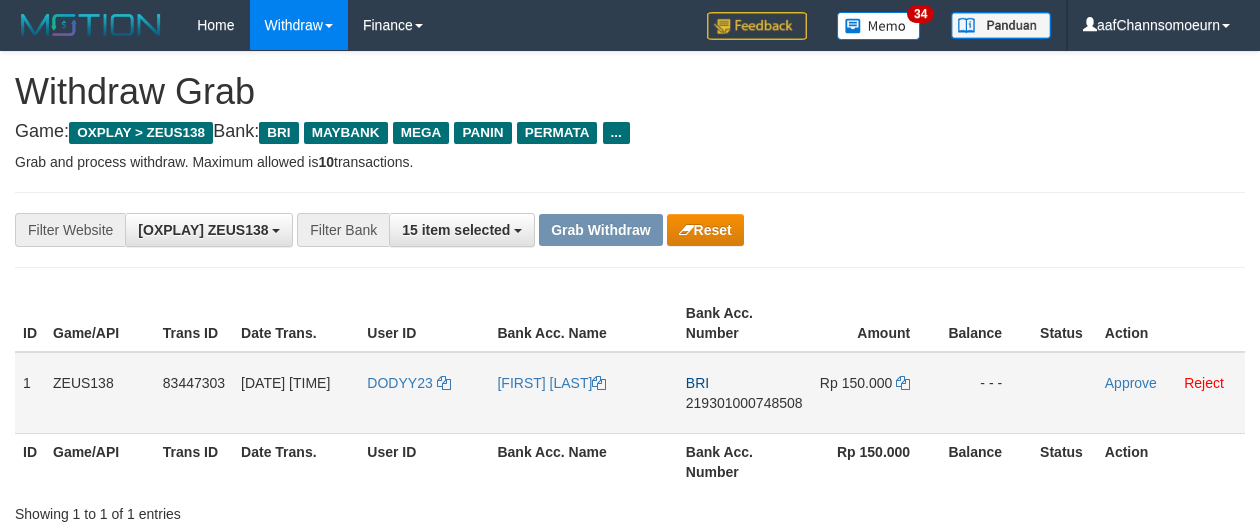 click on "DODYY23" at bounding box center [424, 393] 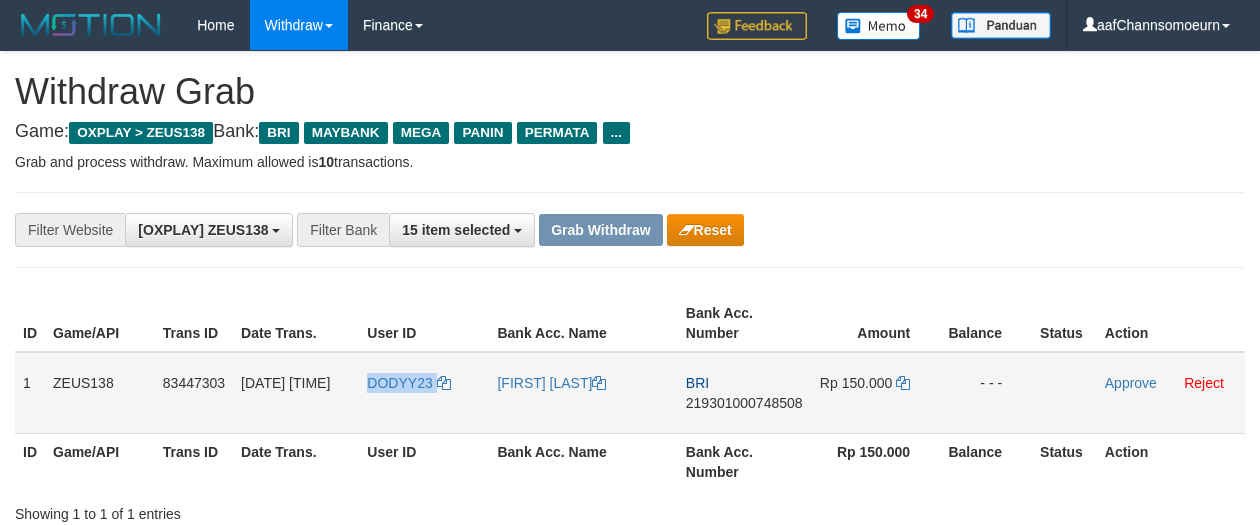 click on "DODYY23" at bounding box center (424, 393) 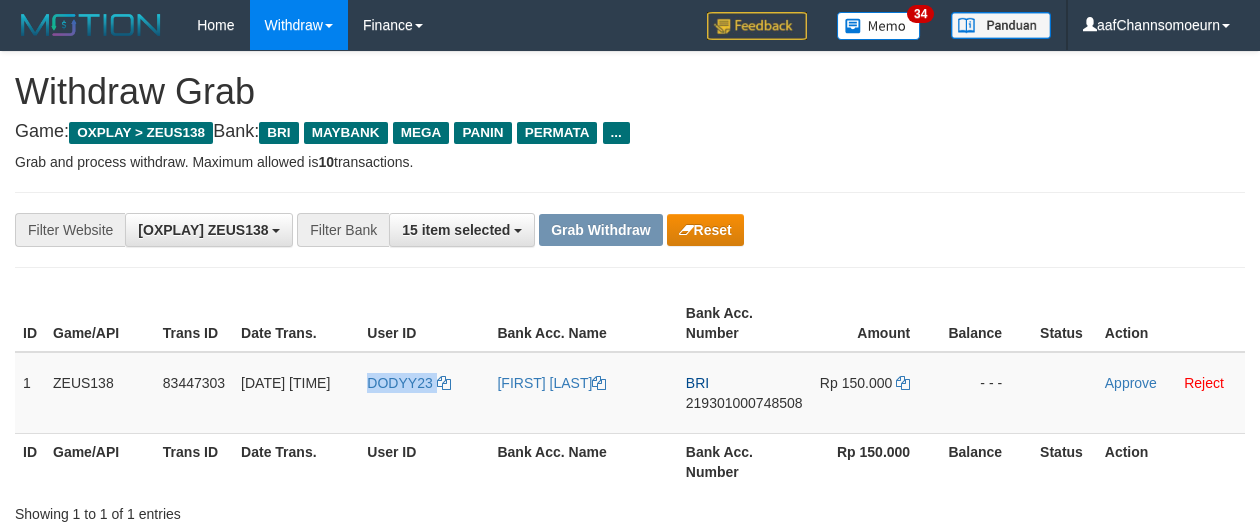 copy on "DODYY23" 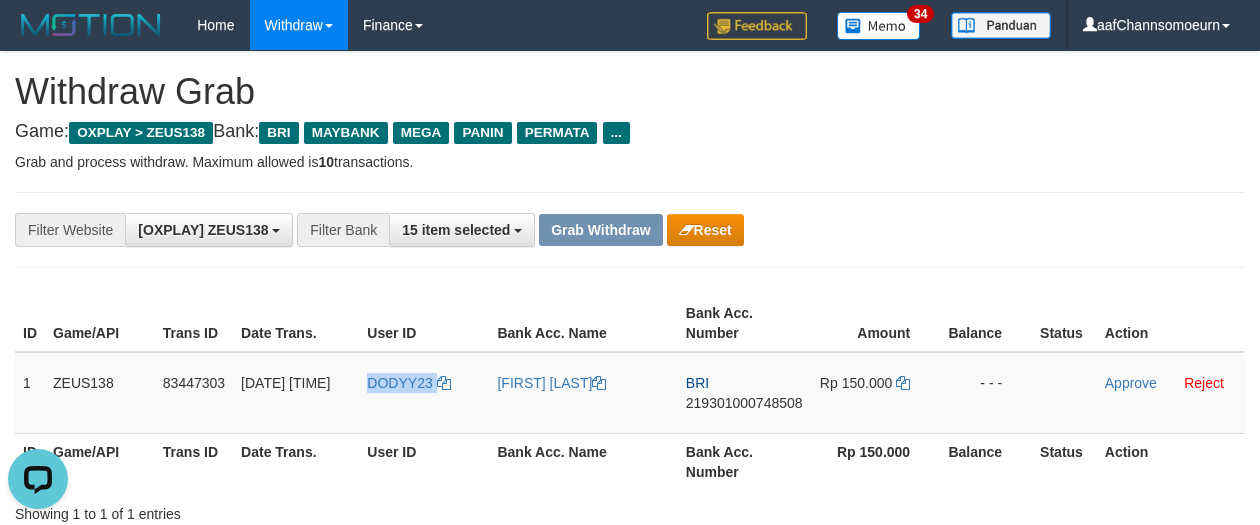 scroll, scrollTop: 0, scrollLeft: 0, axis: both 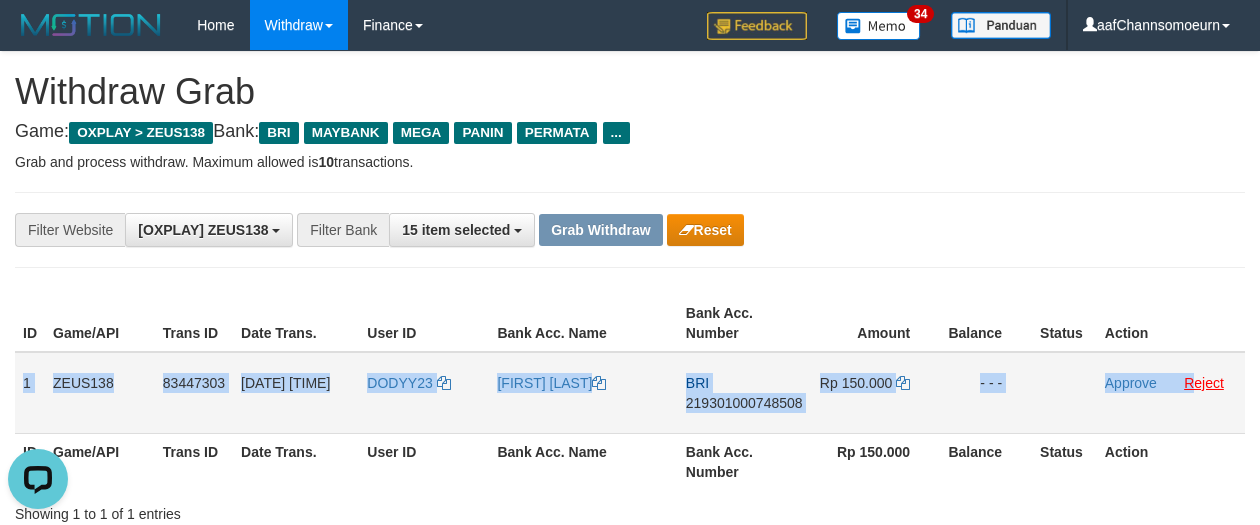 drag, startPoint x: 24, startPoint y: 369, endPoint x: 1194, endPoint y: 385, distance: 1170.1094 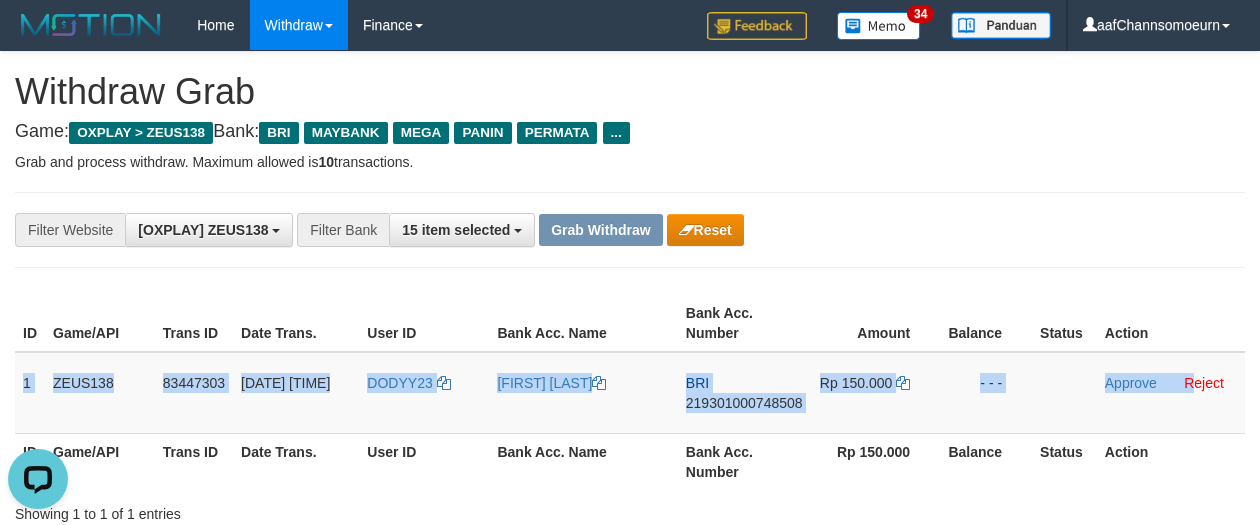 copy on "1
ZEUS138
83447303
11/07/2025 23:54:27
DODYY23
DODI HARIANTO
BRI
219301000748508
Rp 150.000
- - -
Approve
R" 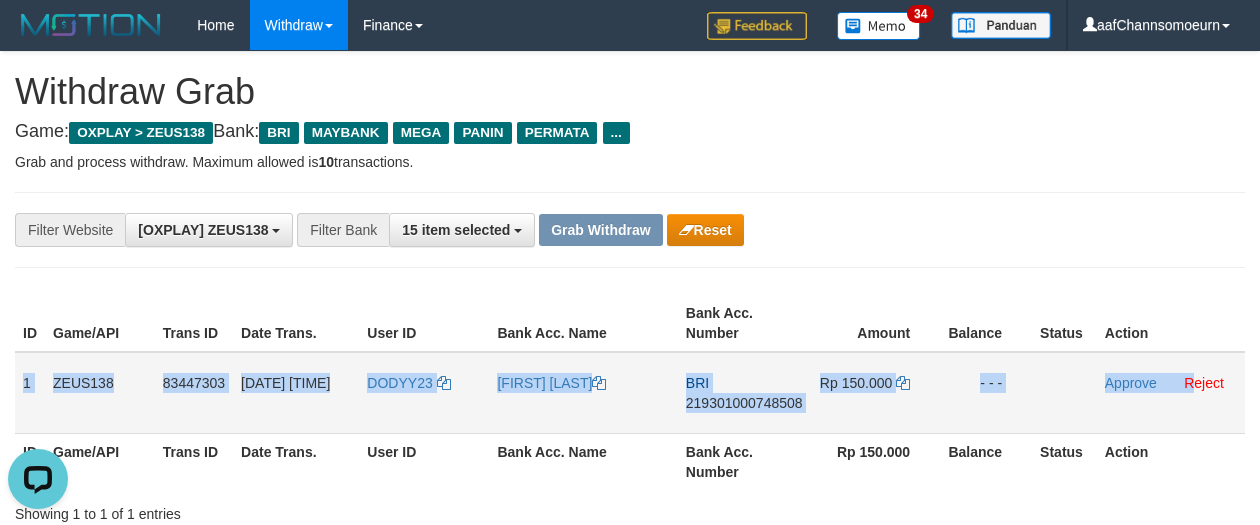 click on "219301000748508" at bounding box center (744, 403) 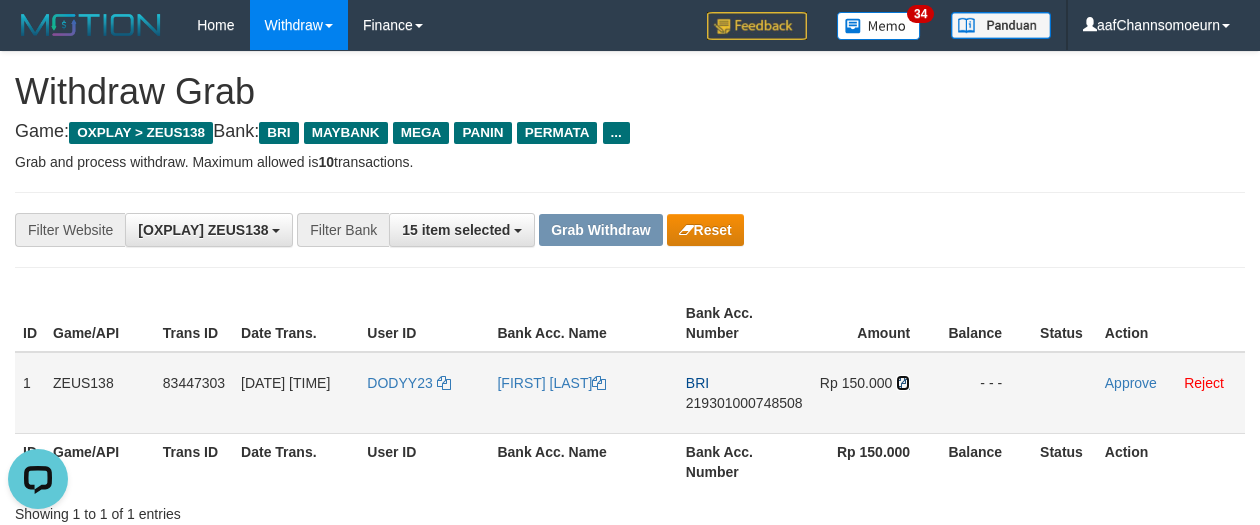 drag, startPoint x: 906, startPoint y: 380, endPoint x: 966, endPoint y: 399, distance: 62.936478 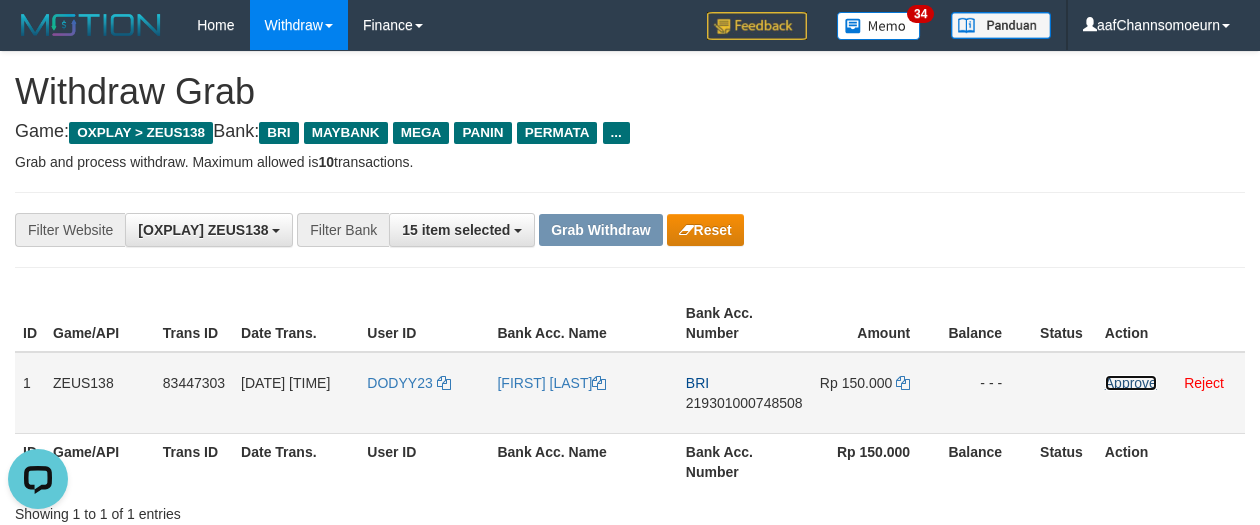 click on "Approve" at bounding box center [1131, 383] 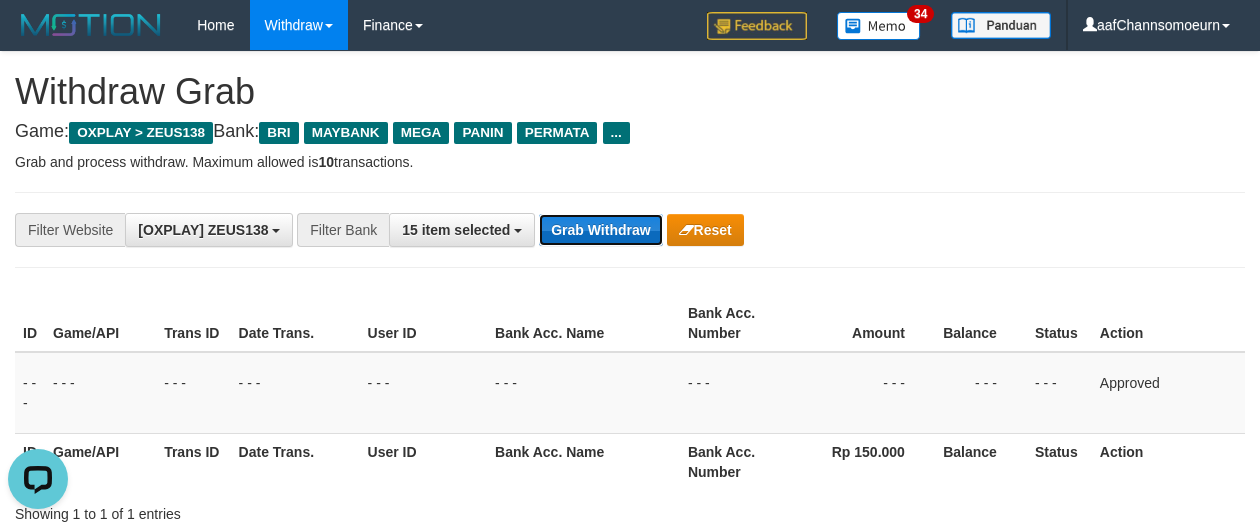 click on "Grab Withdraw" at bounding box center [600, 230] 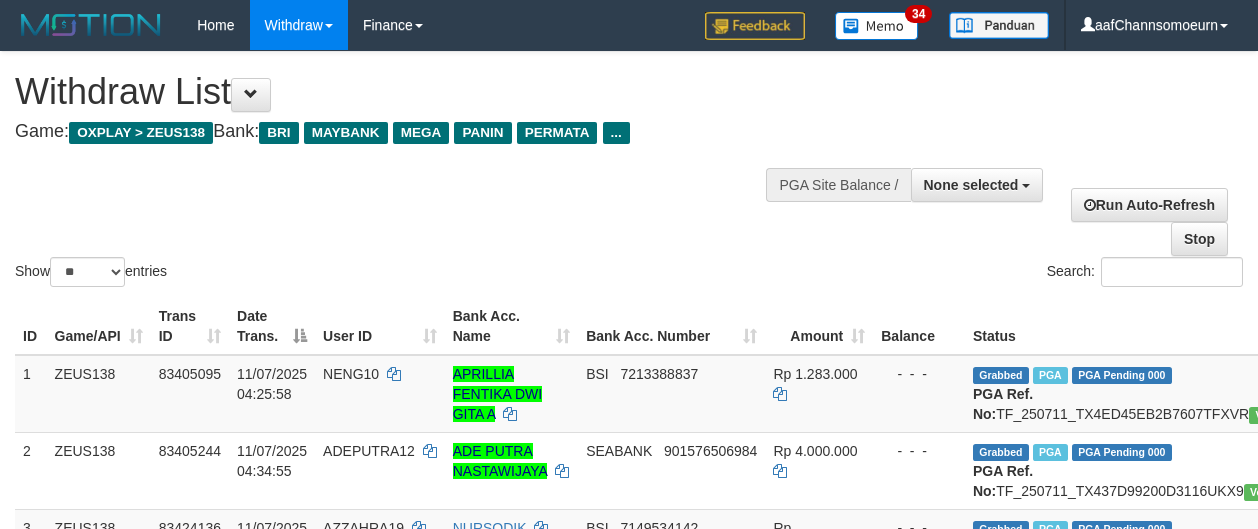 select 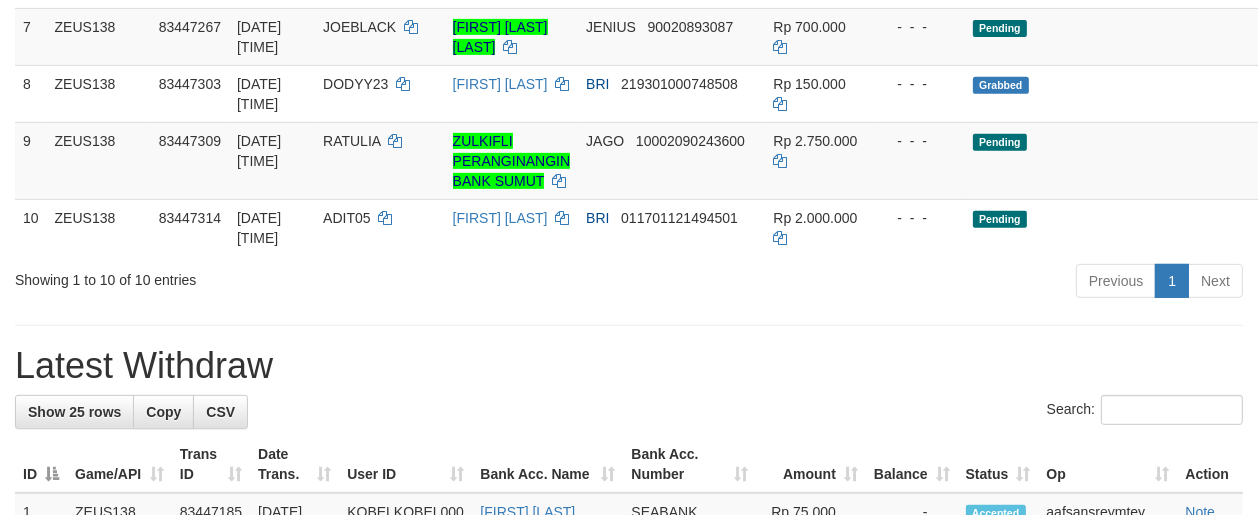 scroll, scrollTop: 733, scrollLeft: 0, axis: vertical 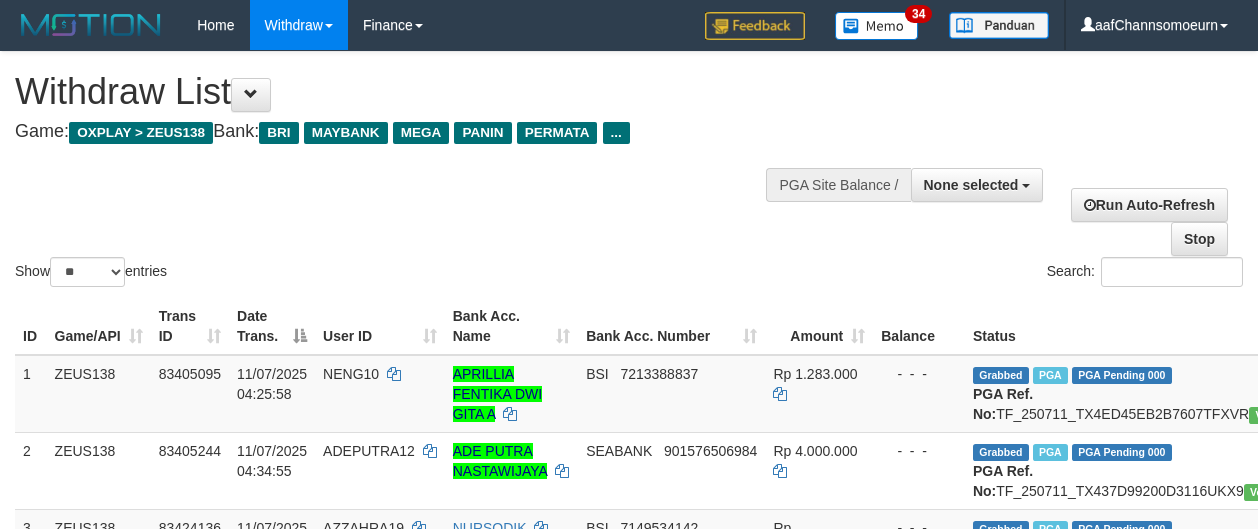 select 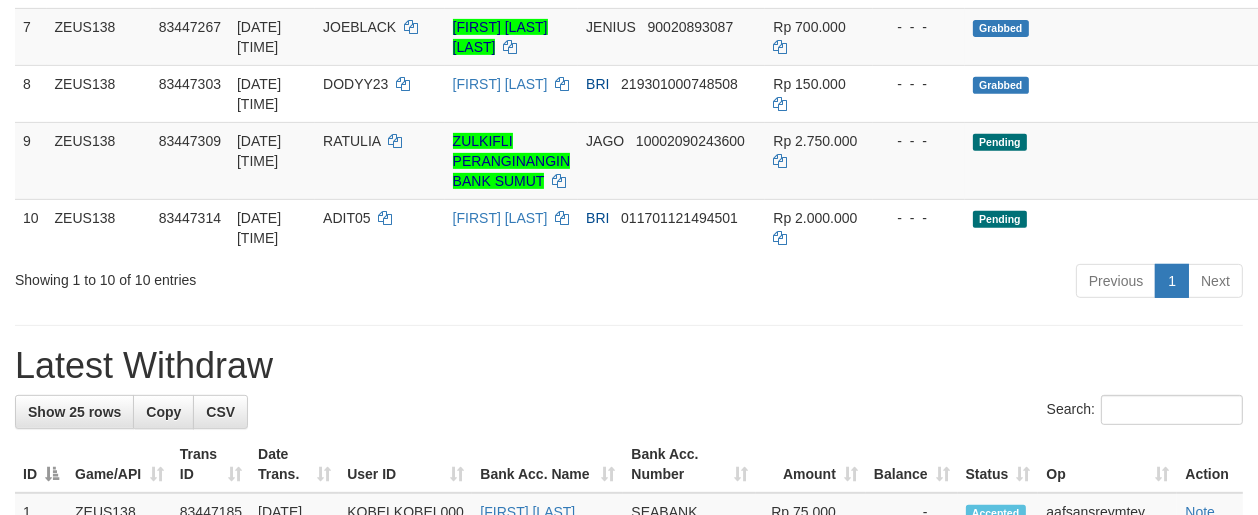 scroll, scrollTop: 733, scrollLeft: 0, axis: vertical 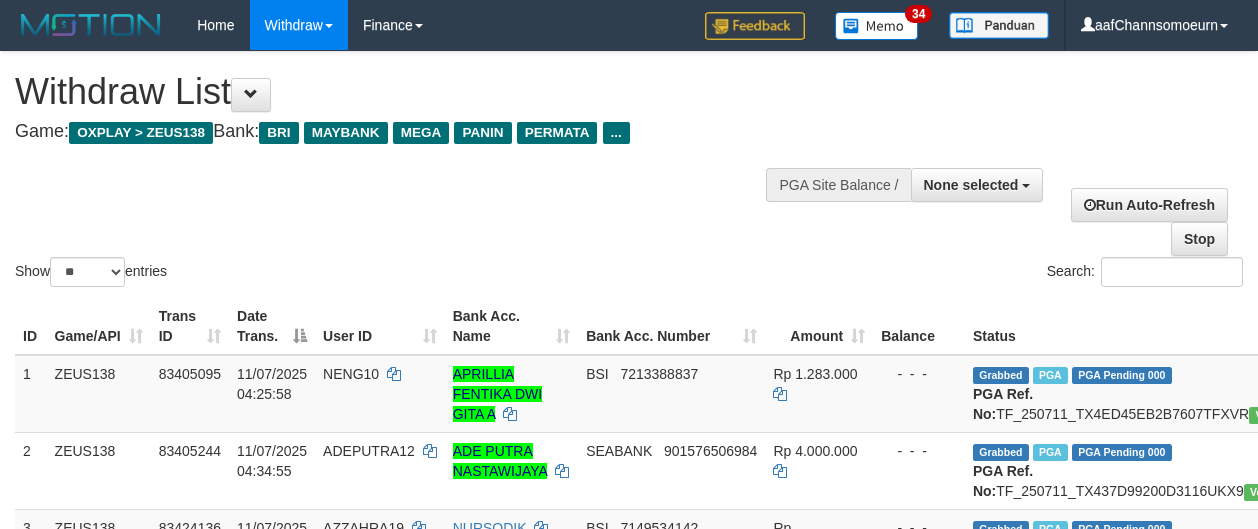 select 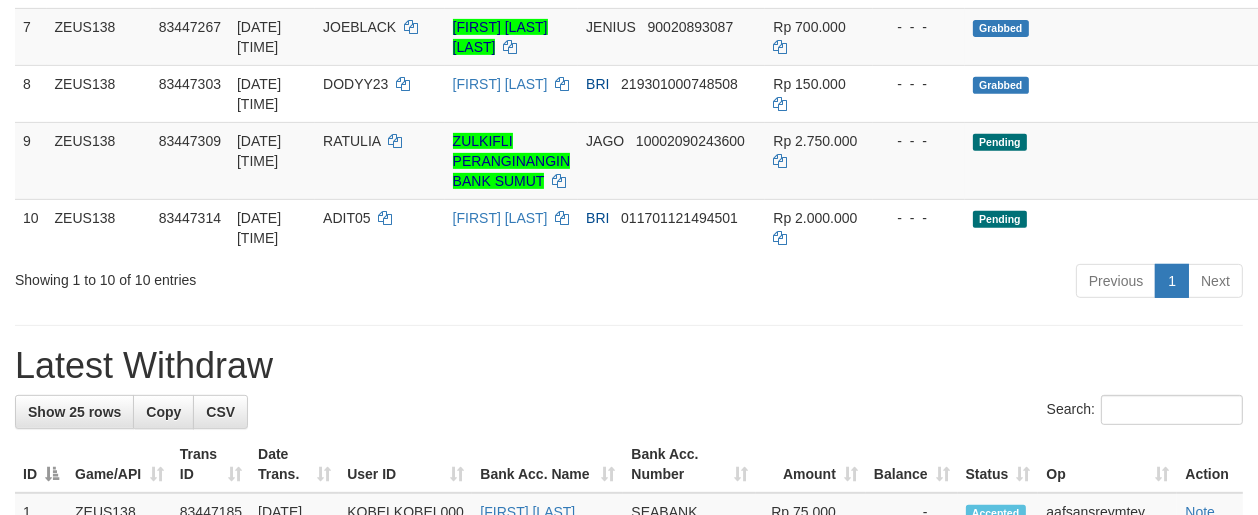 scroll, scrollTop: 733, scrollLeft: 0, axis: vertical 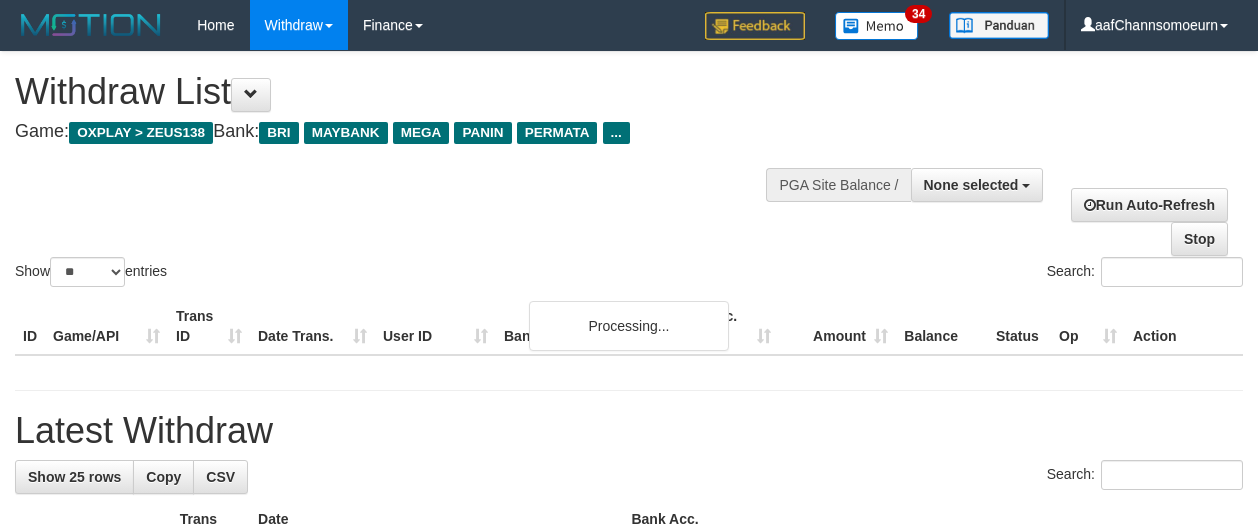 select 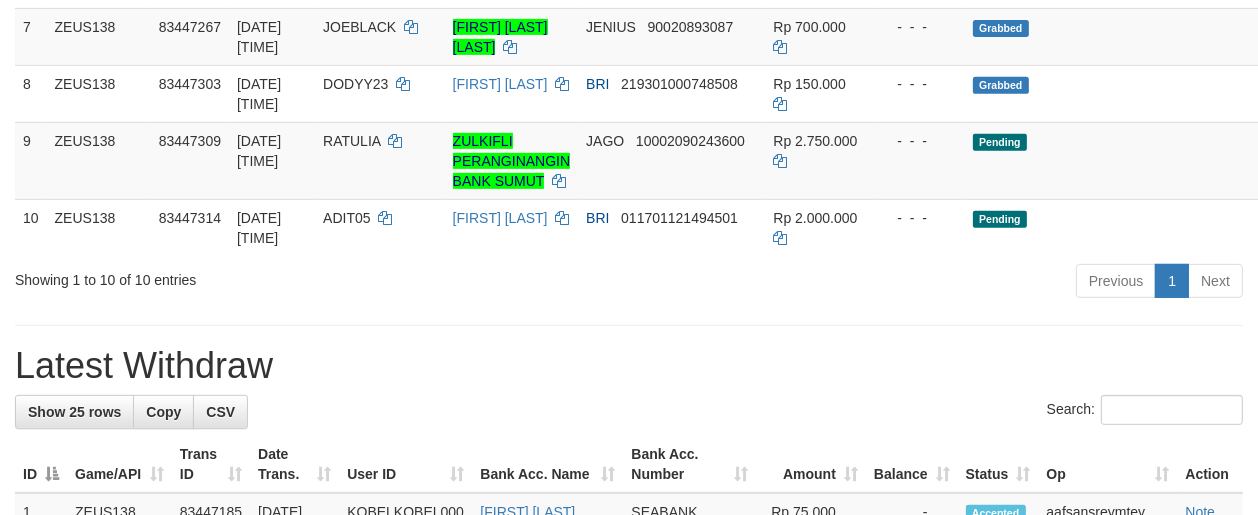 scroll, scrollTop: 733, scrollLeft: 0, axis: vertical 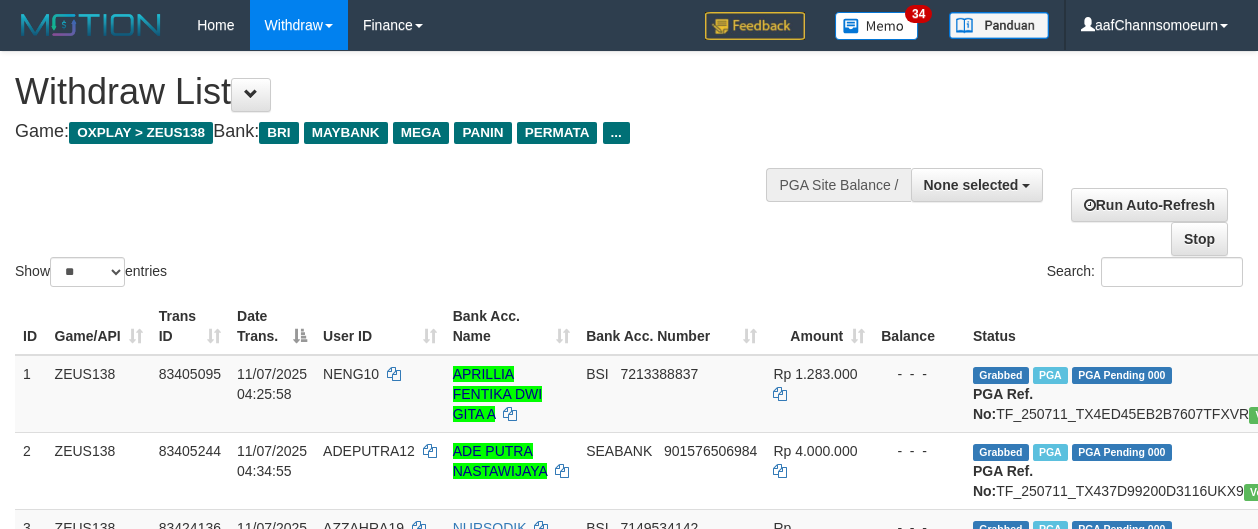 select 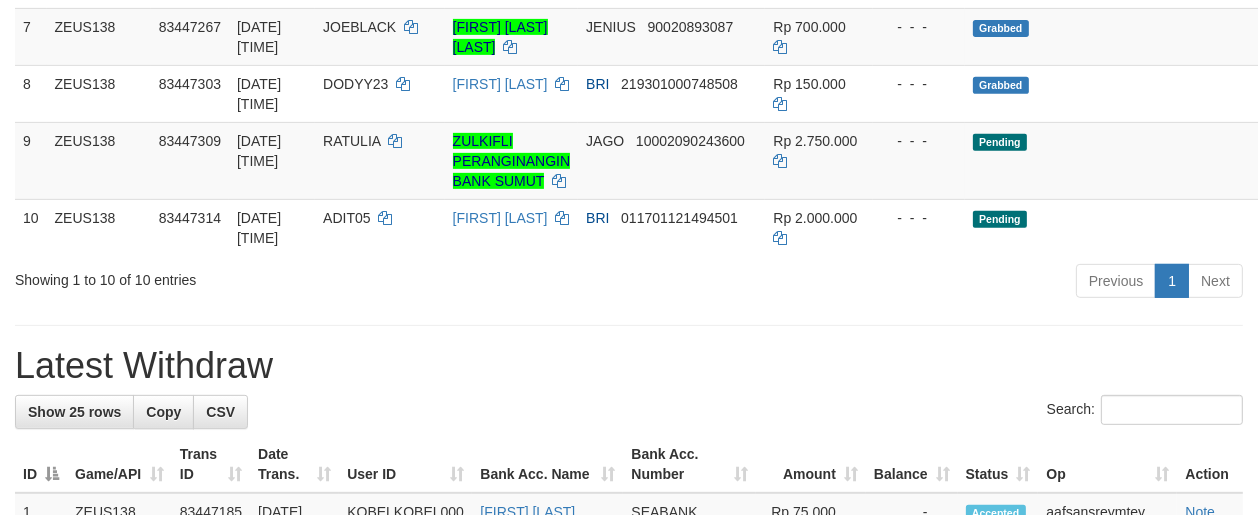 scroll, scrollTop: 733, scrollLeft: 0, axis: vertical 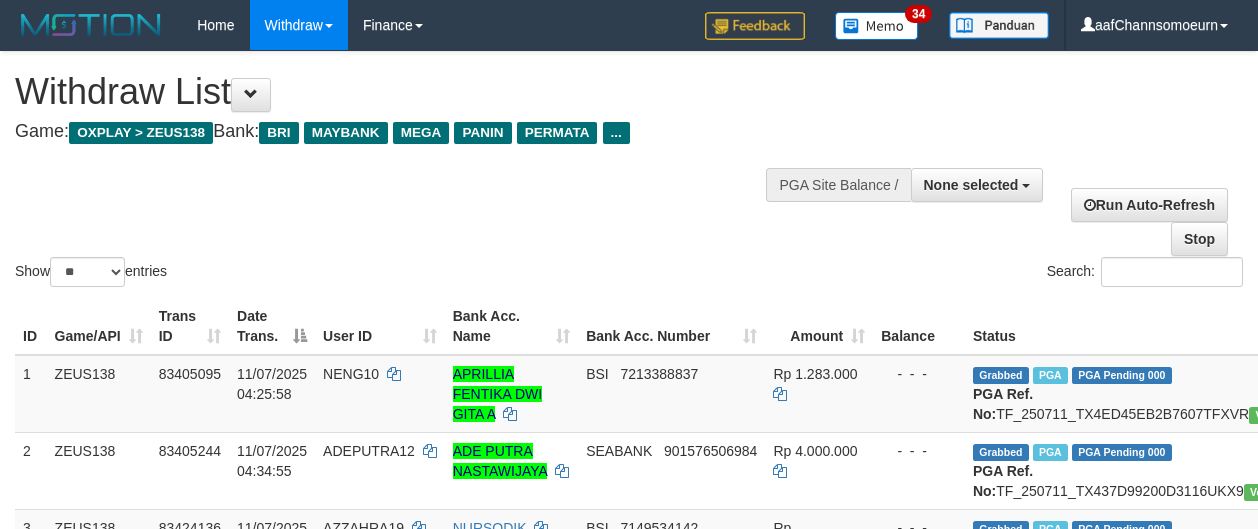 select 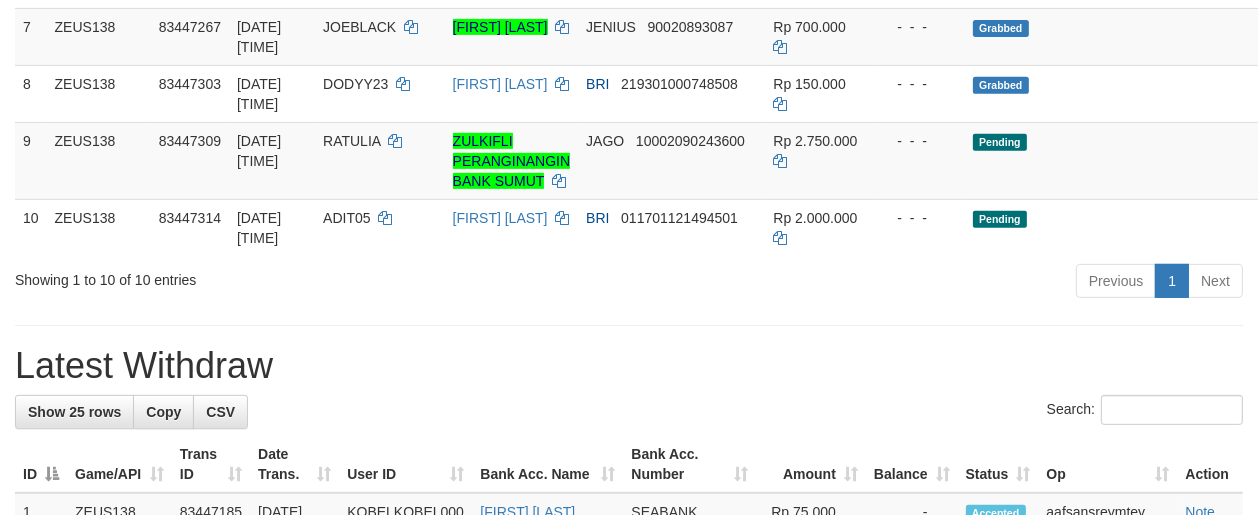 scroll, scrollTop: 733, scrollLeft: 0, axis: vertical 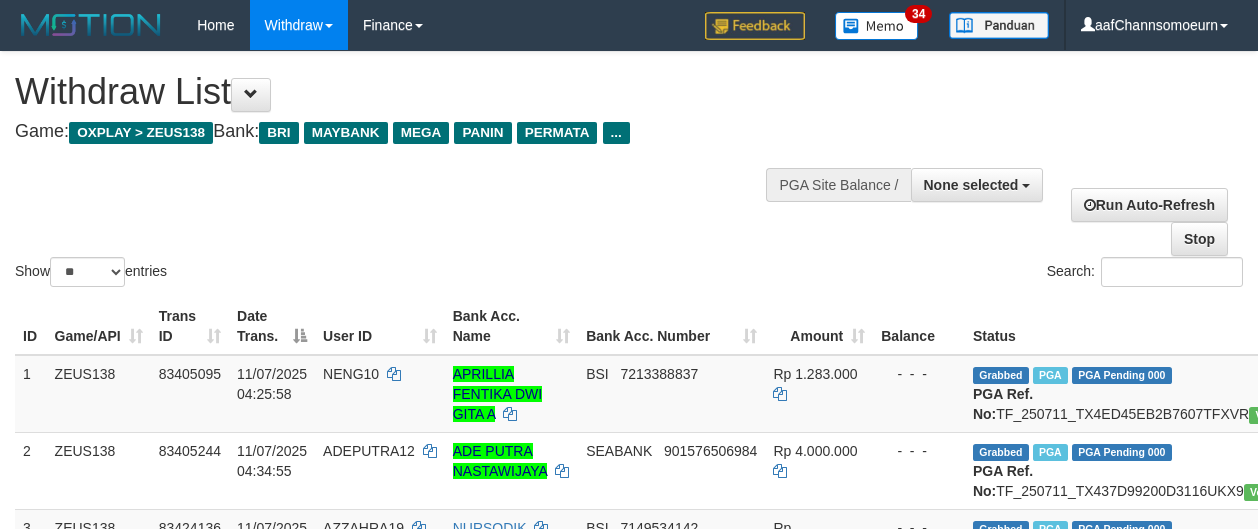select 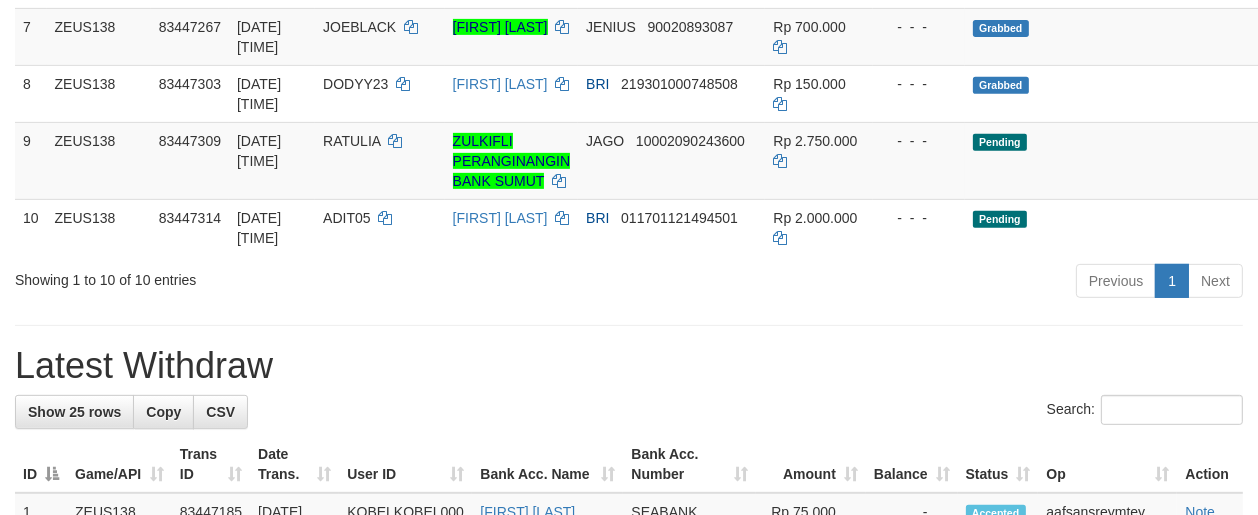 scroll, scrollTop: 733, scrollLeft: 0, axis: vertical 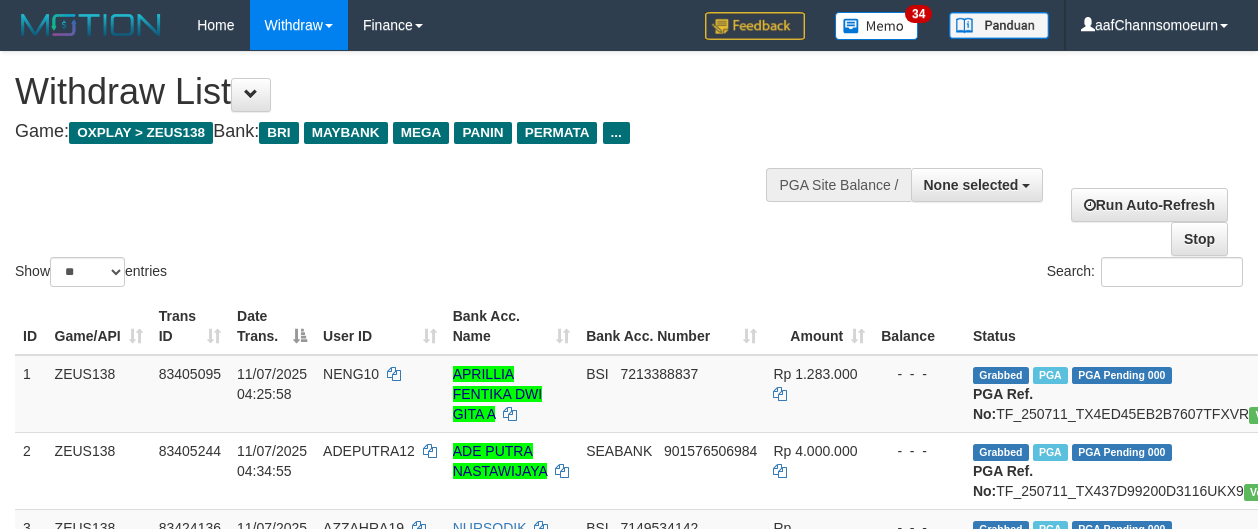 select 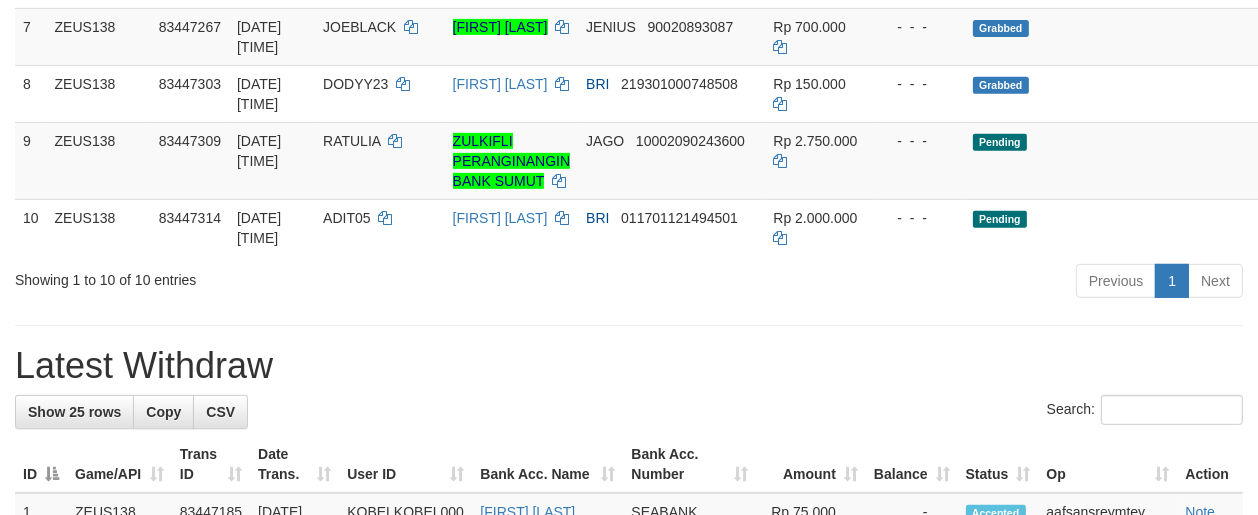 scroll, scrollTop: 733, scrollLeft: 0, axis: vertical 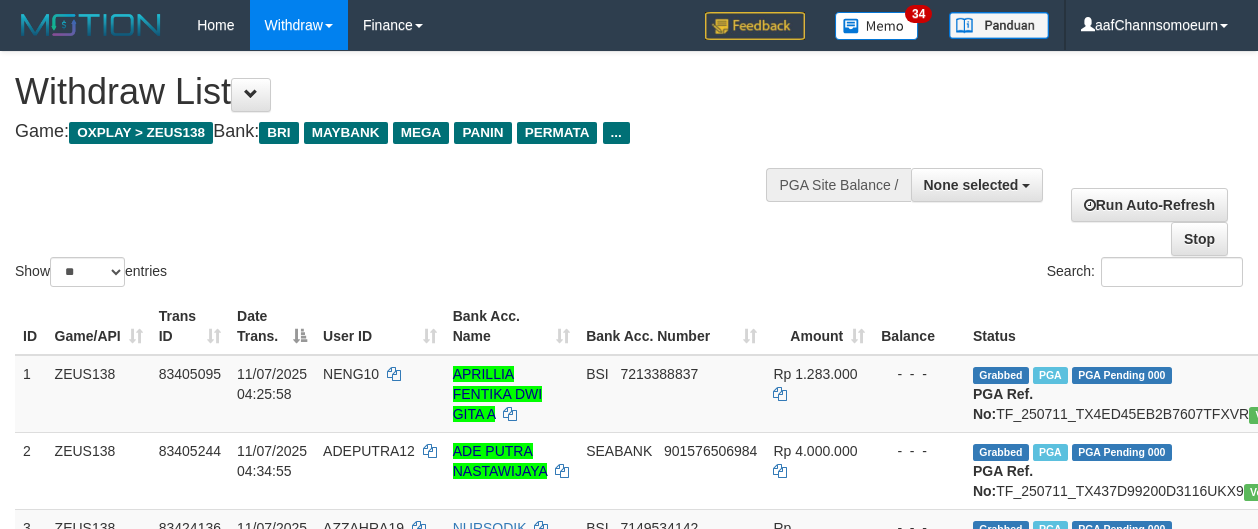 select 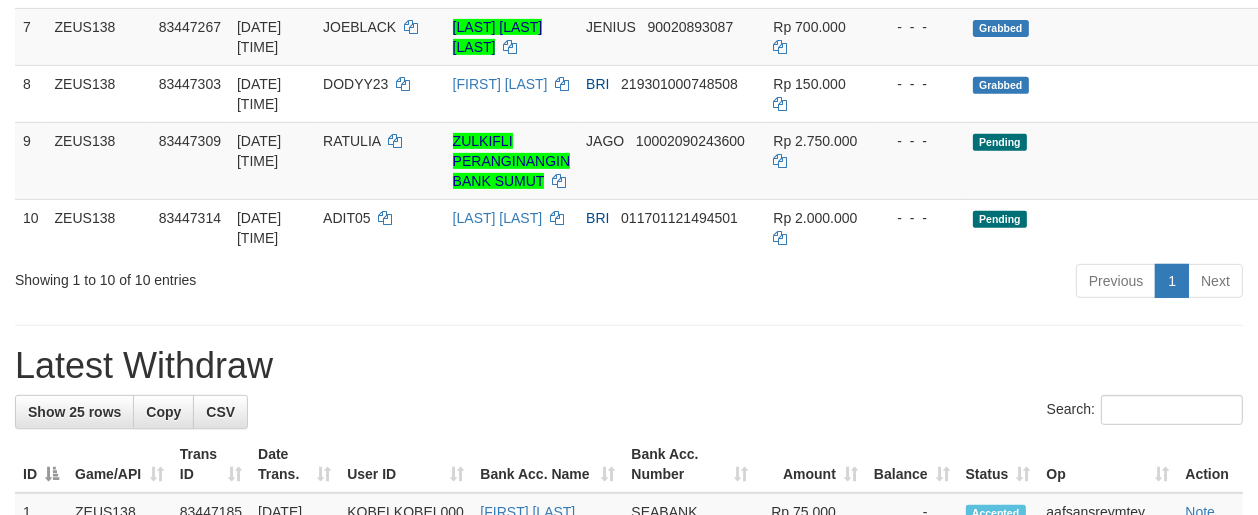 scroll, scrollTop: 733, scrollLeft: 0, axis: vertical 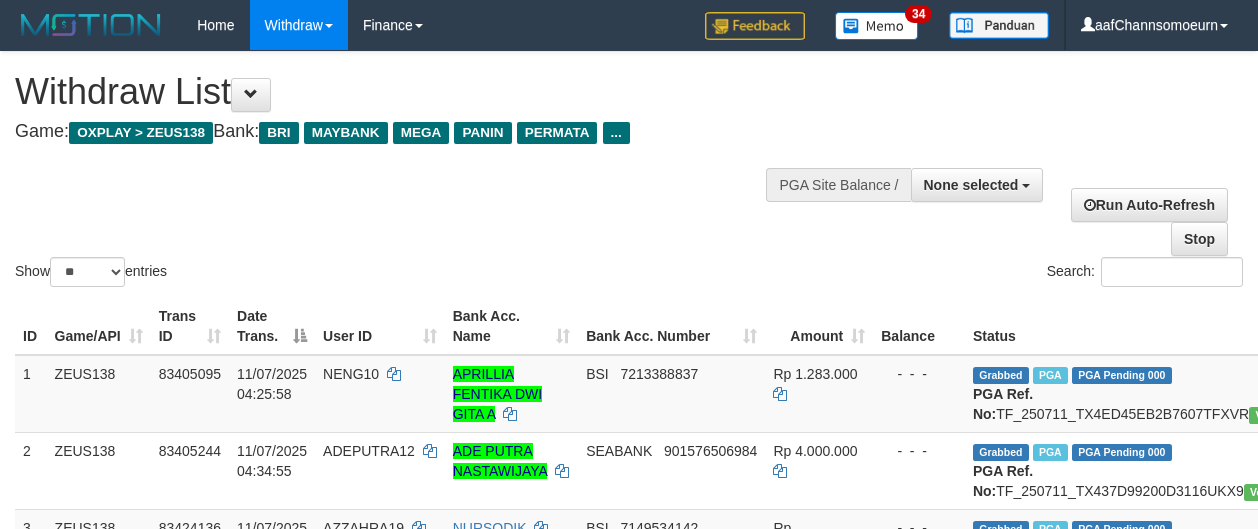 select 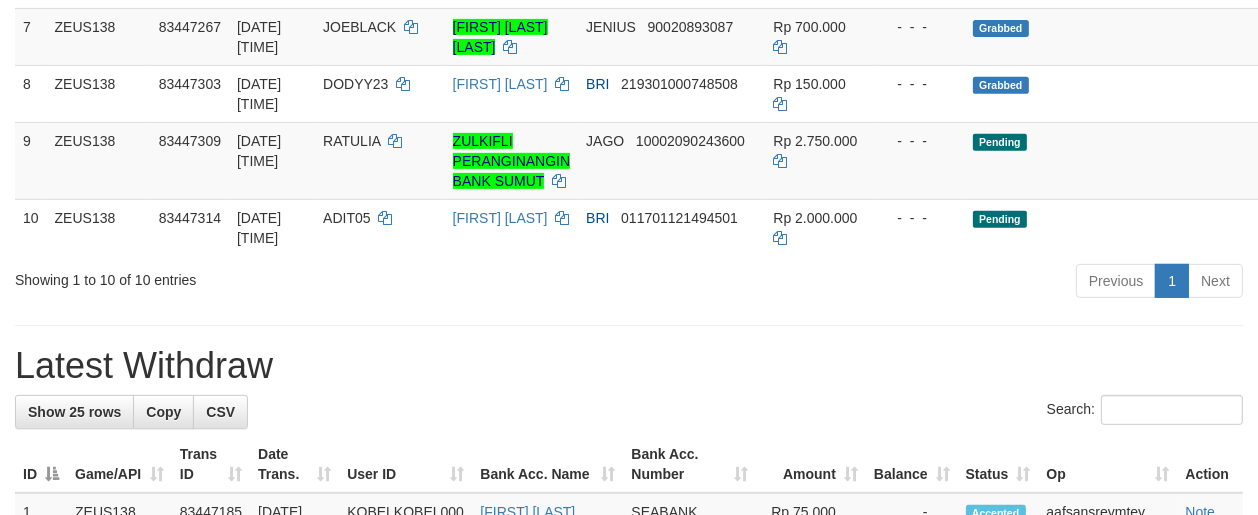 scroll, scrollTop: 733, scrollLeft: 0, axis: vertical 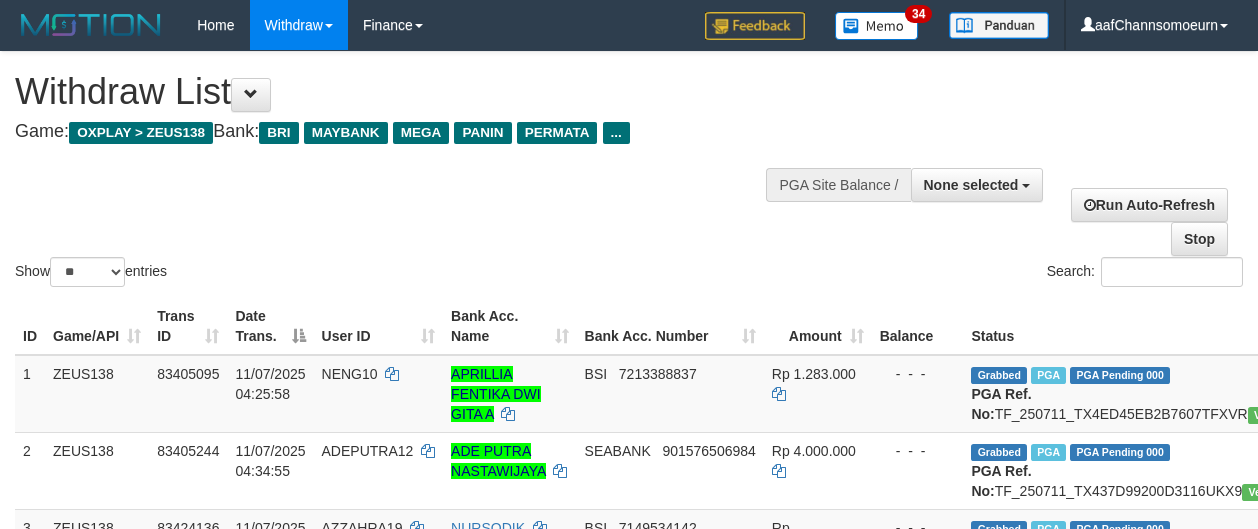 select 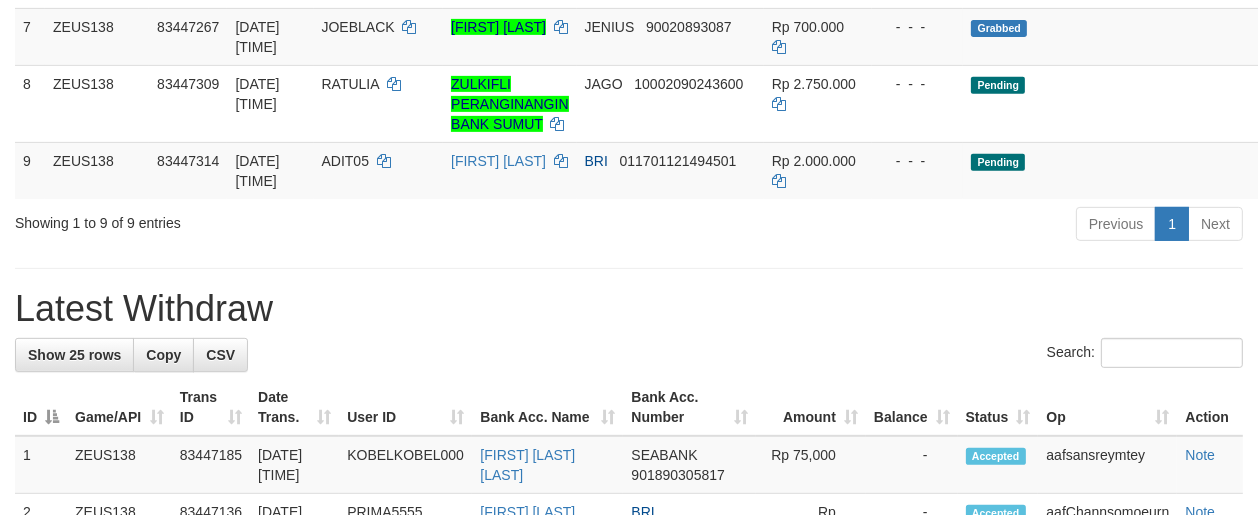 scroll, scrollTop: 733, scrollLeft: 0, axis: vertical 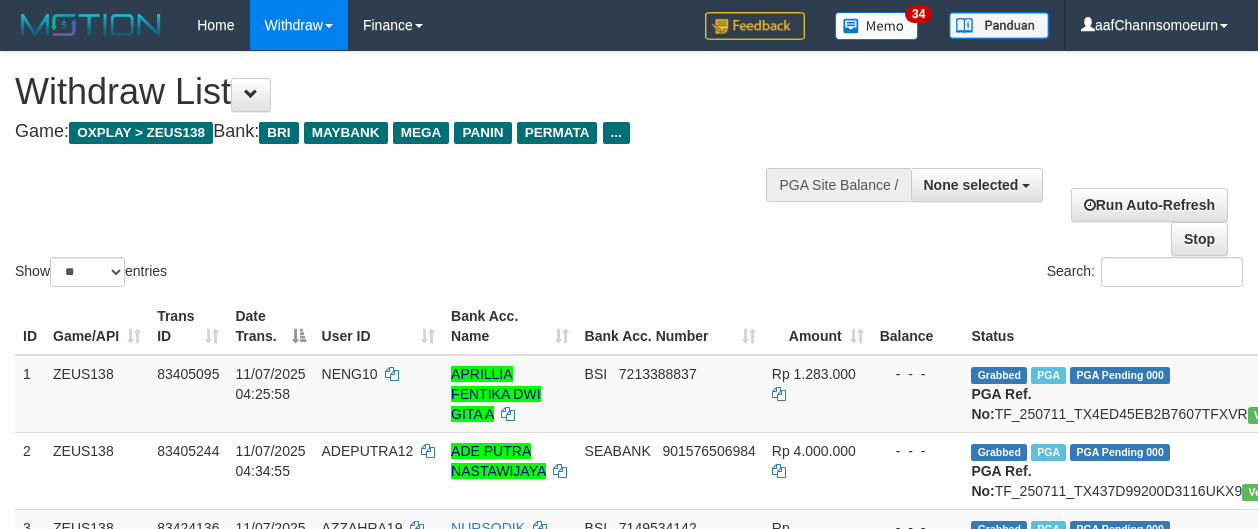 select 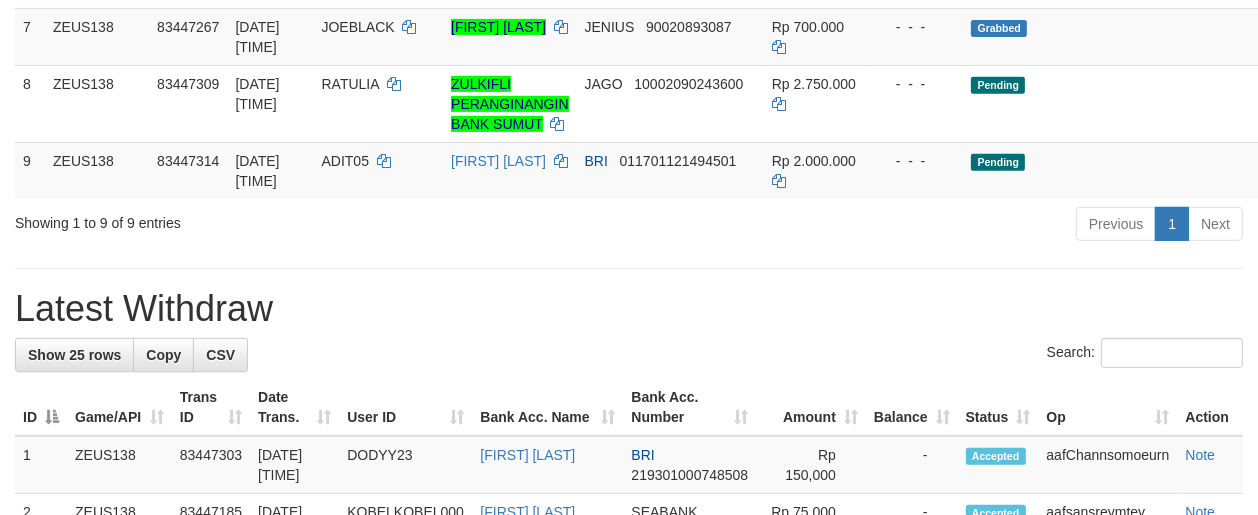 scroll, scrollTop: 733, scrollLeft: 0, axis: vertical 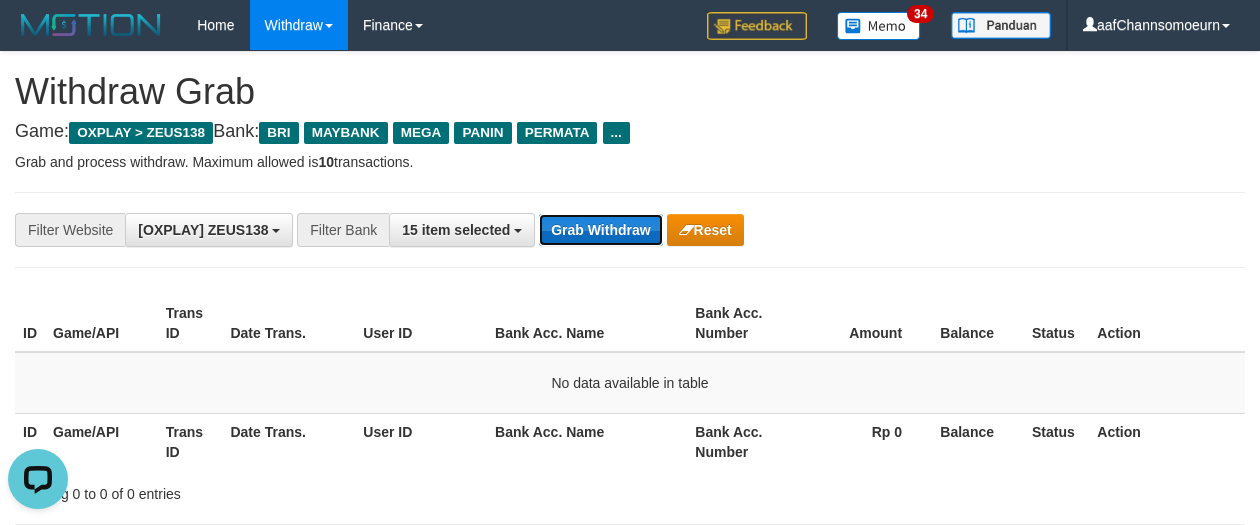 click on "Grab Withdraw" at bounding box center (600, 230) 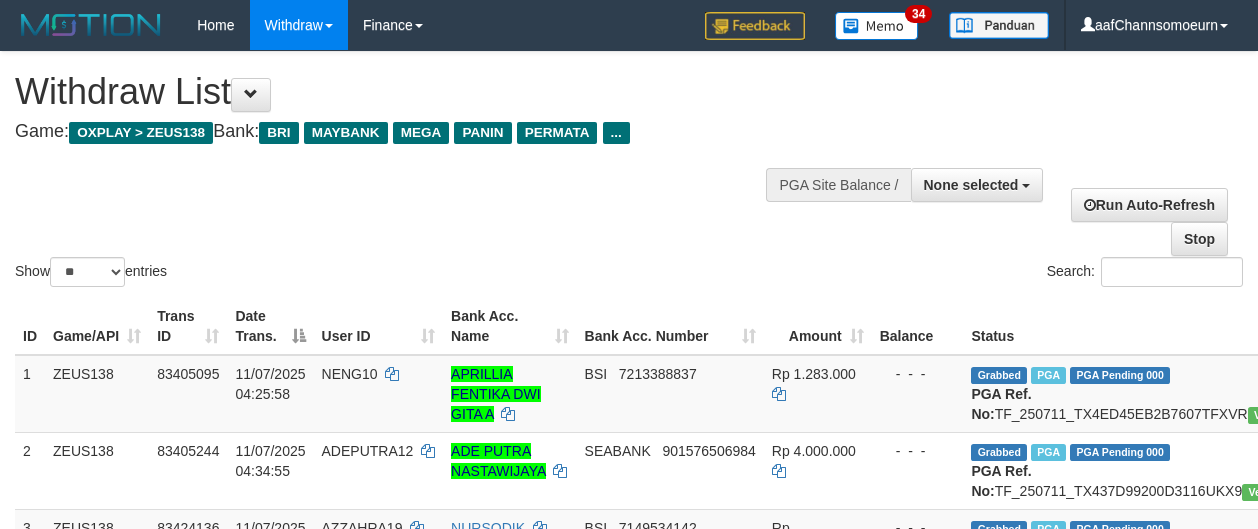 select 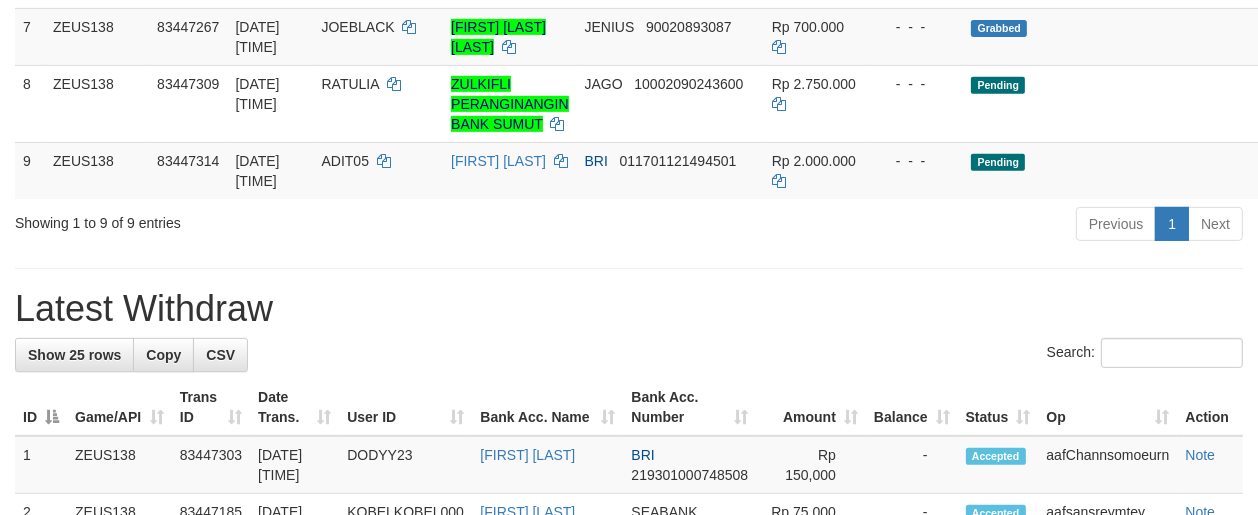 scroll, scrollTop: 733, scrollLeft: 0, axis: vertical 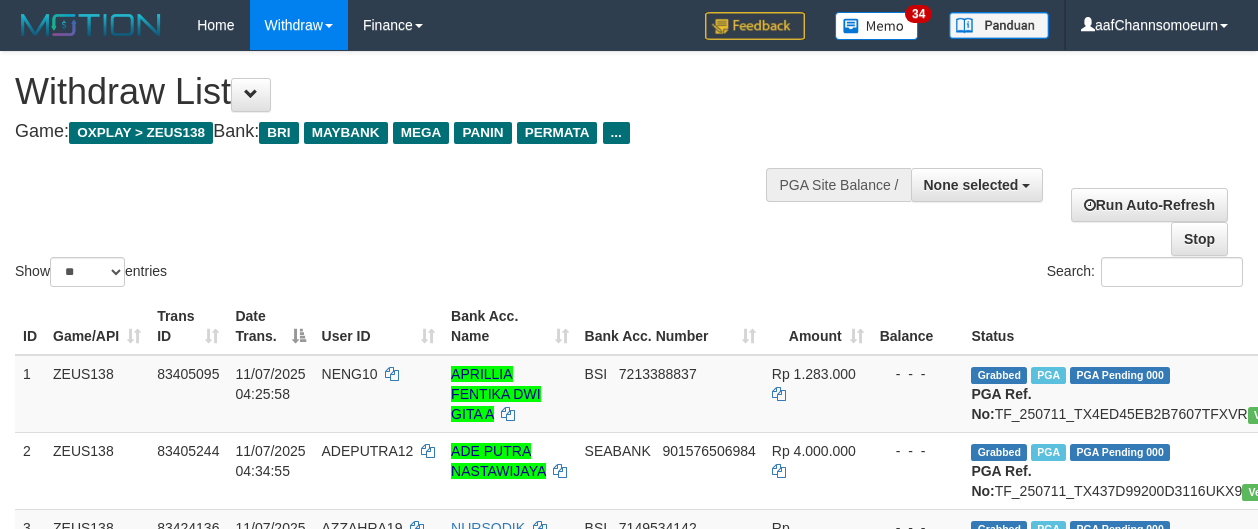 select 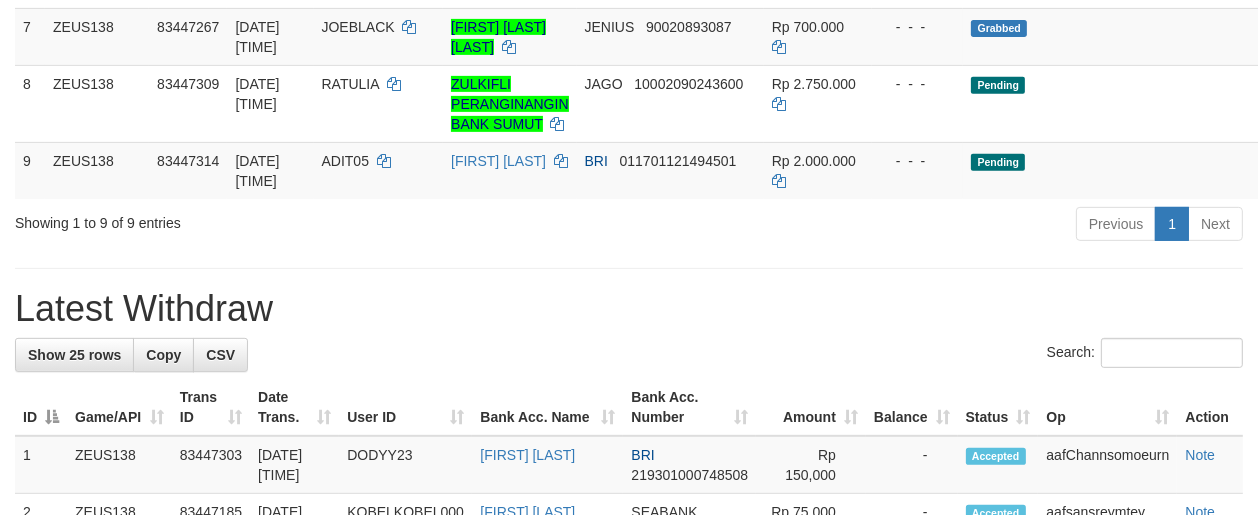 scroll, scrollTop: 733, scrollLeft: 0, axis: vertical 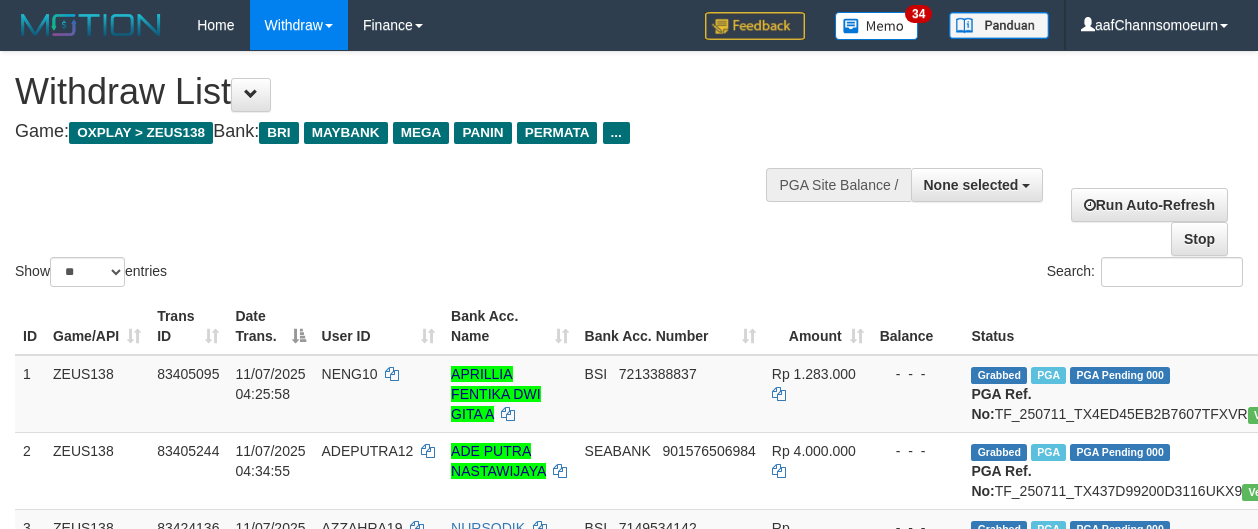 select 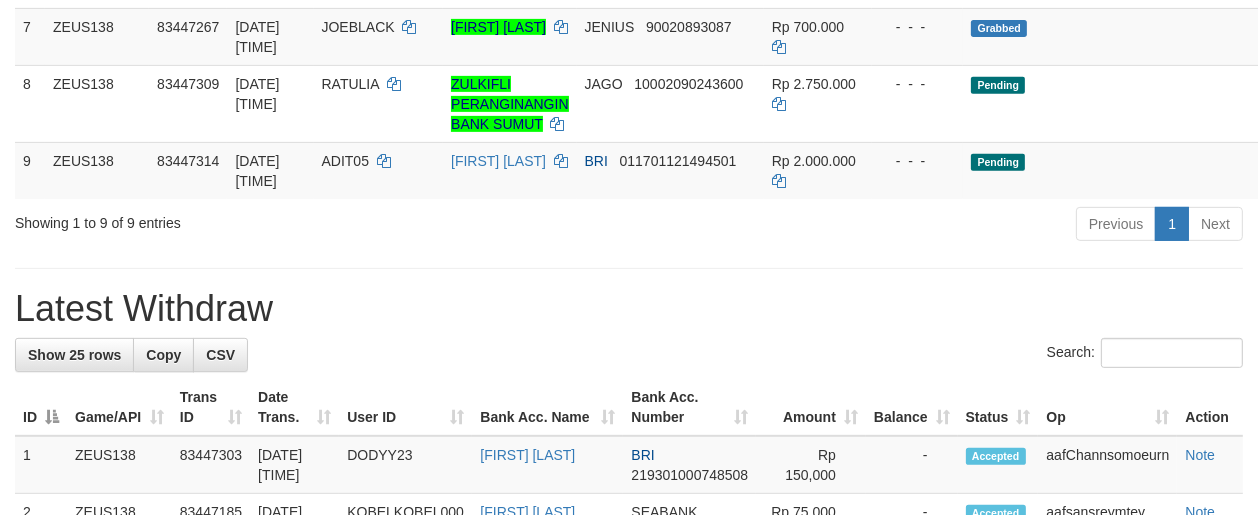 scroll, scrollTop: 733, scrollLeft: 0, axis: vertical 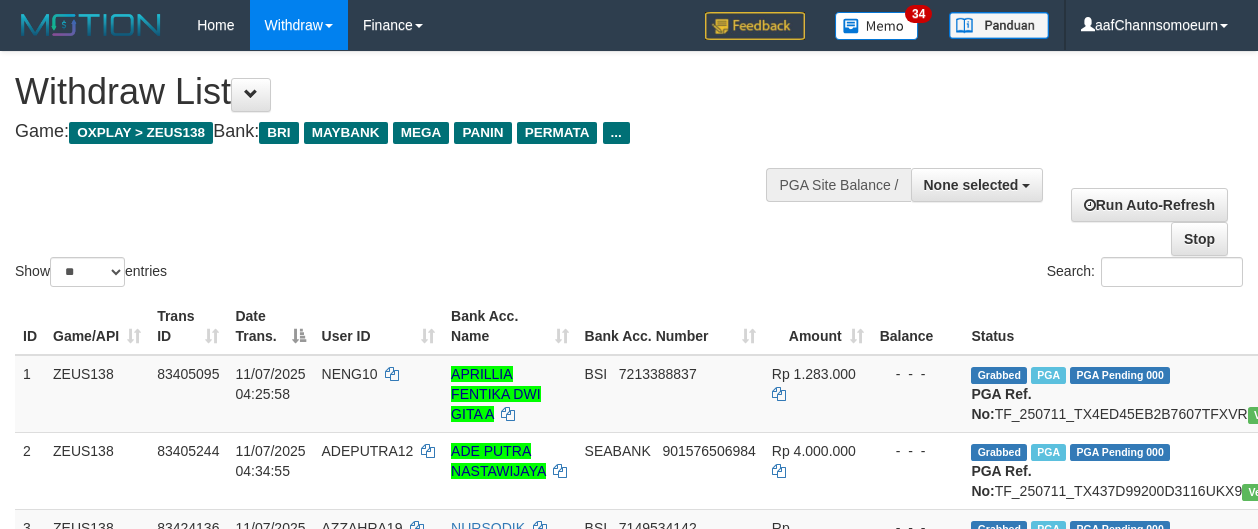 select 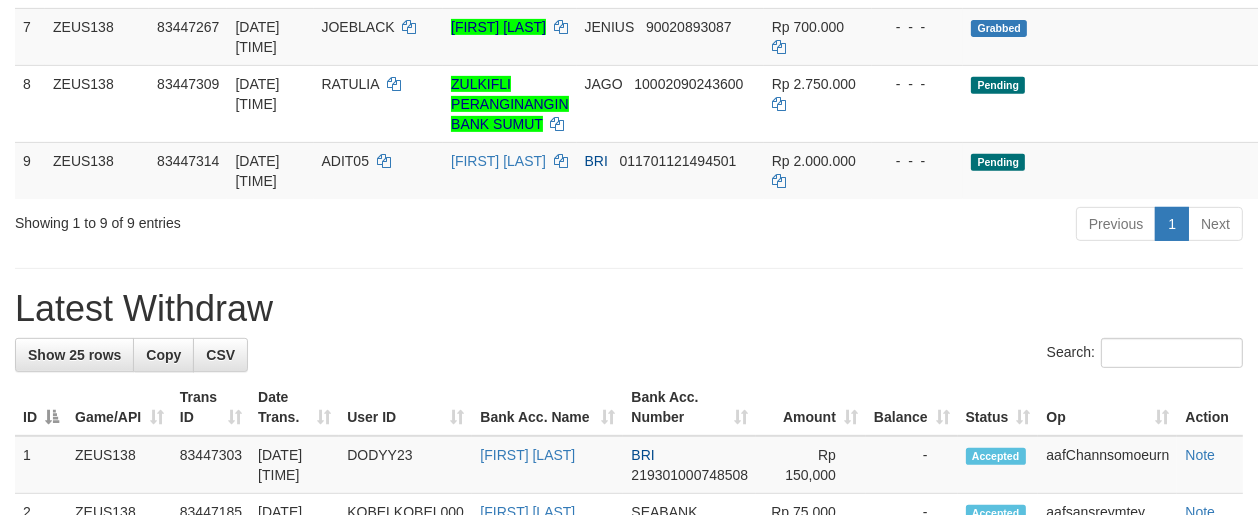 scroll, scrollTop: 733, scrollLeft: 0, axis: vertical 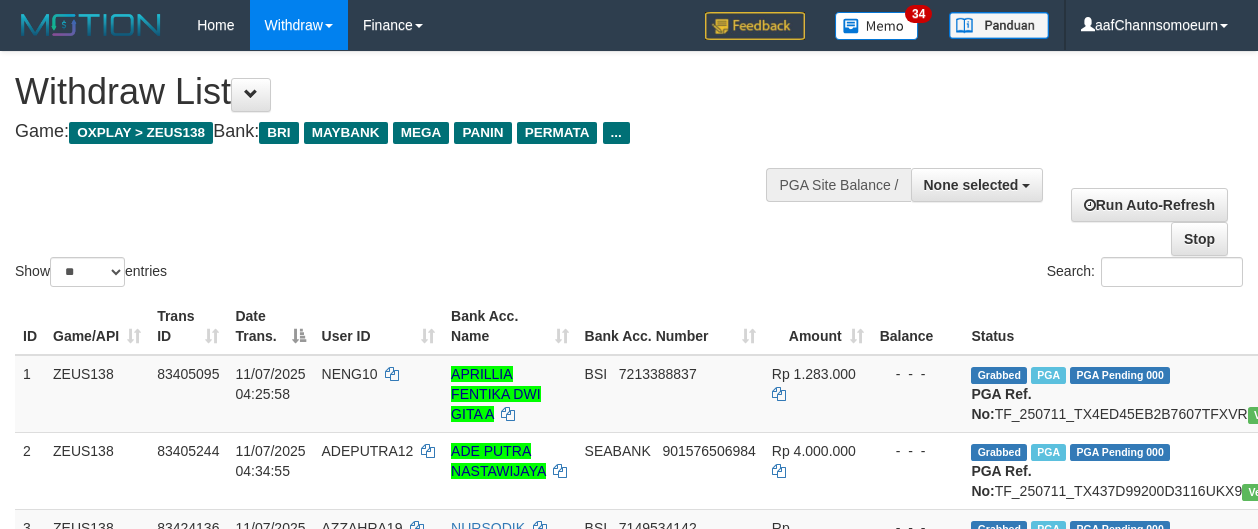 select 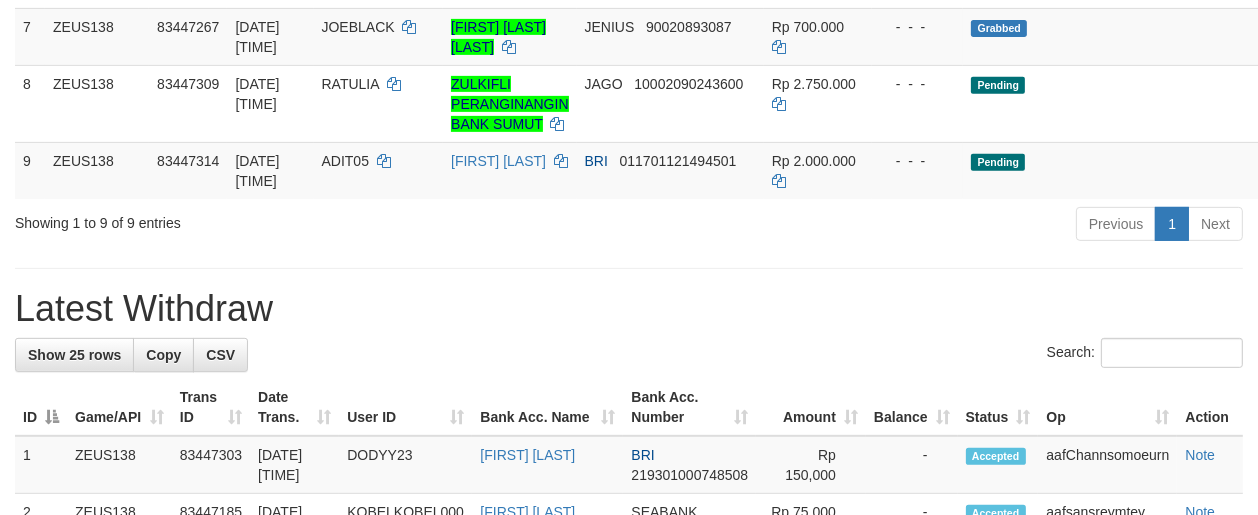 scroll, scrollTop: 733, scrollLeft: 0, axis: vertical 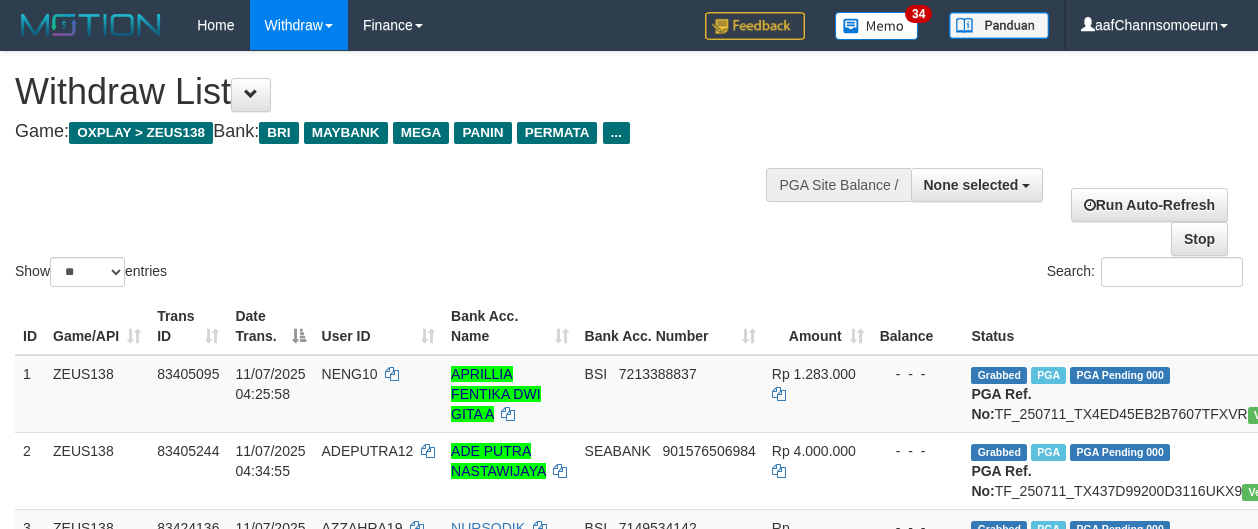 select 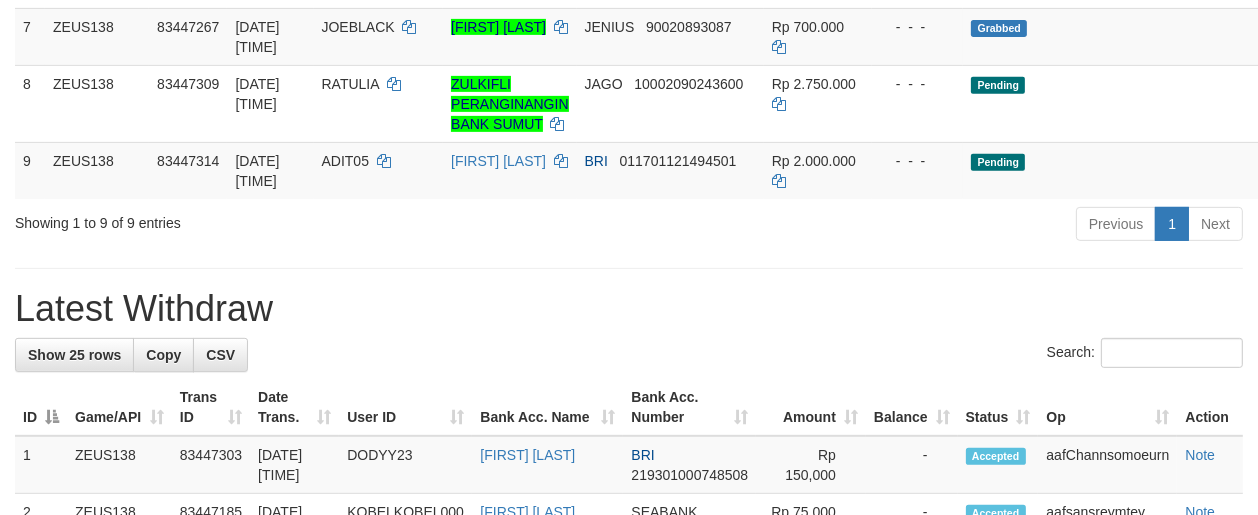 scroll, scrollTop: 733, scrollLeft: 0, axis: vertical 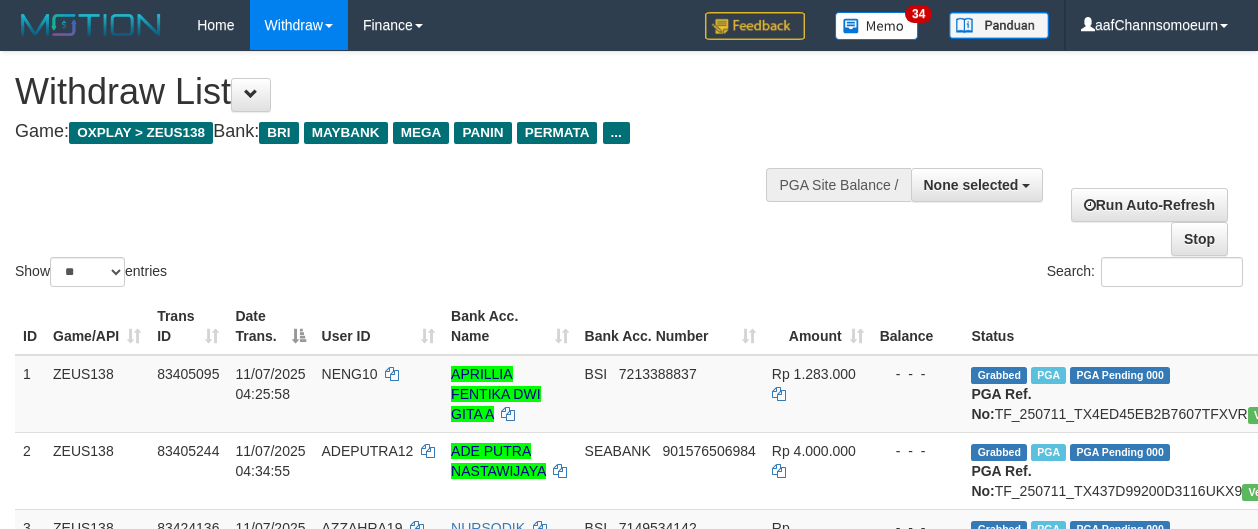 select 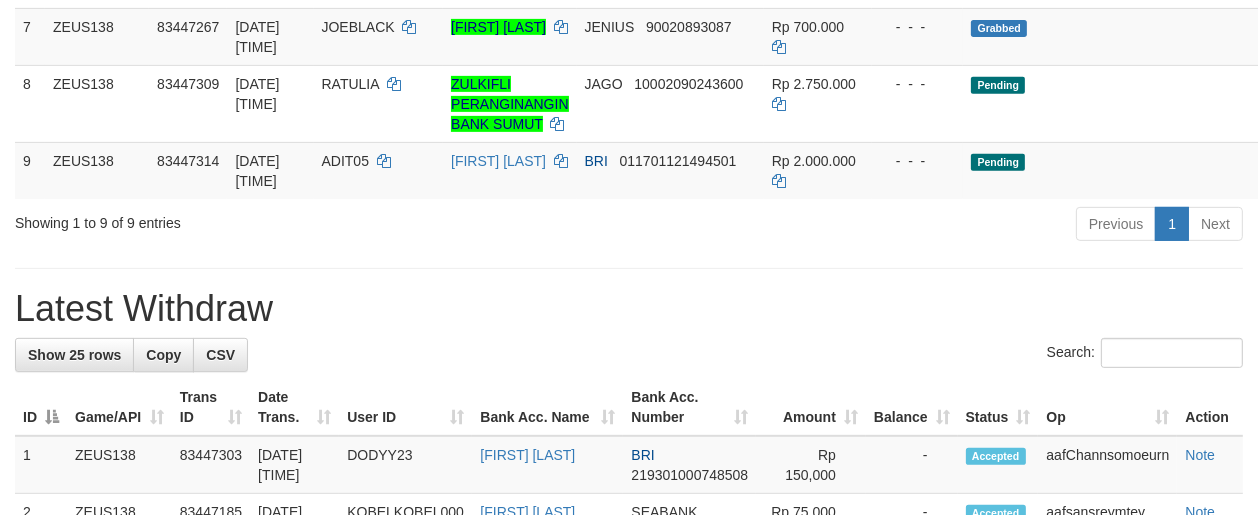 scroll, scrollTop: 733, scrollLeft: 0, axis: vertical 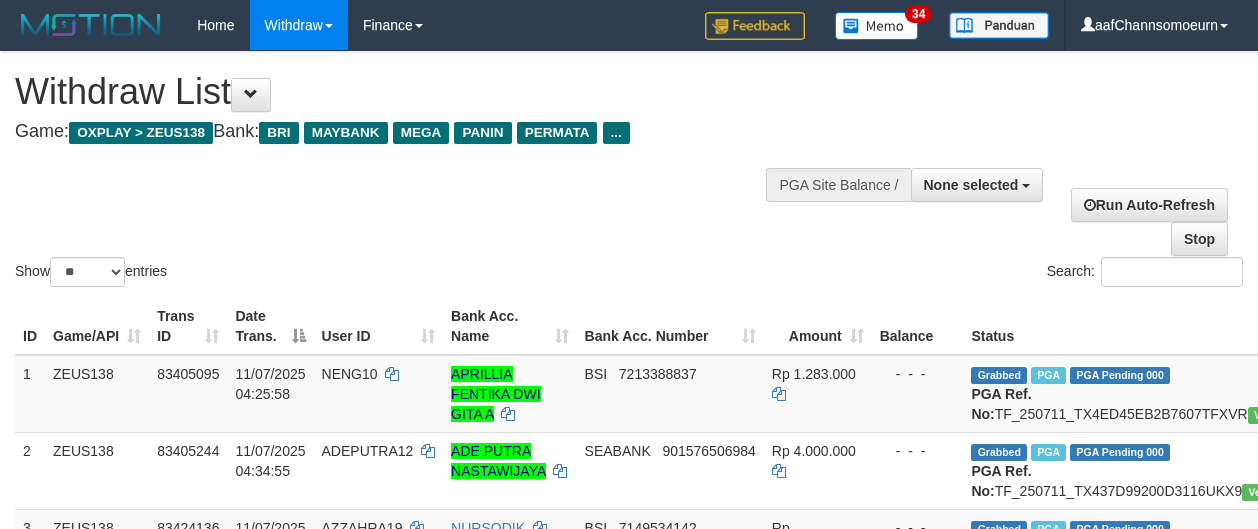 select 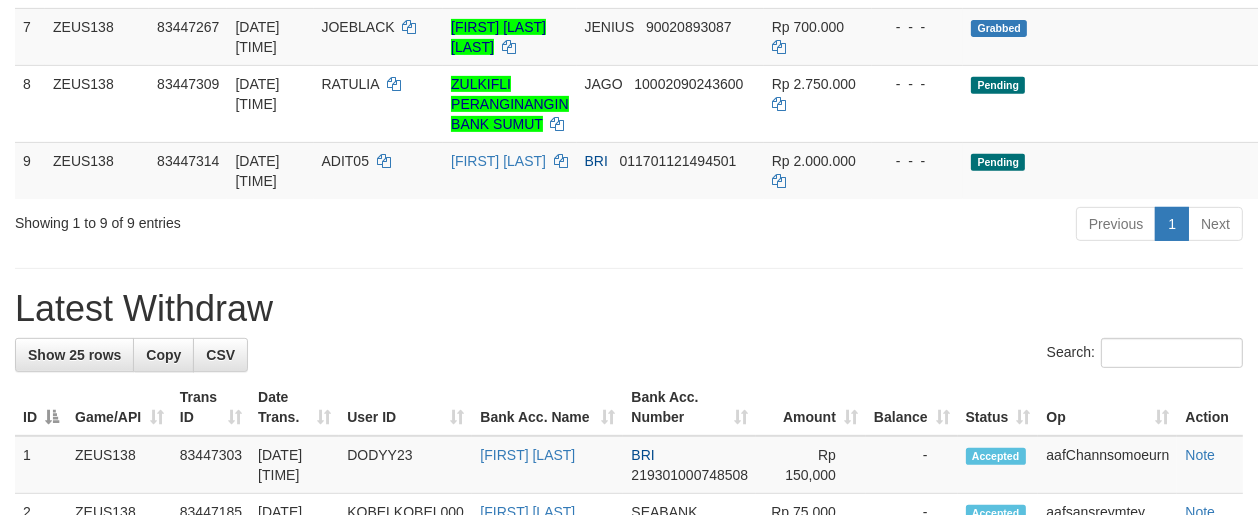 scroll, scrollTop: 733, scrollLeft: 0, axis: vertical 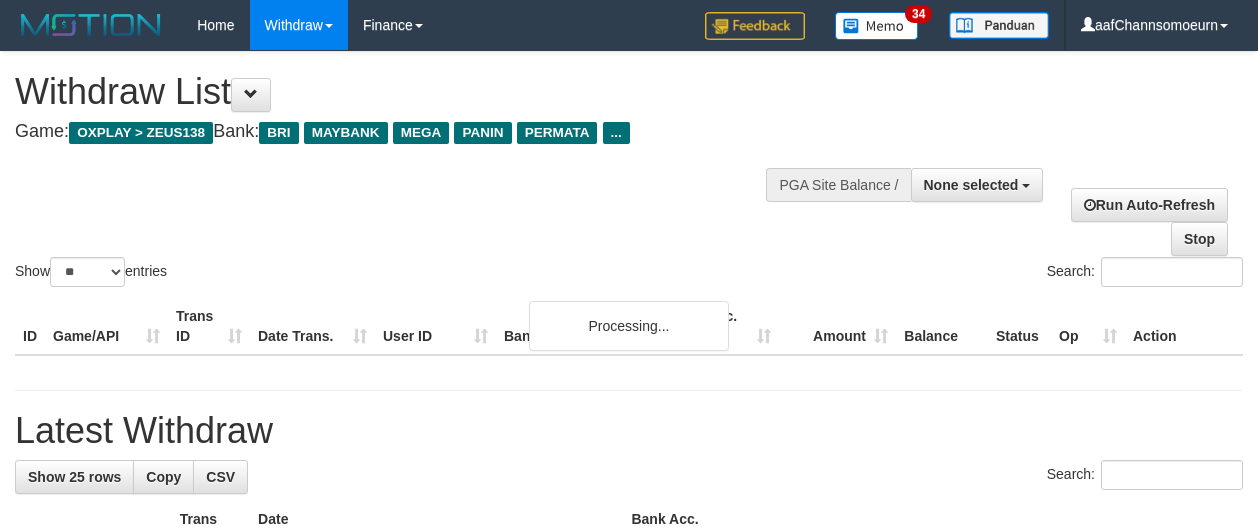 select 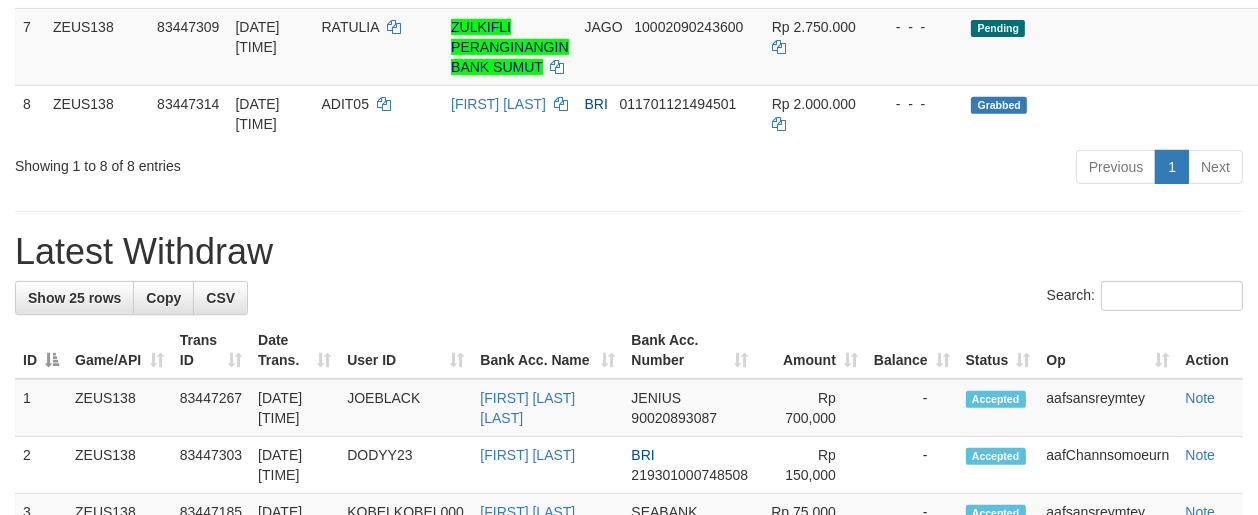 scroll, scrollTop: 733, scrollLeft: 0, axis: vertical 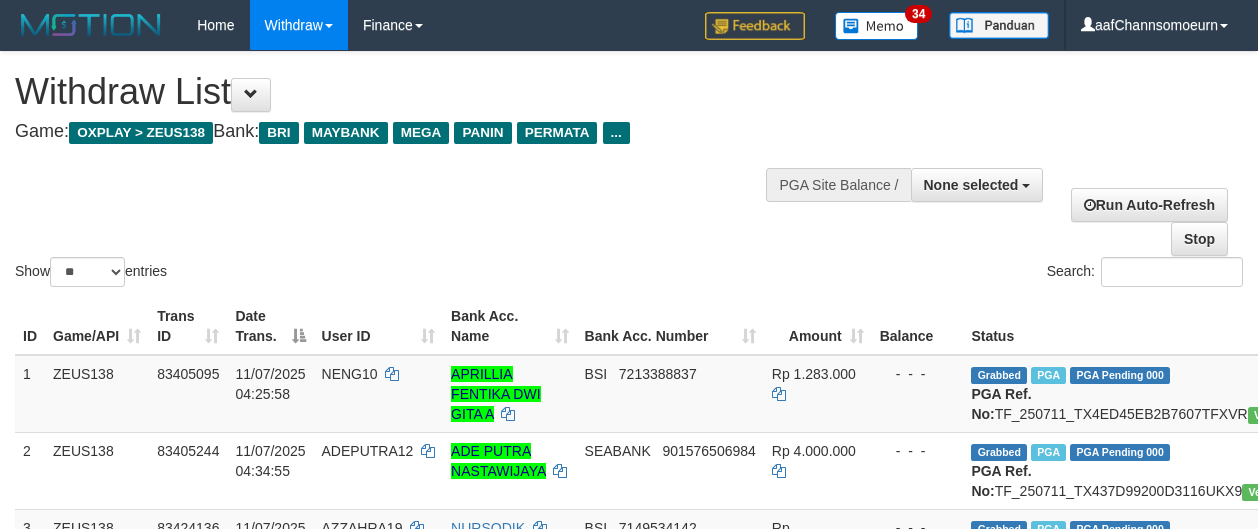 select 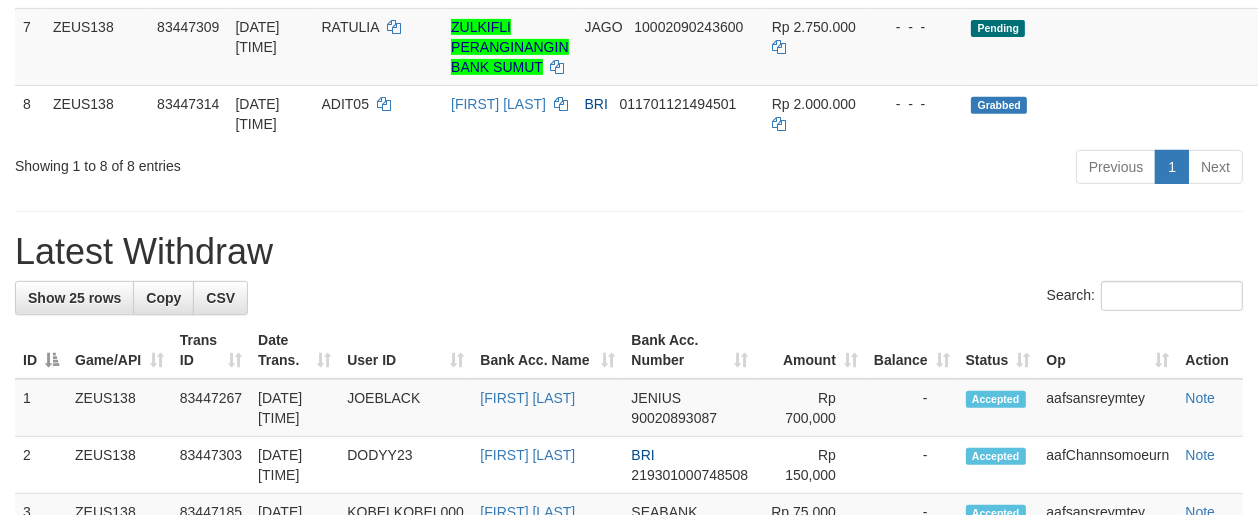 scroll, scrollTop: 733, scrollLeft: 0, axis: vertical 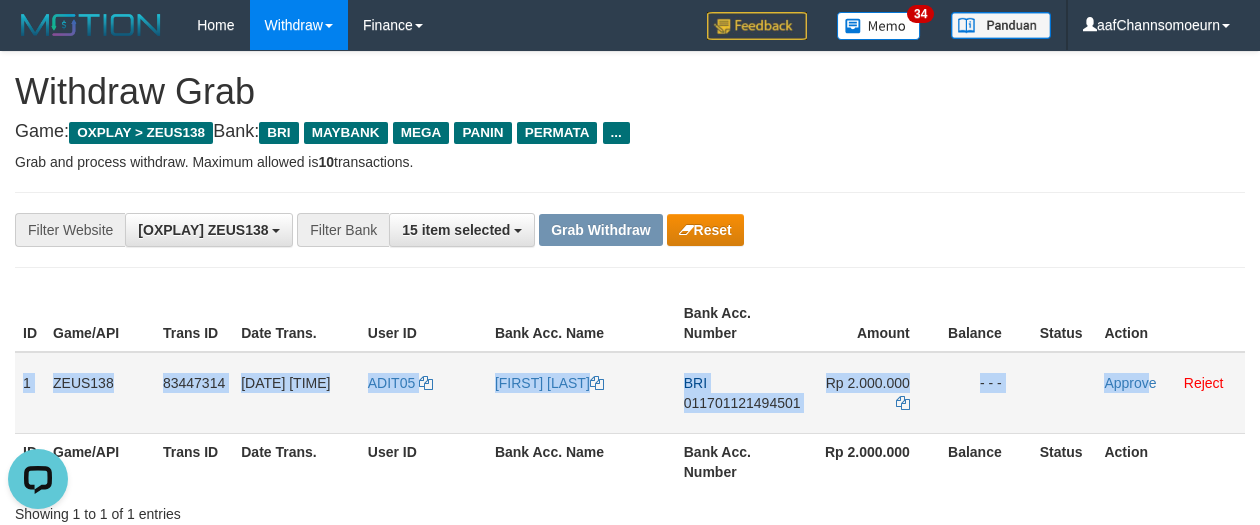 drag, startPoint x: 21, startPoint y: 368, endPoint x: 1150, endPoint y: 393, distance: 1129.2767 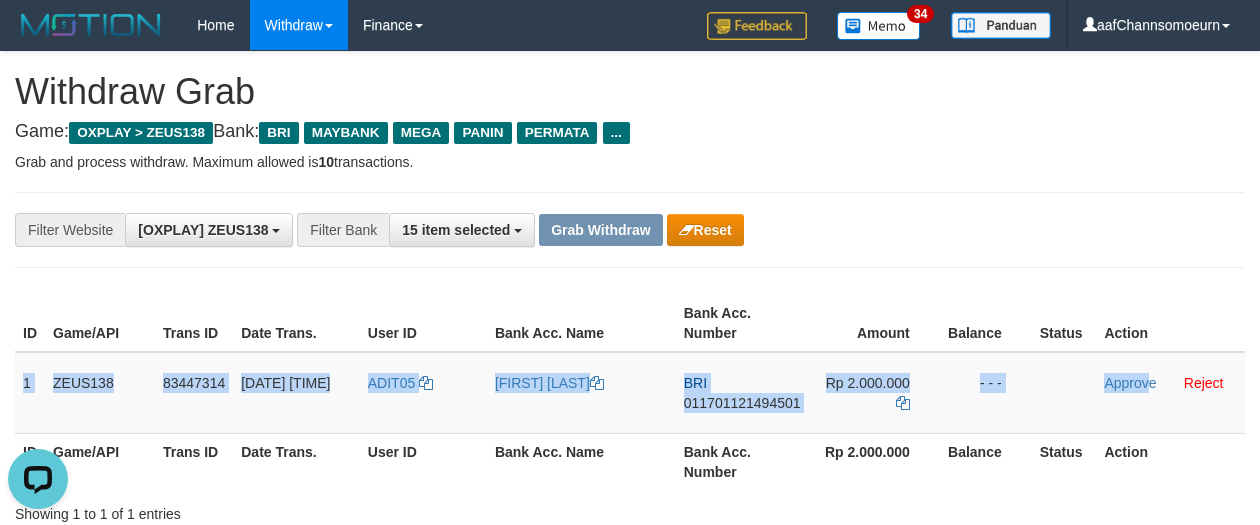 copy on "1
ZEUS138
83447314
11/07/2025 23:54:32
ADIT05
FADHIL MUDHAFFAR
BRI
011701121494501
Rp 2.000.000
- - -
Approv" 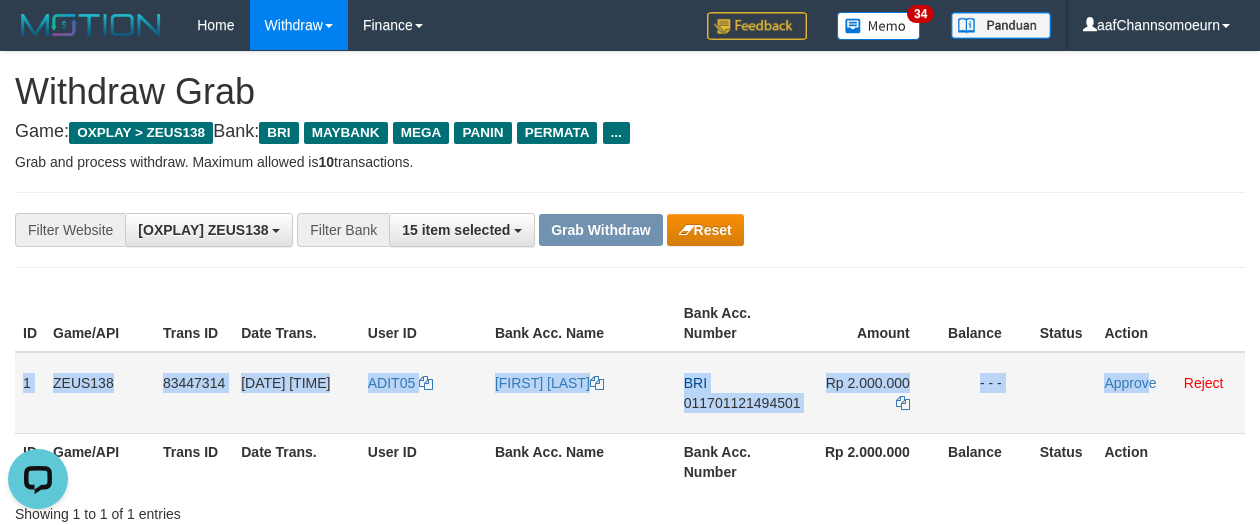 click on "011701121494501" at bounding box center [742, 403] 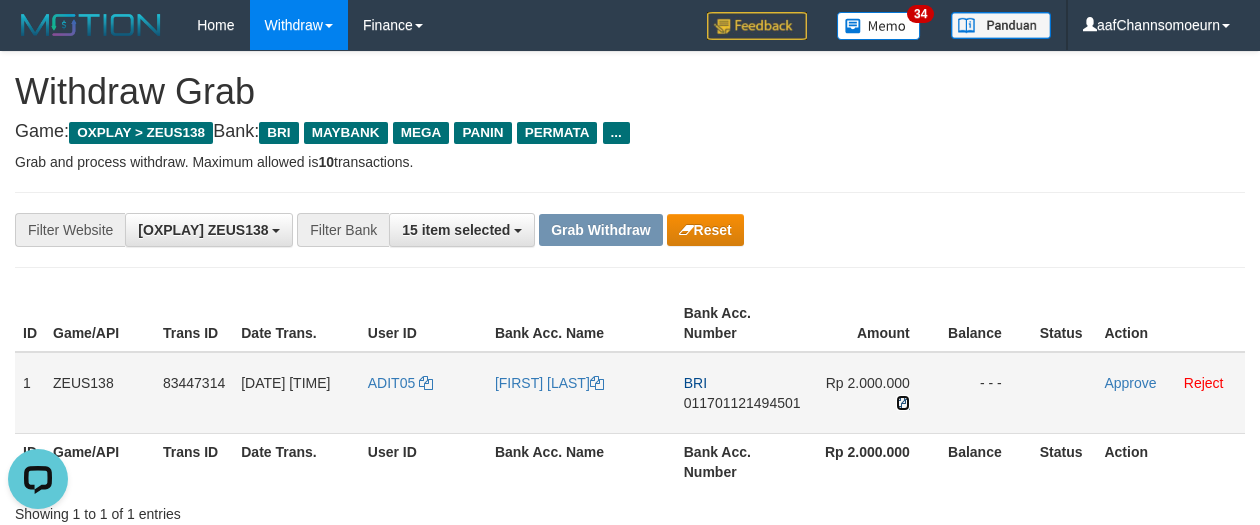 click at bounding box center (903, 403) 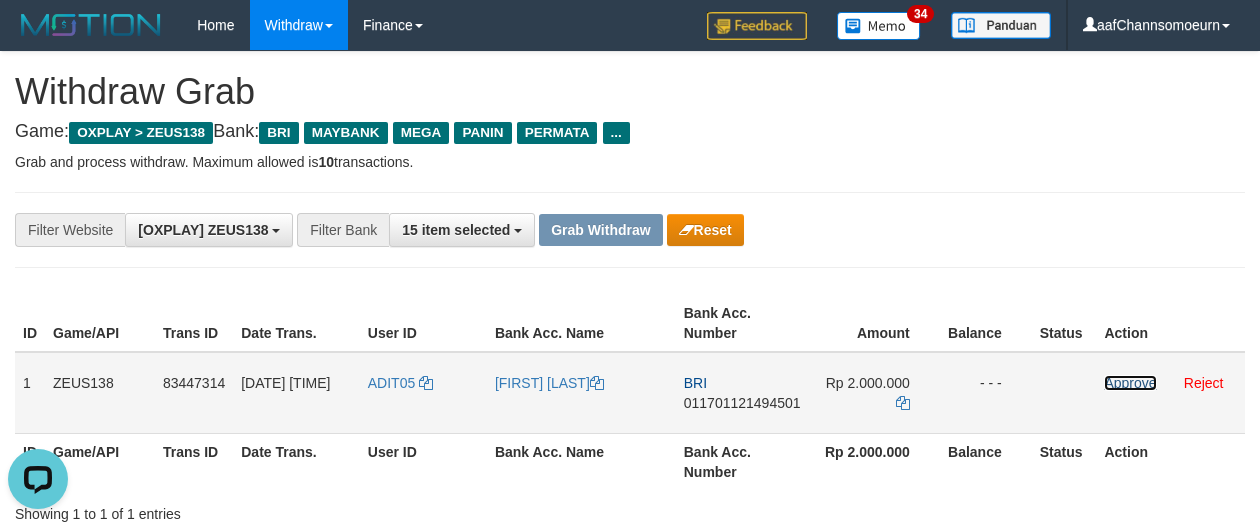click on "Approve" at bounding box center [1130, 383] 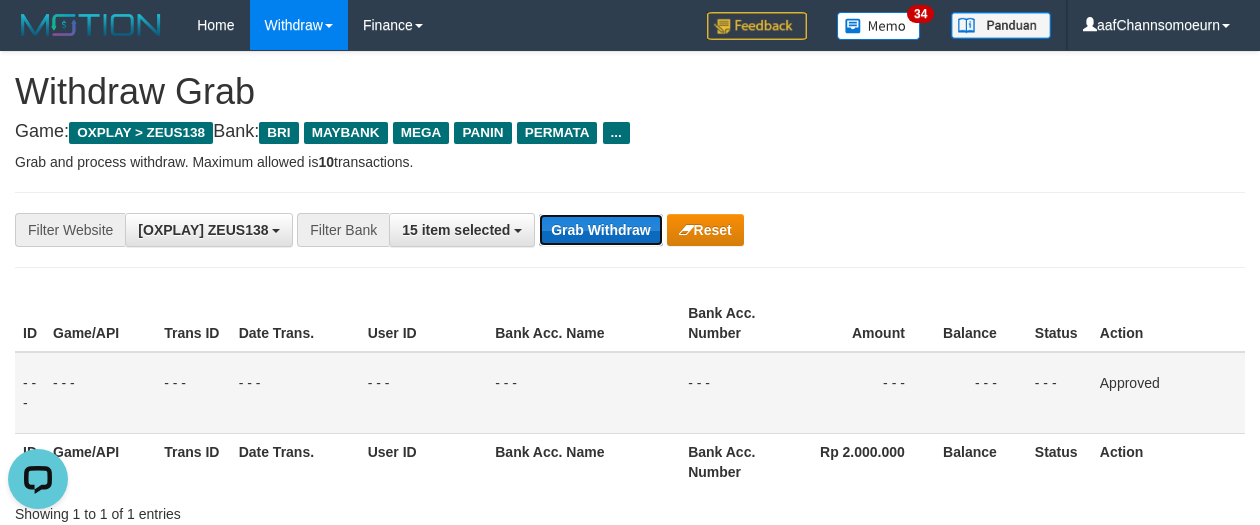 click on "Grab Withdraw" at bounding box center [600, 230] 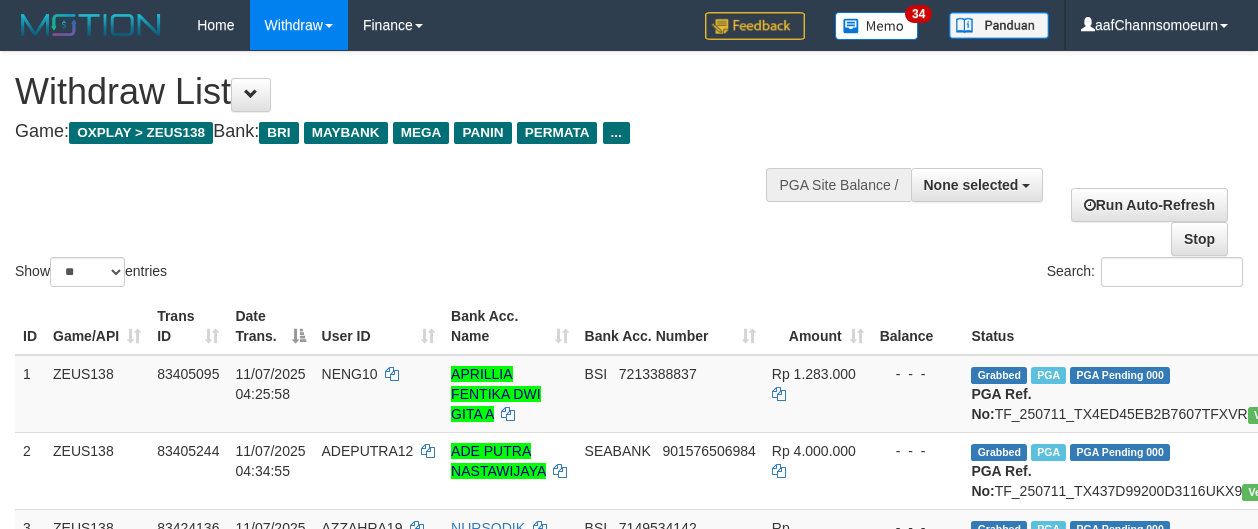select 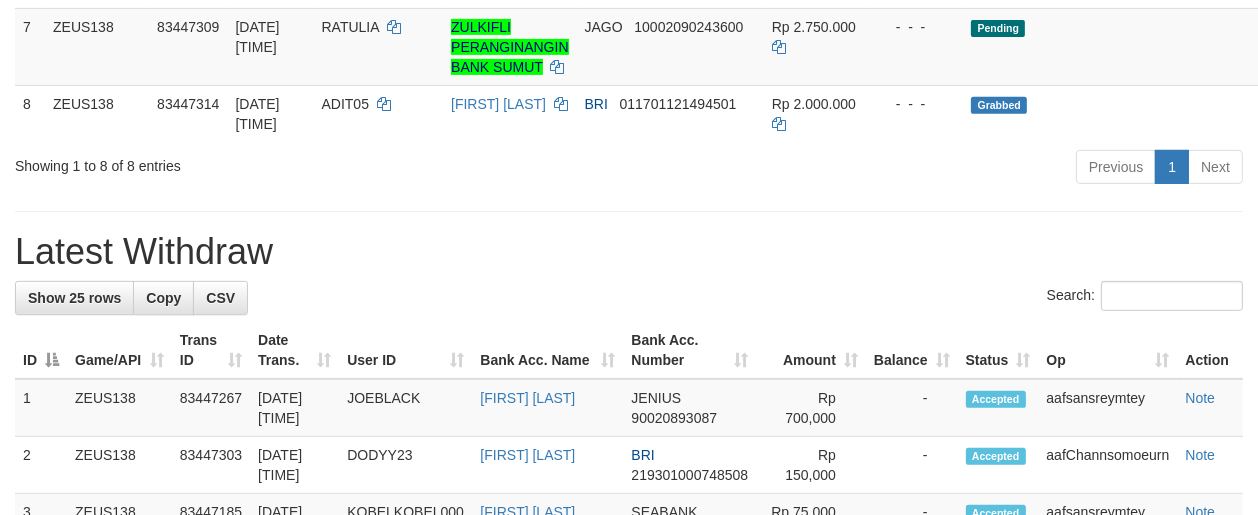 scroll, scrollTop: 733, scrollLeft: 0, axis: vertical 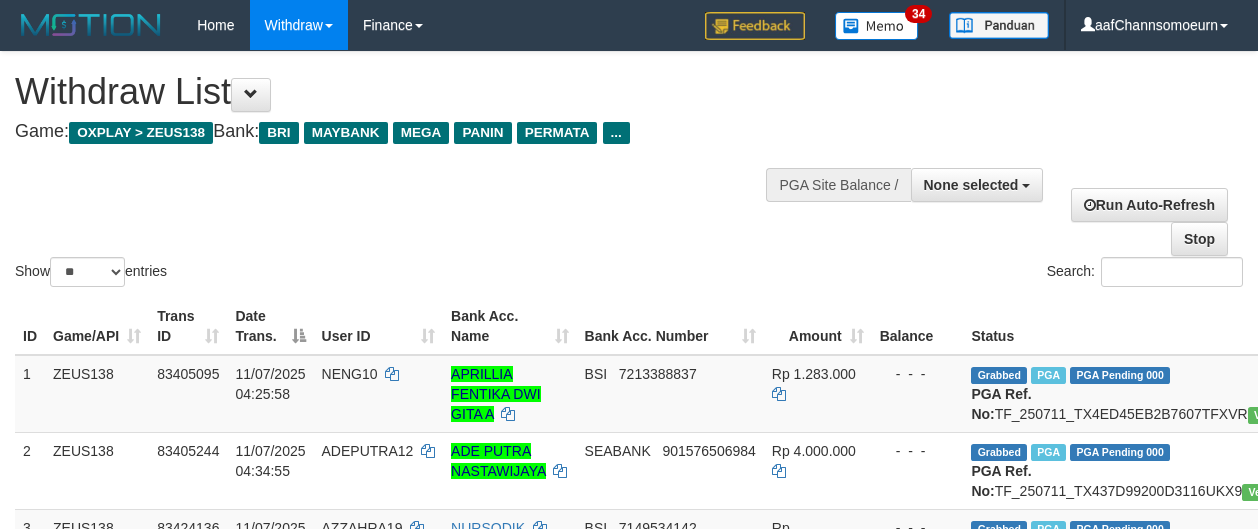 select 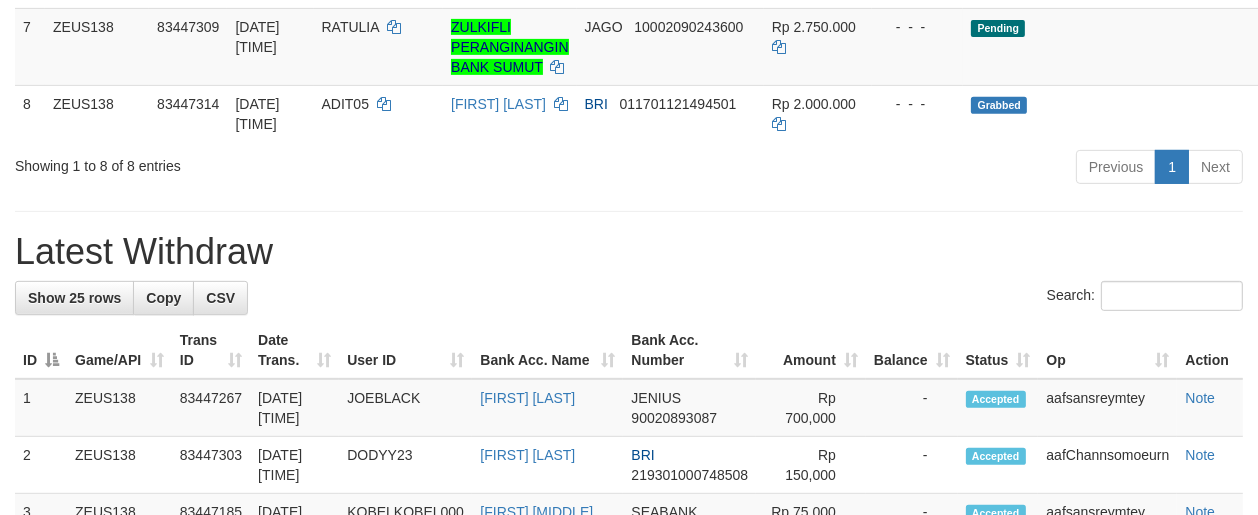 scroll, scrollTop: 733, scrollLeft: 0, axis: vertical 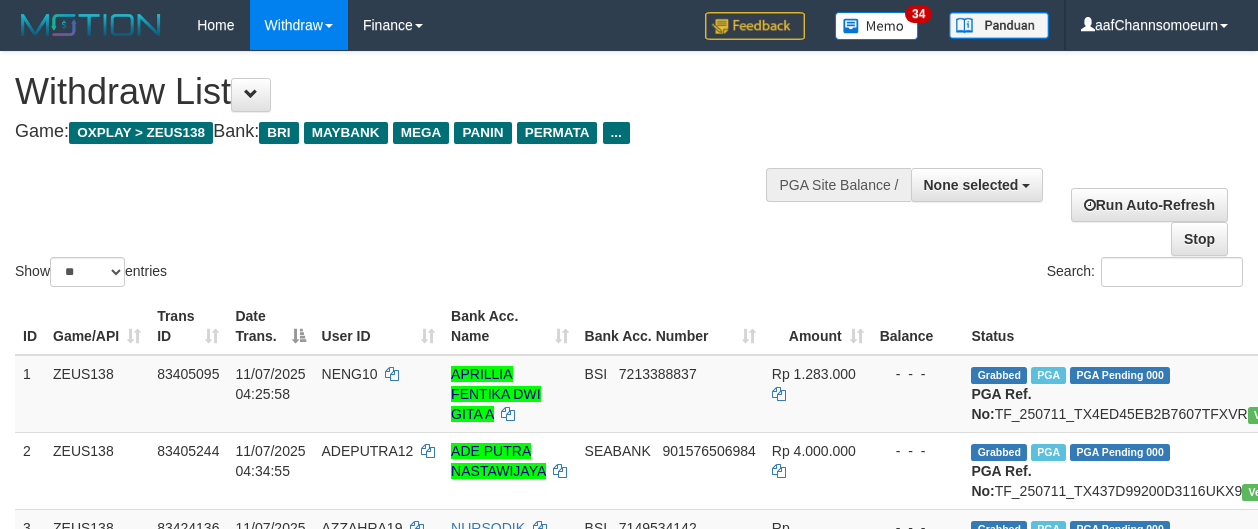 select 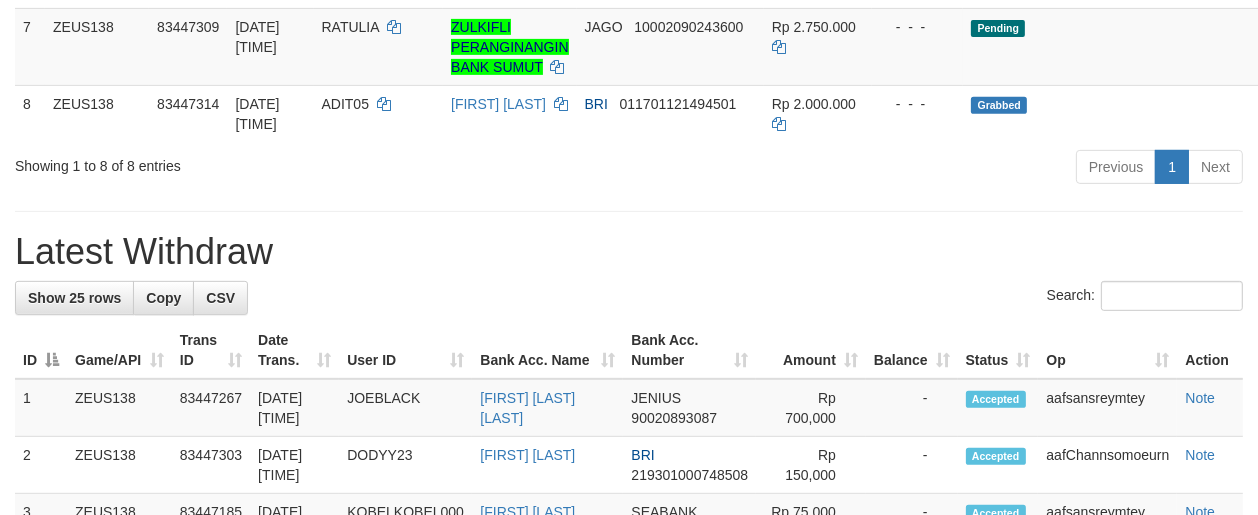 scroll, scrollTop: 733, scrollLeft: 0, axis: vertical 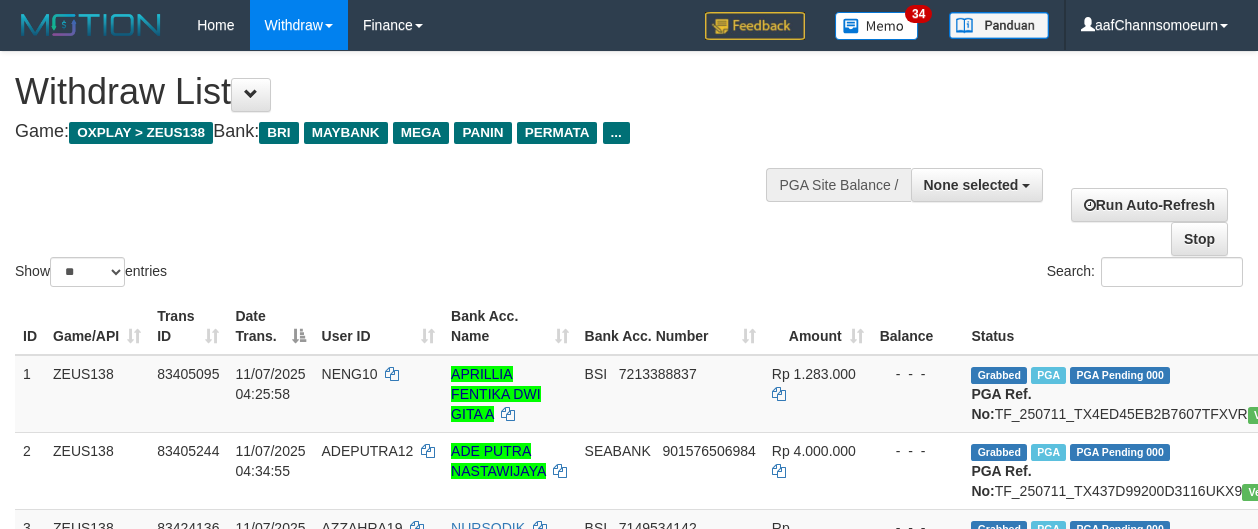 select 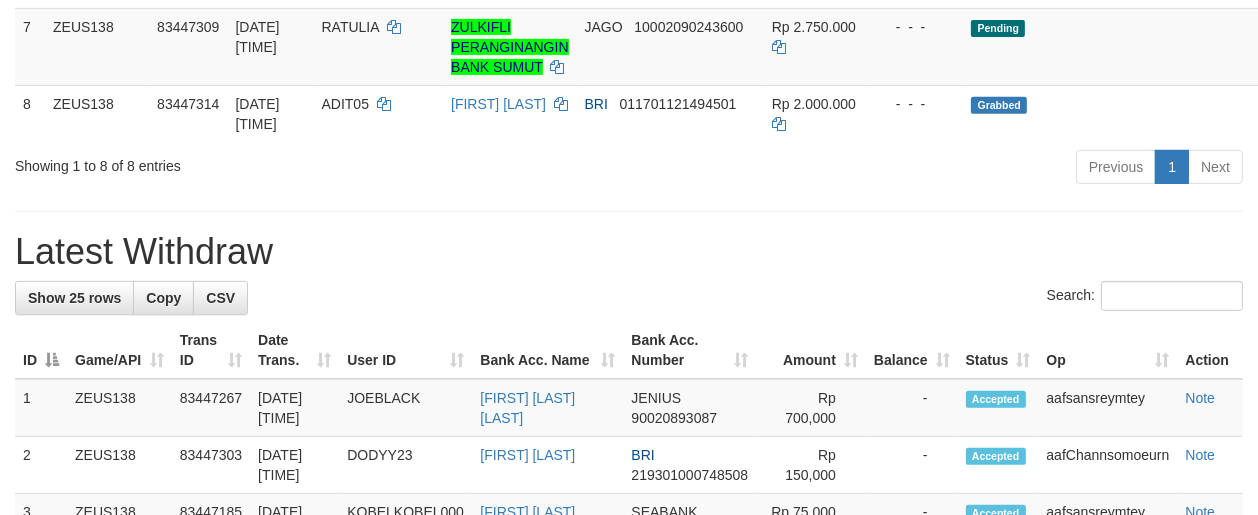 scroll, scrollTop: 733, scrollLeft: 0, axis: vertical 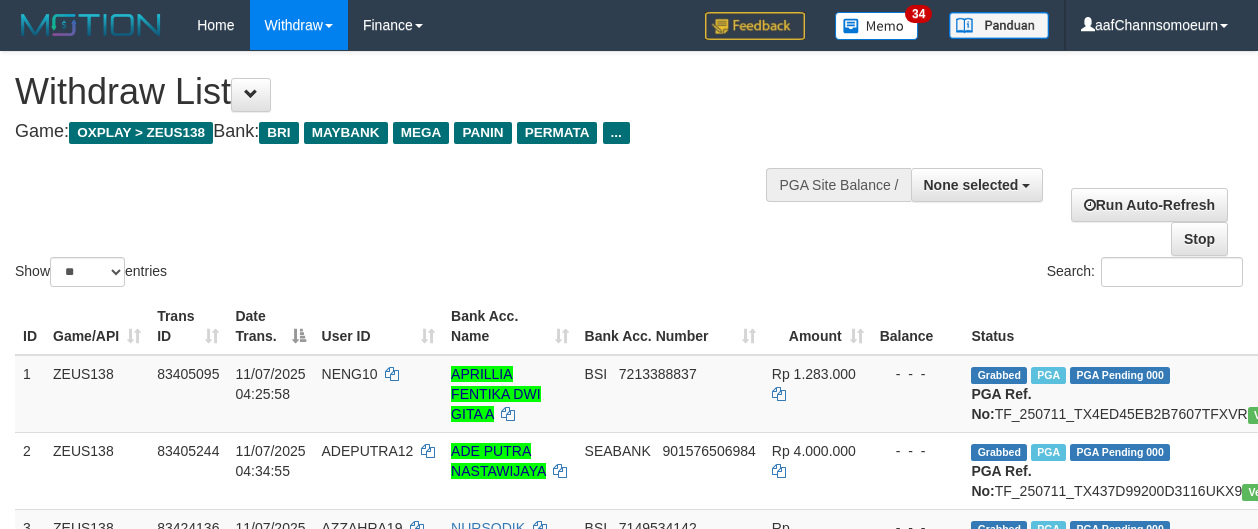 select 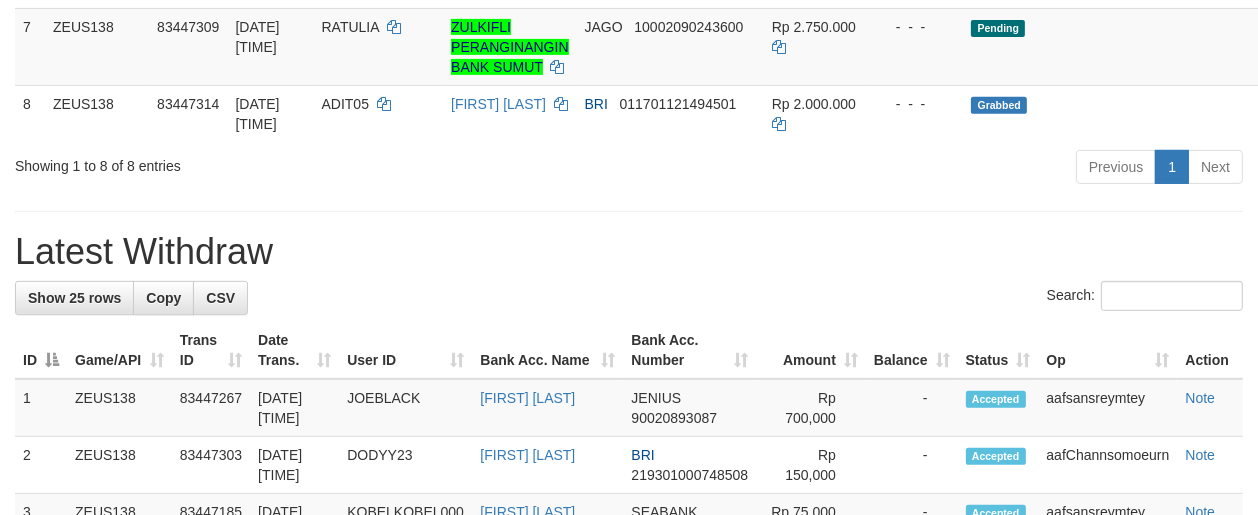 scroll, scrollTop: 733, scrollLeft: 0, axis: vertical 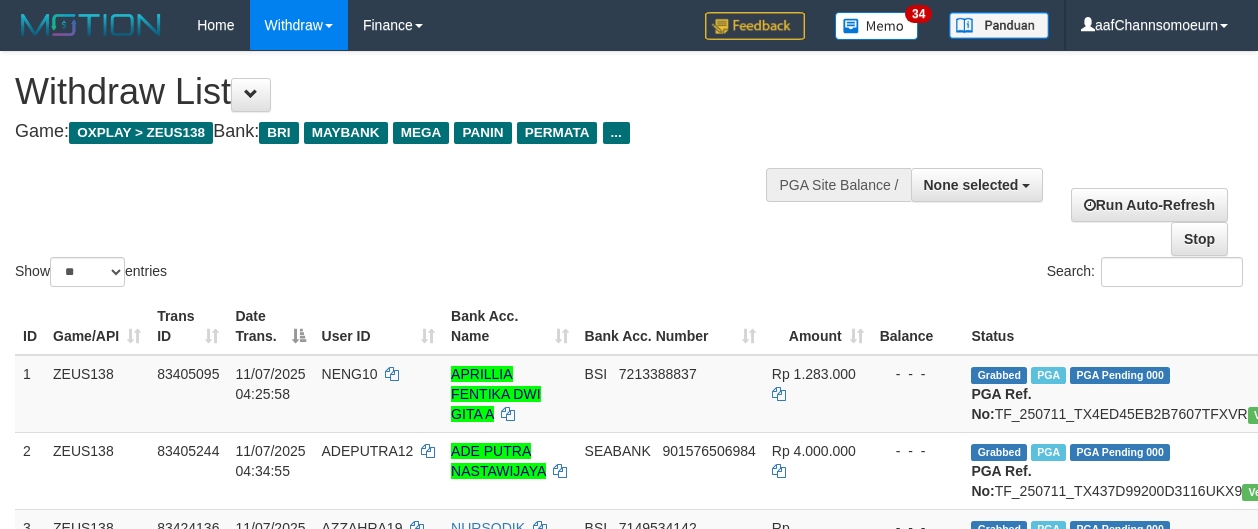 select 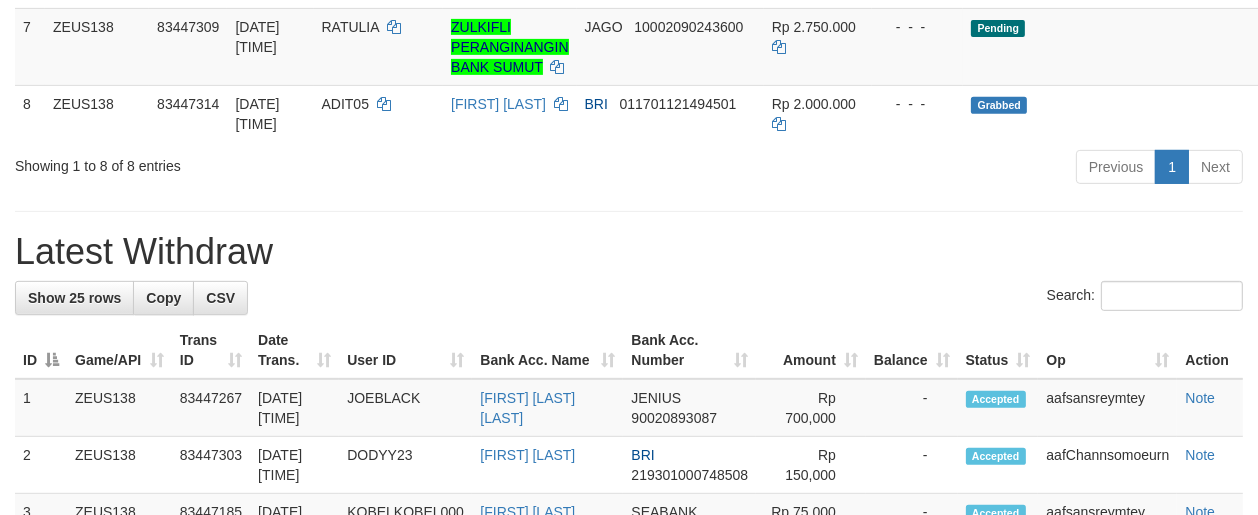 scroll, scrollTop: 733, scrollLeft: 0, axis: vertical 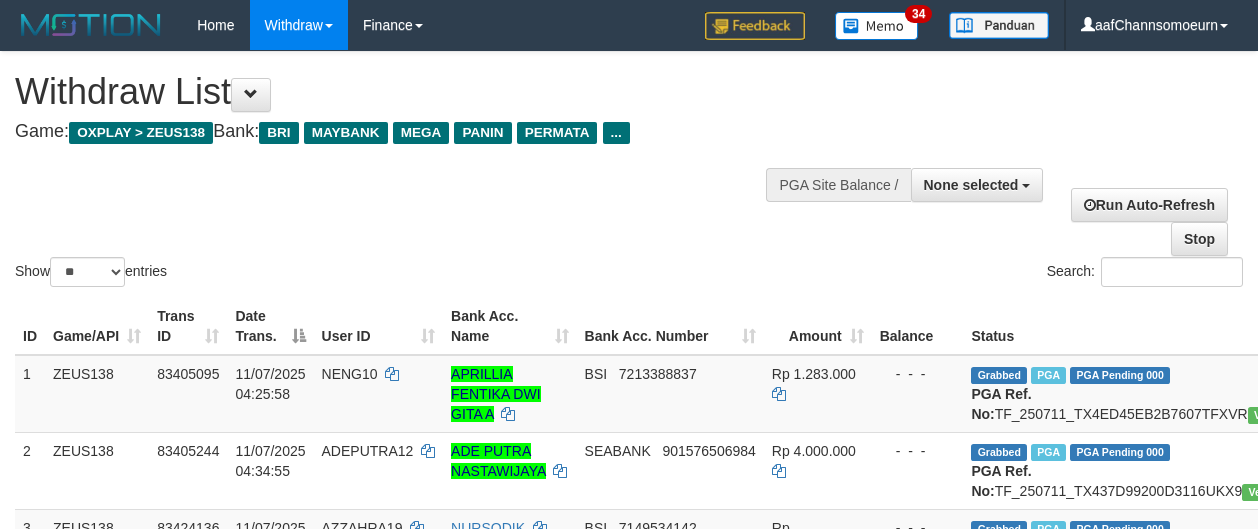 select 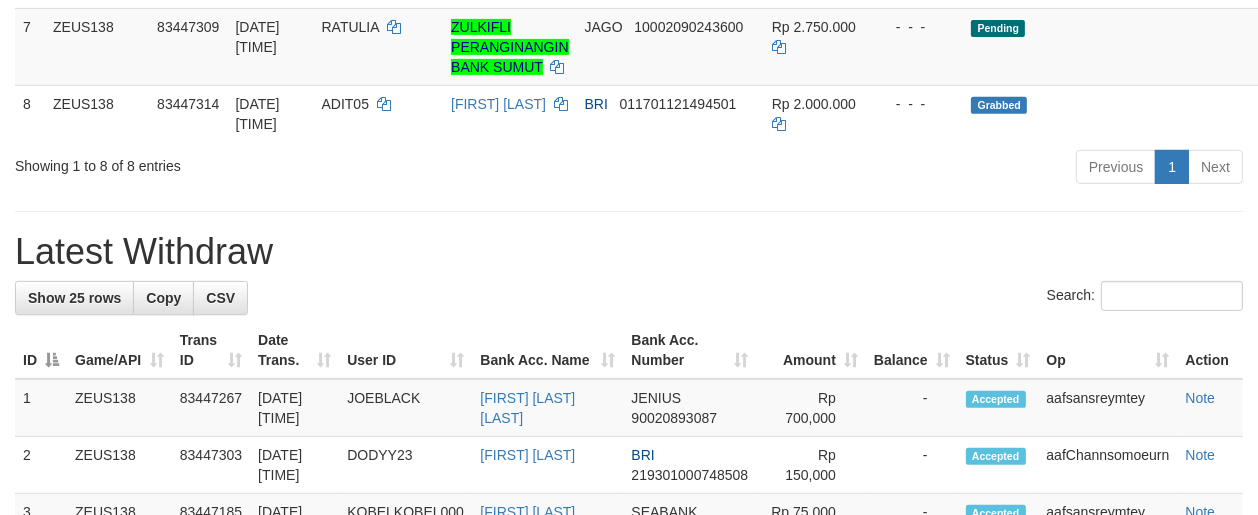 scroll, scrollTop: 733, scrollLeft: 0, axis: vertical 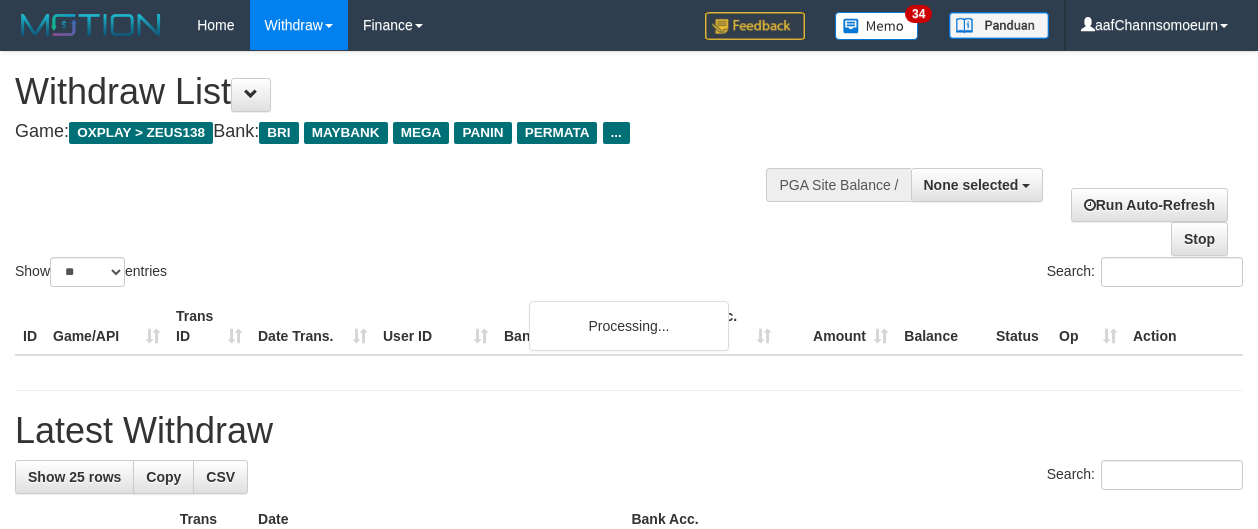select 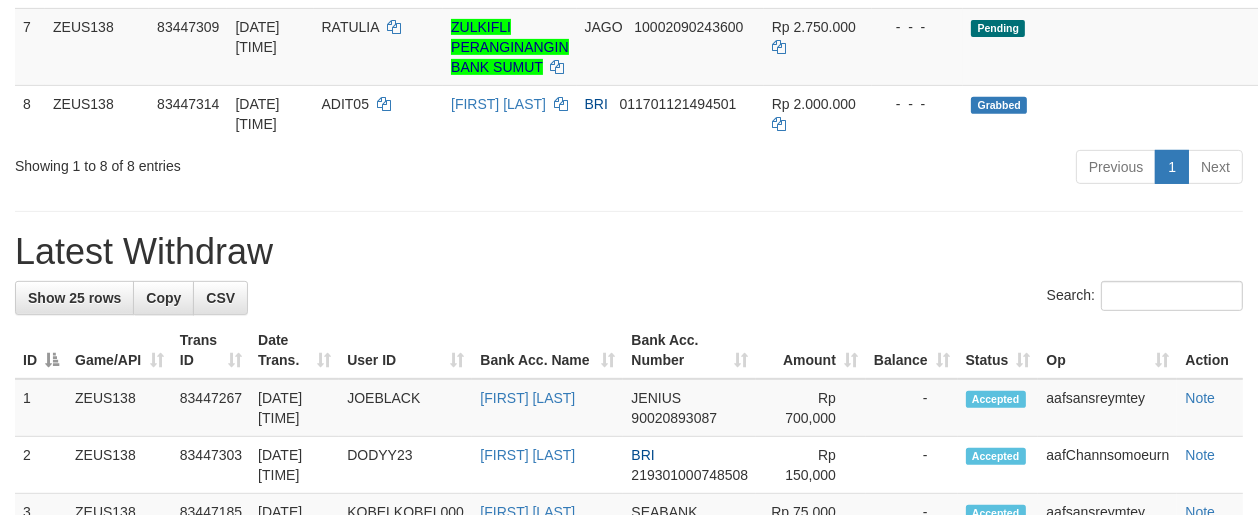 scroll, scrollTop: 733, scrollLeft: 0, axis: vertical 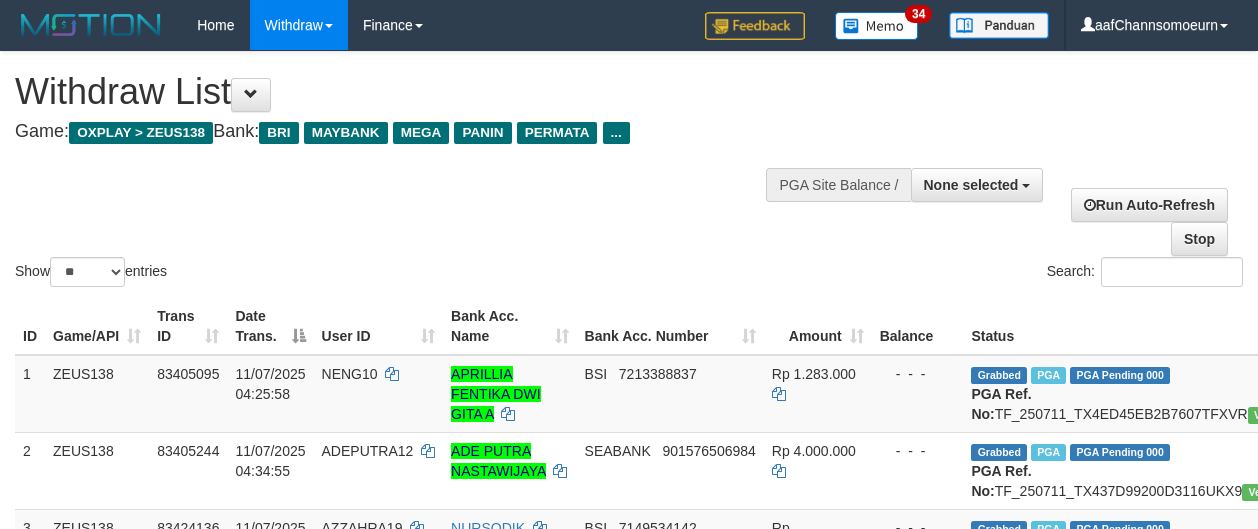 select 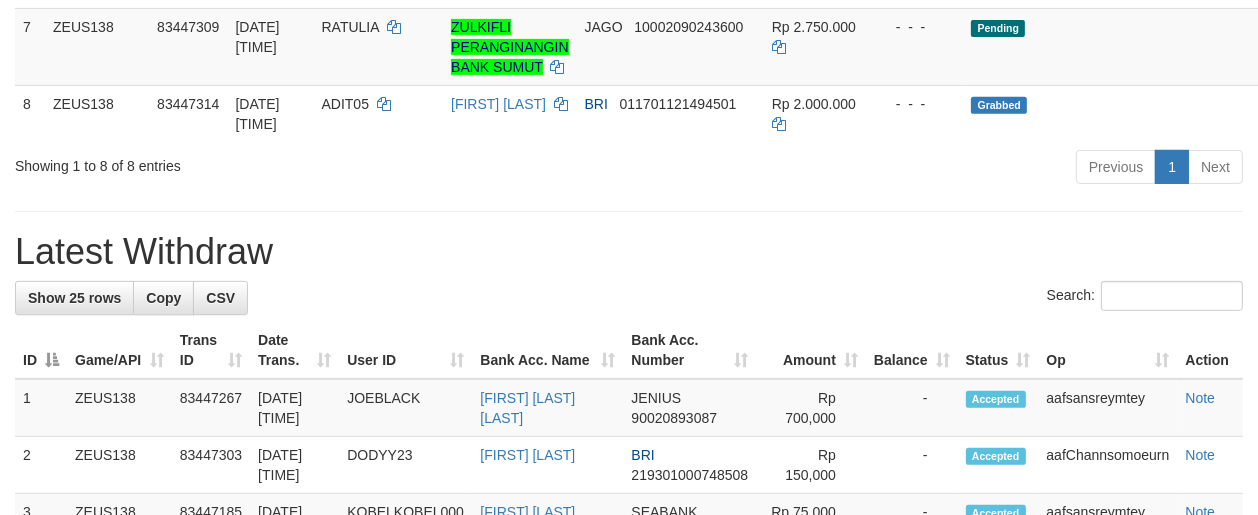 scroll, scrollTop: 733, scrollLeft: 0, axis: vertical 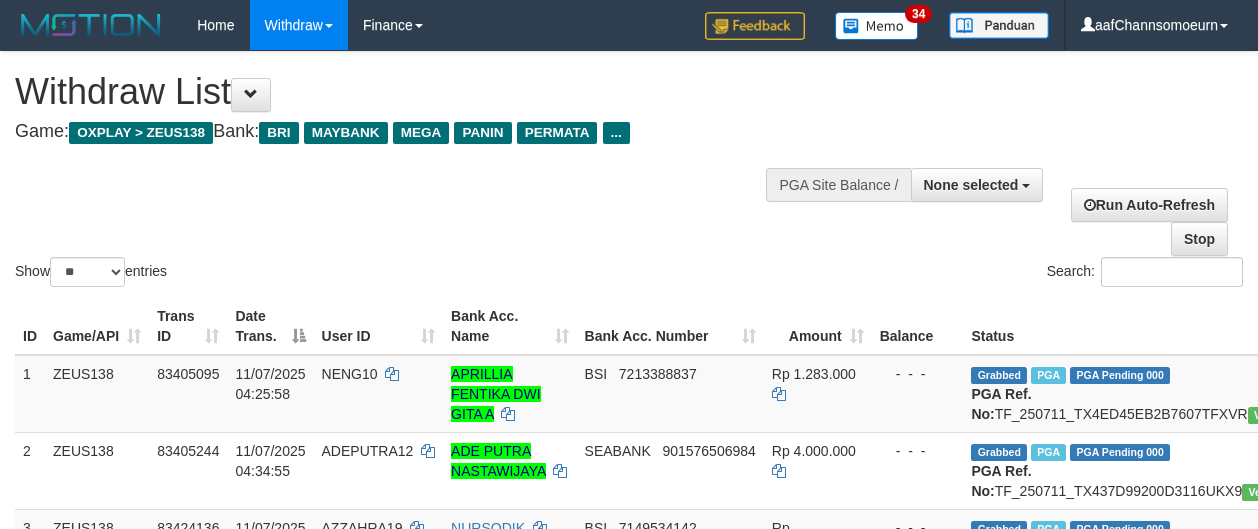 select 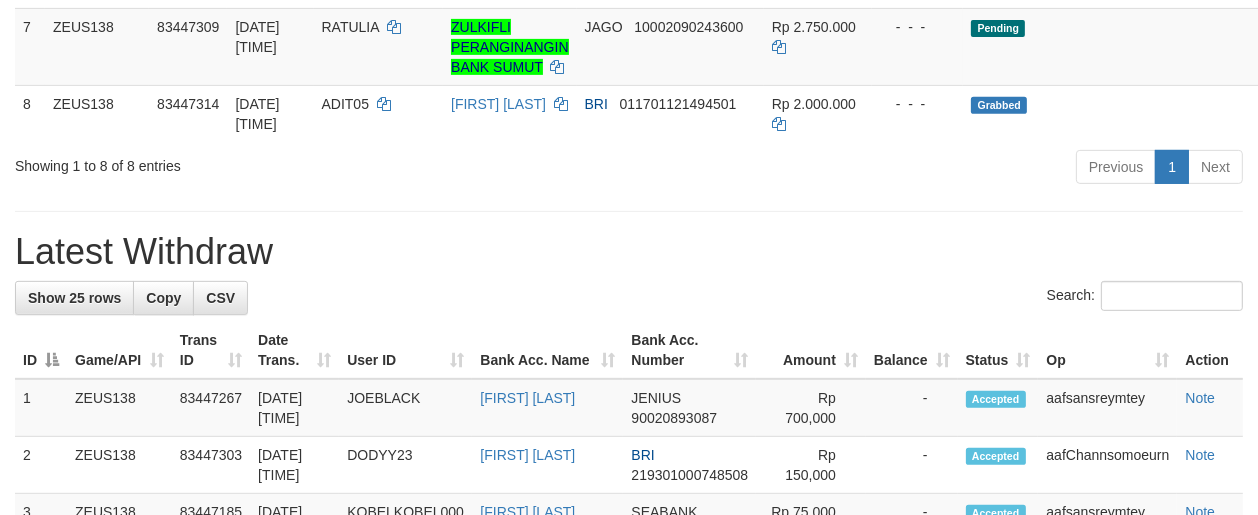 scroll, scrollTop: 733, scrollLeft: 0, axis: vertical 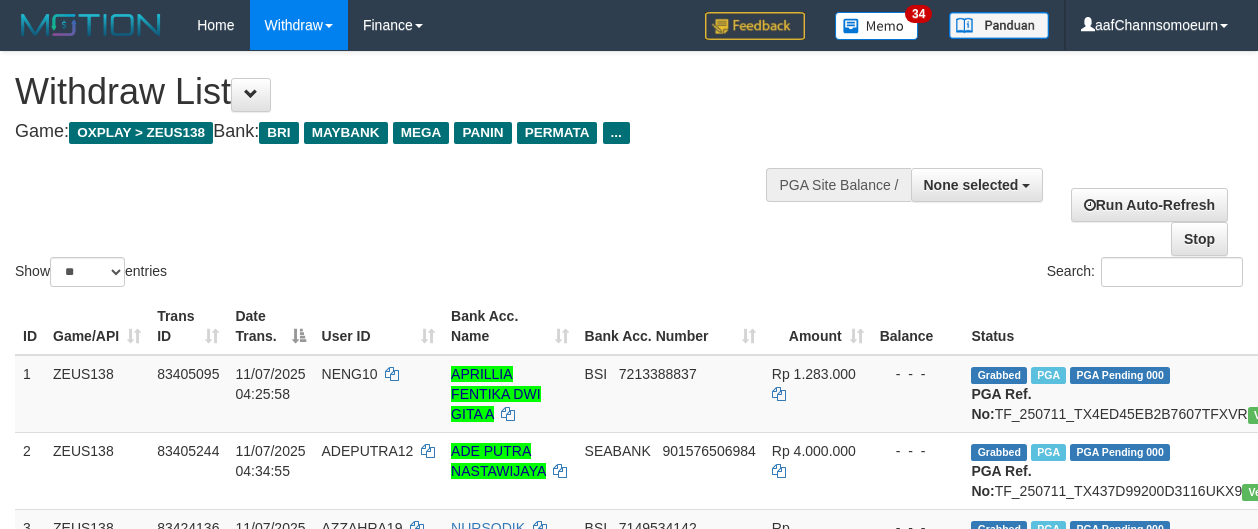select 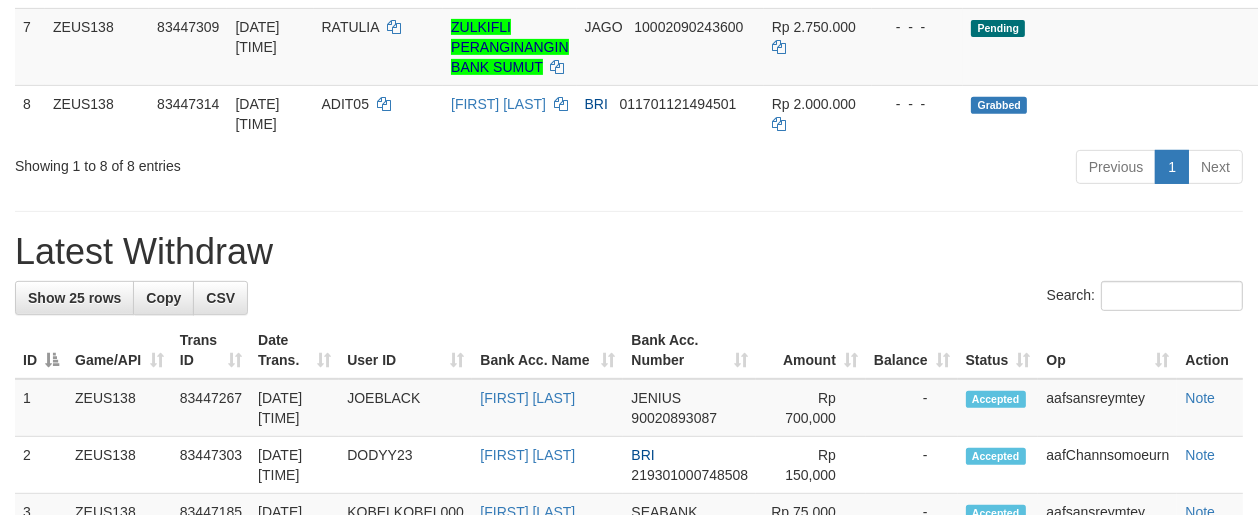 scroll, scrollTop: 733, scrollLeft: 0, axis: vertical 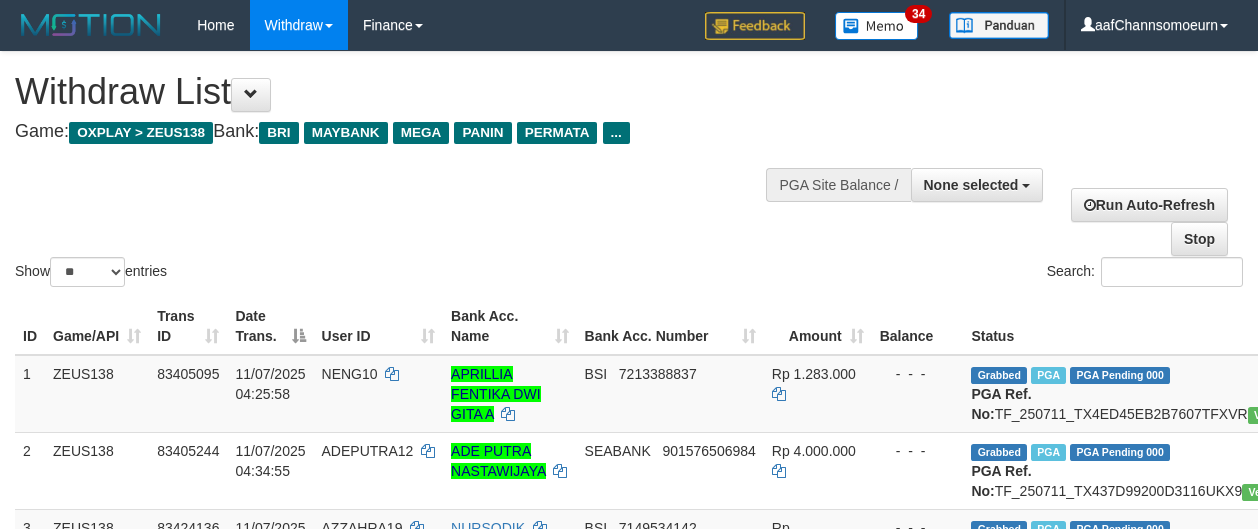 select 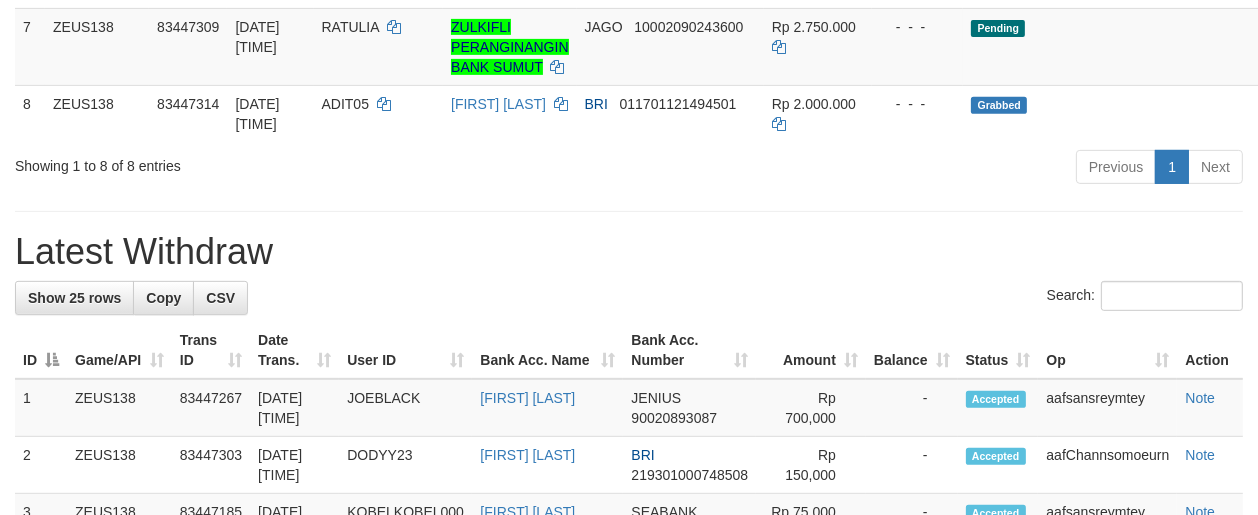 scroll, scrollTop: 733, scrollLeft: 0, axis: vertical 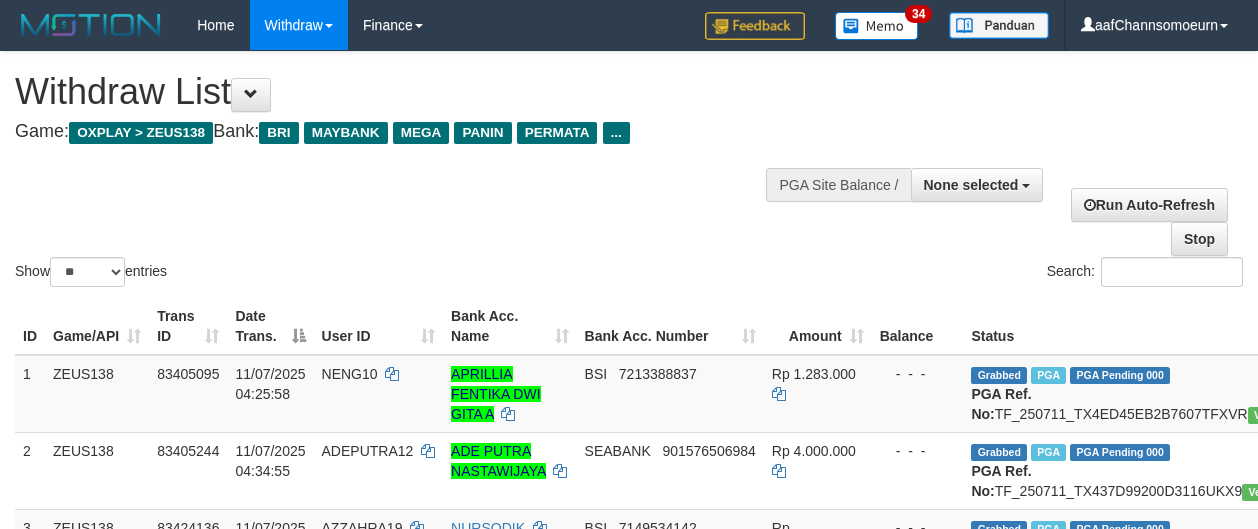 select 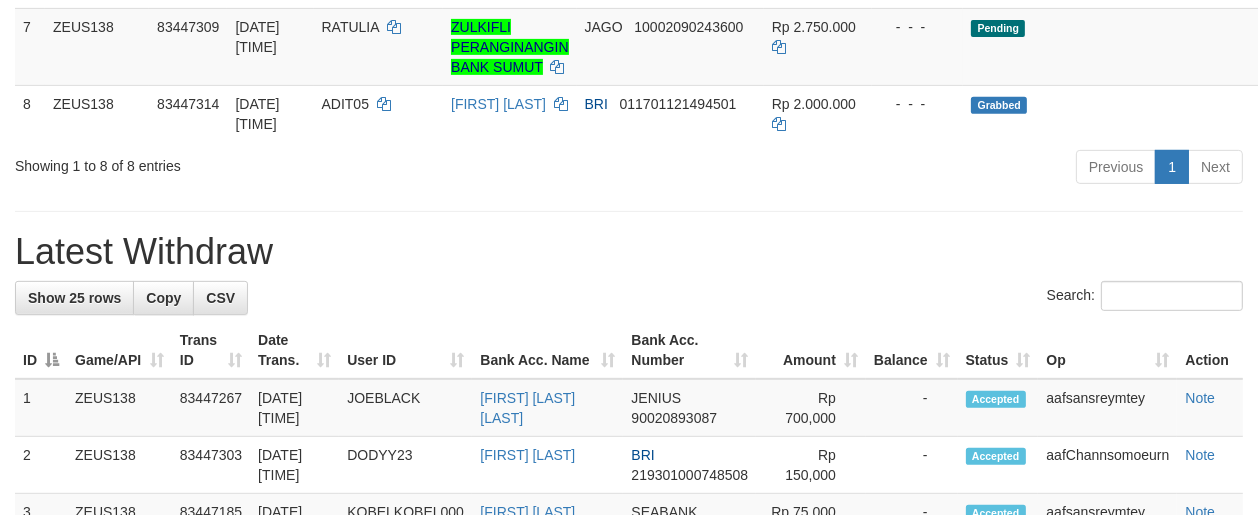 scroll, scrollTop: 733, scrollLeft: 0, axis: vertical 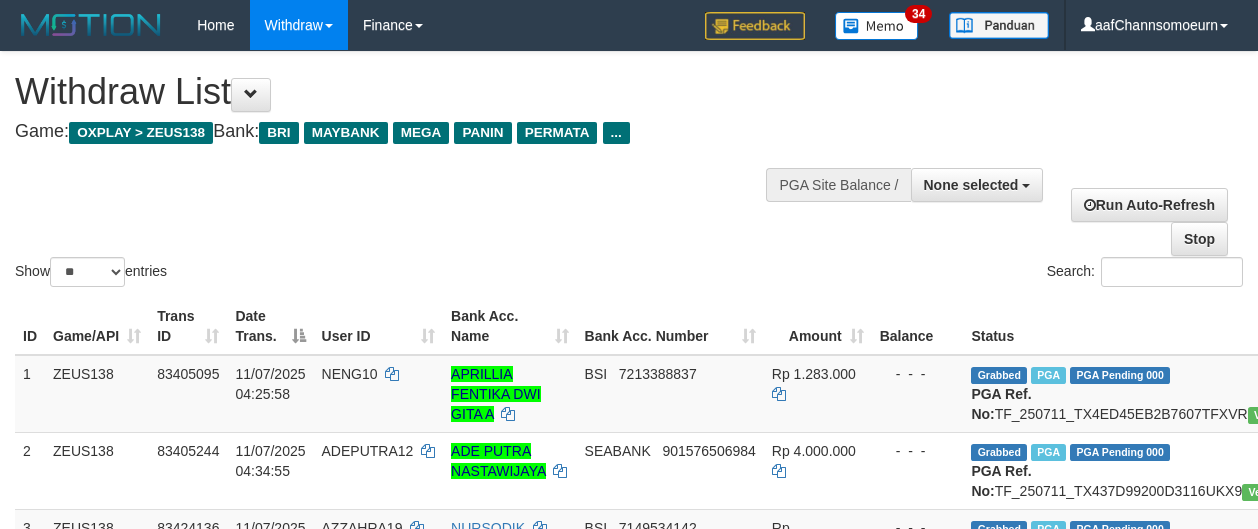 select 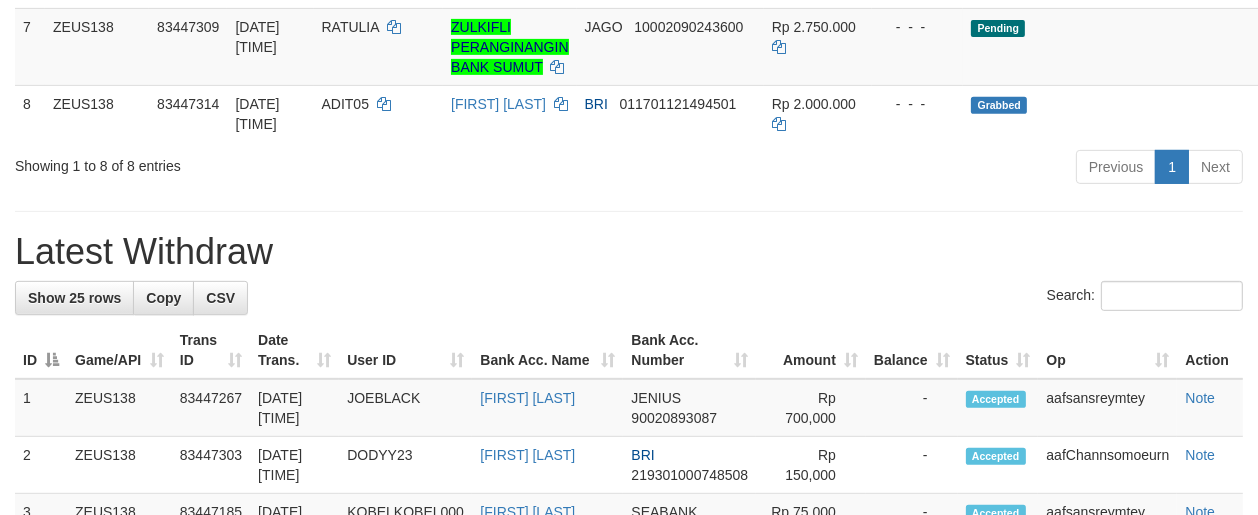 scroll, scrollTop: 733, scrollLeft: 0, axis: vertical 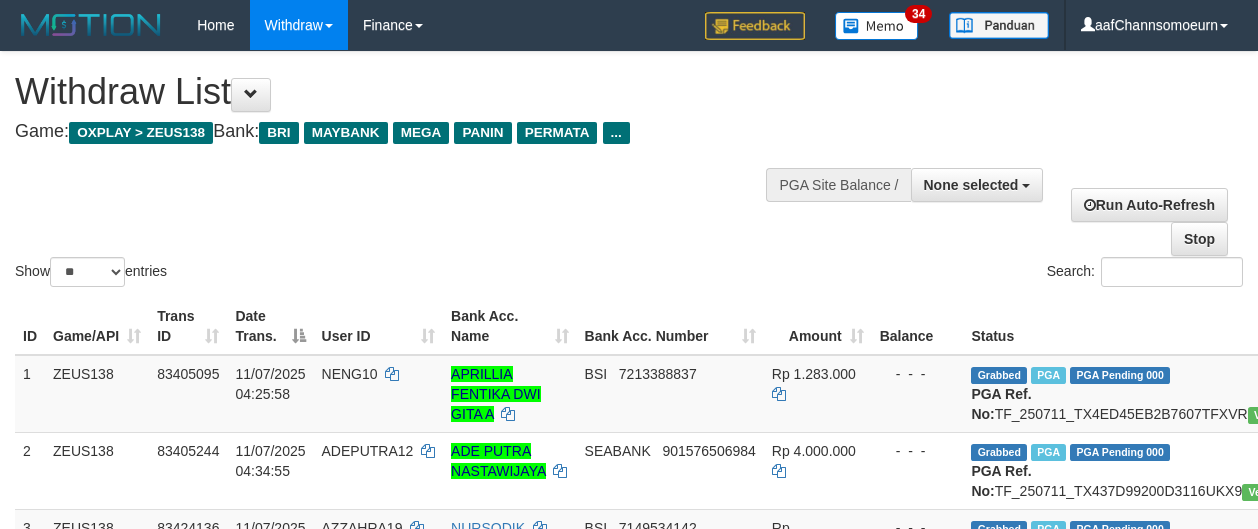 select 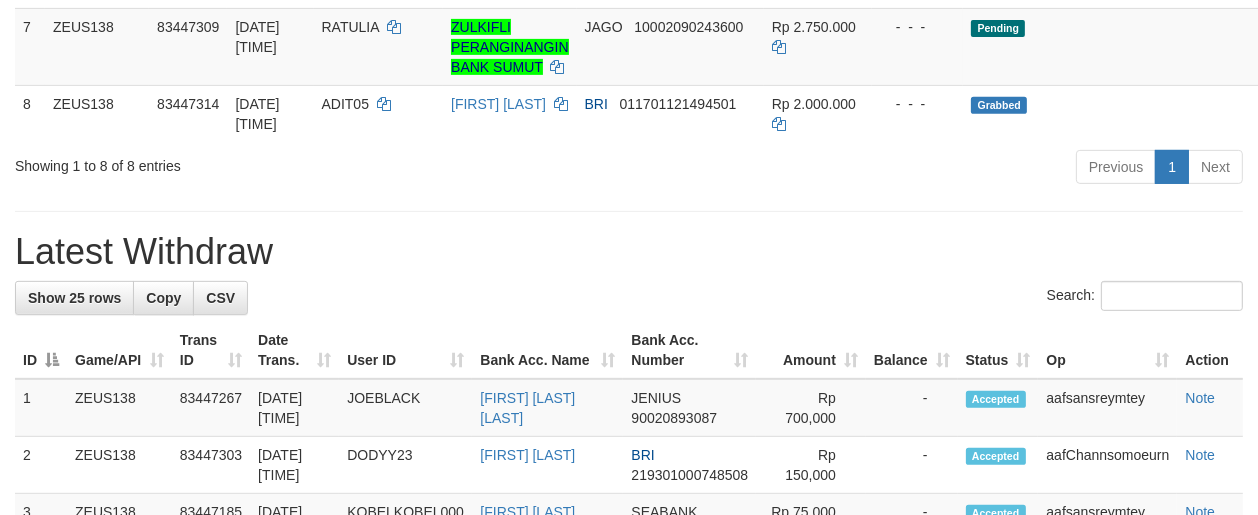 scroll, scrollTop: 733, scrollLeft: 0, axis: vertical 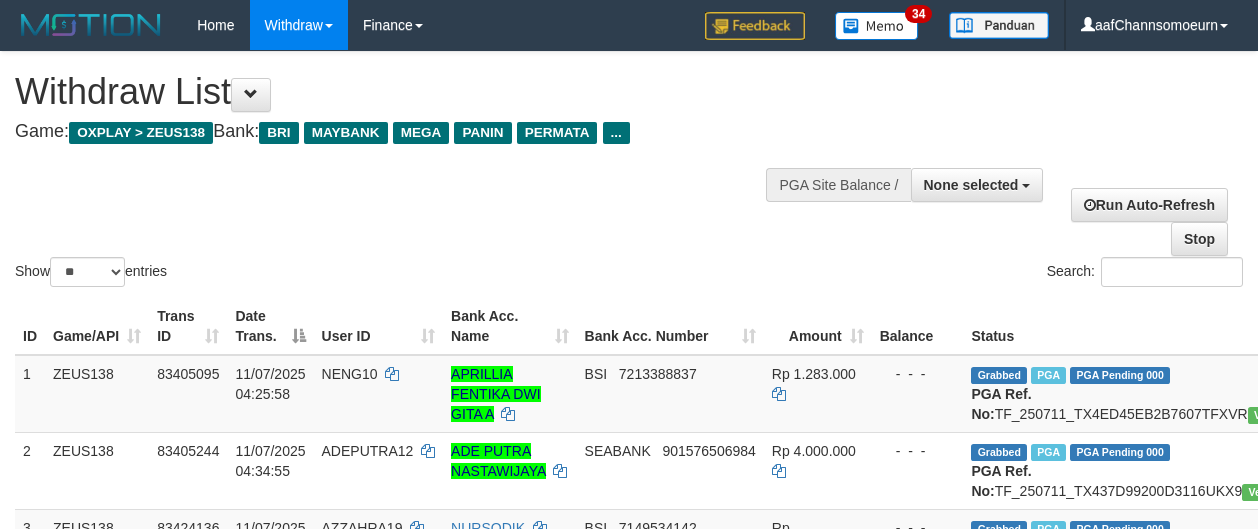 select 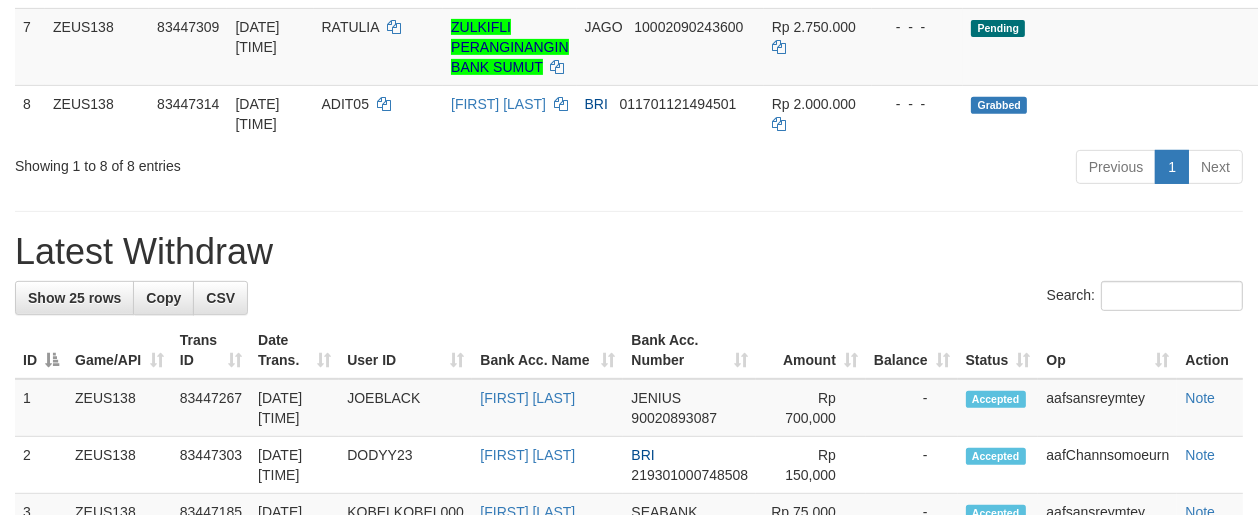 scroll, scrollTop: 733, scrollLeft: 0, axis: vertical 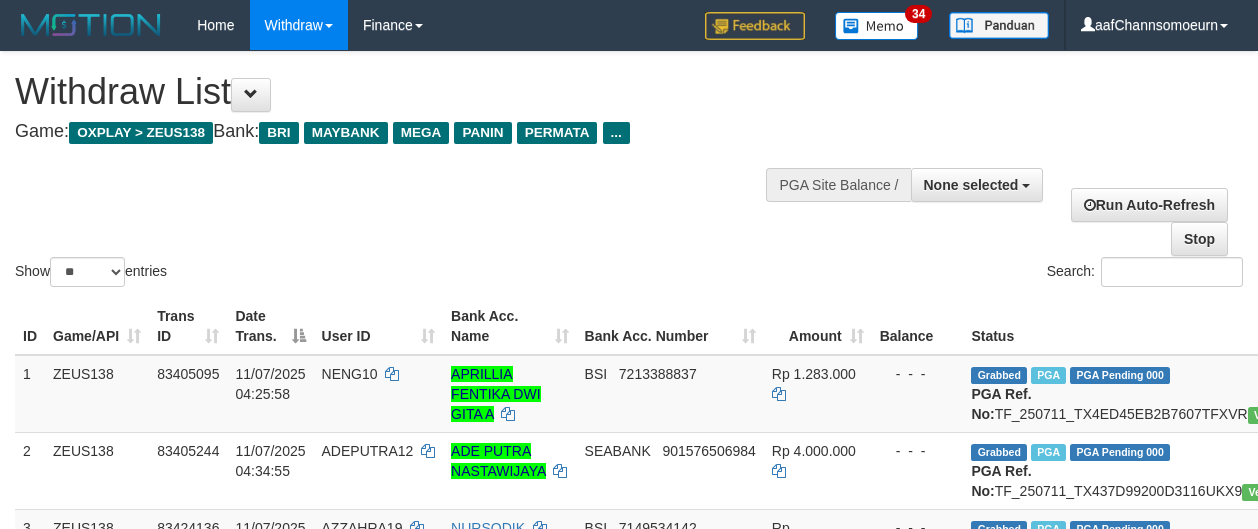 select 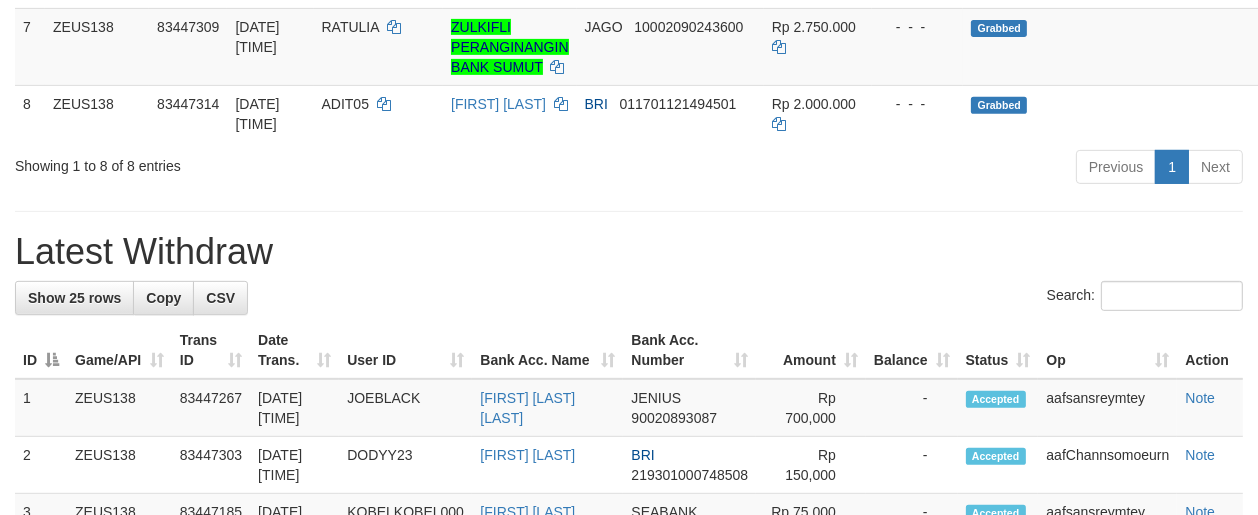 scroll, scrollTop: 733, scrollLeft: 0, axis: vertical 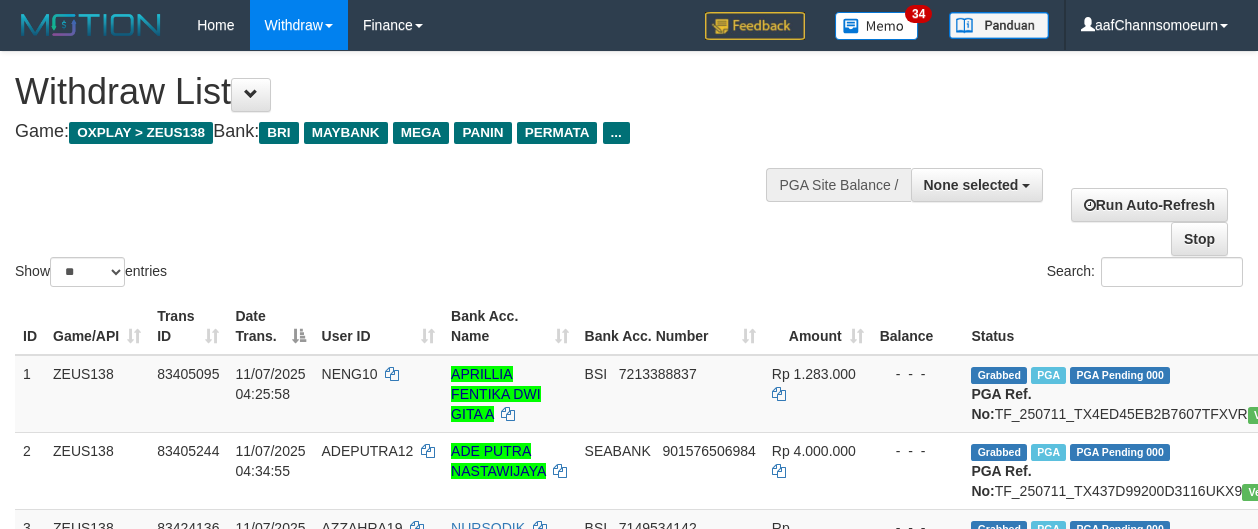 select 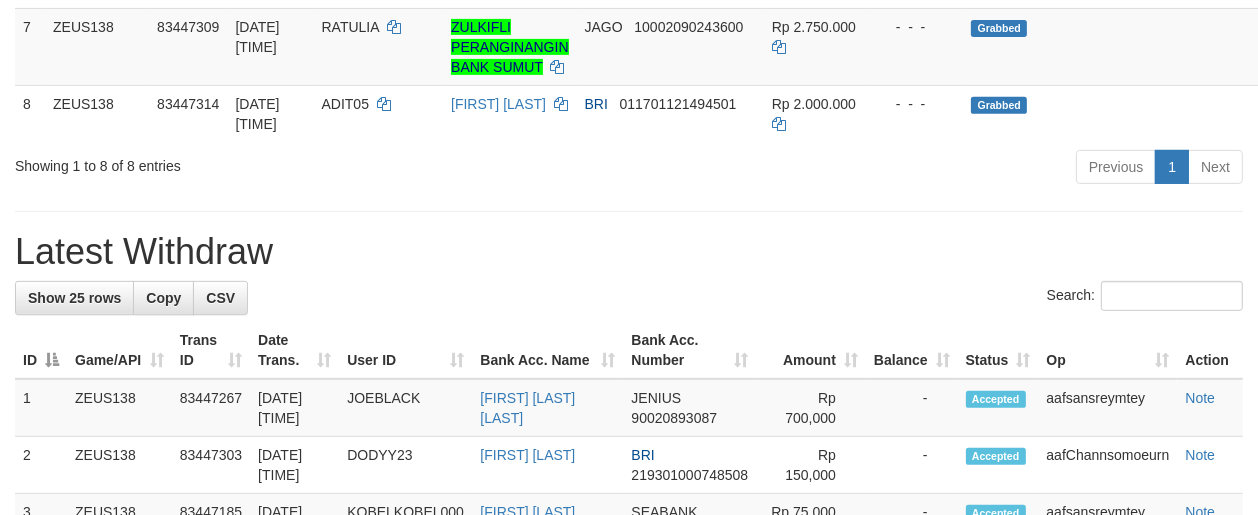 scroll, scrollTop: 733, scrollLeft: 0, axis: vertical 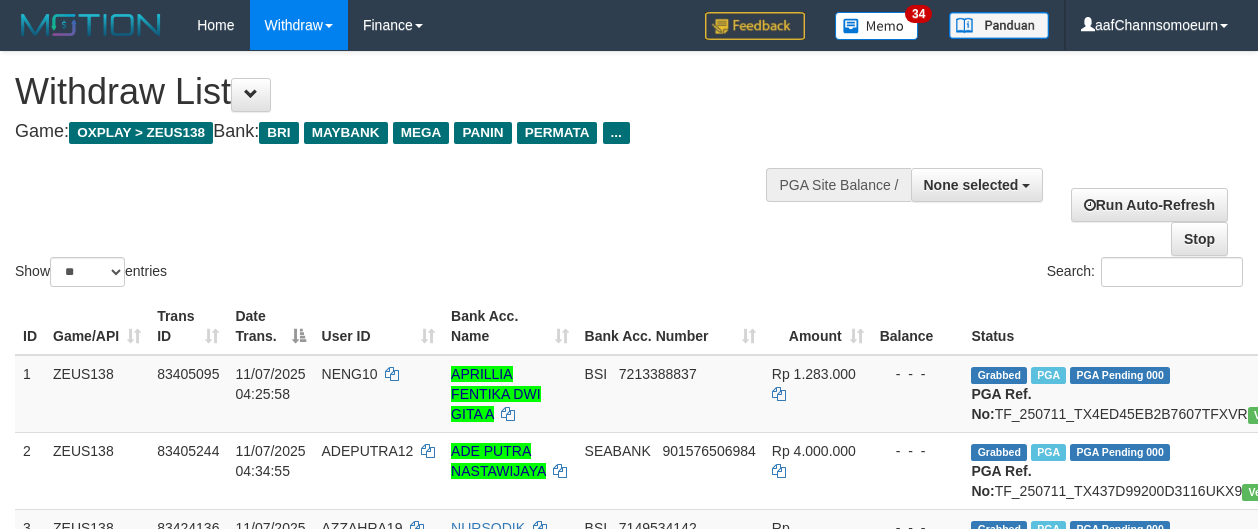 select 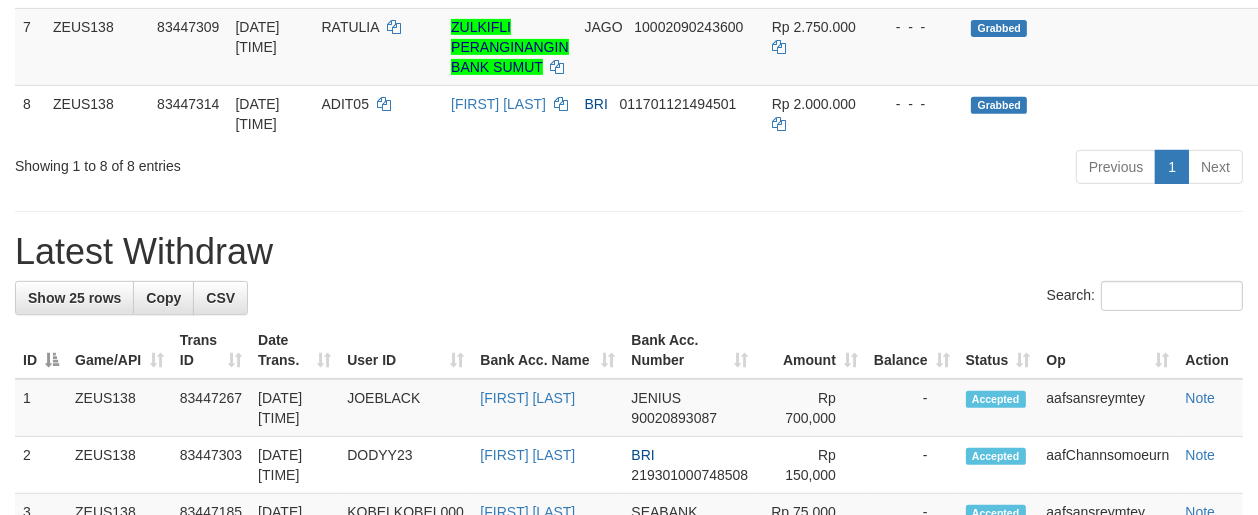scroll, scrollTop: 733, scrollLeft: 0, axis: vertical 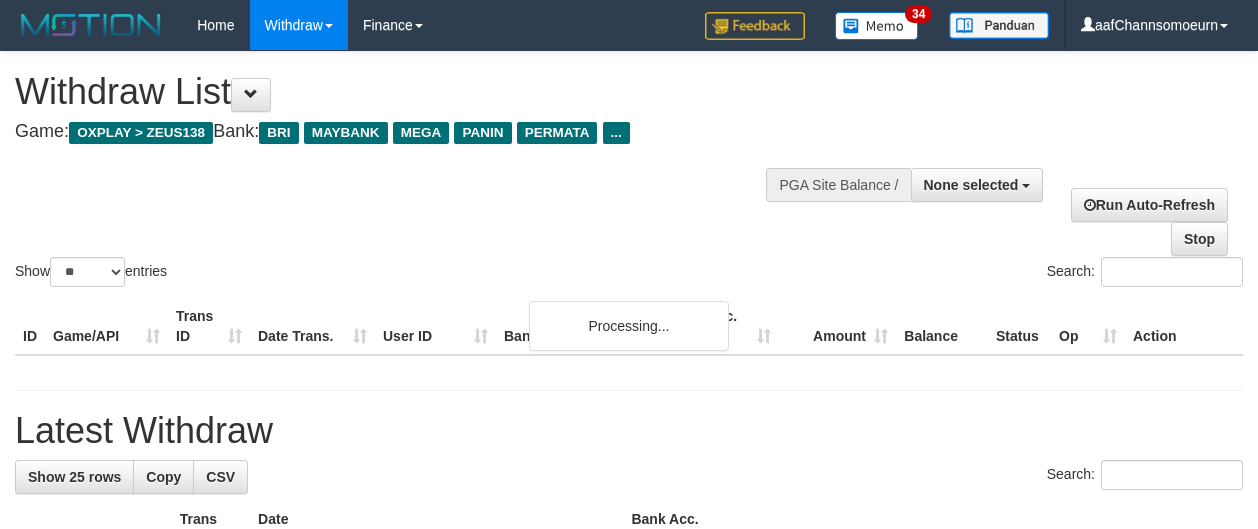 select 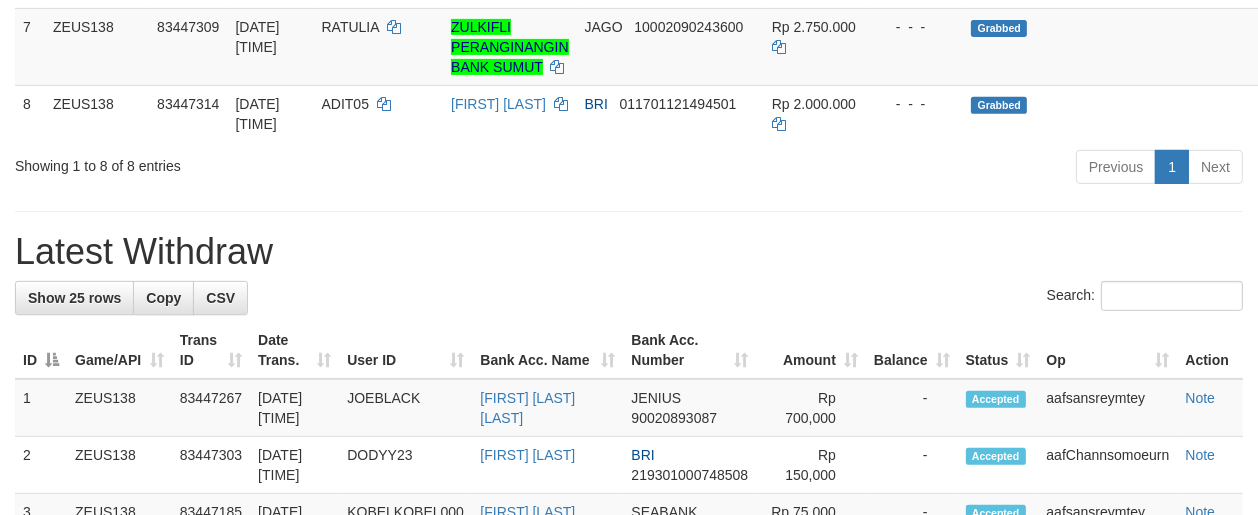 scroll, scrollTop: 733, scrollLeft: 0, axis: vertical 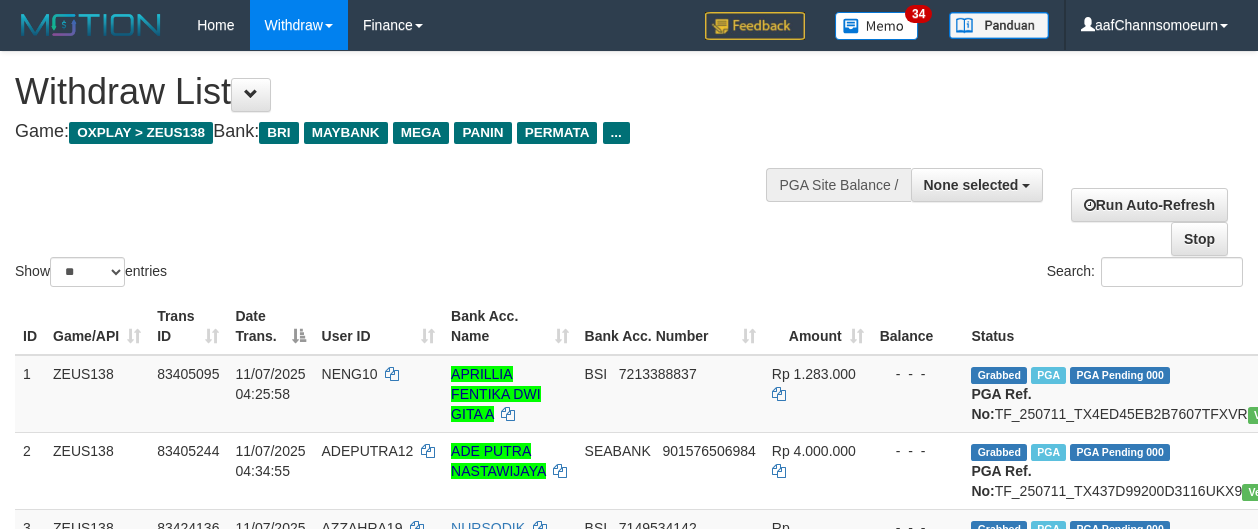 select 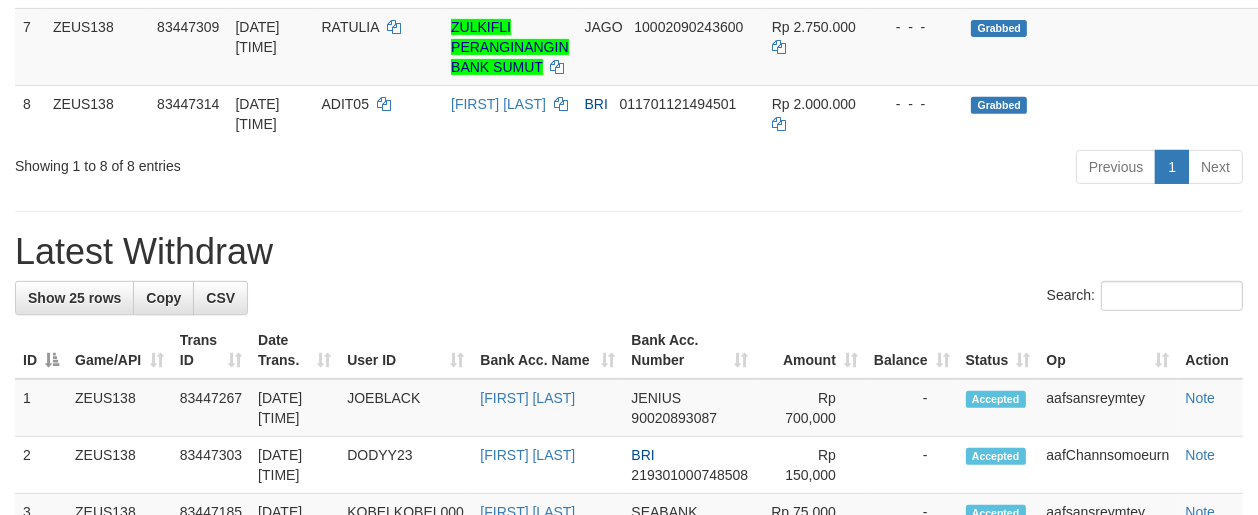scroll, scrollTop: 733, scrollLeft: 0, axis: vertical 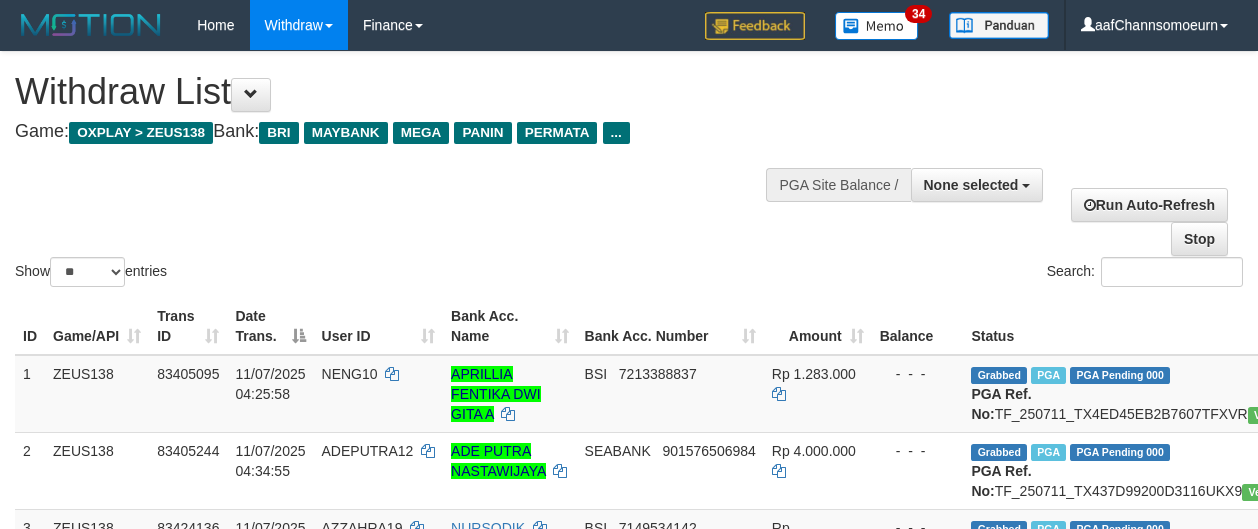 select 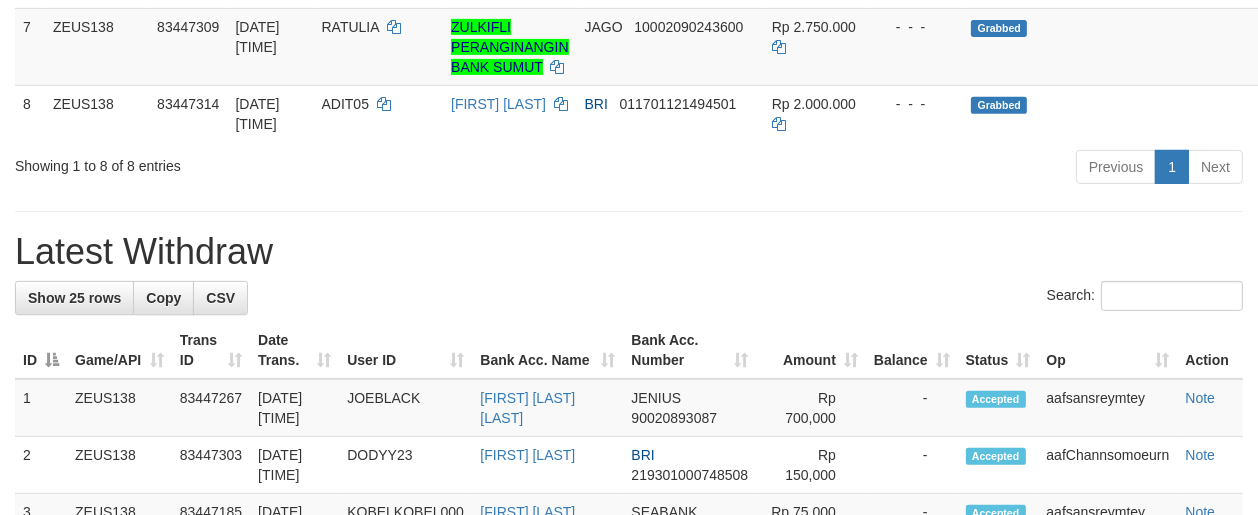 scroll, scrollTop: 733, scrollLeft: 0, axis: vertical 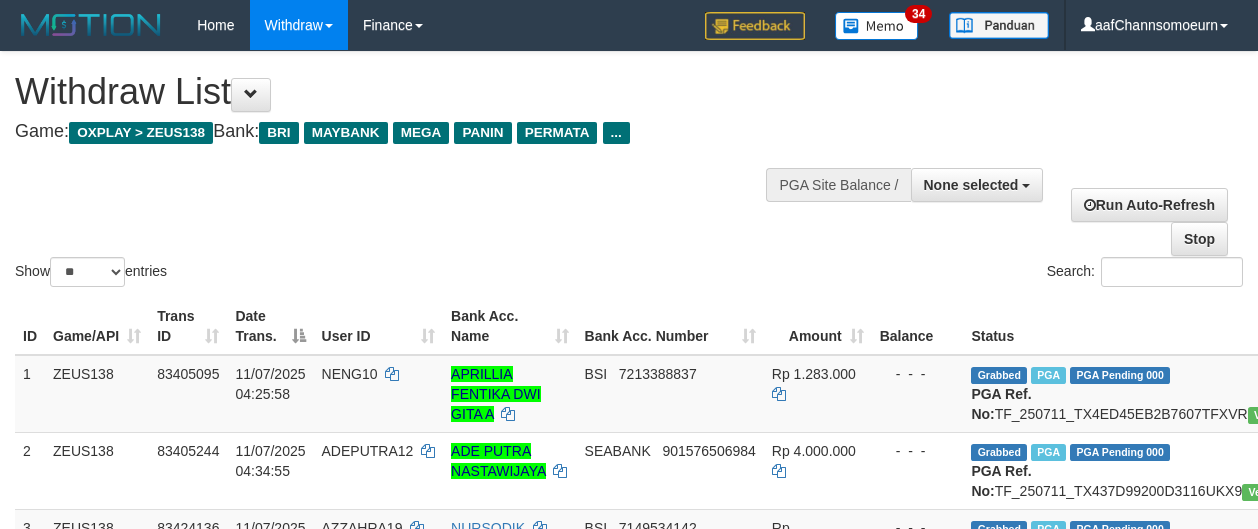select 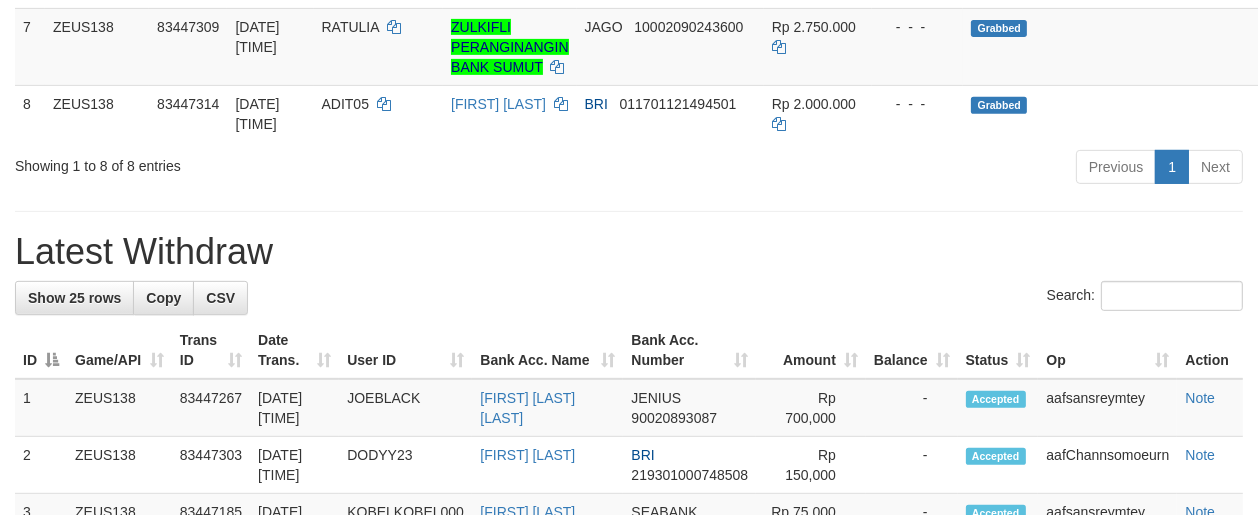 scroll, scrollTop: 733, scrollLeft: 0, axis: vertical 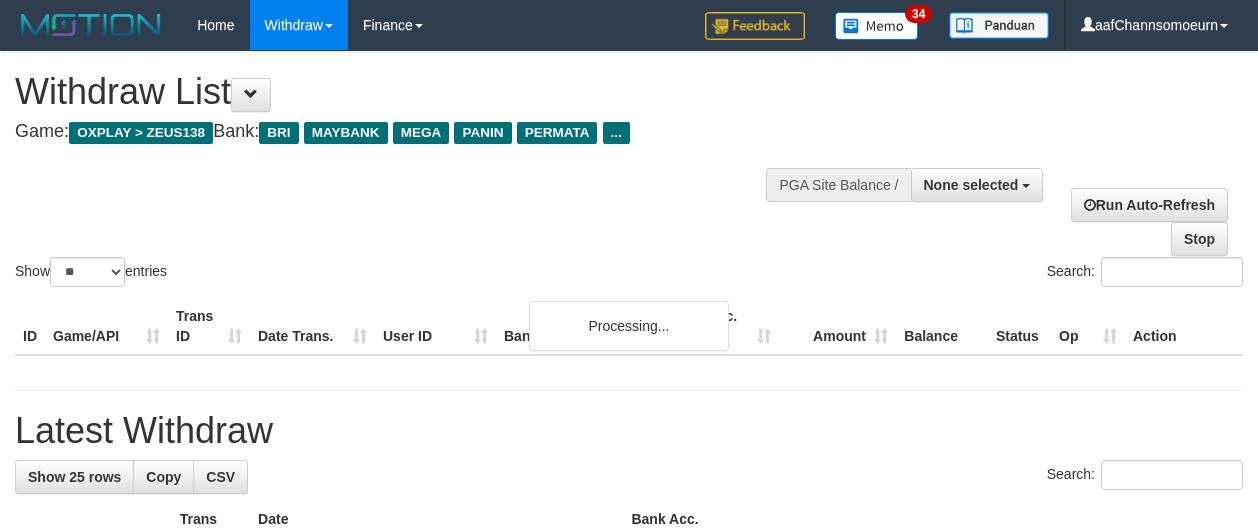select 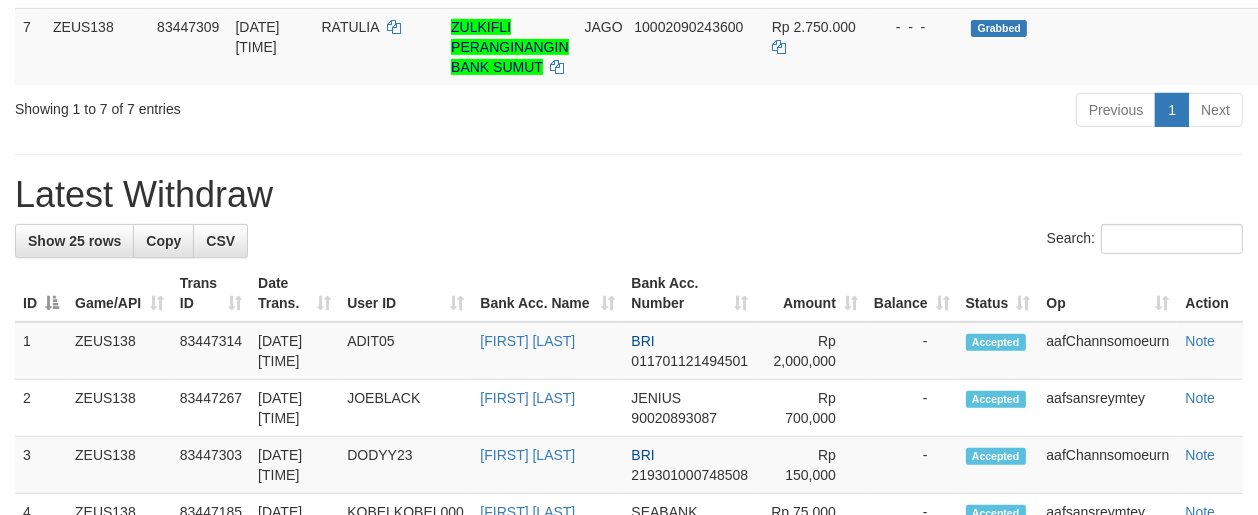 scroll, scrollTop: 733, scrollLeft: 0, axis: vertical 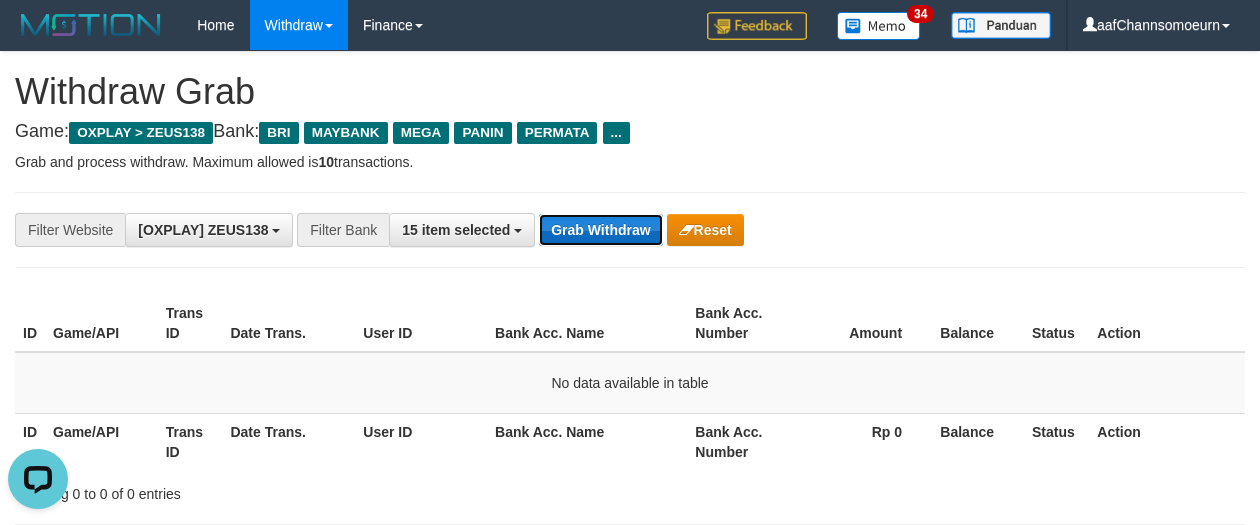 click on "Grab Withdraw" at bounding box center [600, 230] 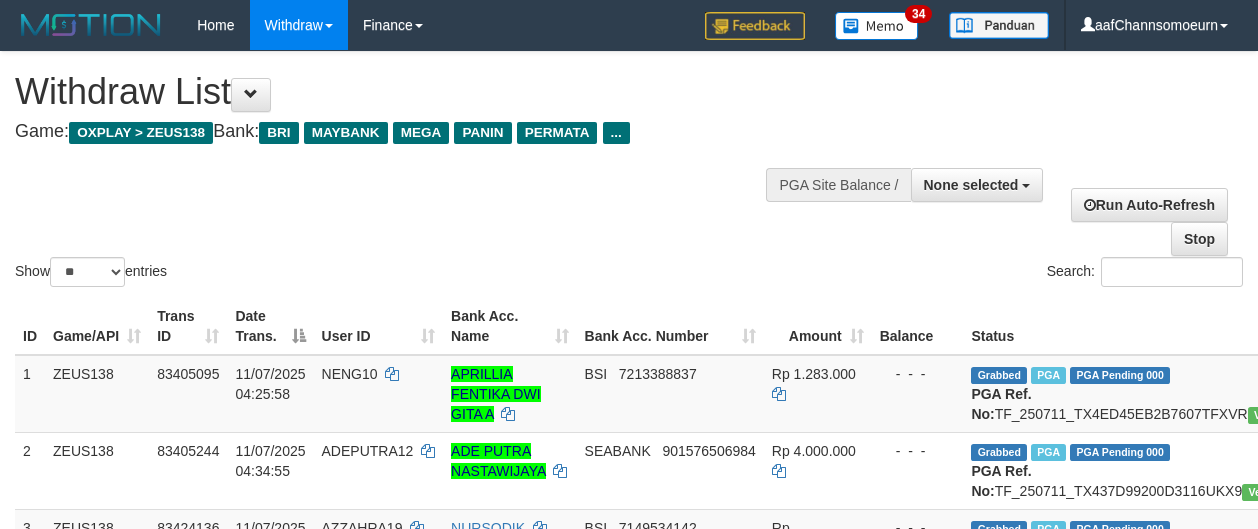 select 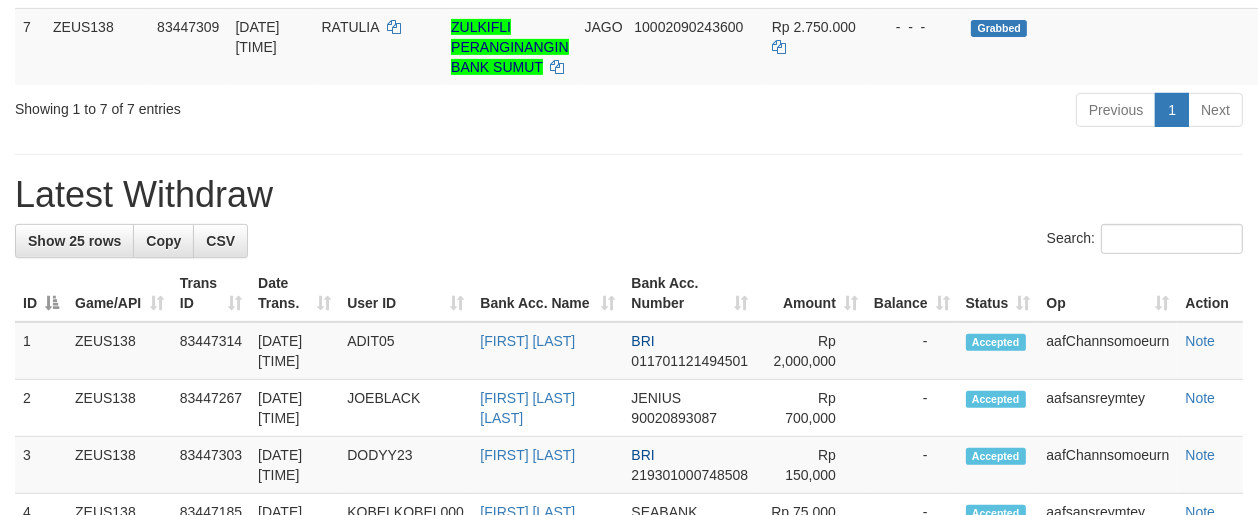 scroll, scrollTop: 733, scrollLeft: 0, axis: vertical 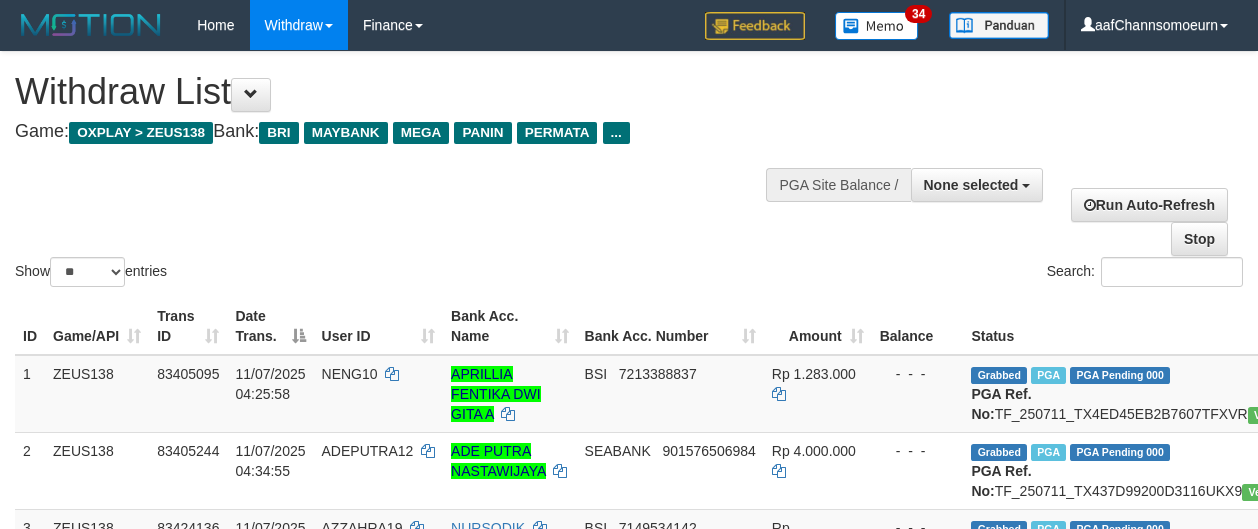 select 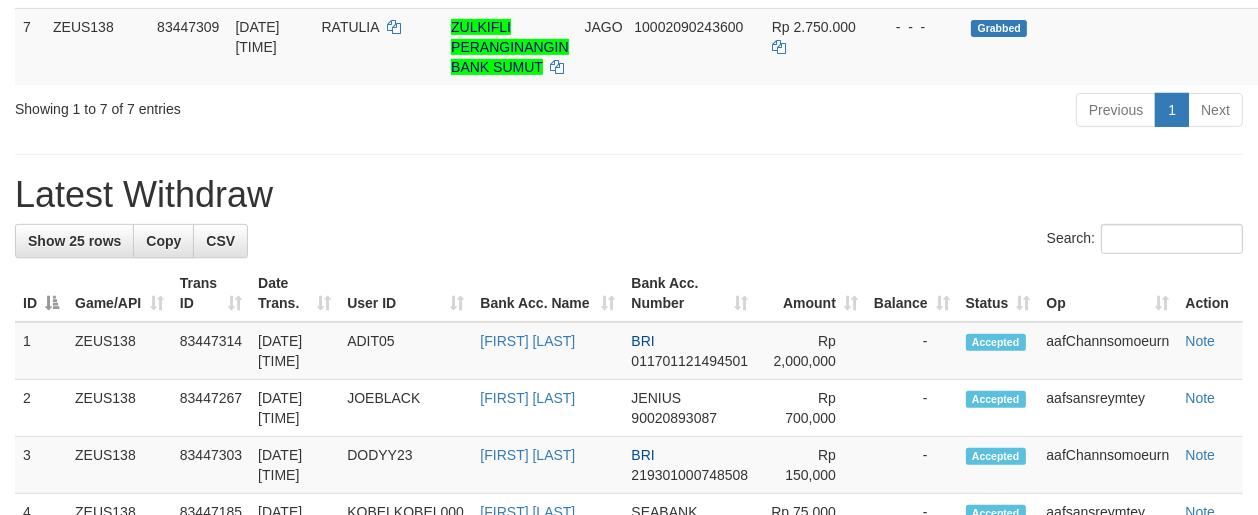 scroll, scrollTop: 733, scrollLeft: 0, axis: vertical 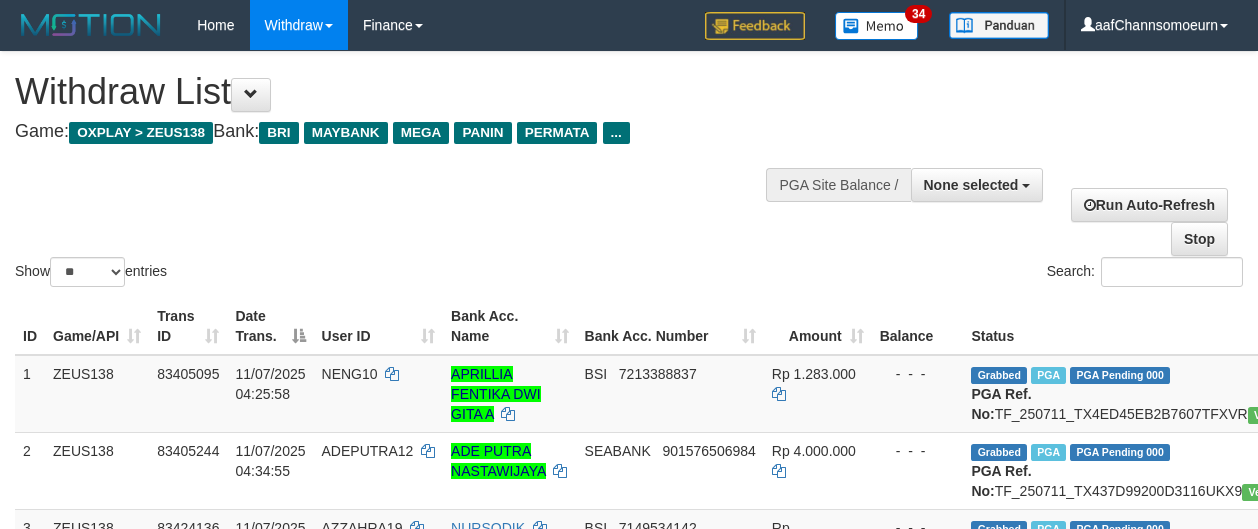 select 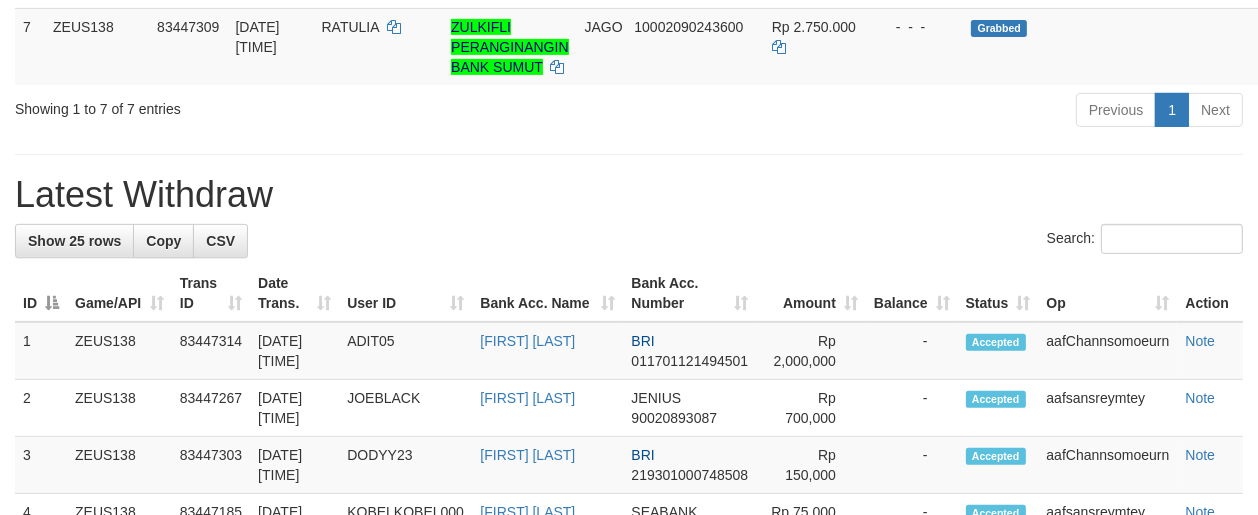 scroll, scrollTop: 733, scrollLeft: 0, axis: vertical 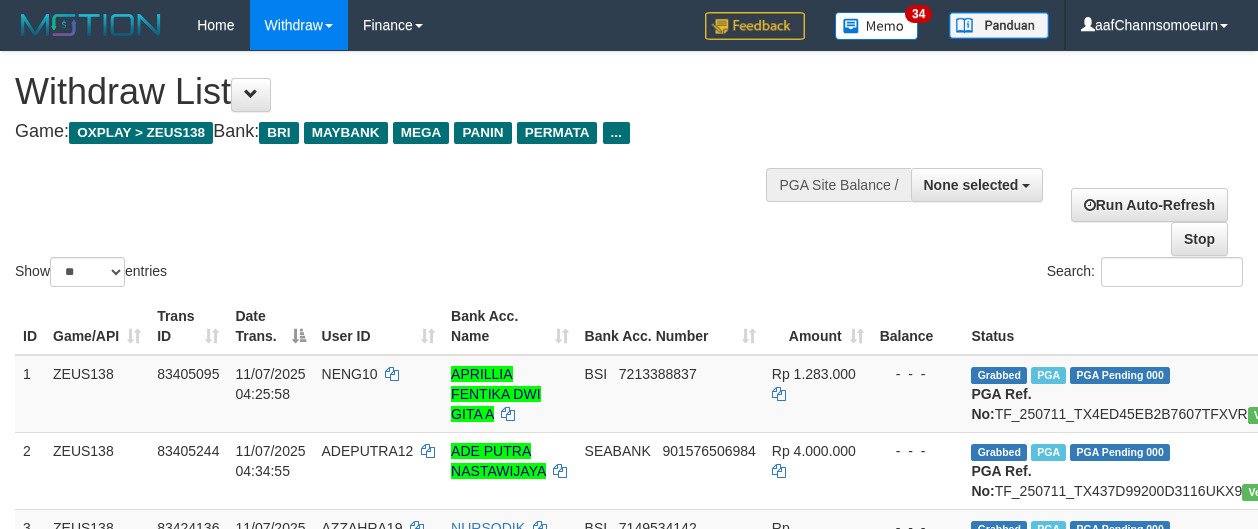 select 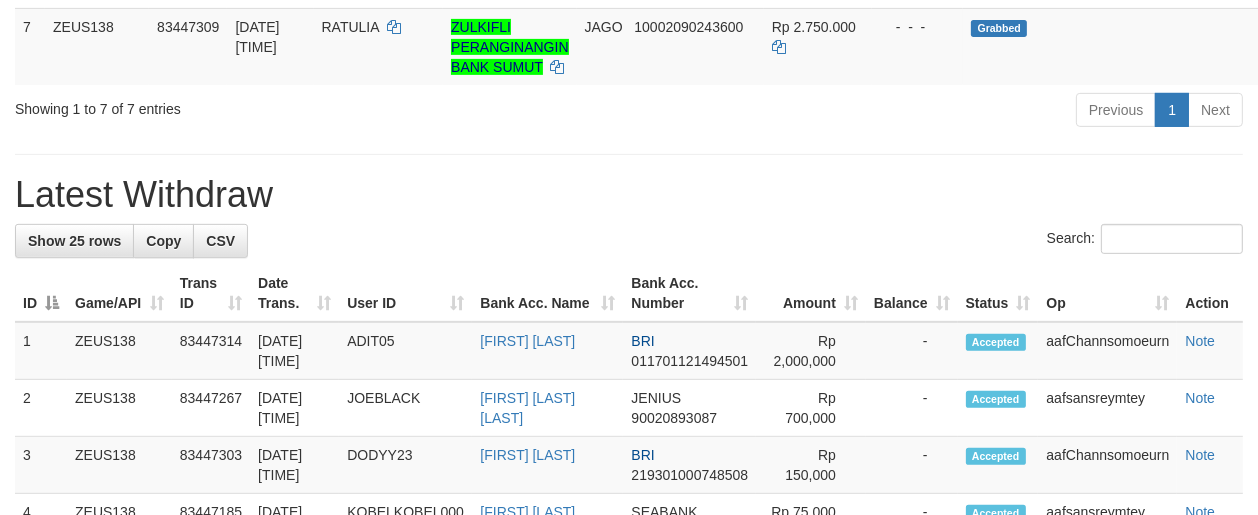 scroll, scrollTop: 733, scrollLeft: 0, axis: vertical 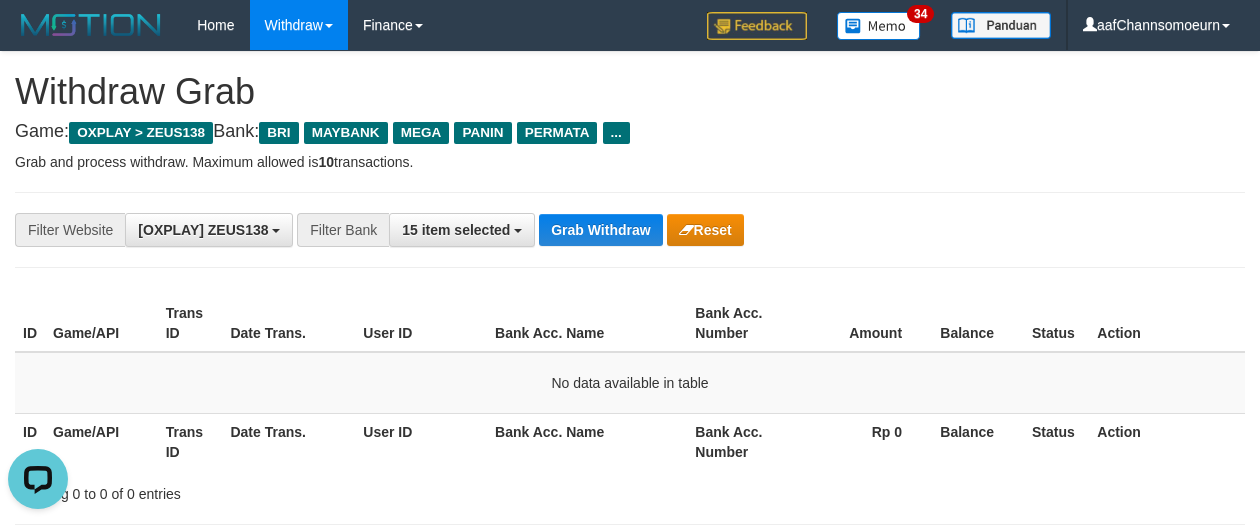 click on "**********" at bounding box center (630, 1093) 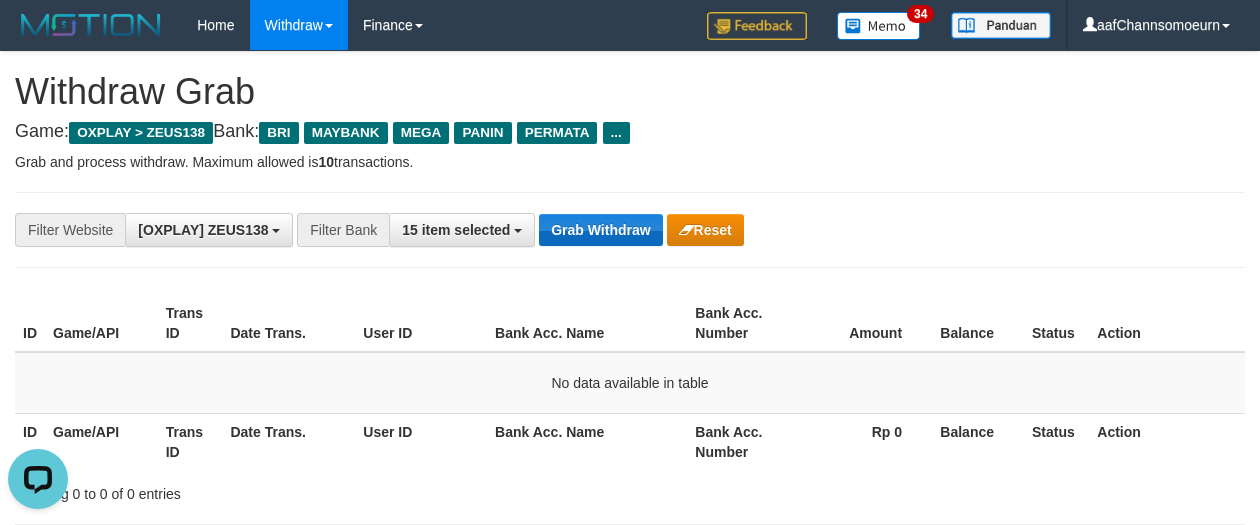 click on "**********" at bounding box center [525, 230] 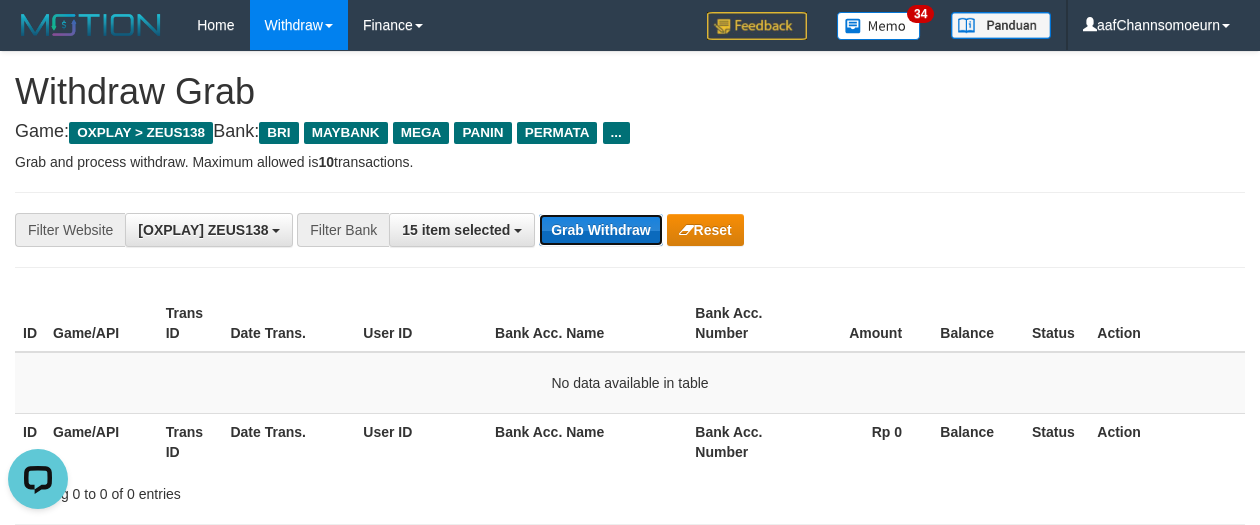 click on "Grab Withdraw" at bounding box center [600, 230] 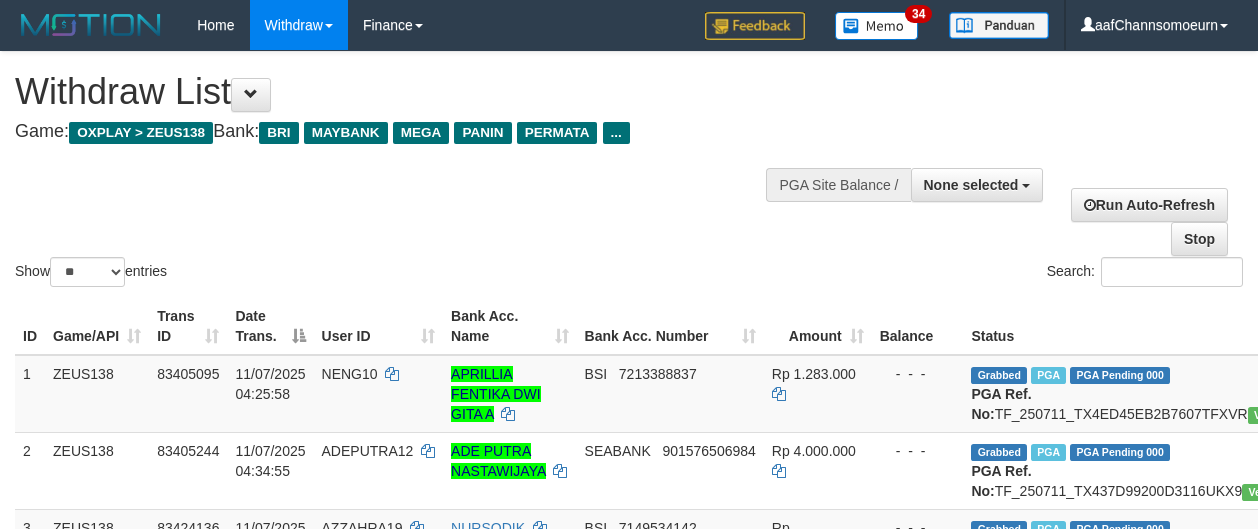 select 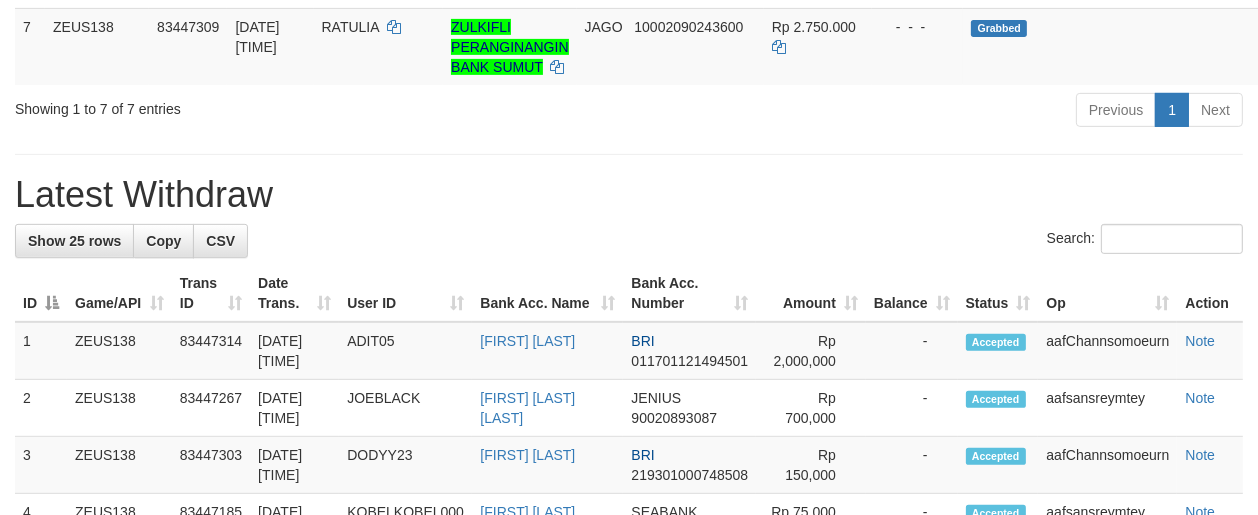 scroll, scrollTop: 733, scrollLeft: 0, axis: vertical 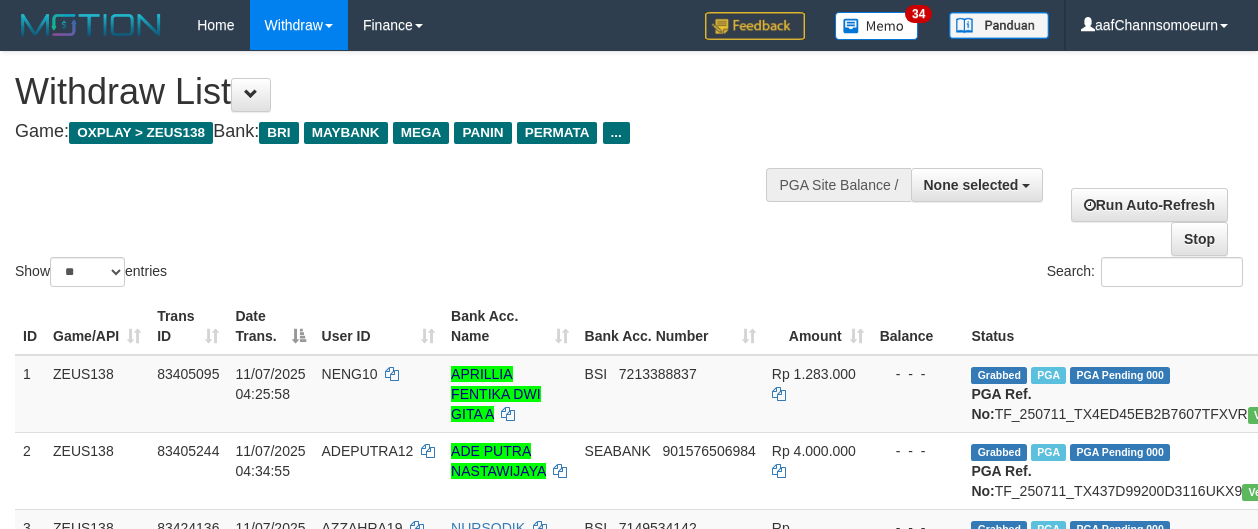 select 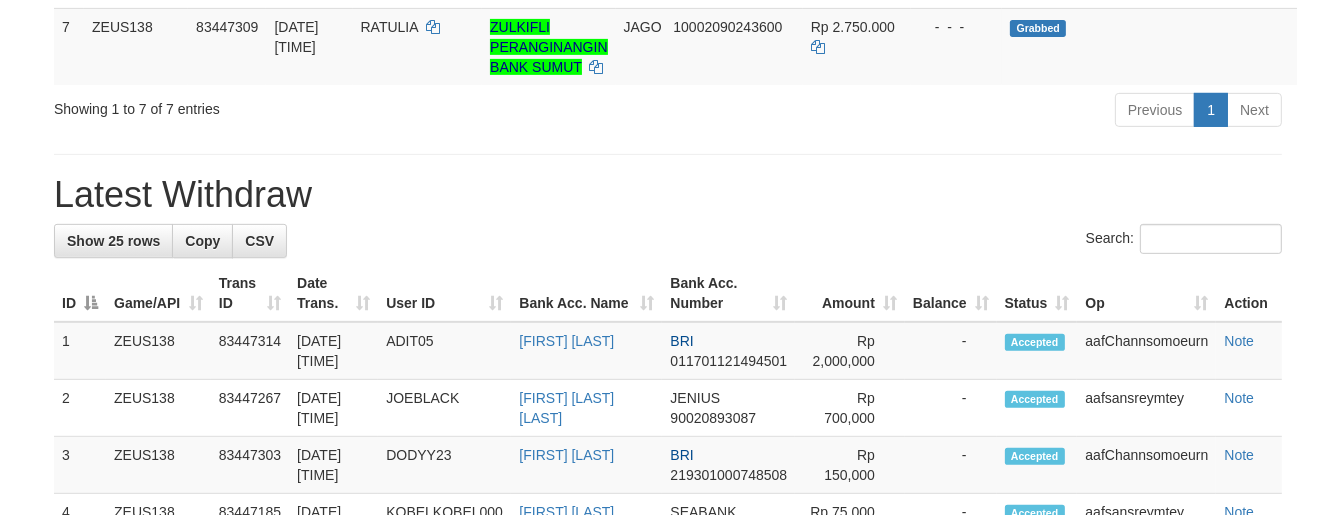 scroll, scrollTop: 733, scrollLeft: 0, axis: vertical 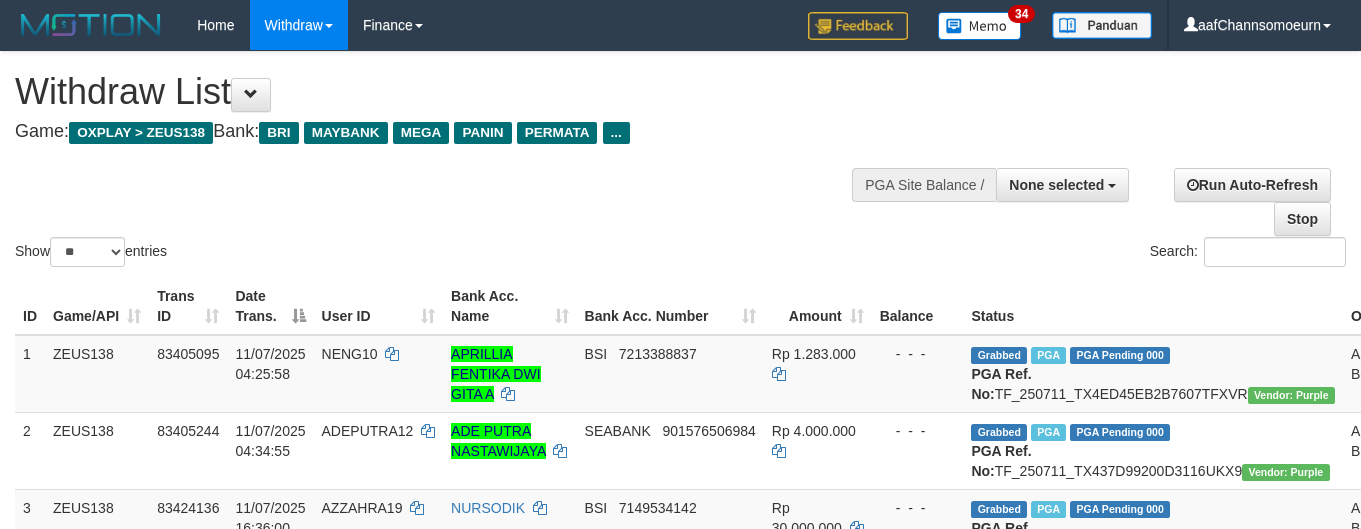 select 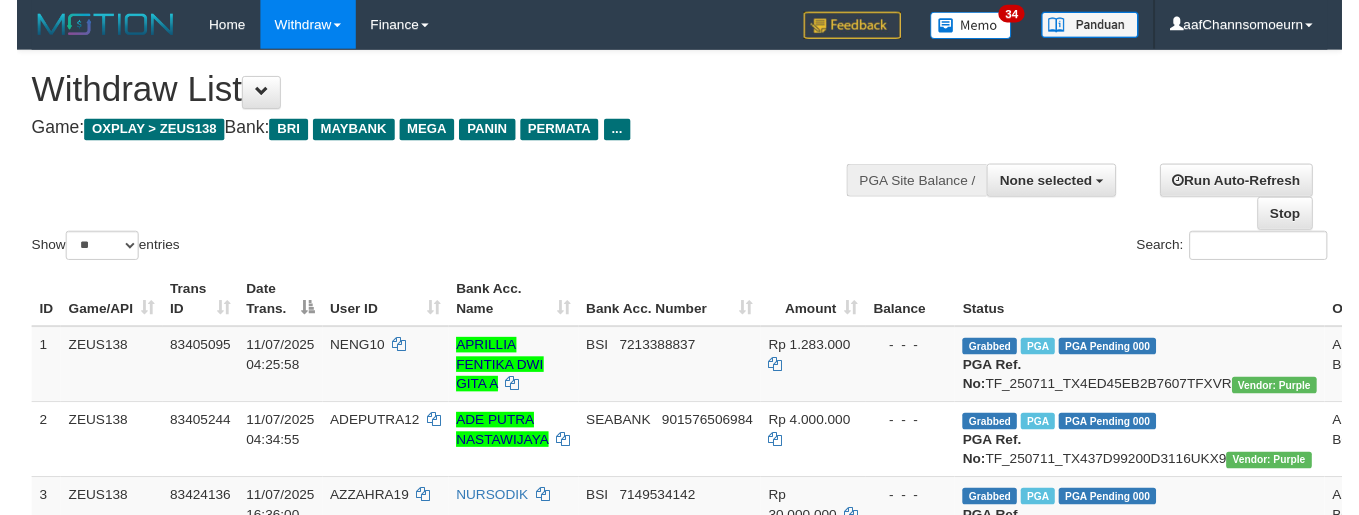 scroll, scrollTop: 713, scrollLeft: 0, axis: vertical 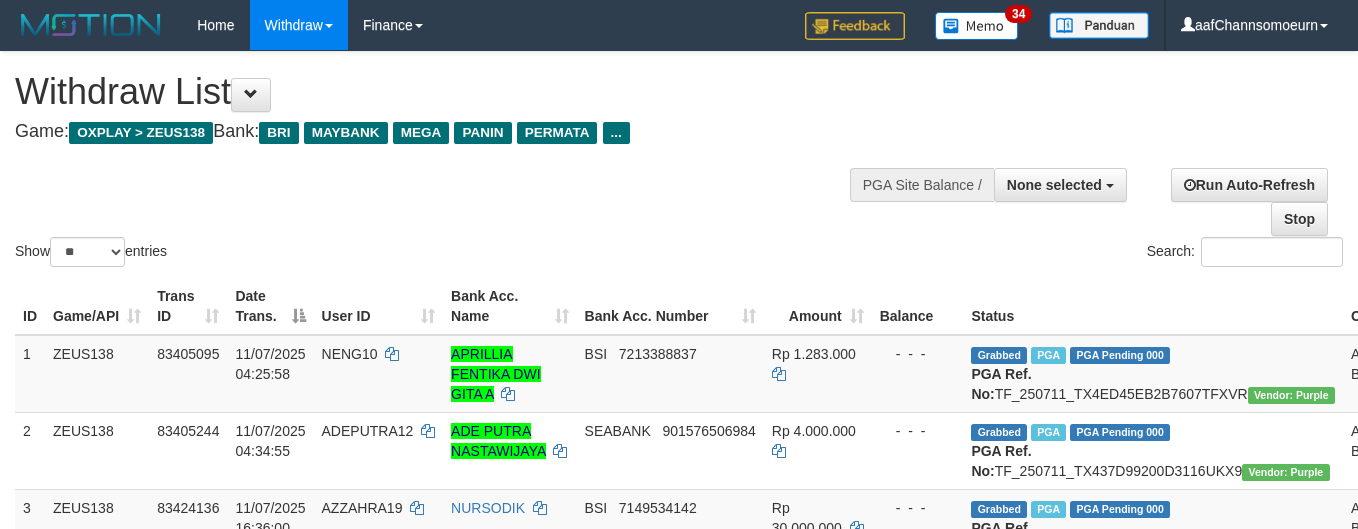 select 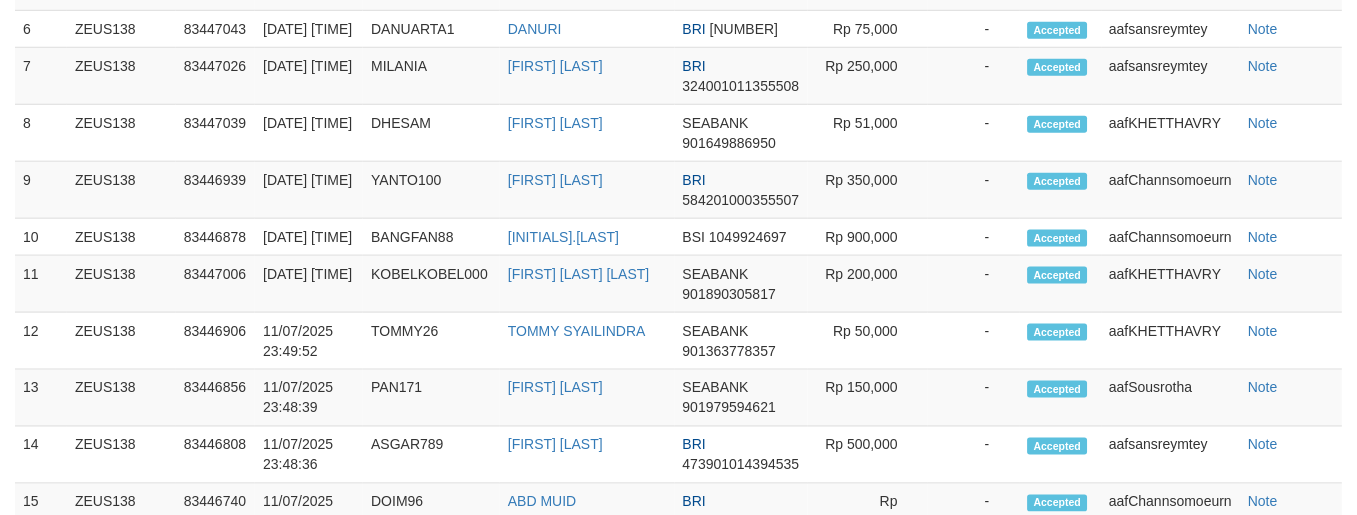 scroll, scrollTop: 713, scrollLeft: 0, axis: vertical 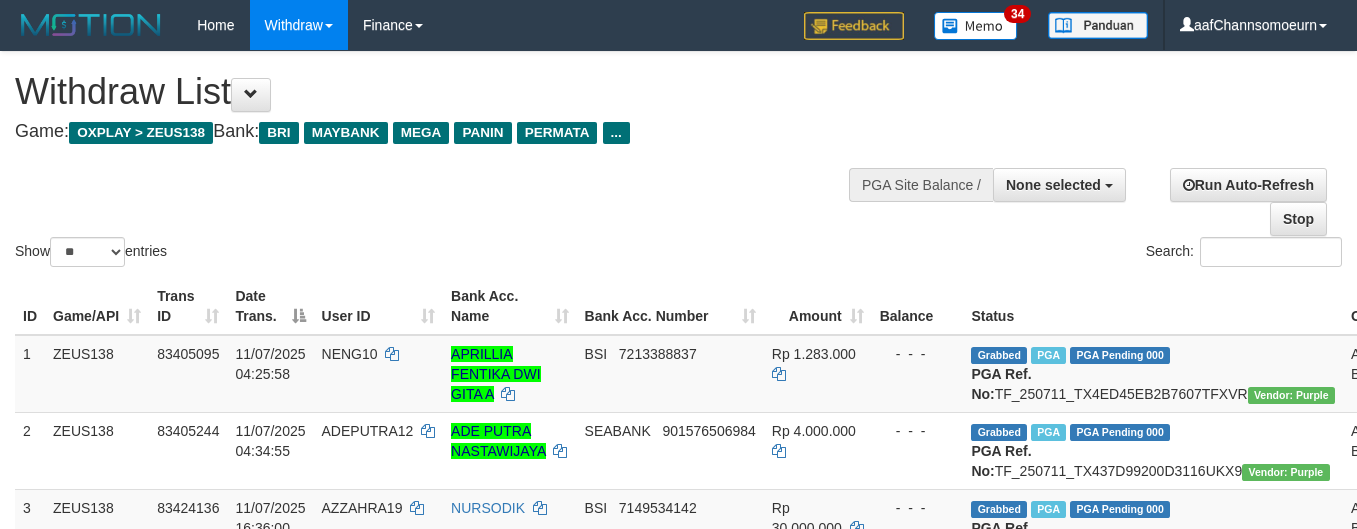 select 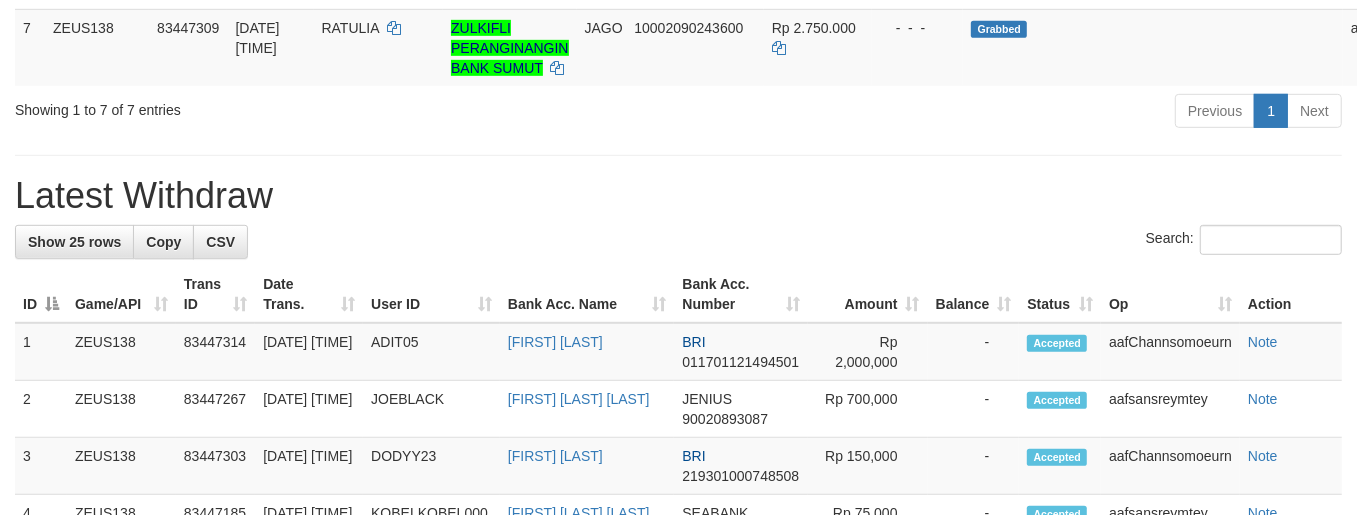 scroll, scrollTop: 713, scrollLeft: 0, axis: vertical 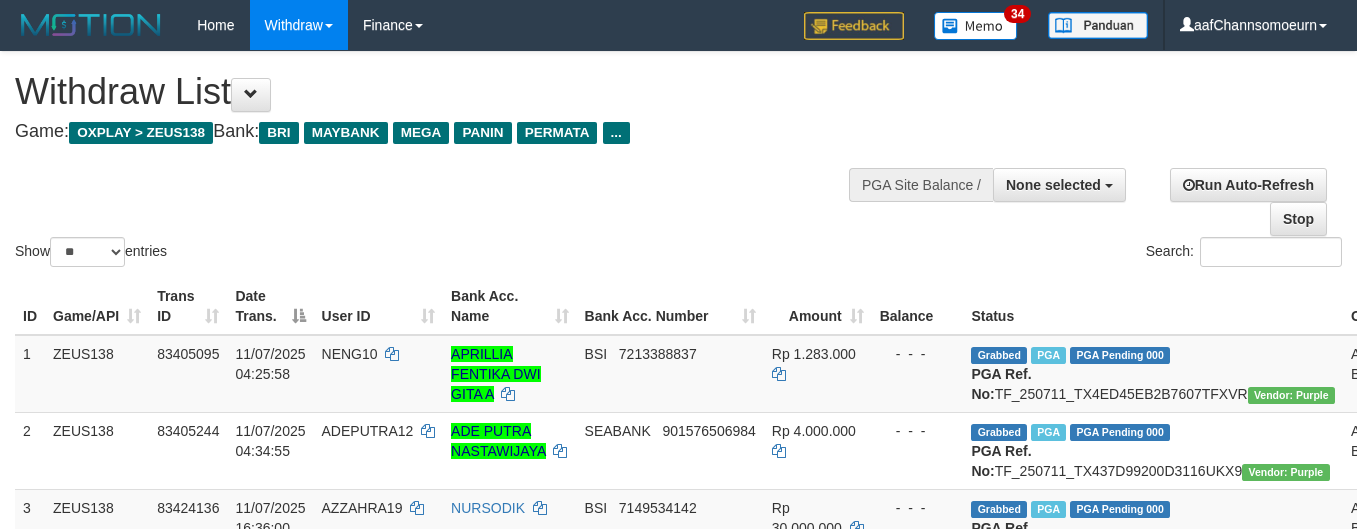 select 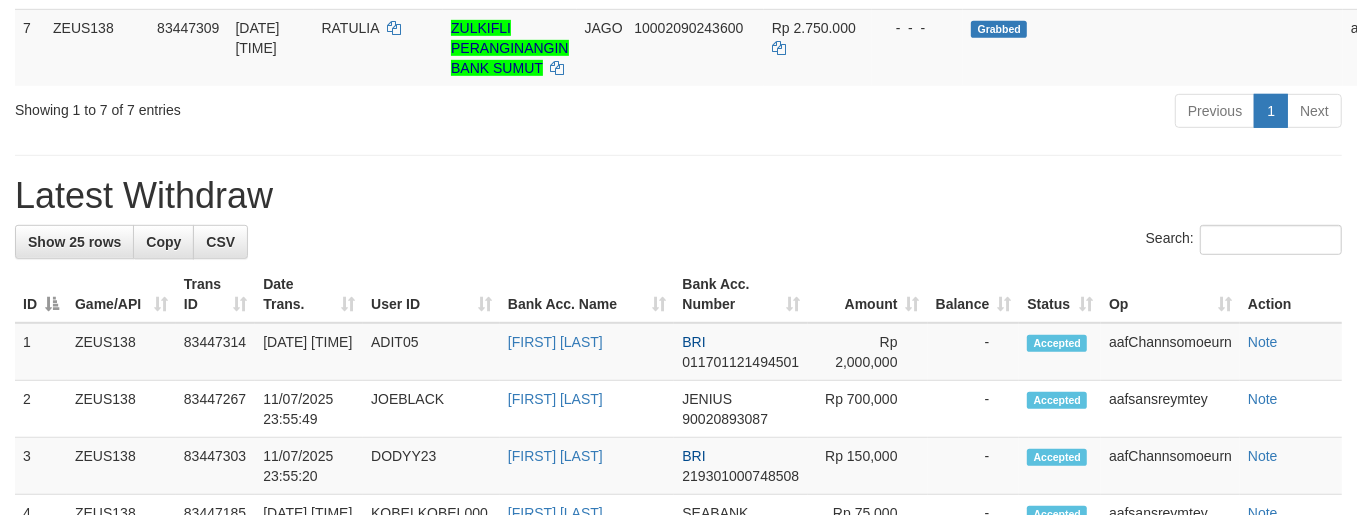 scroll, scrollTop: 713, scrollLeft: 0, axis: vertical 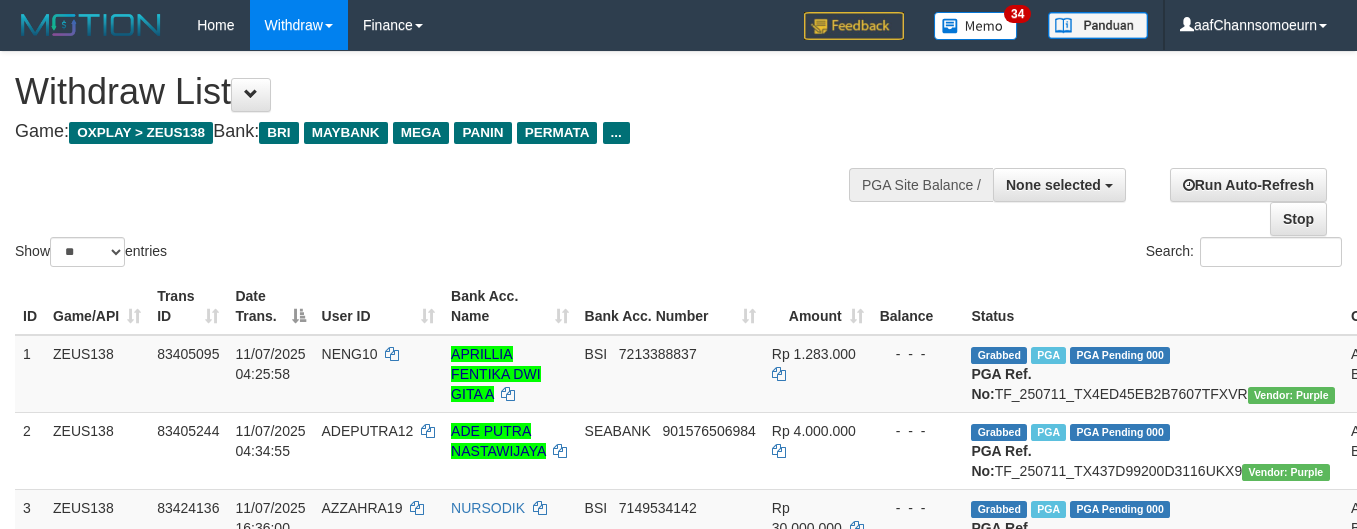 select 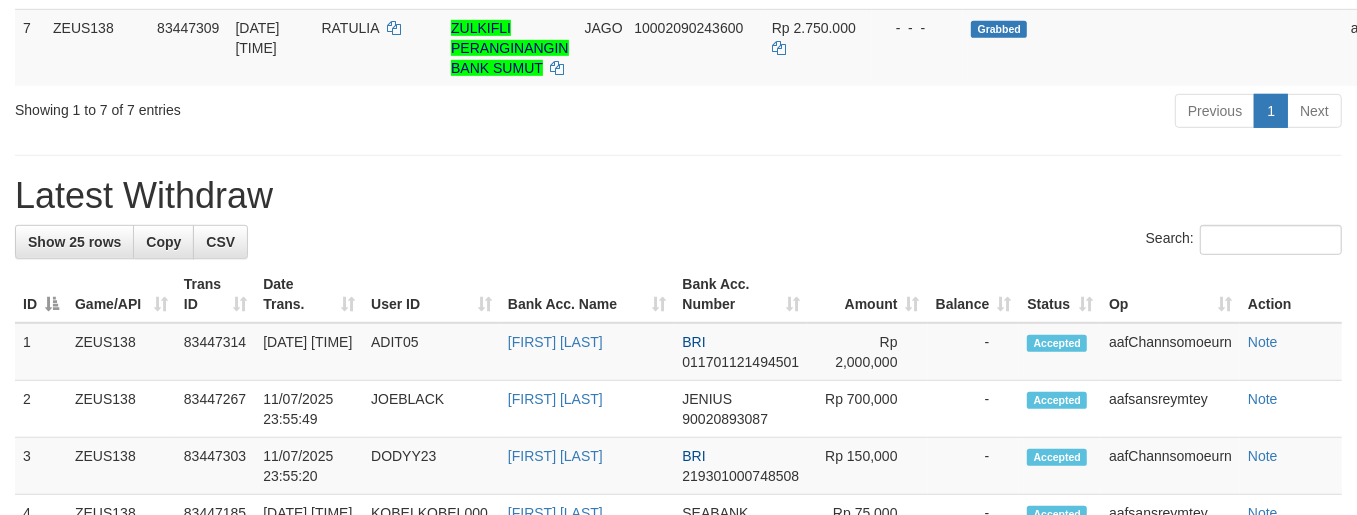 scroll, scrollTop: 713, scrollLeft: 0, axis: vertical 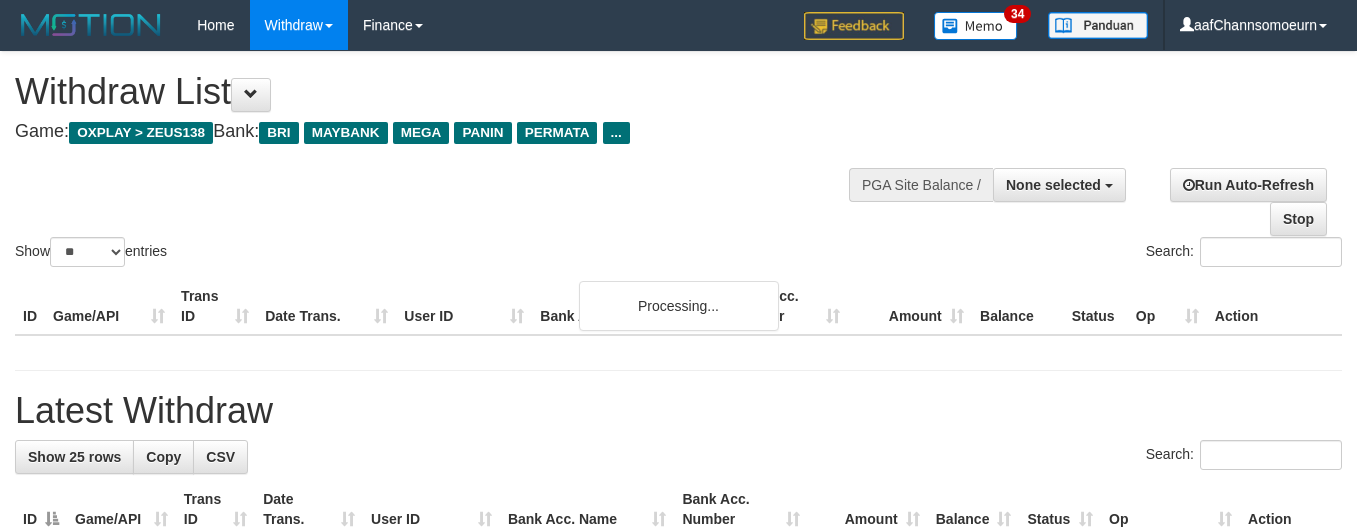 select 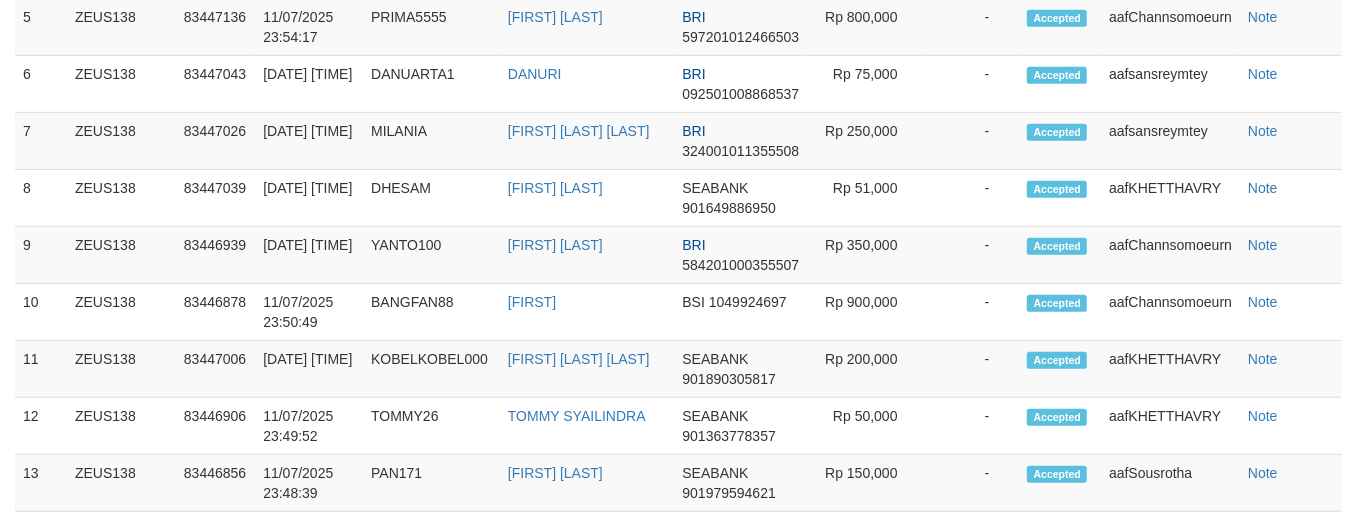 scroll, scrollTop: 713, scrollLeft: 0, axis: vertical 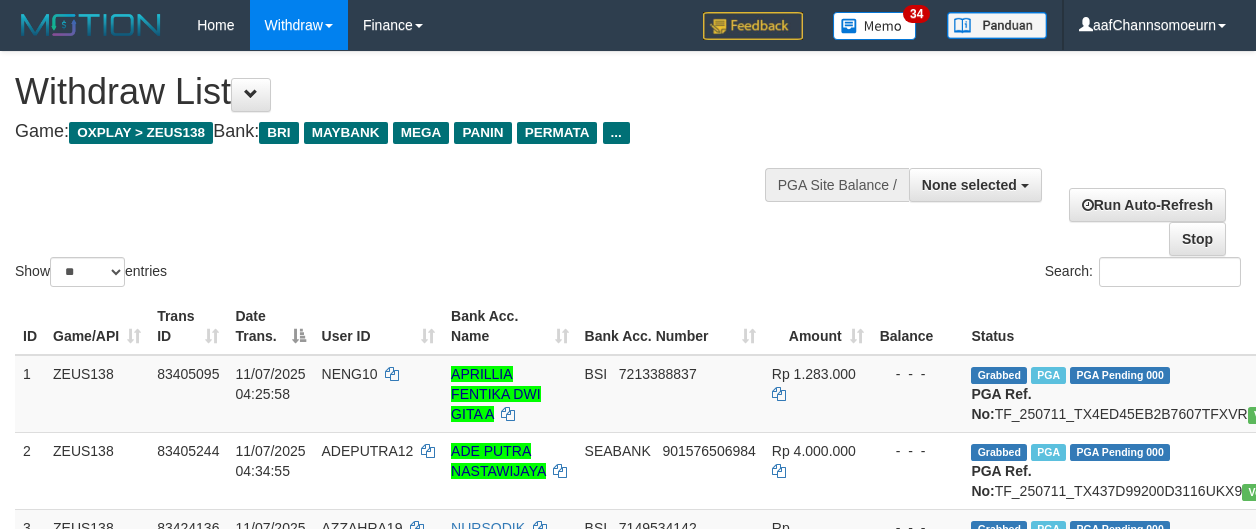 select 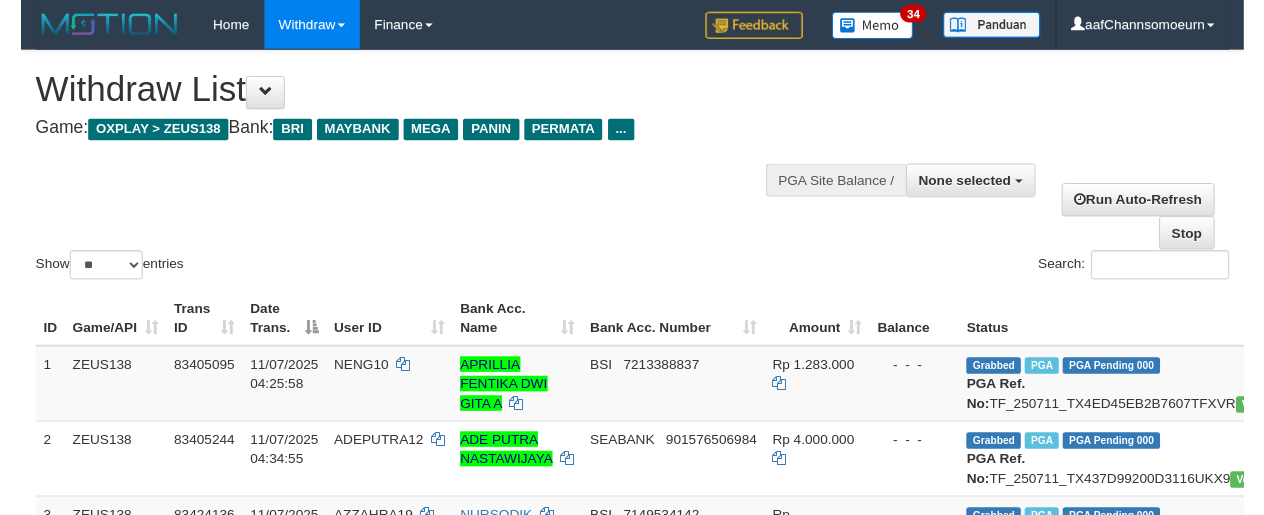 scroll, scrollTop: 713, scrollLeft: 0, axis: vertical 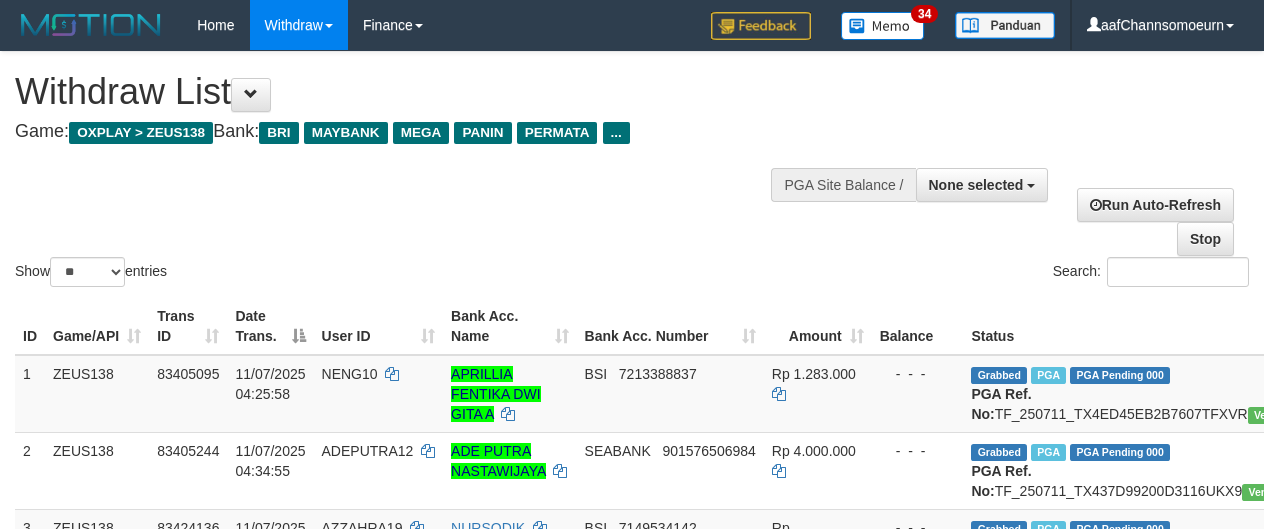 select 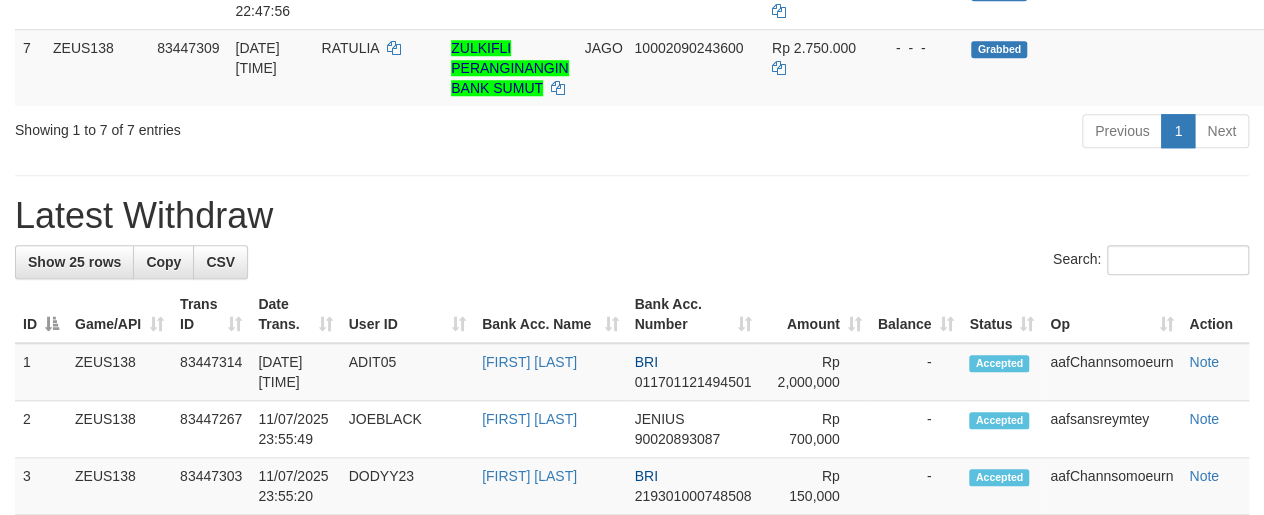 scroll, scrollTop: 713, scrollLeft: 0, axis: vertical 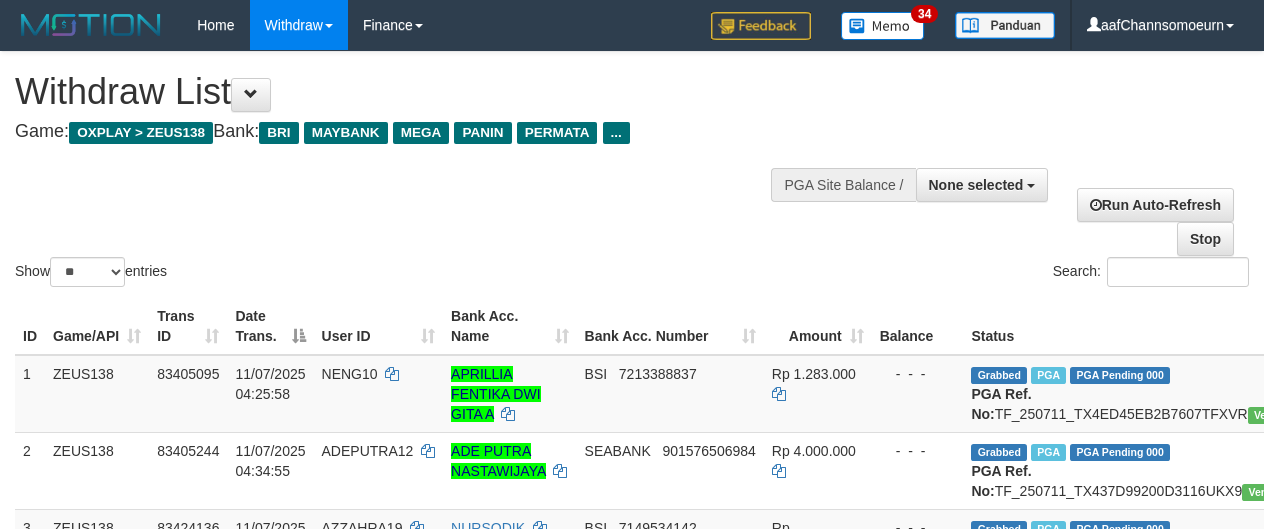 select 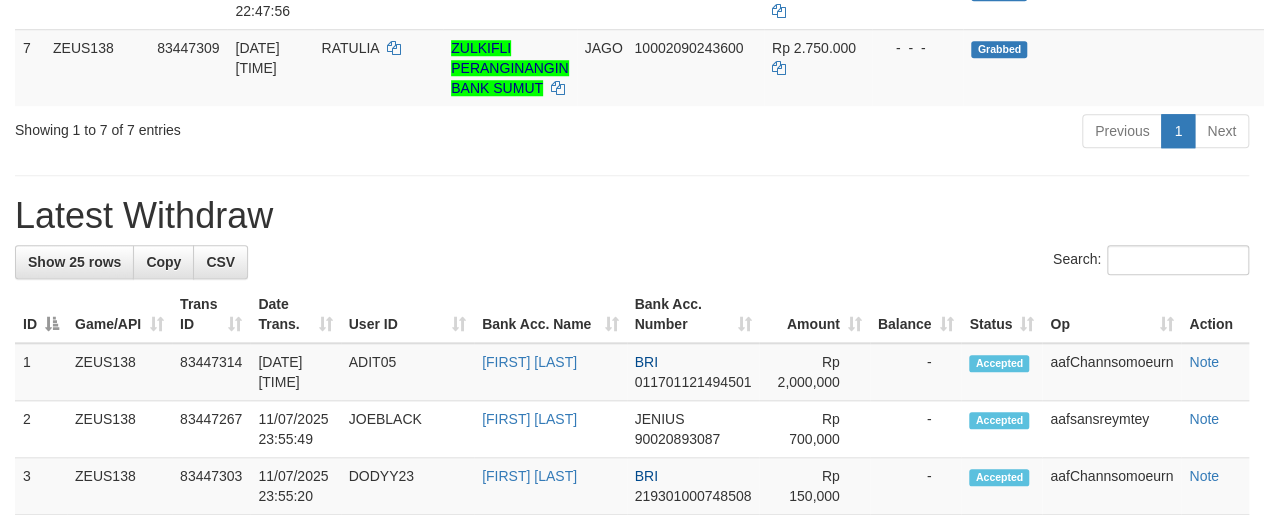 scroll, scrollTop: 713, scrollLeft: 0, axis: vertical 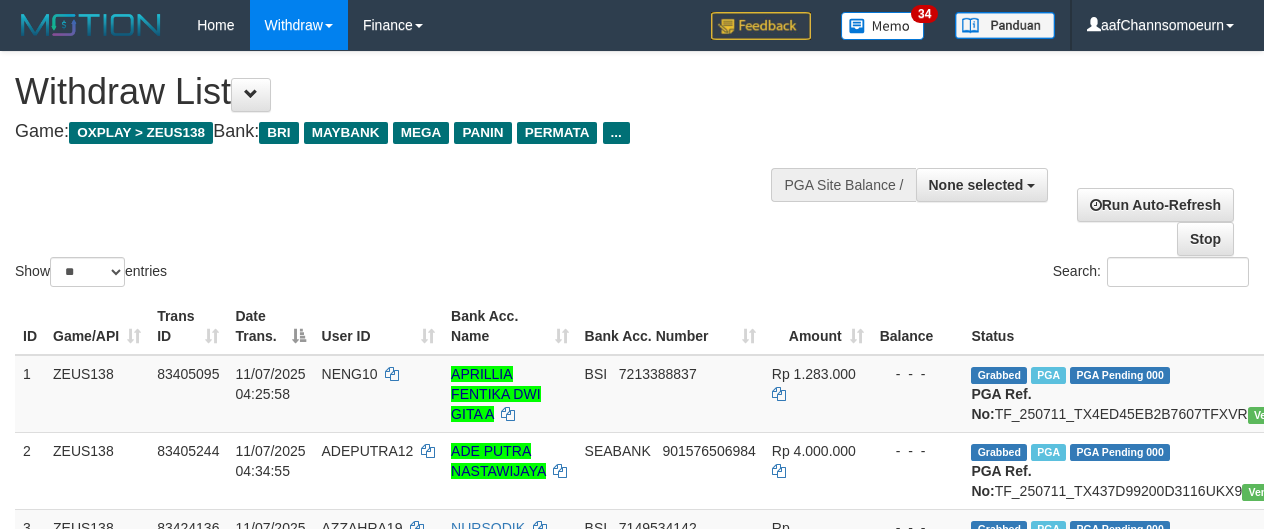 select 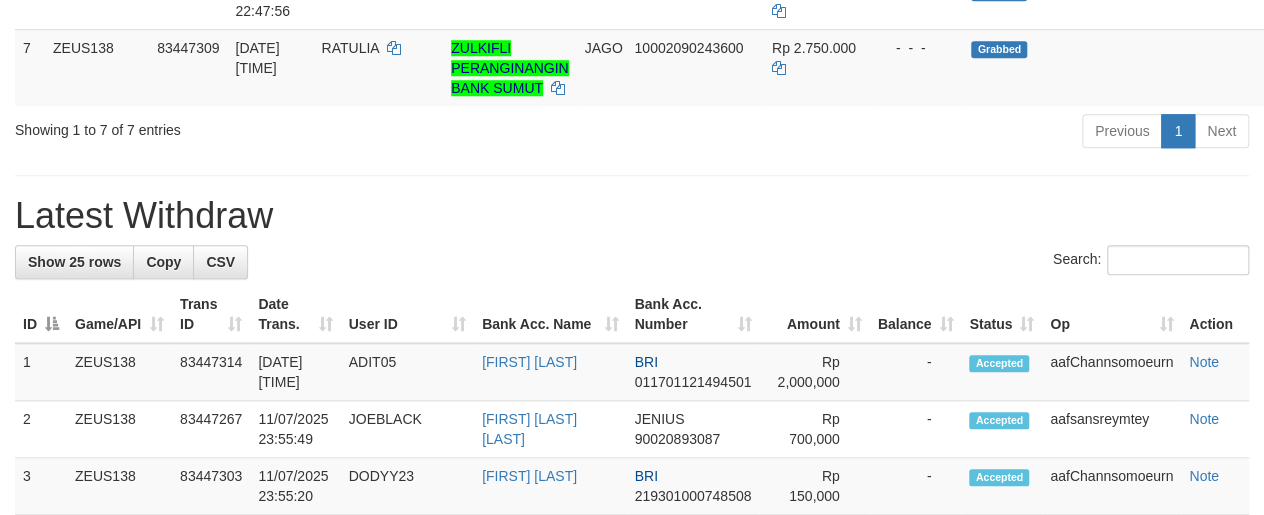 scroll, scrollTop: 713, scrollLeft: 0, axis: vertical 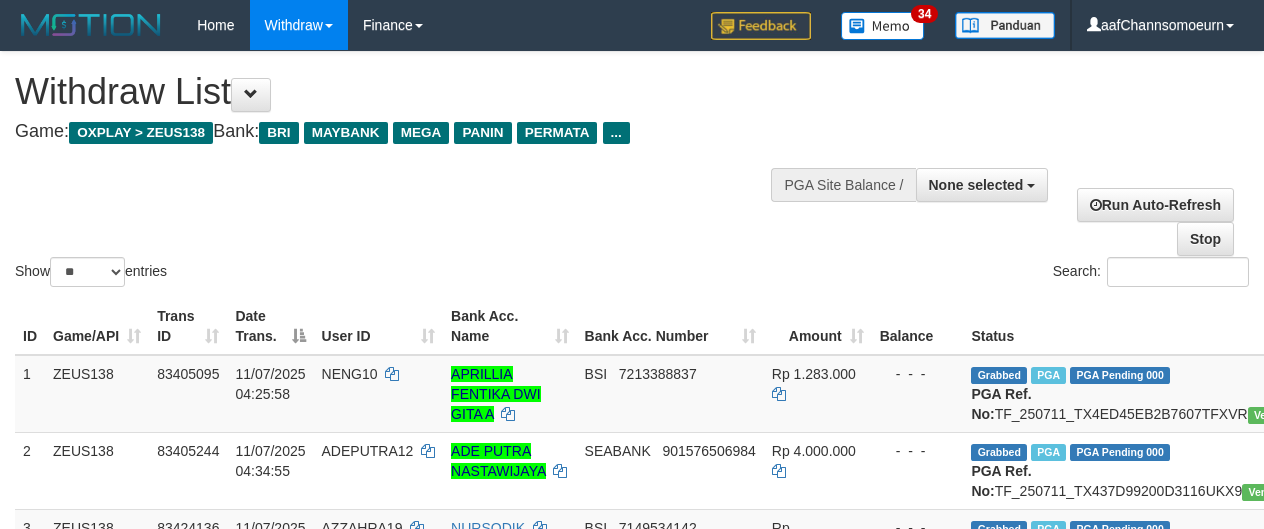 select 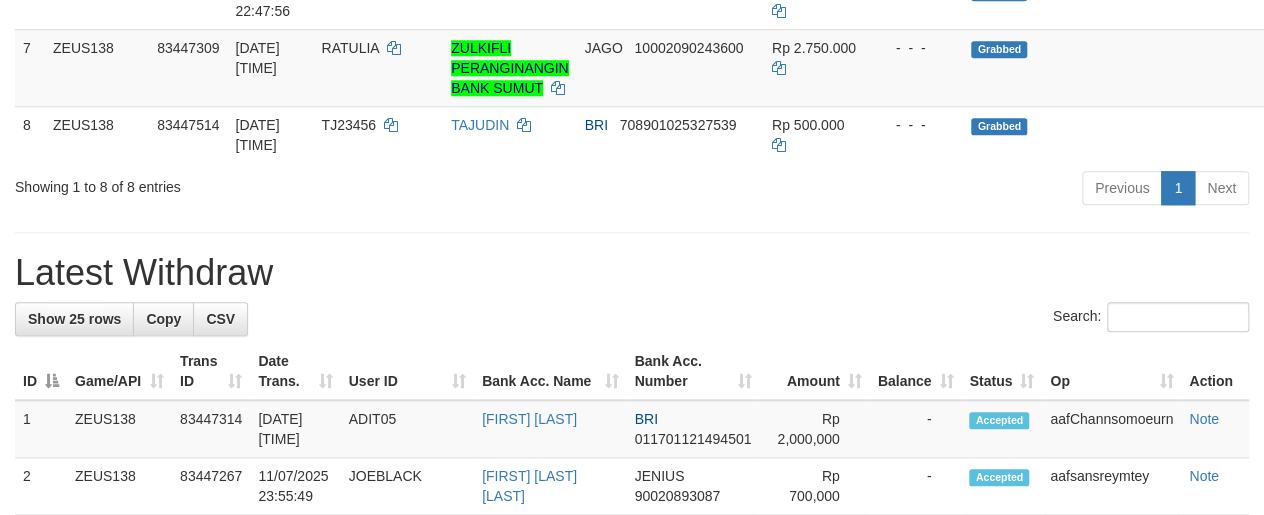 scroll, scrollTop: 713, scrollLeft: 0, axis: vertical 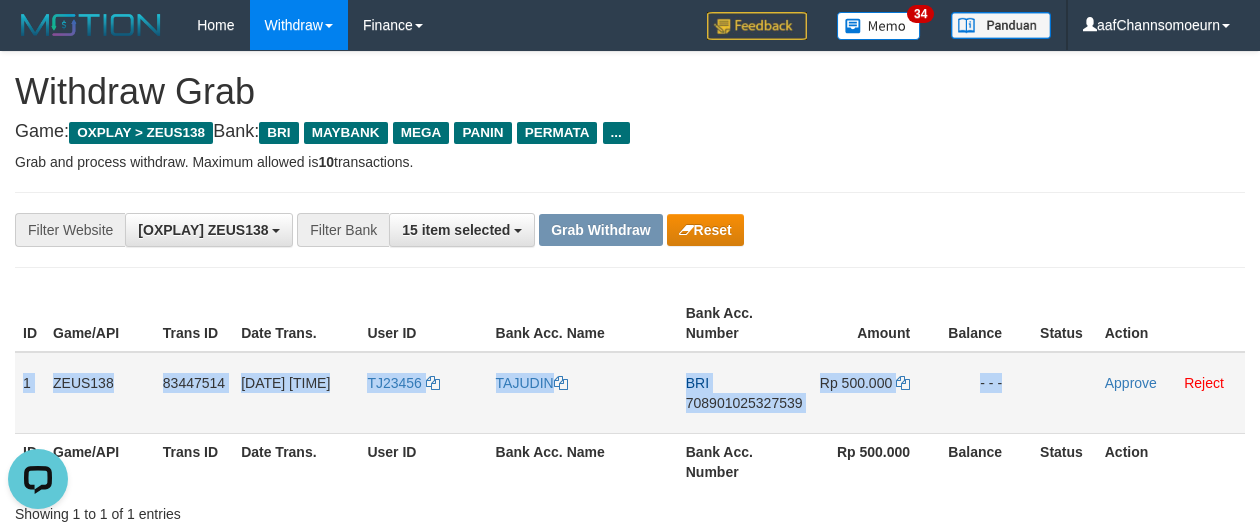 drag, startPoint x: 19, startPoint y: 369, endPoint x: 1032, endPoint y: 403, distance: 1013.57043 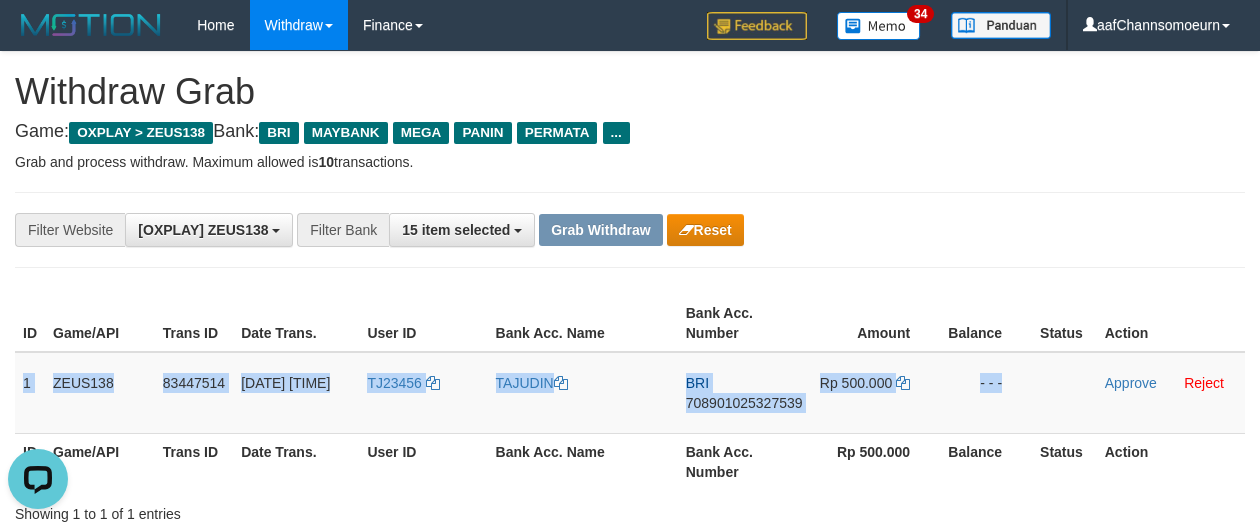 copy on "1
ZEUS138
83447514
11/07/2025 23:57:33
TJ23456
TAJUDIN
BRI
708901025327539
Rp 500.000
- - -" 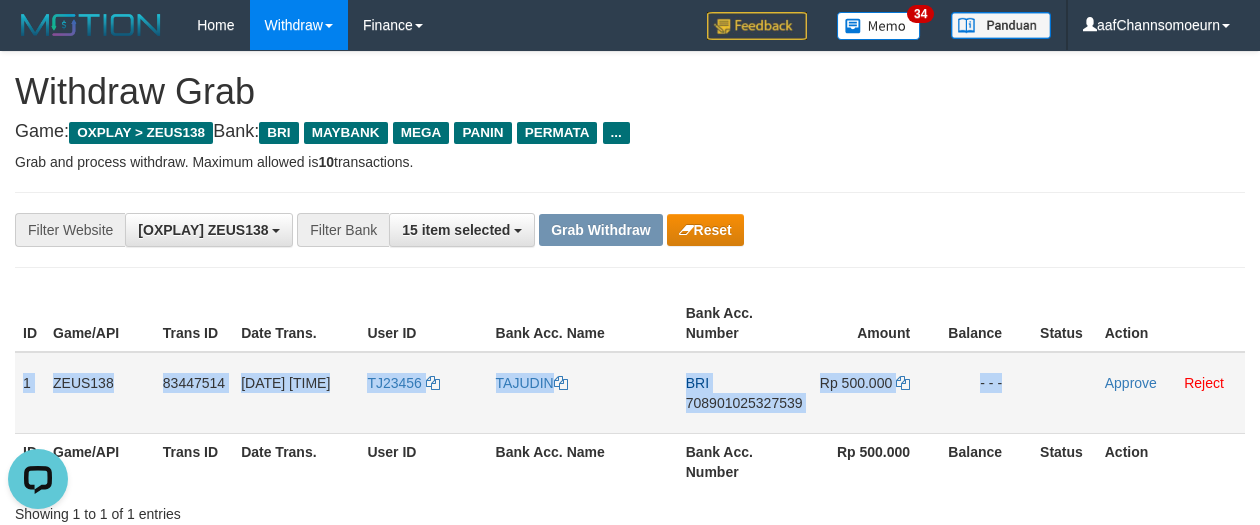 click on "708901025327539" at bounding box center (744, 403) 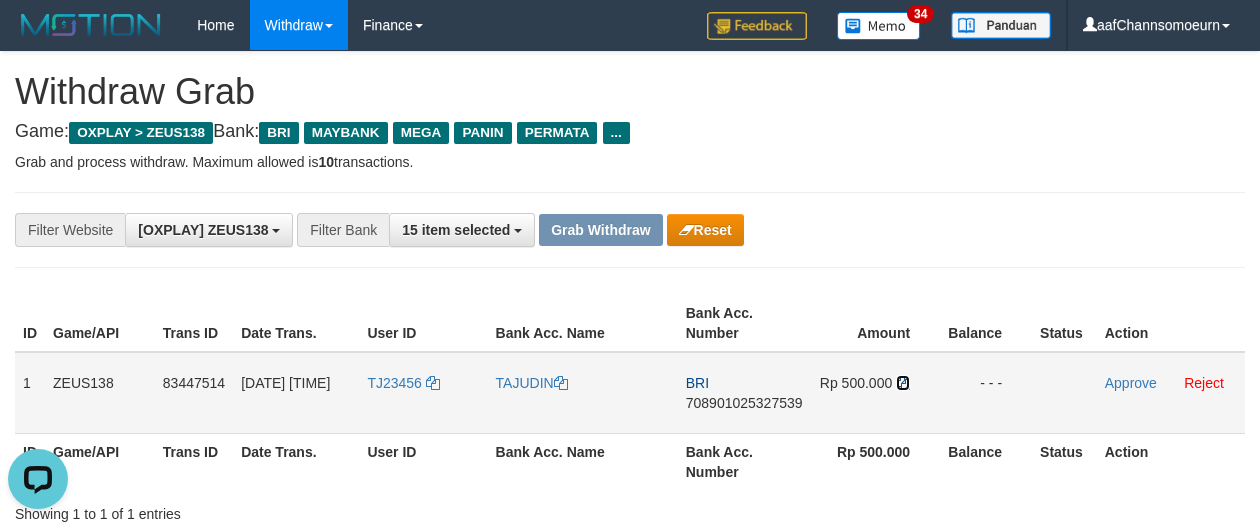 click at bounding box center (903, 383) 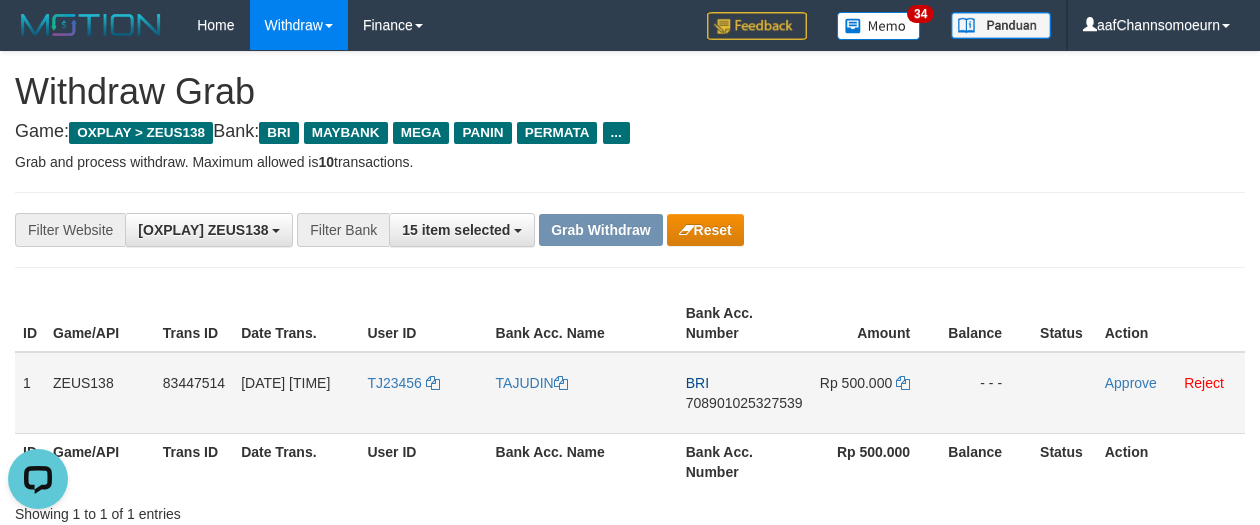click on "TJ23456" at bounding box center (423, 393) 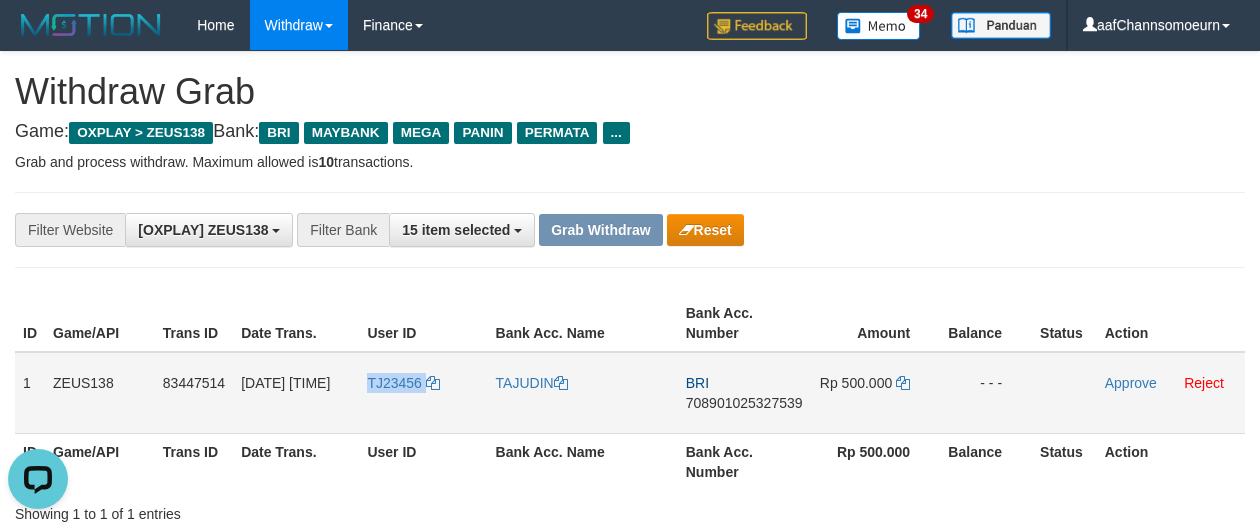 click on "TJ23456" at bounding box center [423, 393] 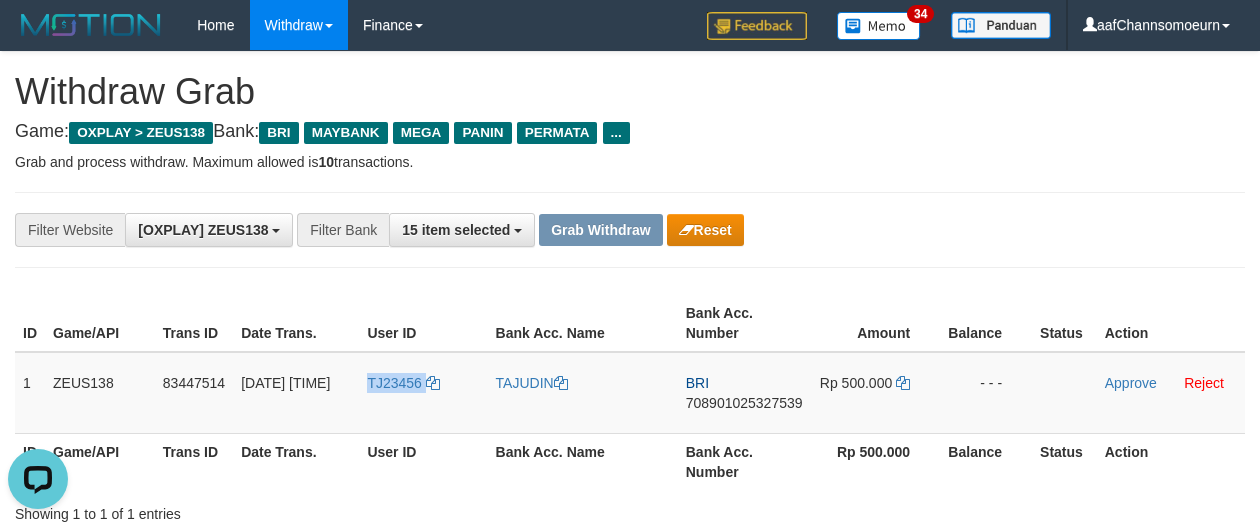 copy on "TJ23456" 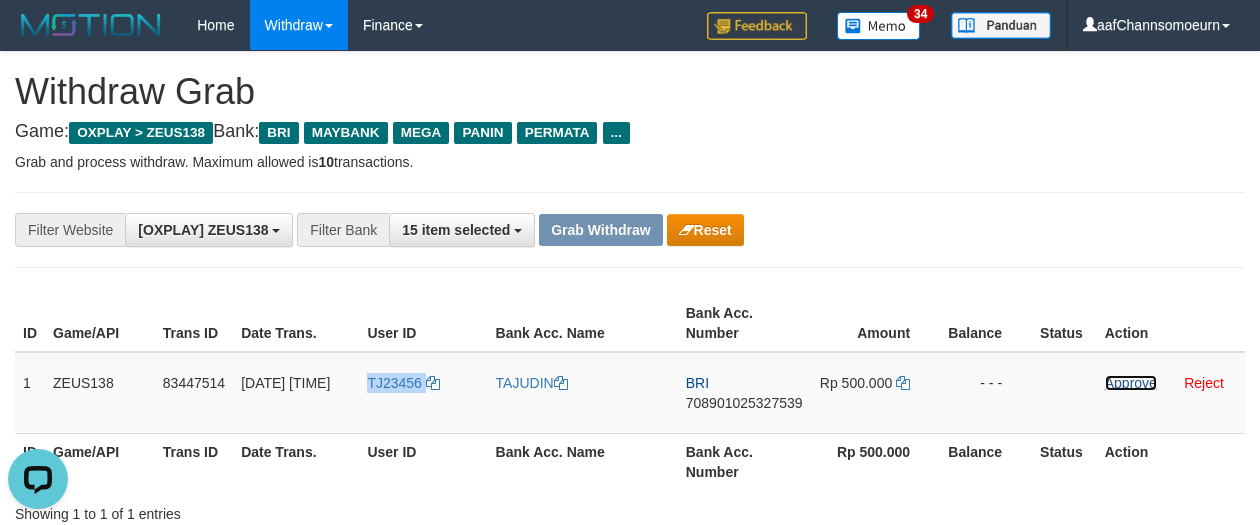 drag, startPoint x: 1122, startPoint y: 379, endPoint x: 734, endPoint y: 193, distance: 430.279 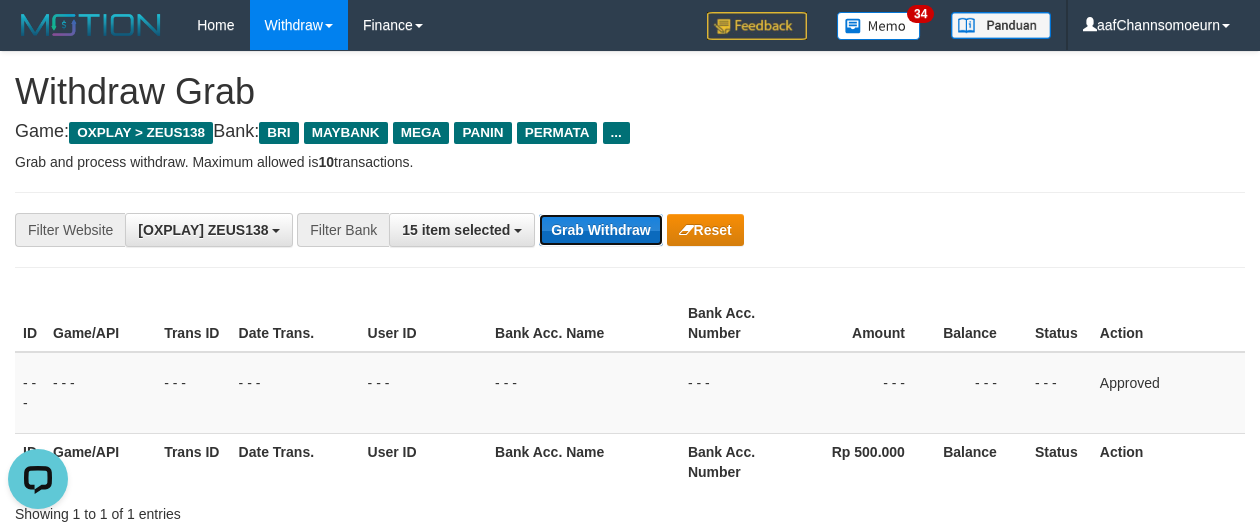 click on "Grab Withdraw" at bounding box center (600, 230) 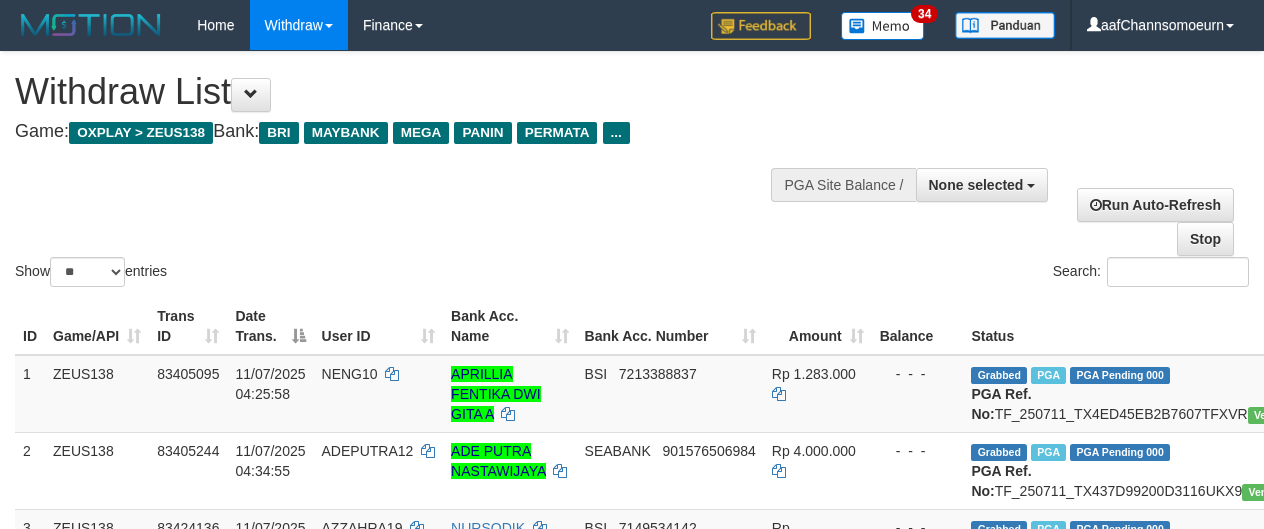 select 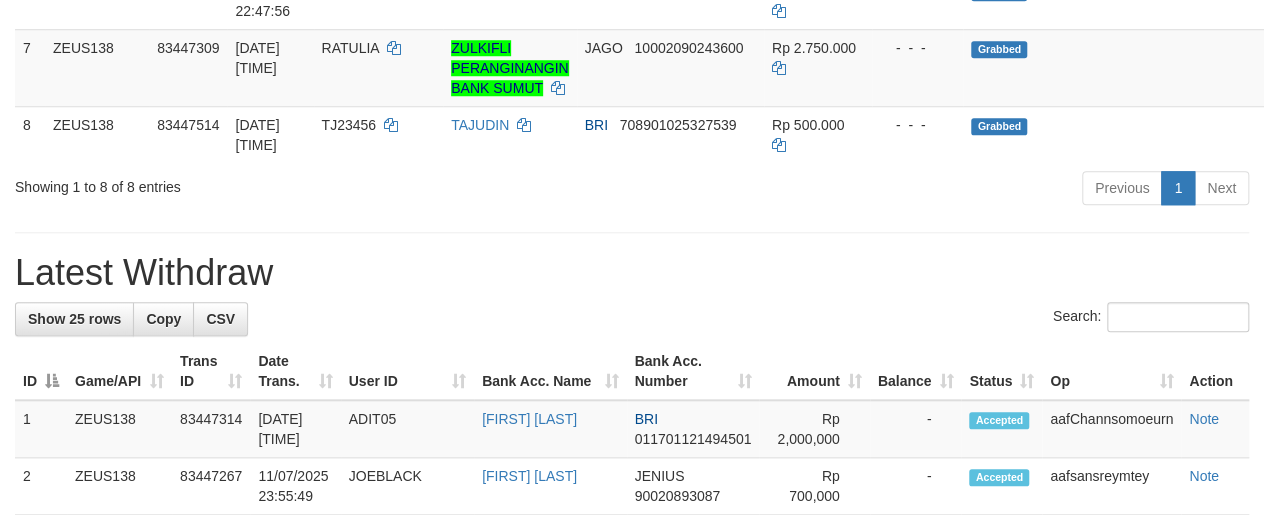 scroll, scrollTop: 713, scrollLeft: 0, axis: vertical 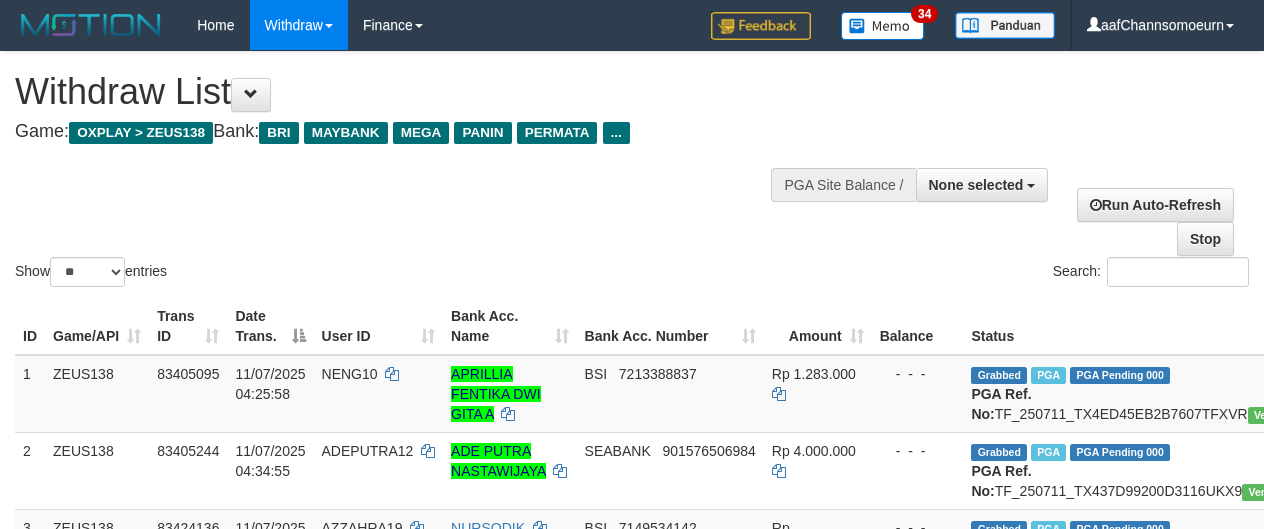 select 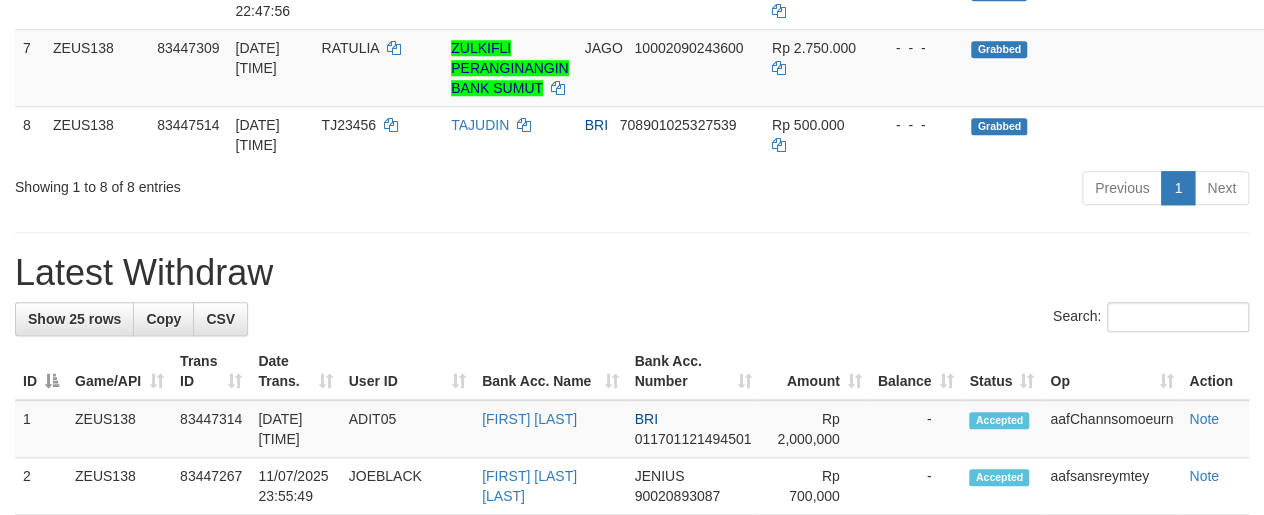 scroll, scrollTop: 713, scrollLeft: 0, axis: vertical 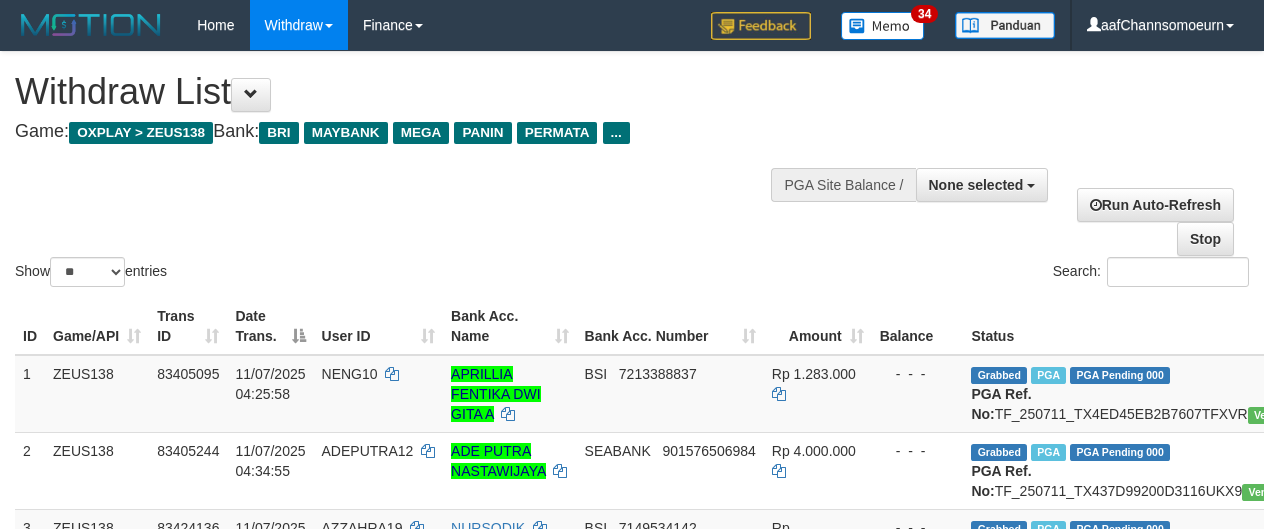select 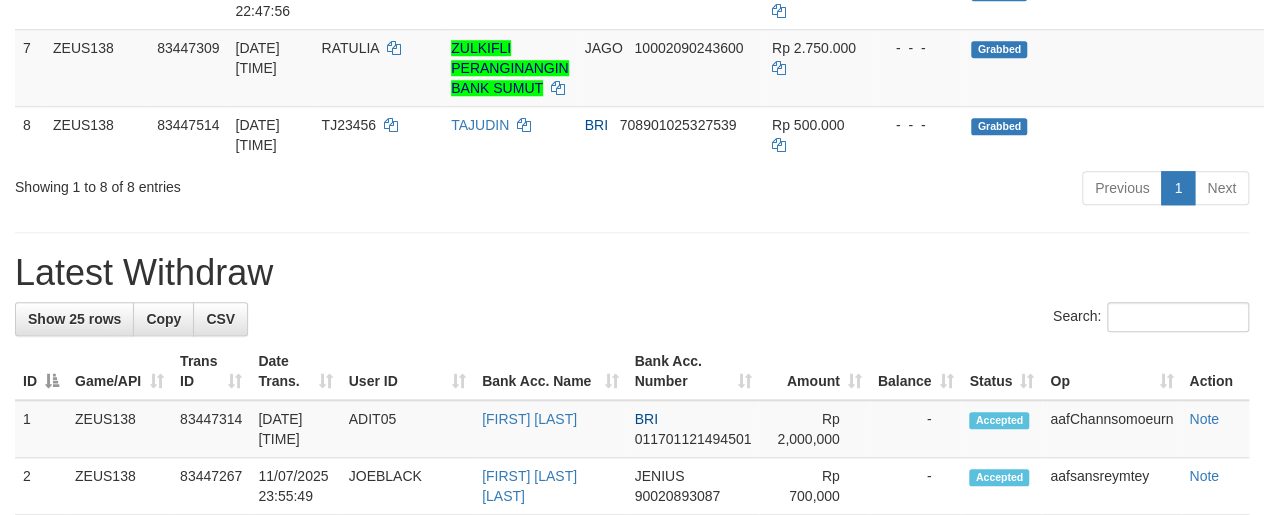 scroll, scrollTop: 713, scrollLeft: 0, axis: vertical 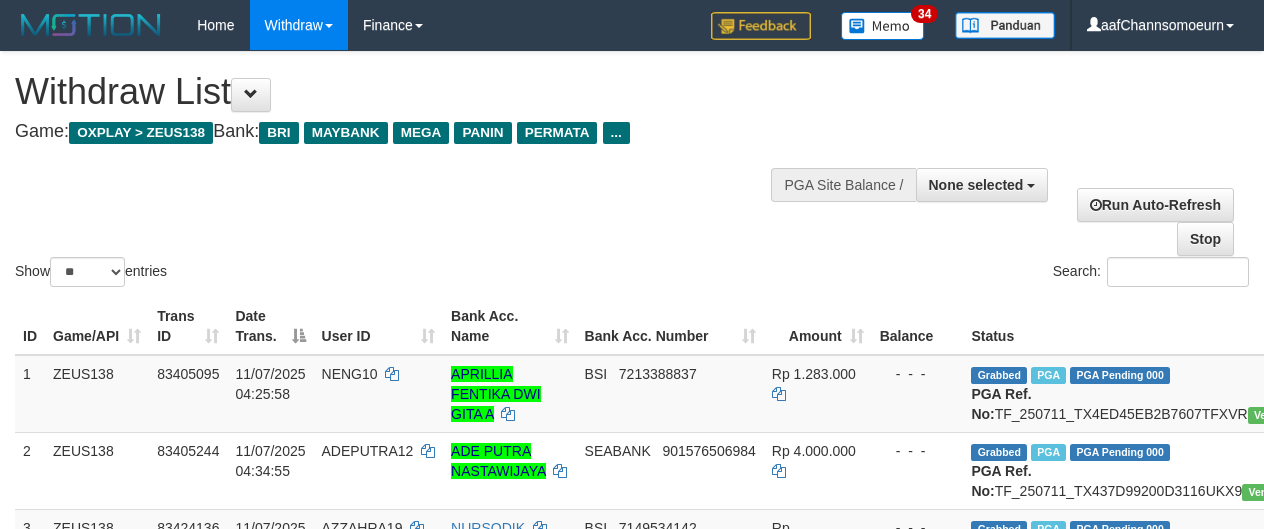 select 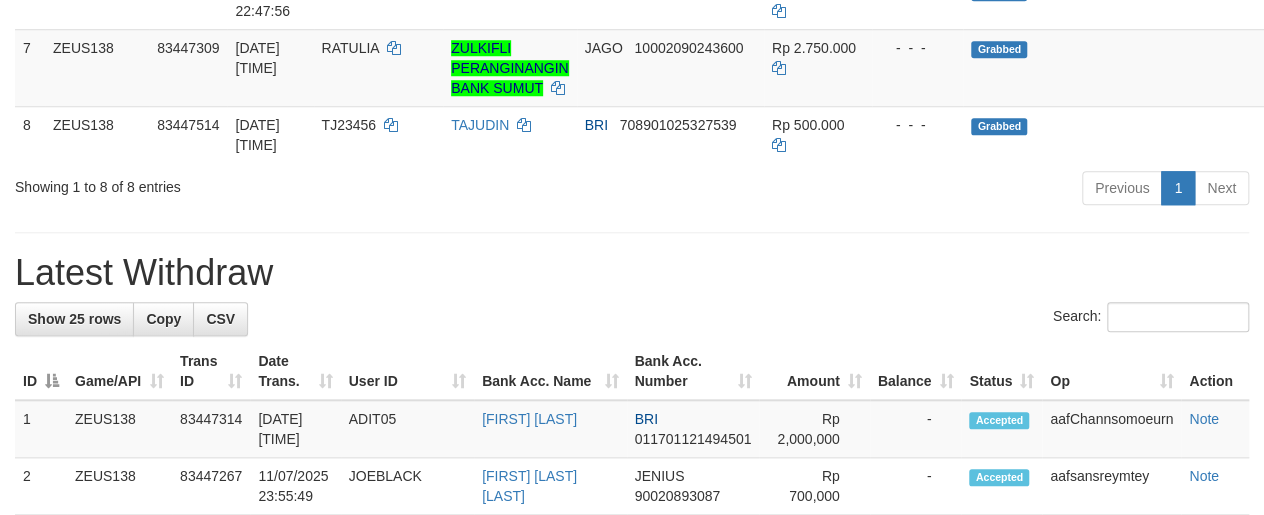 scroll, scrollTop: 713, scrollLeft: 0, axis: vertical 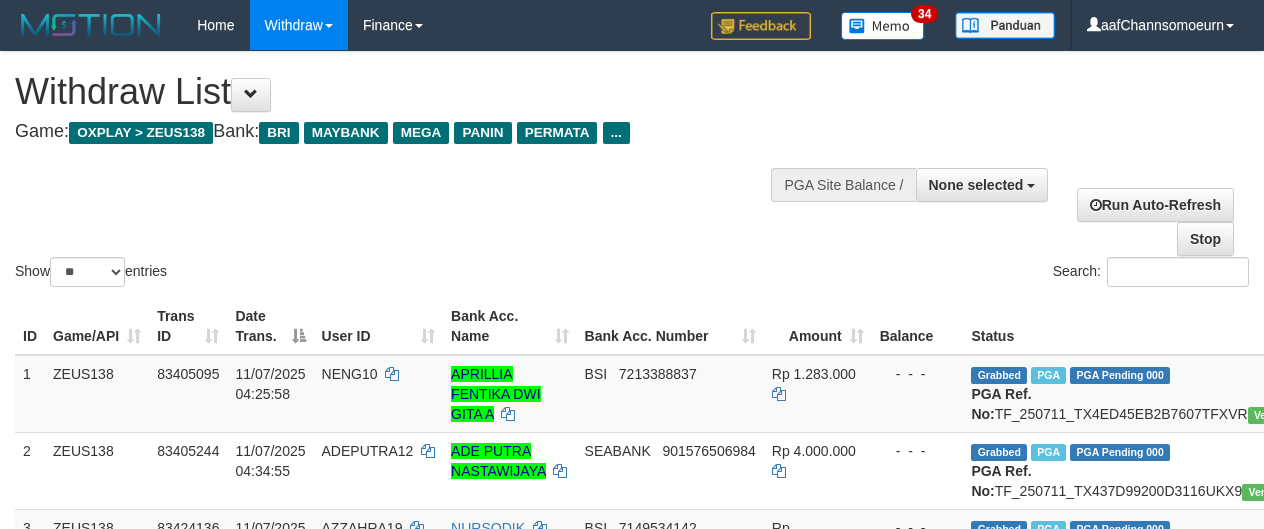 select 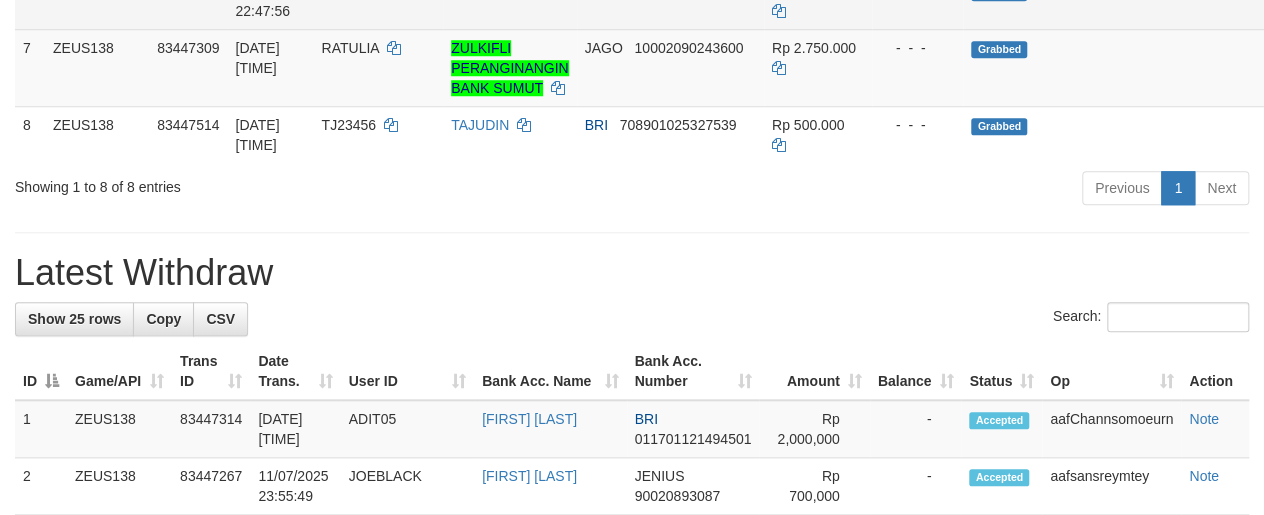 scroll, scrollTop: 713, scrollLeft: 0, axis: vertical 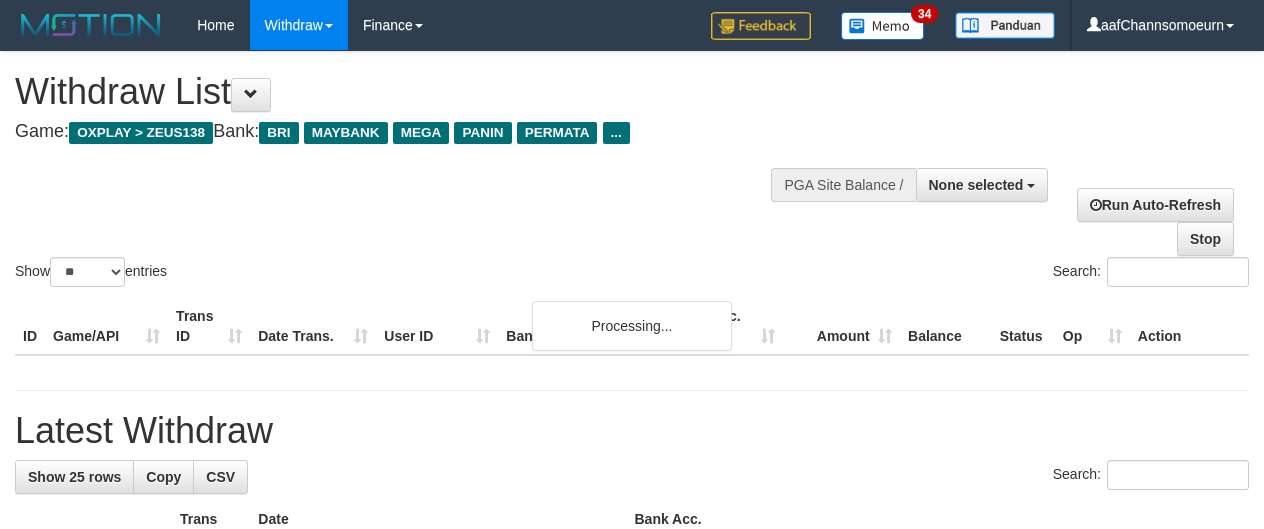select 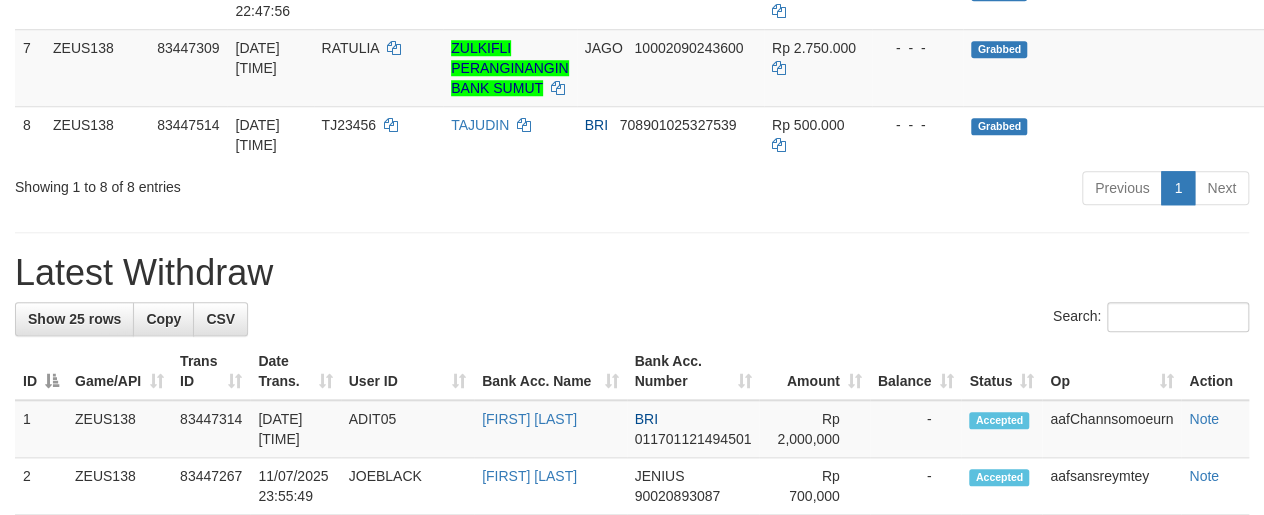 scroll, scrollTop: 713, scrollLeft: 0, axis: vertical 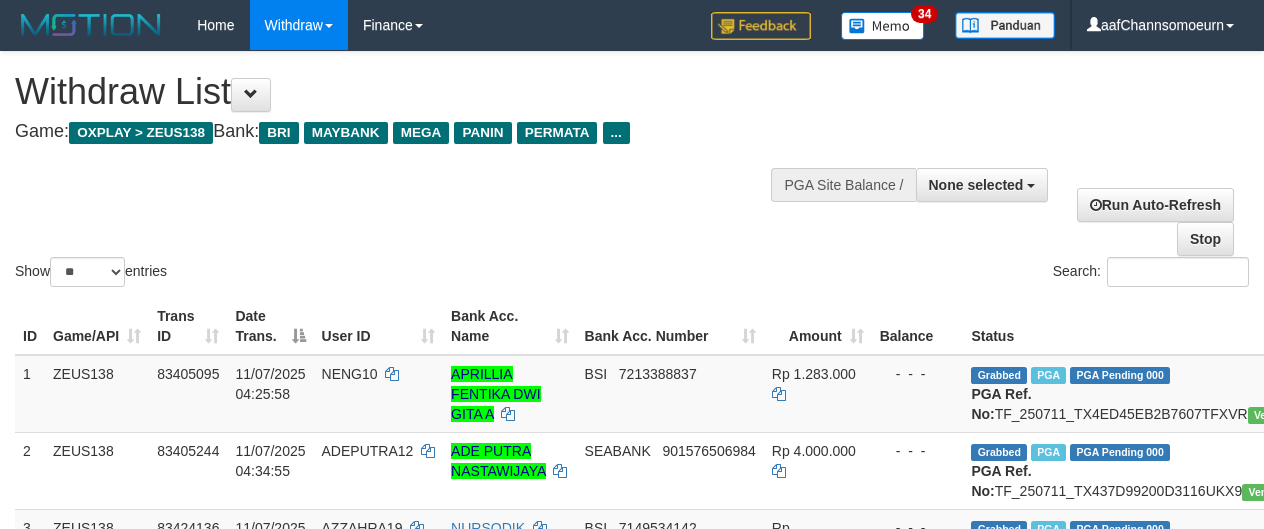 select 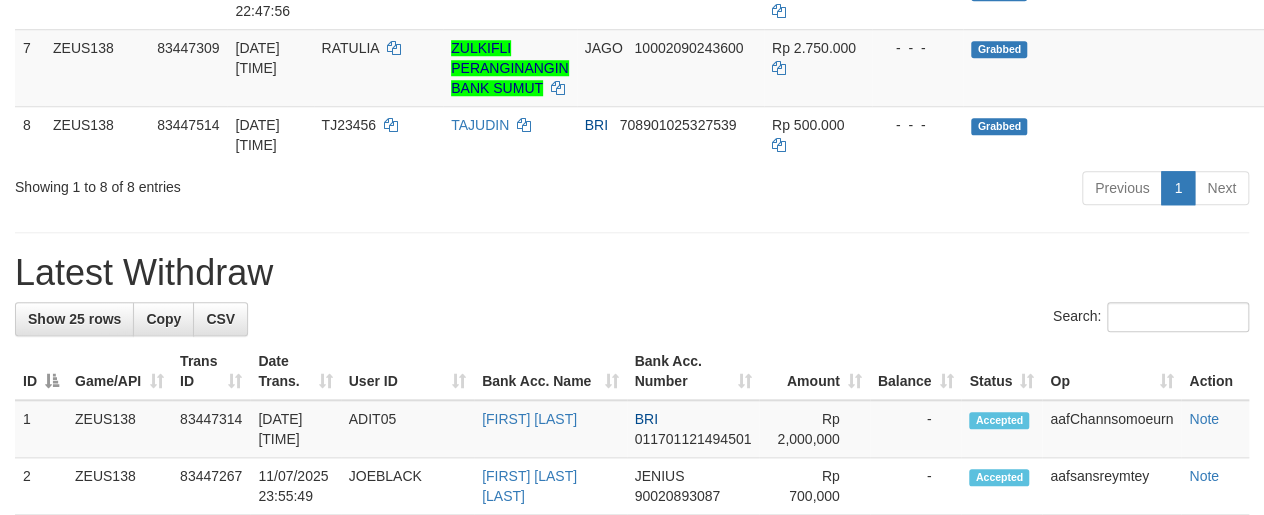 scroll, scrollTop: 713, scrollLeft: 0, axis: vertical 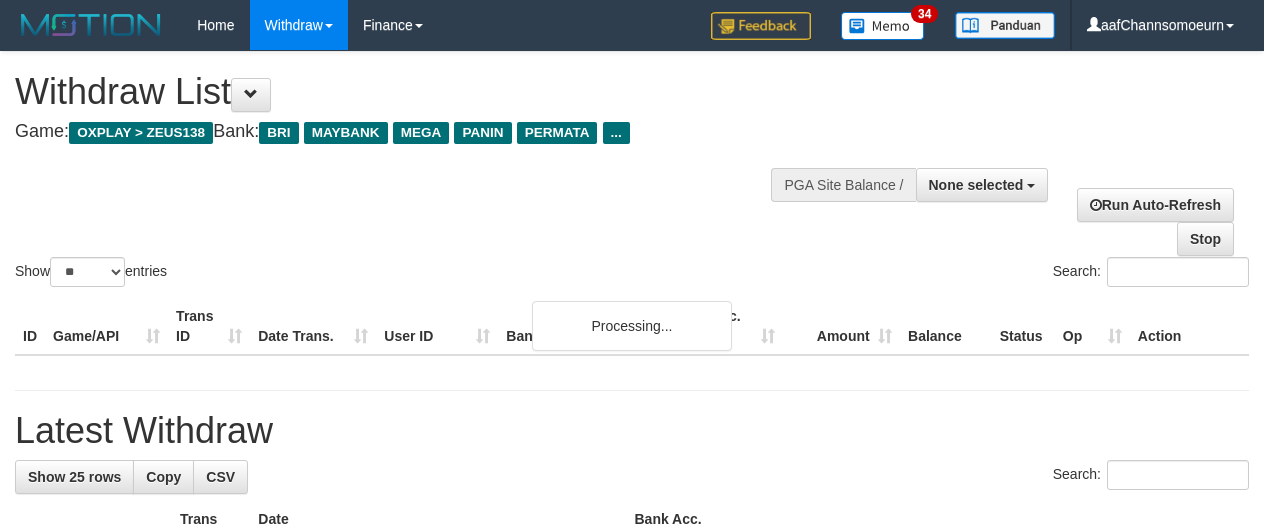 select 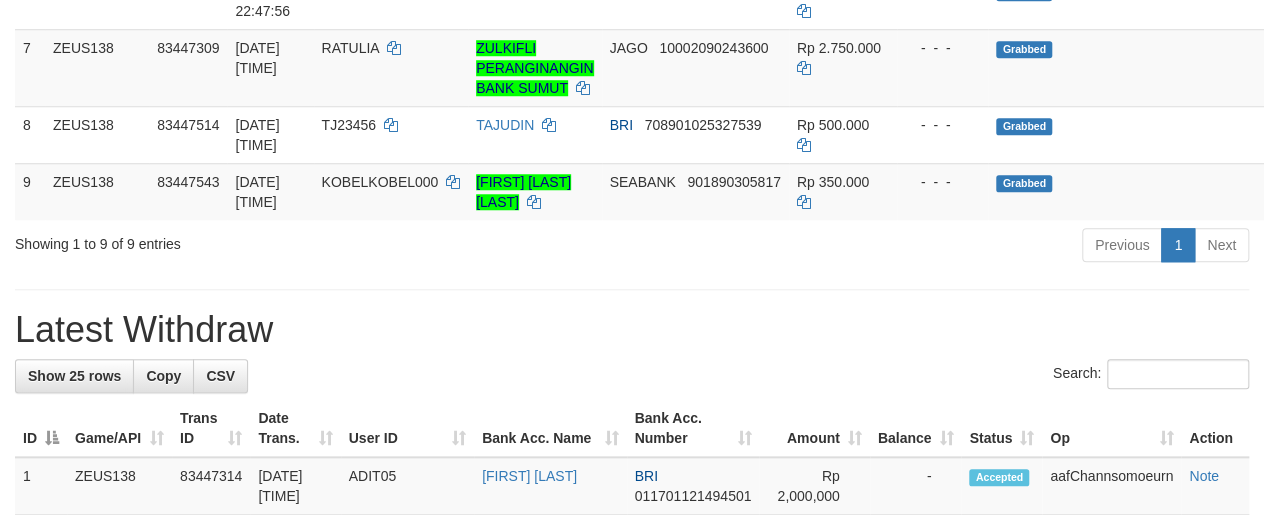 scroll, scrollTop: 713, scrollLeft: 0, axis: vertical 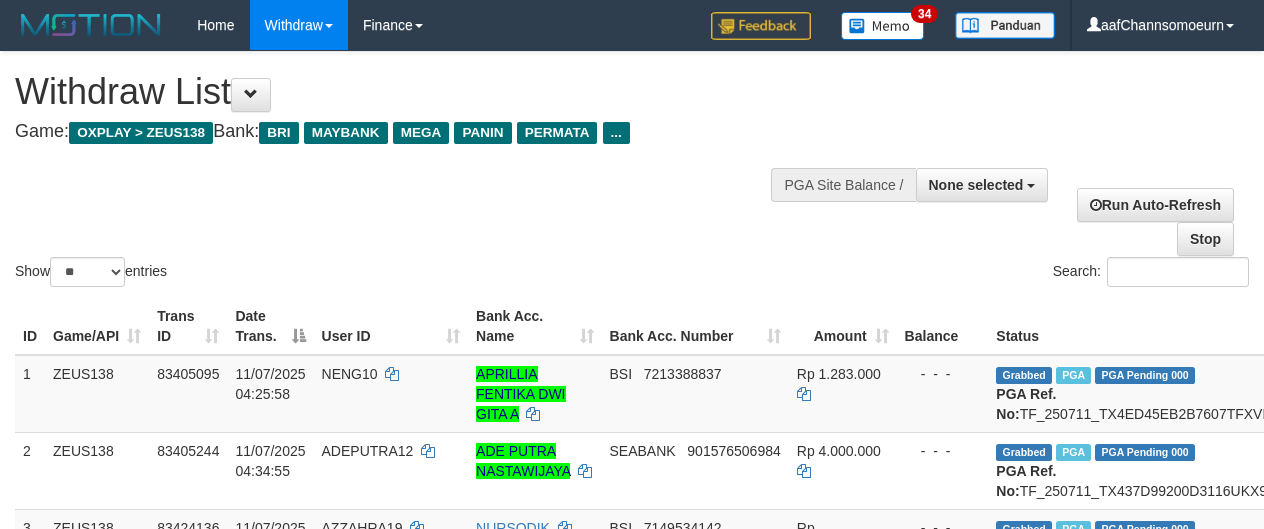 select 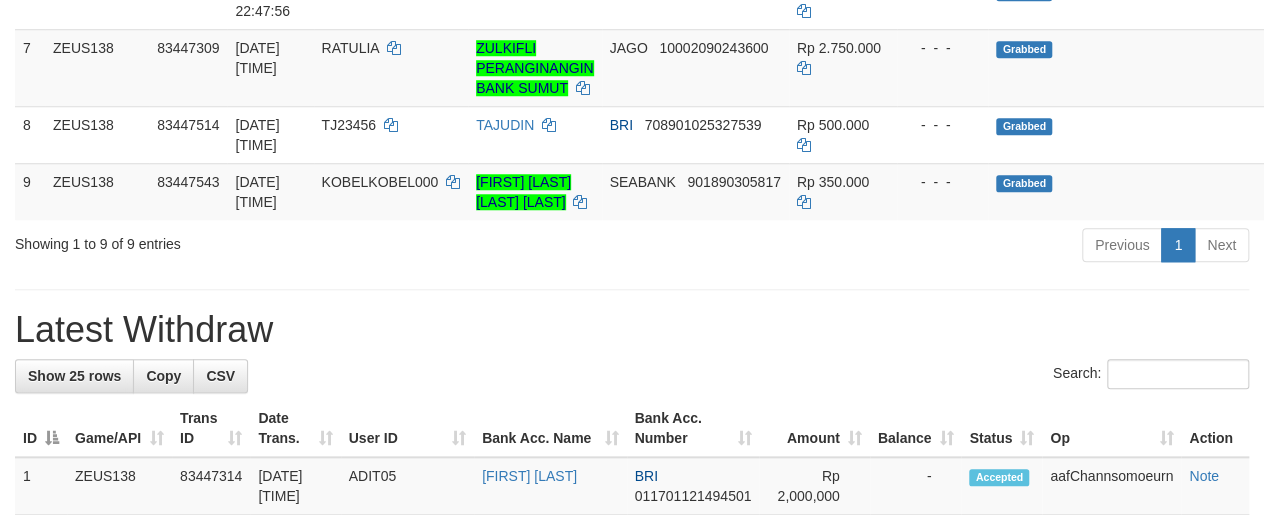 scroll, scrollTop: 713, scrollLeft: 0, axis: vertical 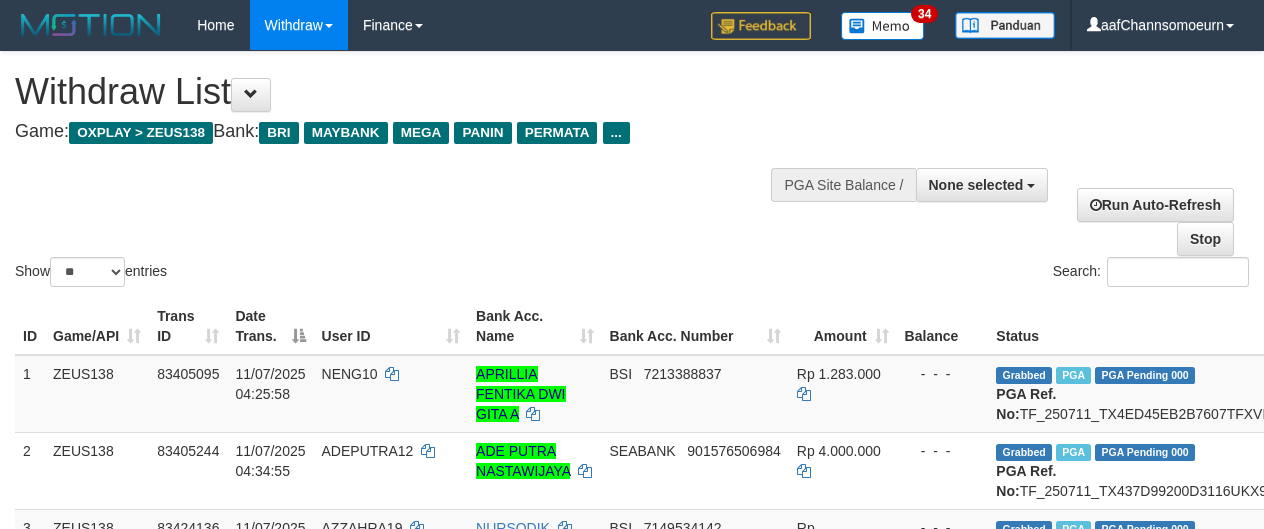 select 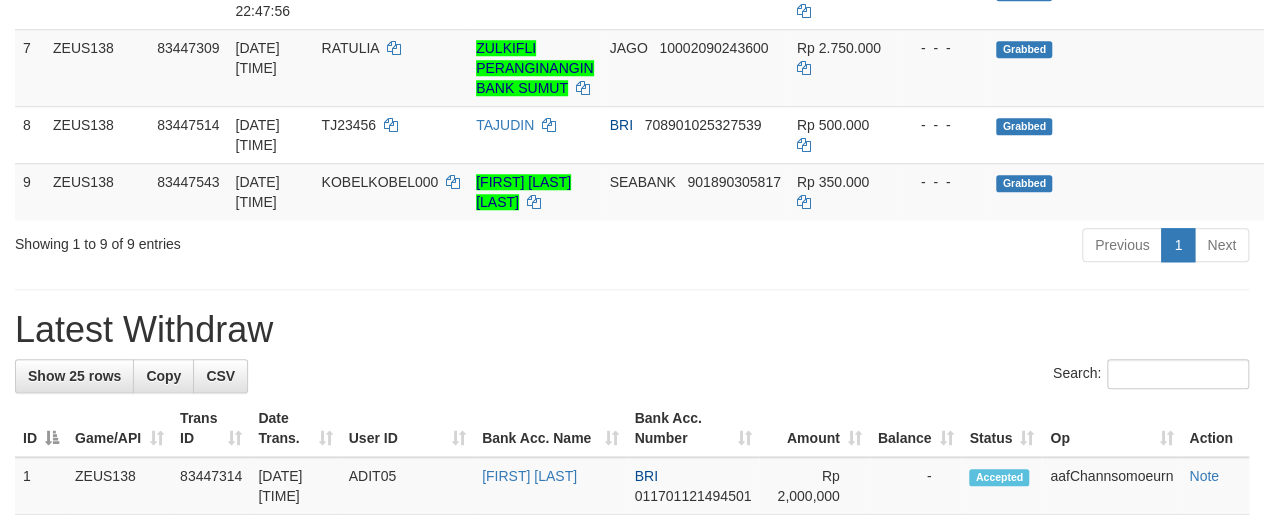 scroll, scrollTop: 713, scrollLeft: 0, axis: vertical 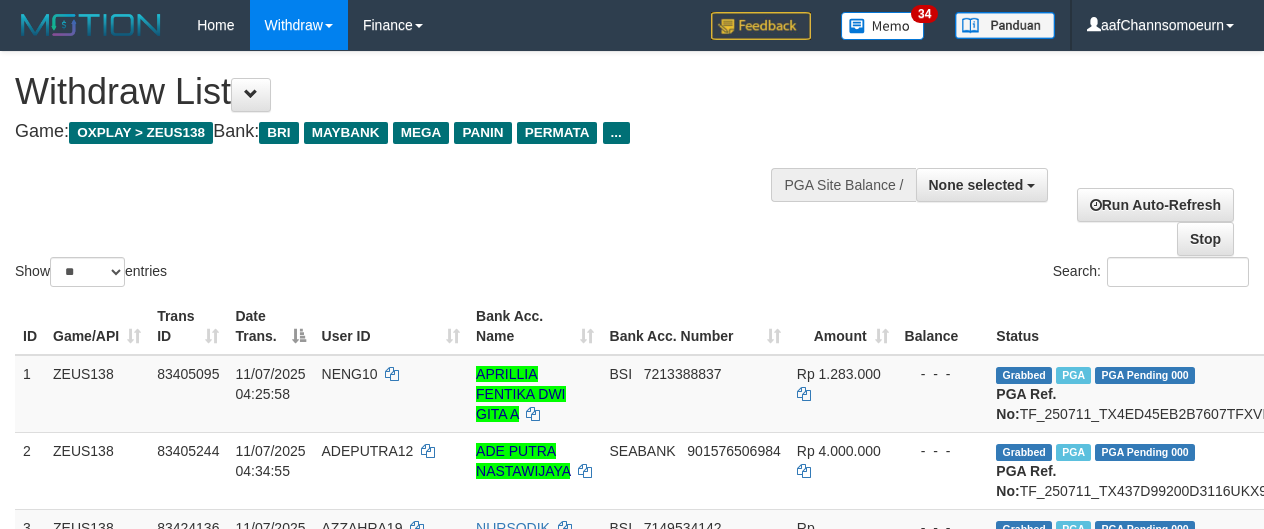 select 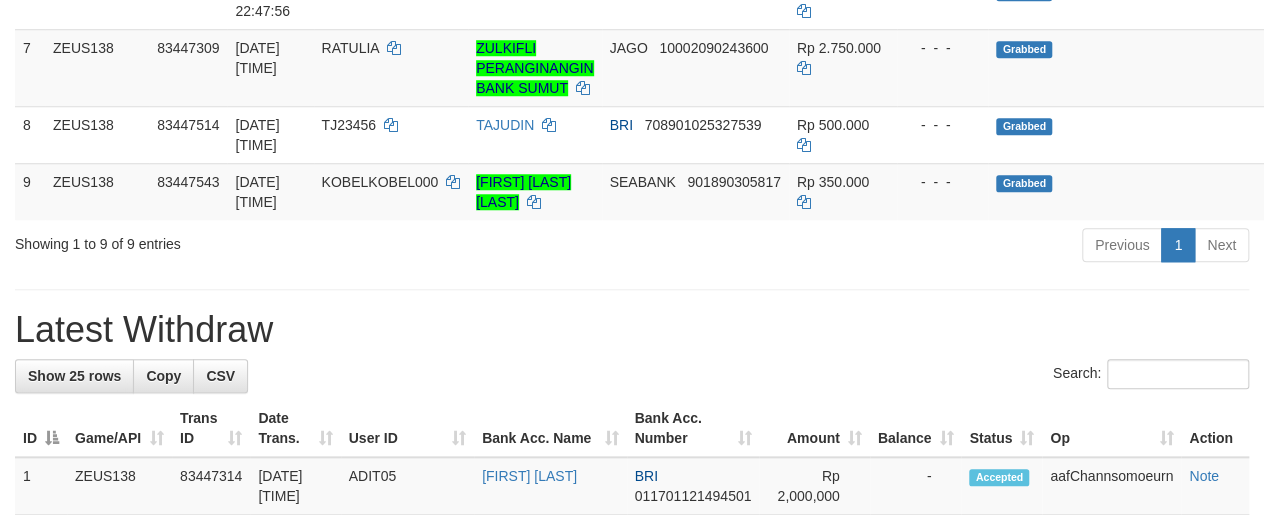 scroll, scrollTop: 713, scrollLeft: 0, axis: vertical 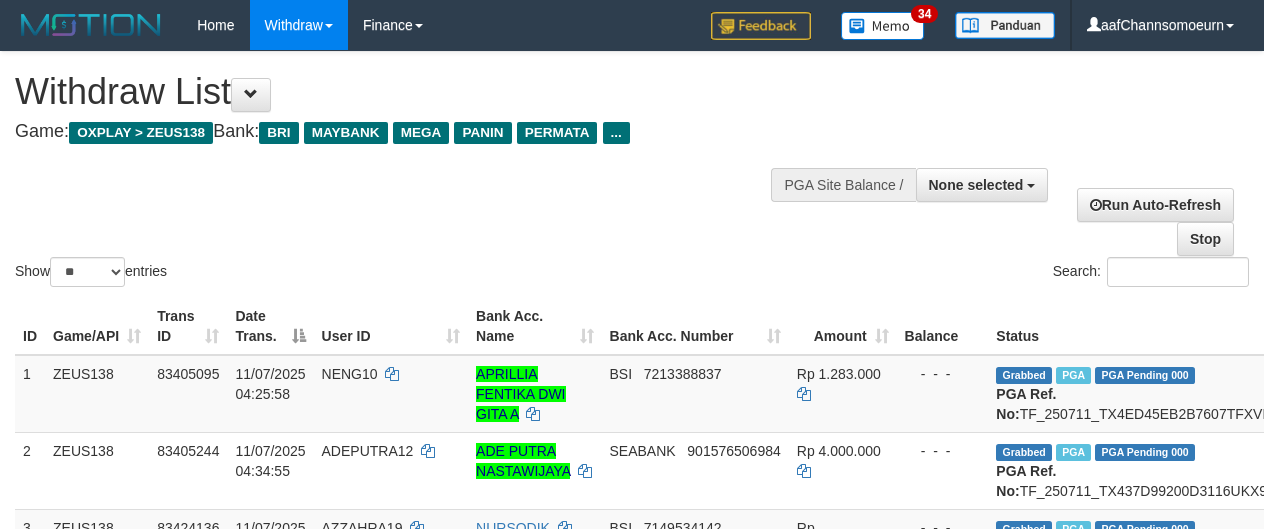 select 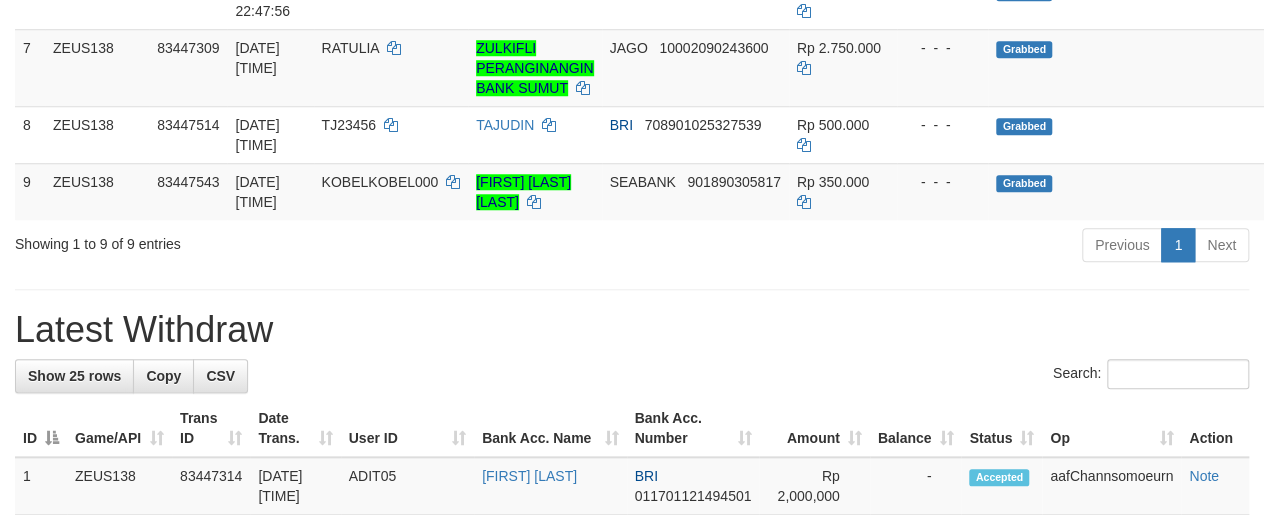 scroll, scrollTop: 713, scrollLeft: 0, axis: vertical 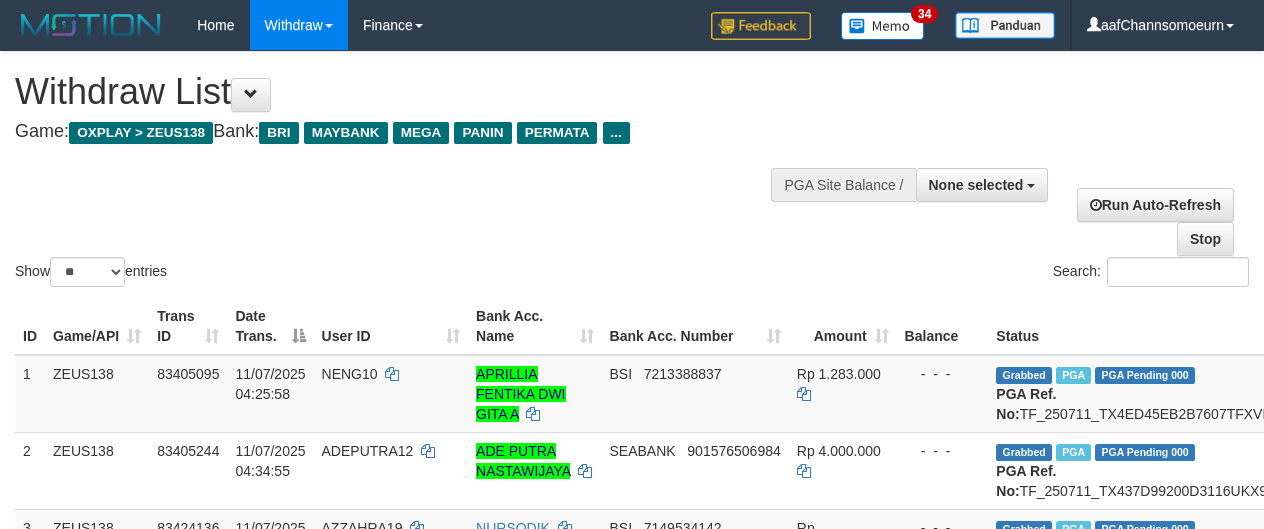 select 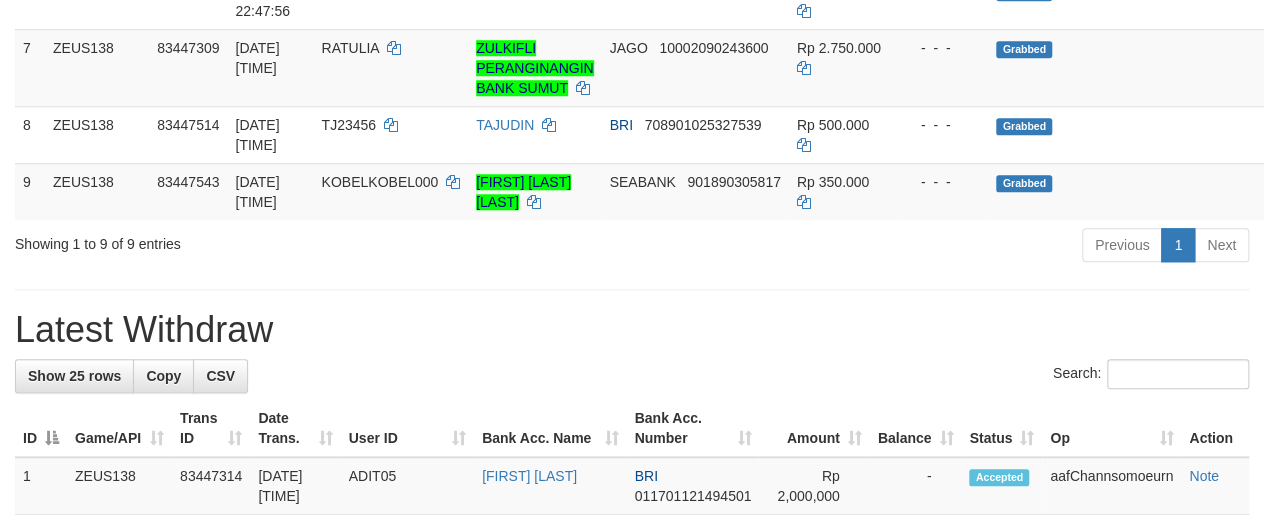 scroll, scrollTop: 713, scrollLeft: 0, axis: vertical 